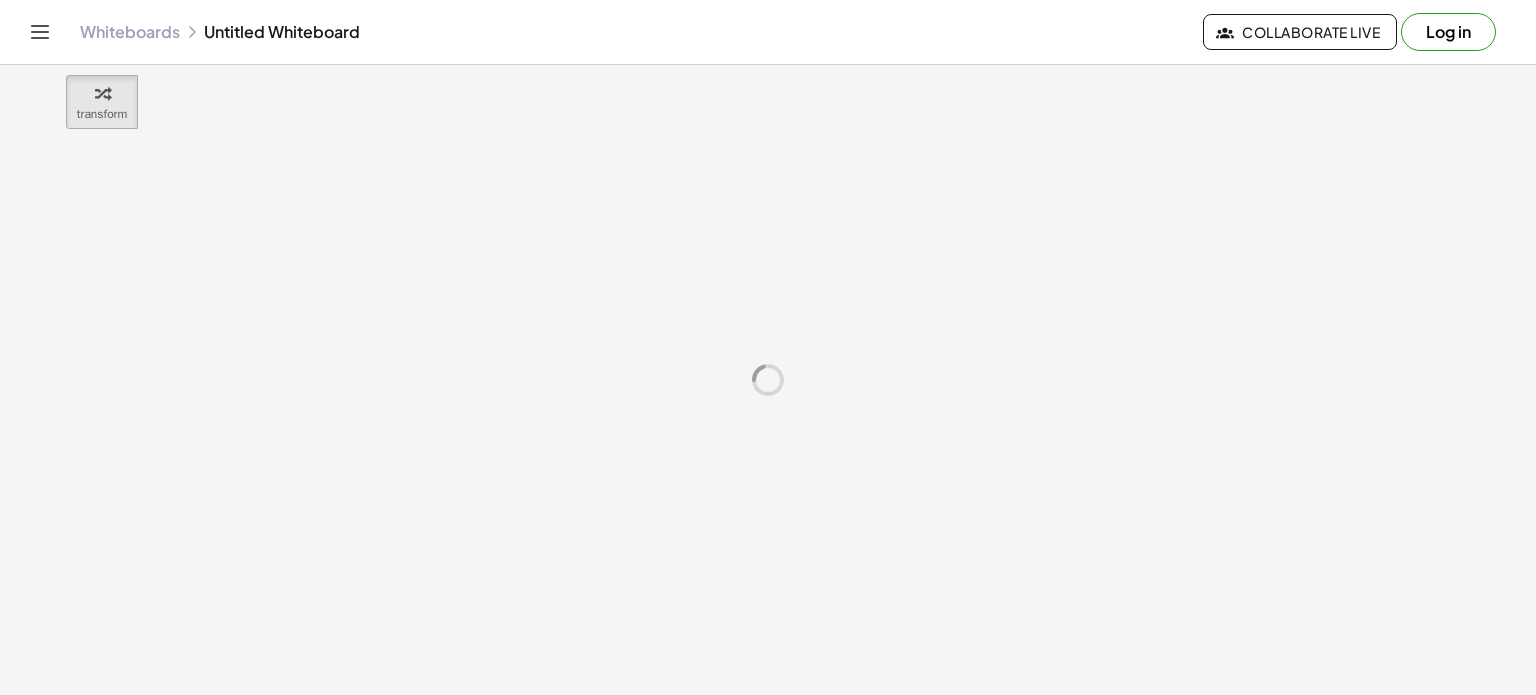 scroll, scrollTop: 0, scrollLeft: 0, axis: both 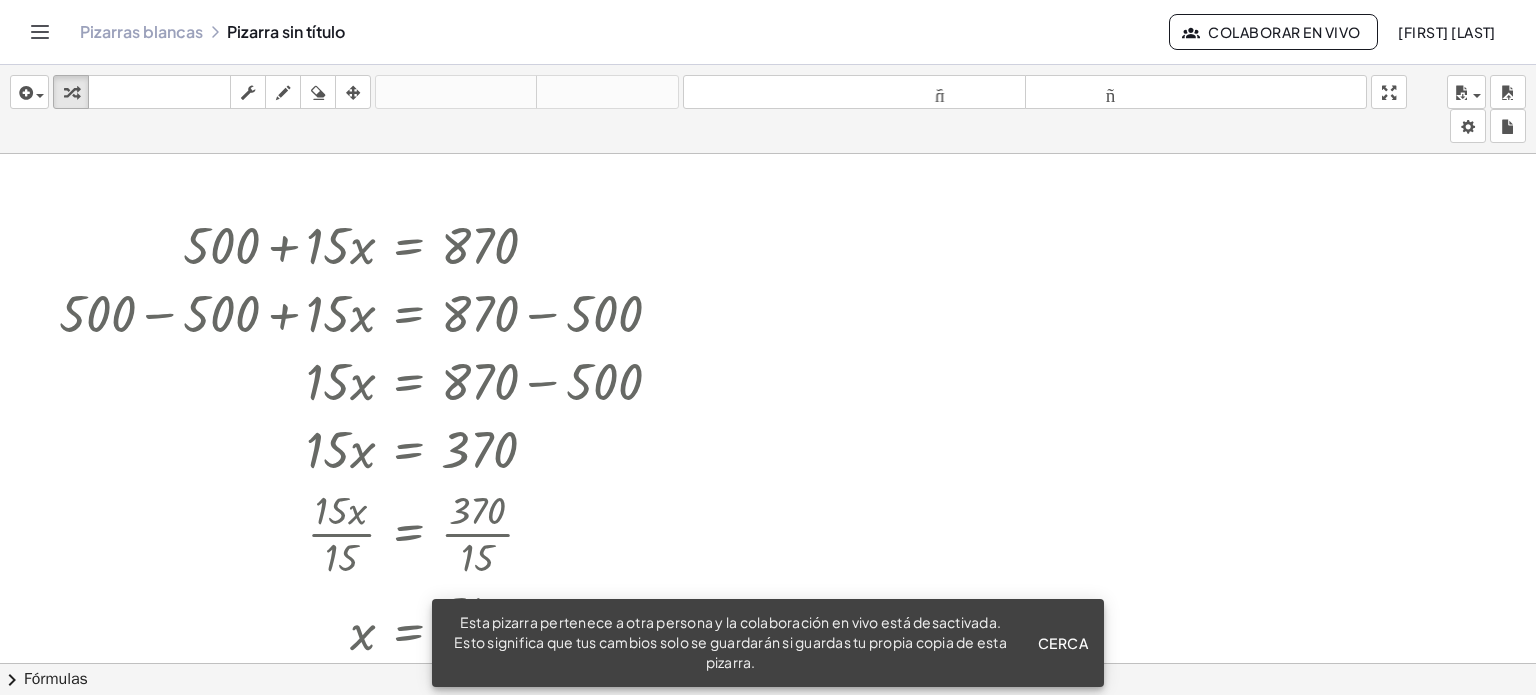 click at bounding box center [768, 664] 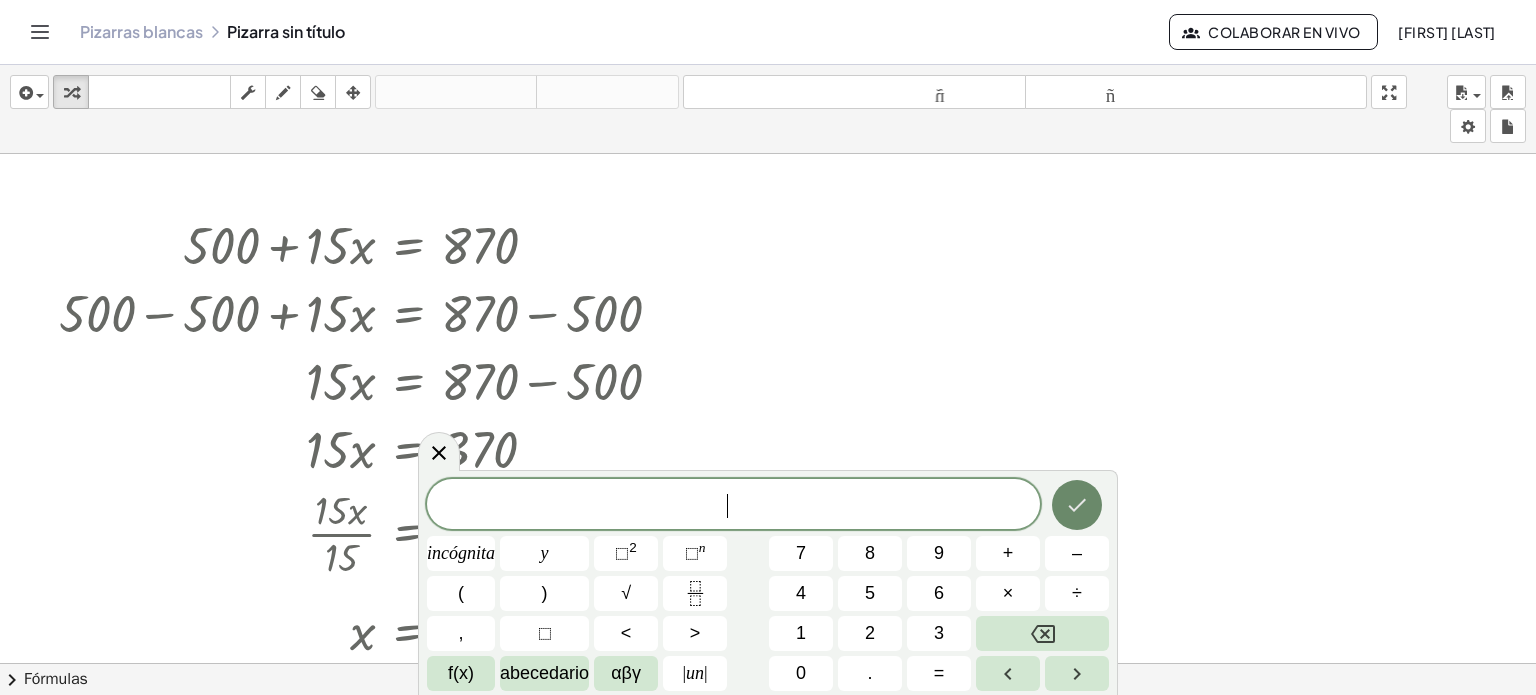 click 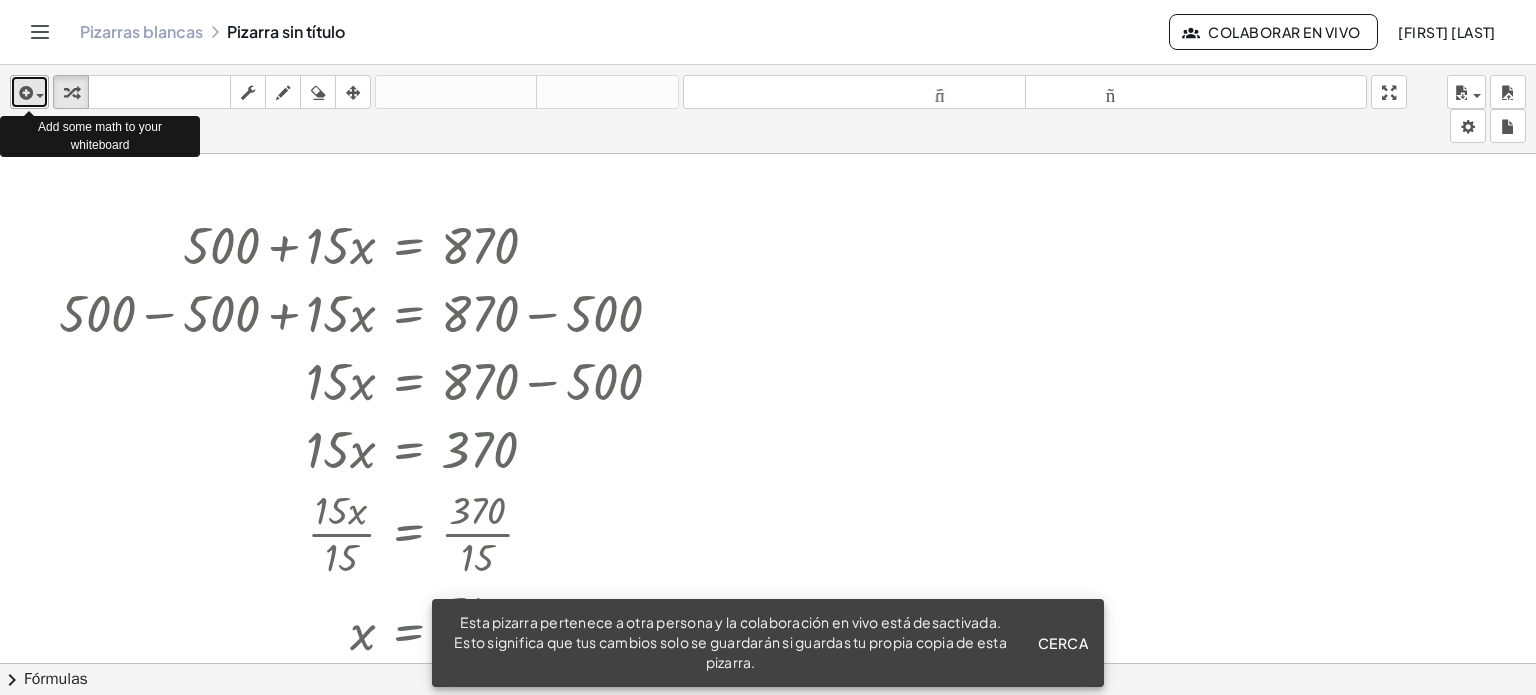 click at bounding box center (29, 92) 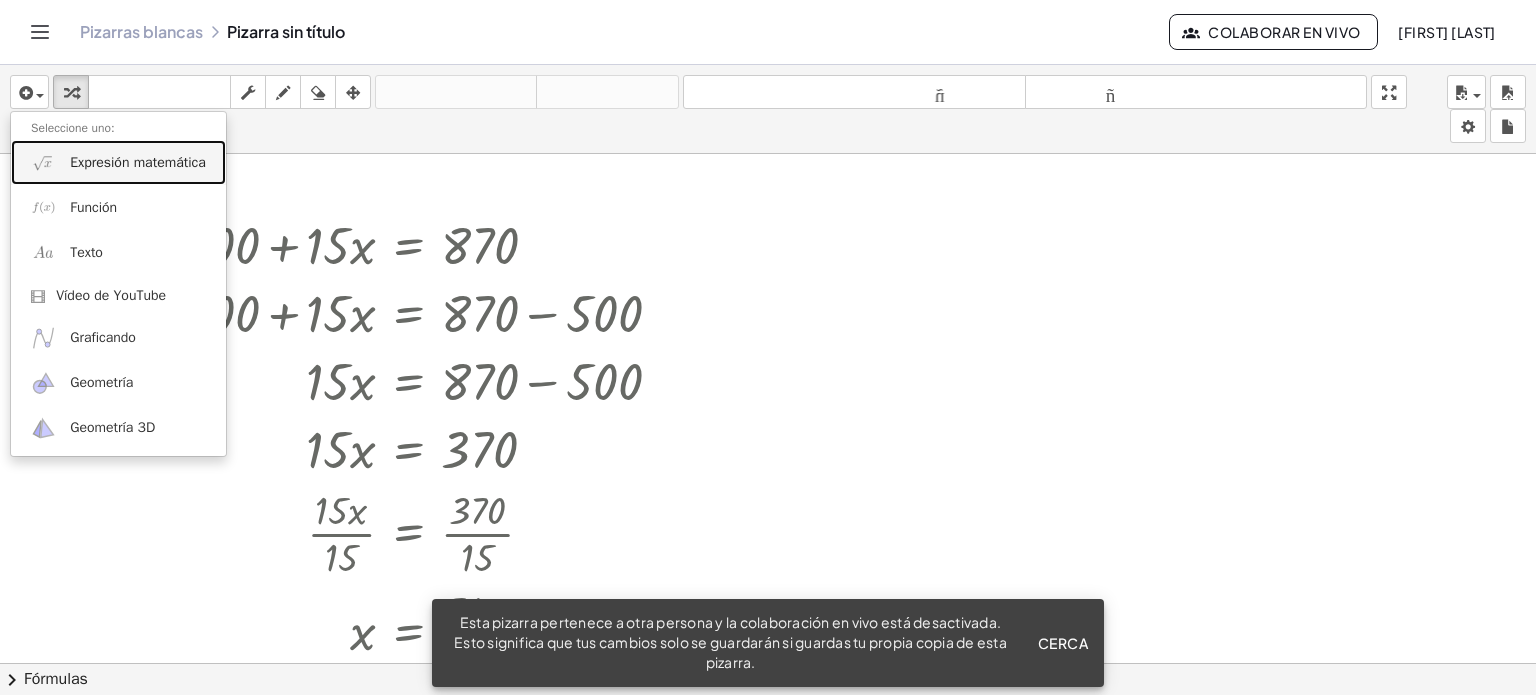 click on "Expresión matemática" at bounding box center [138, 162] 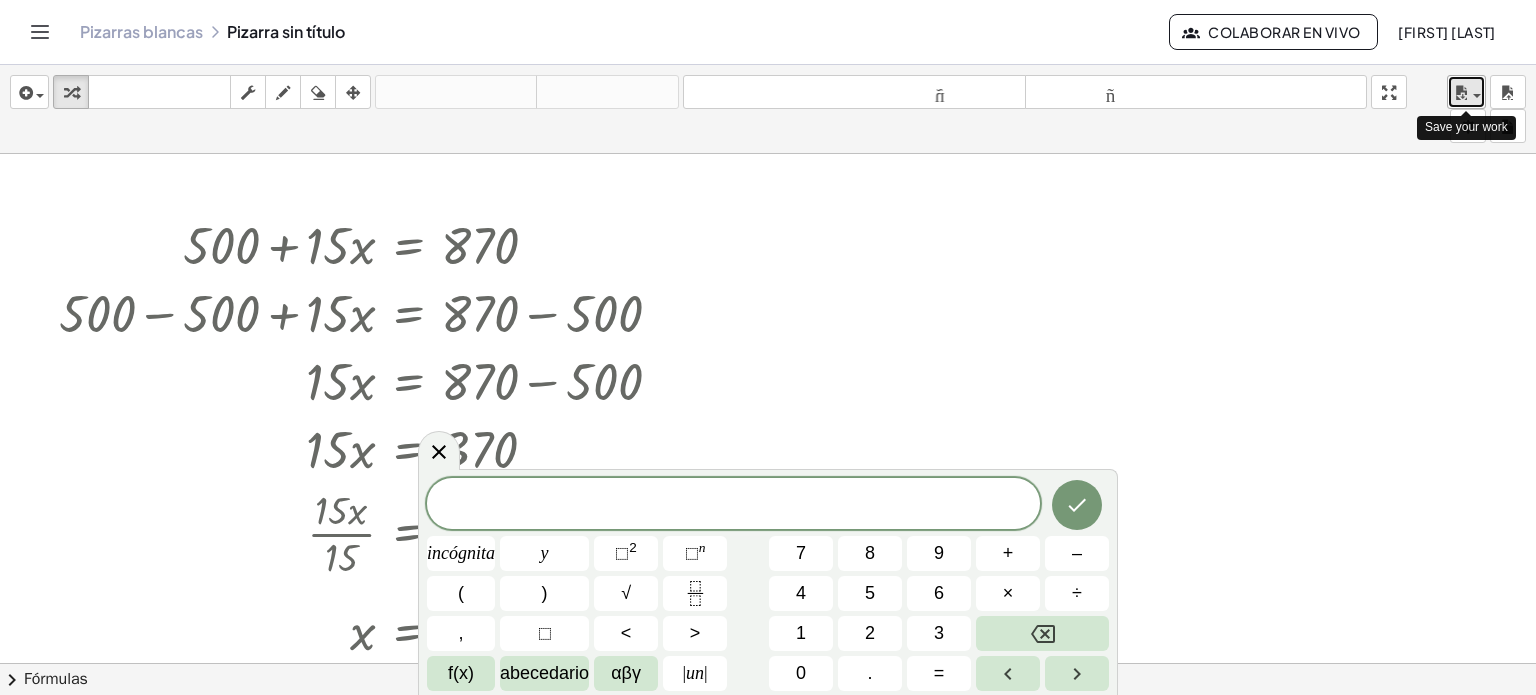 click at bounding box center [1466, 92] 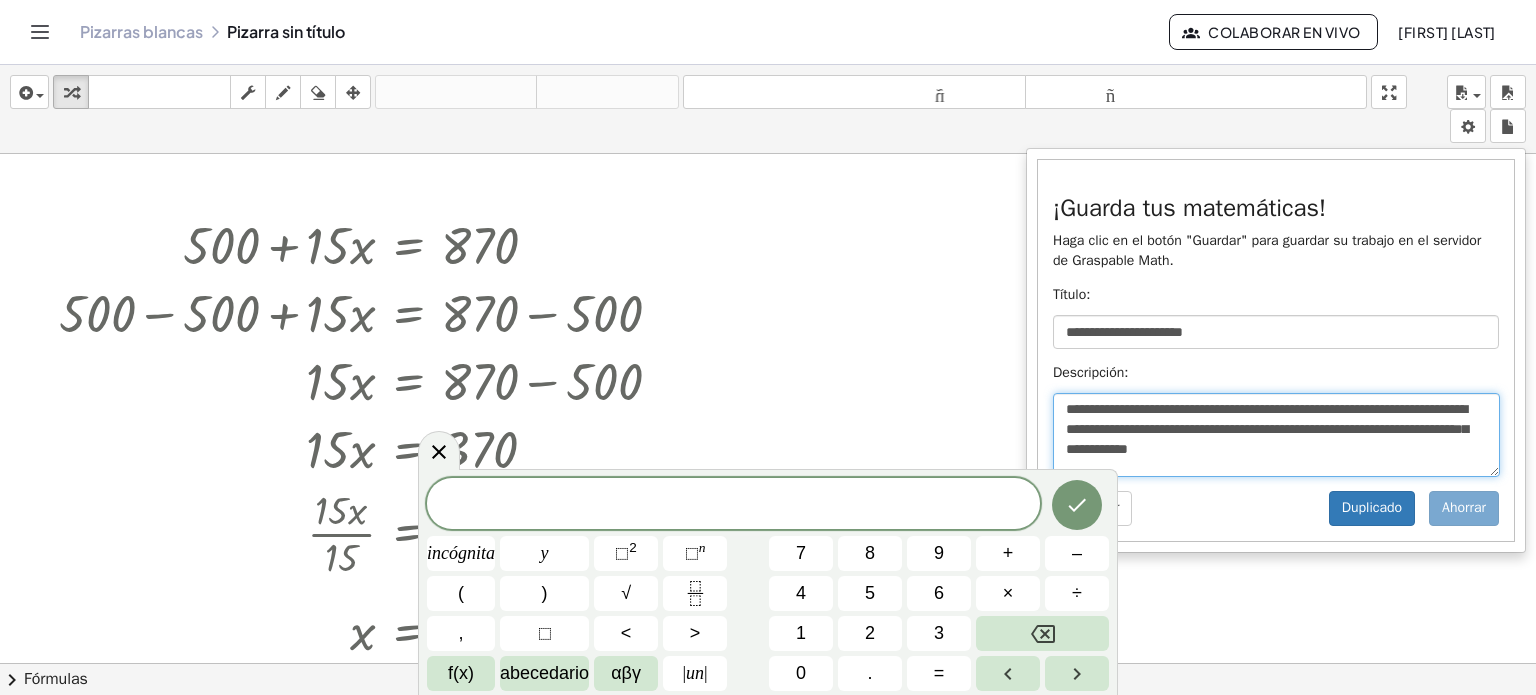 click on "**********" at bounding box center [1276, 435] 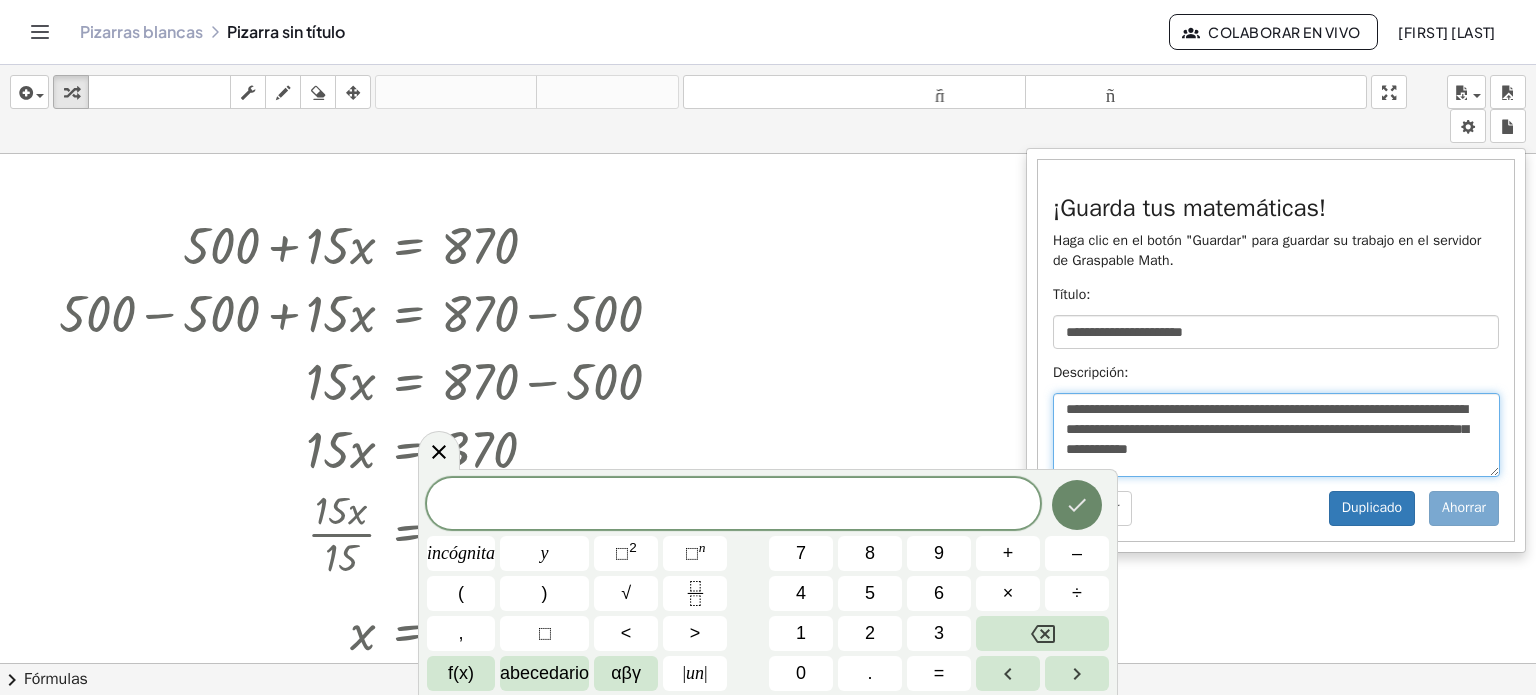 click 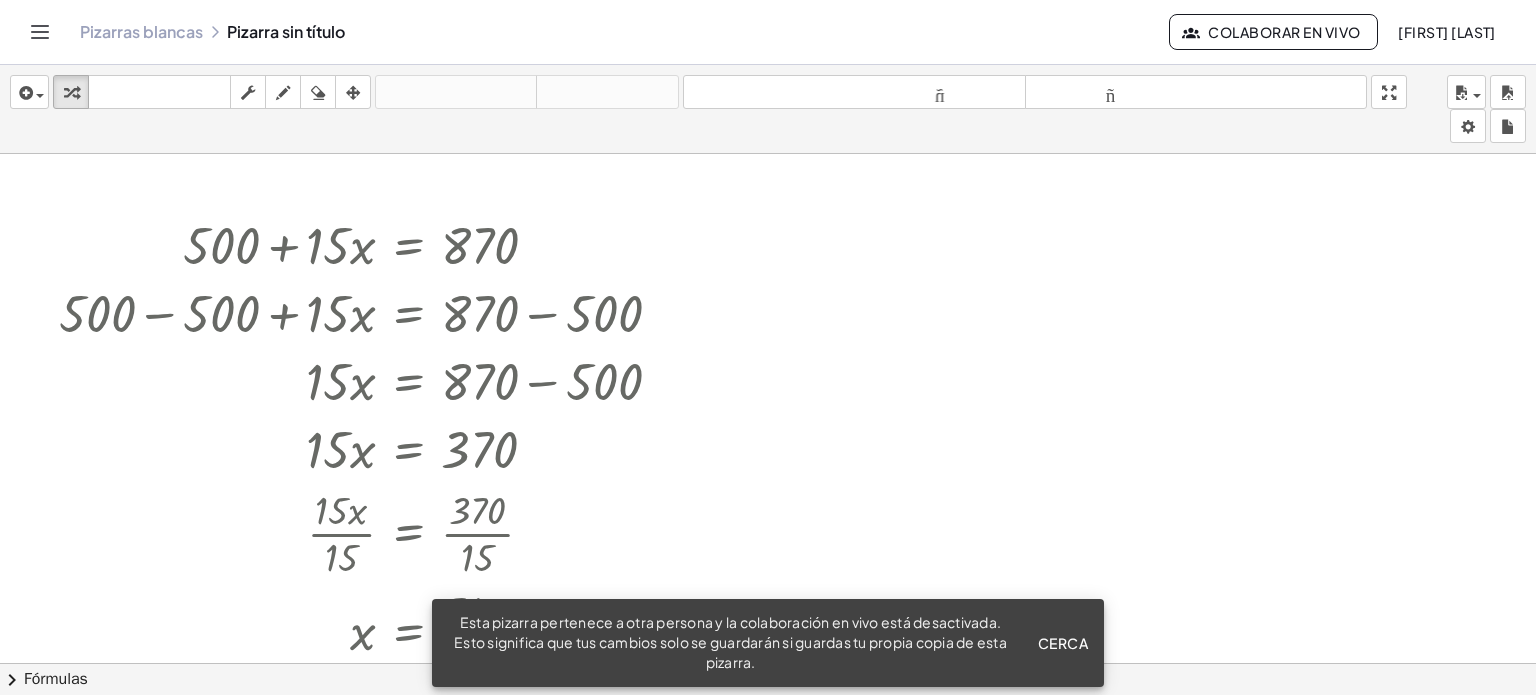 click 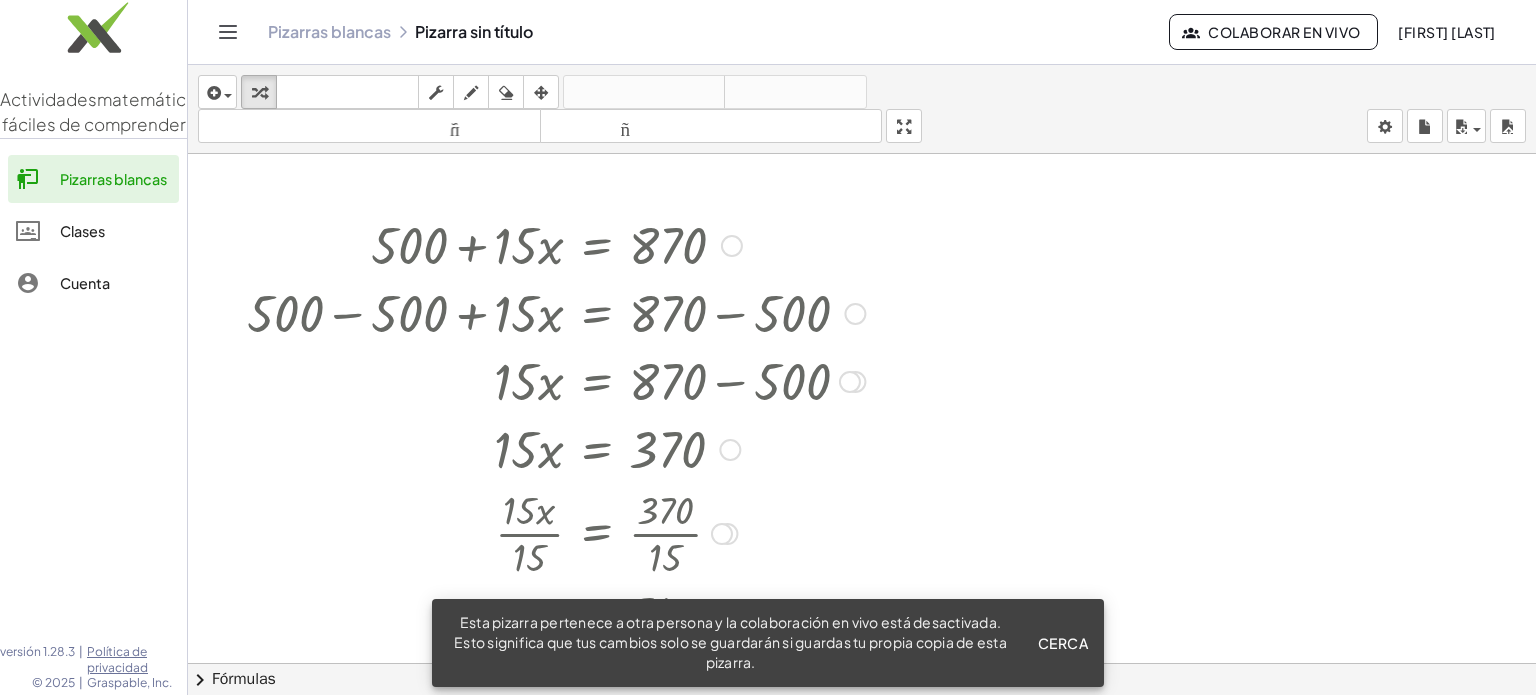 click at bounding box center (556, 312) 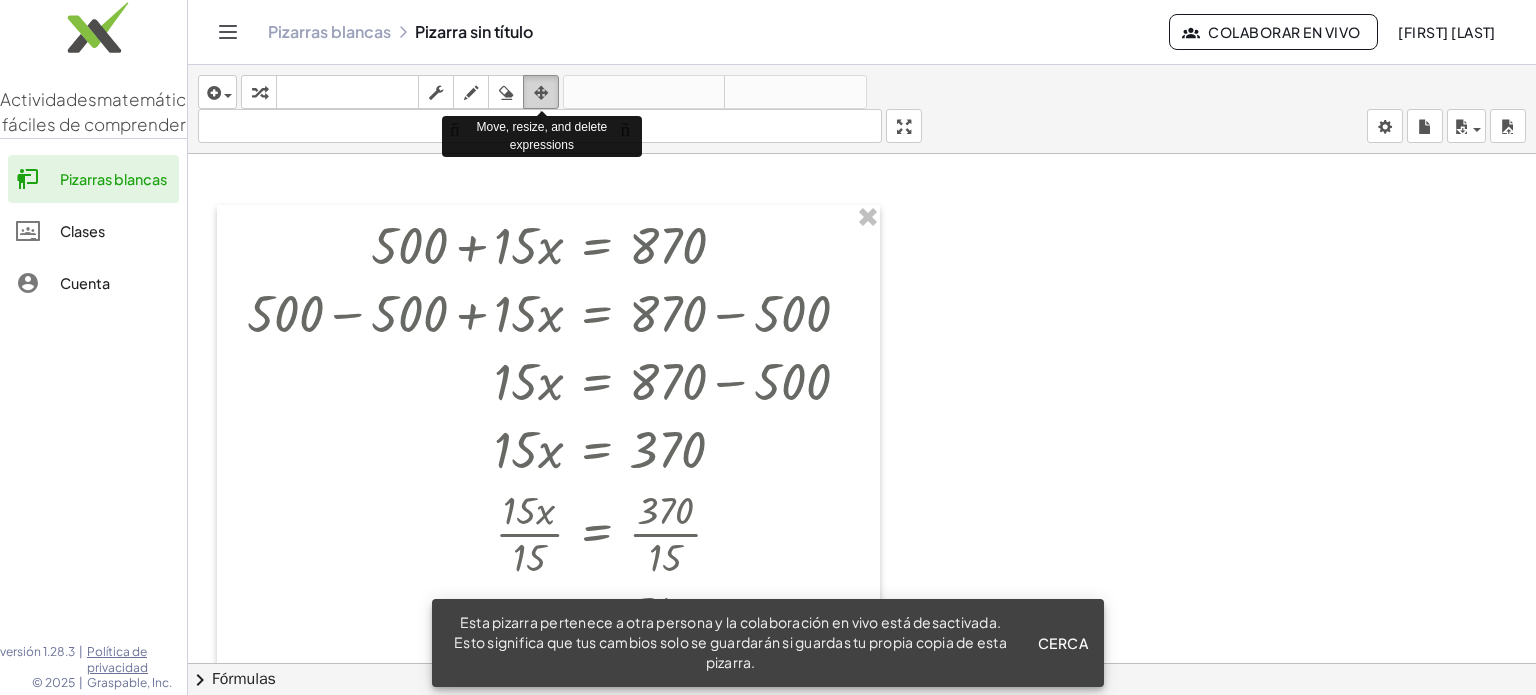 click at bounding box center [541, 93] 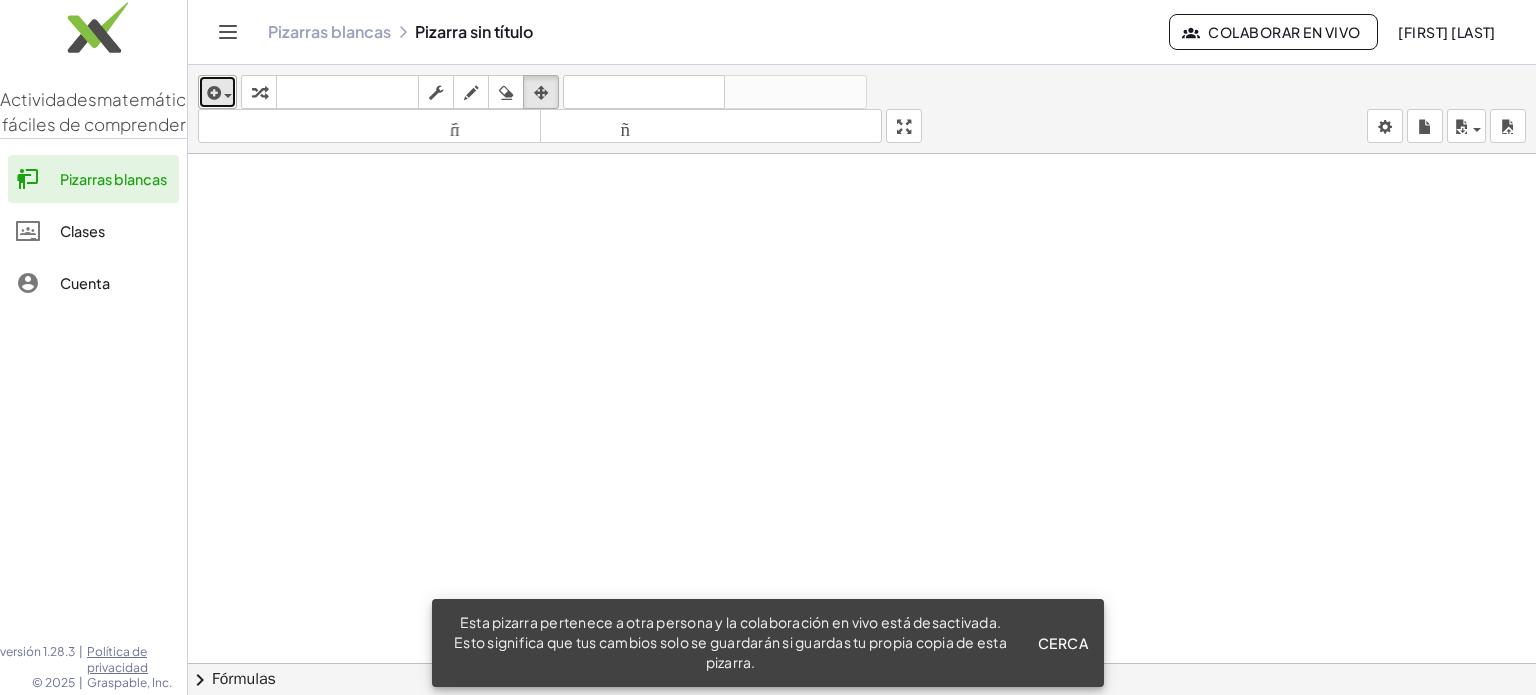 click at bounding box center (212, 93) 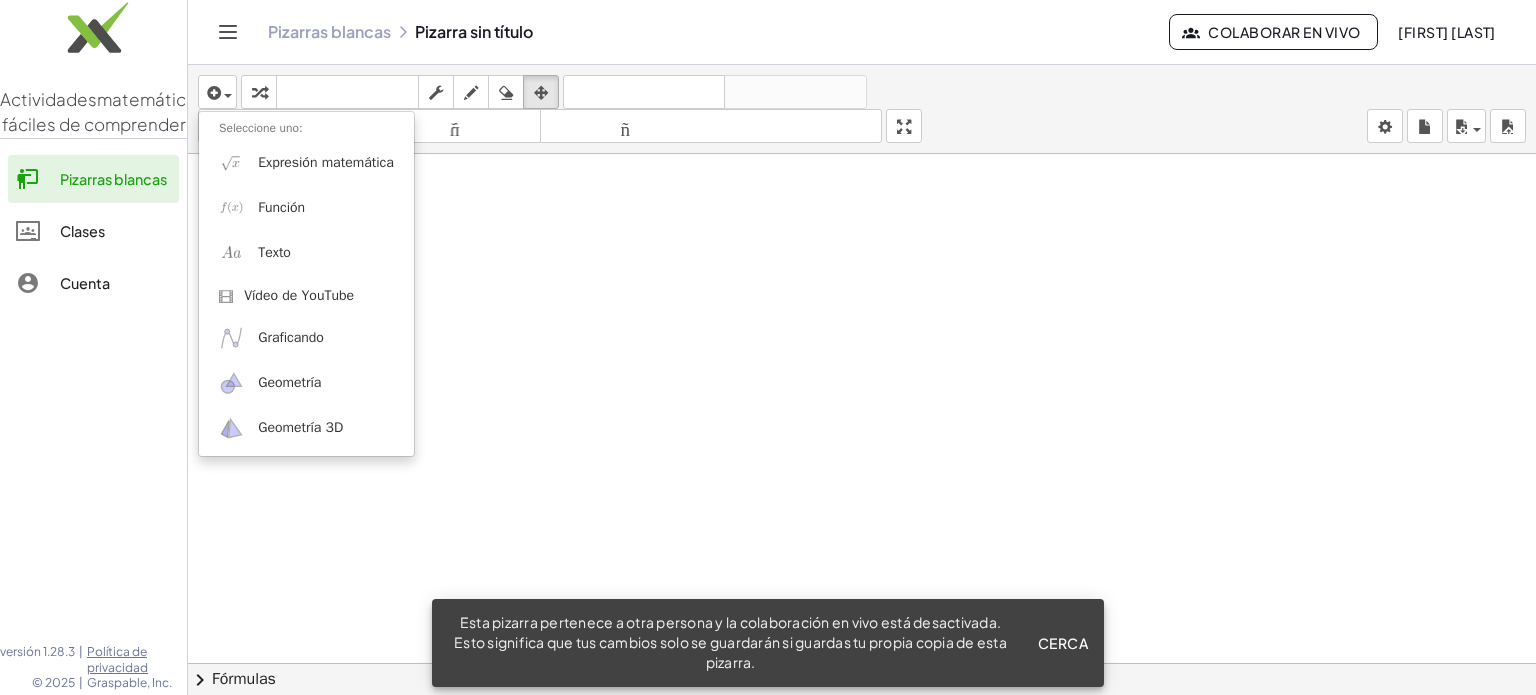 click 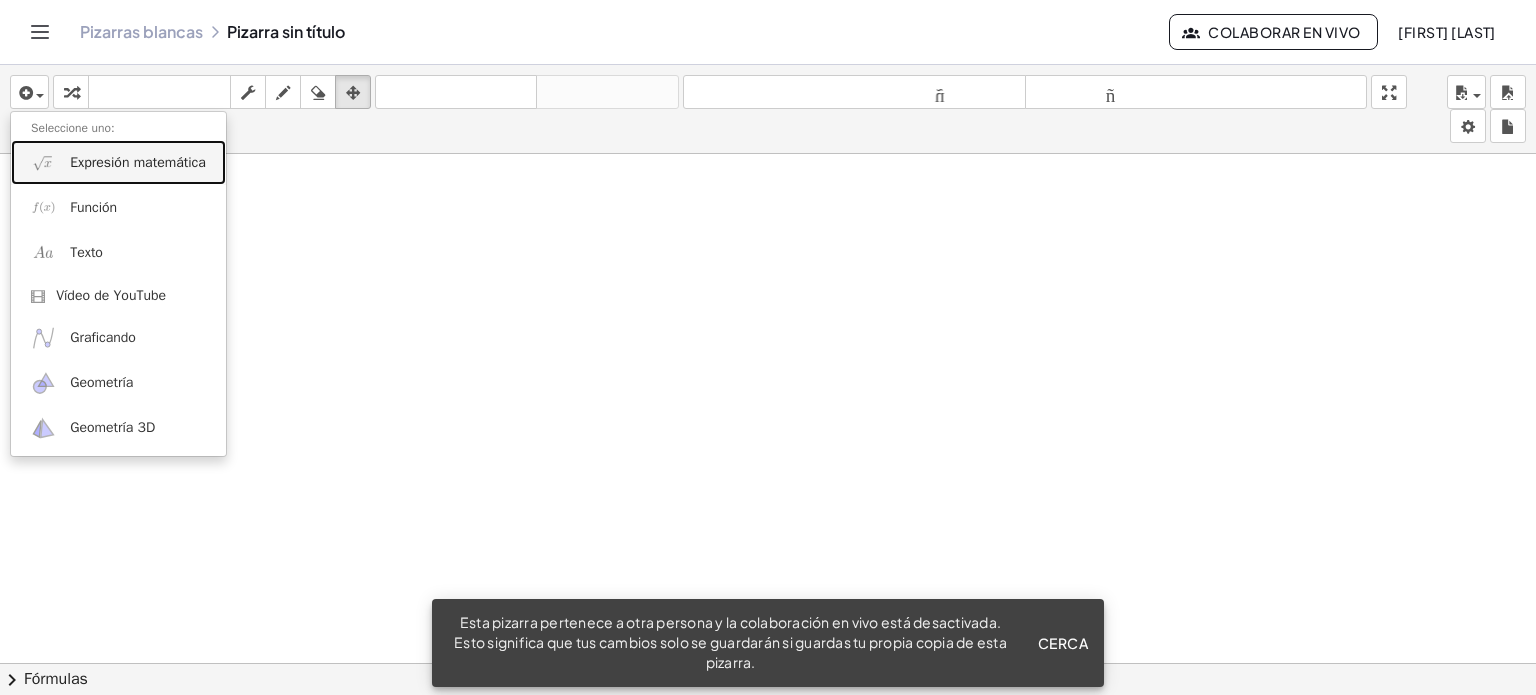click on "Expresión matemática" at bounding box center (138, 162) 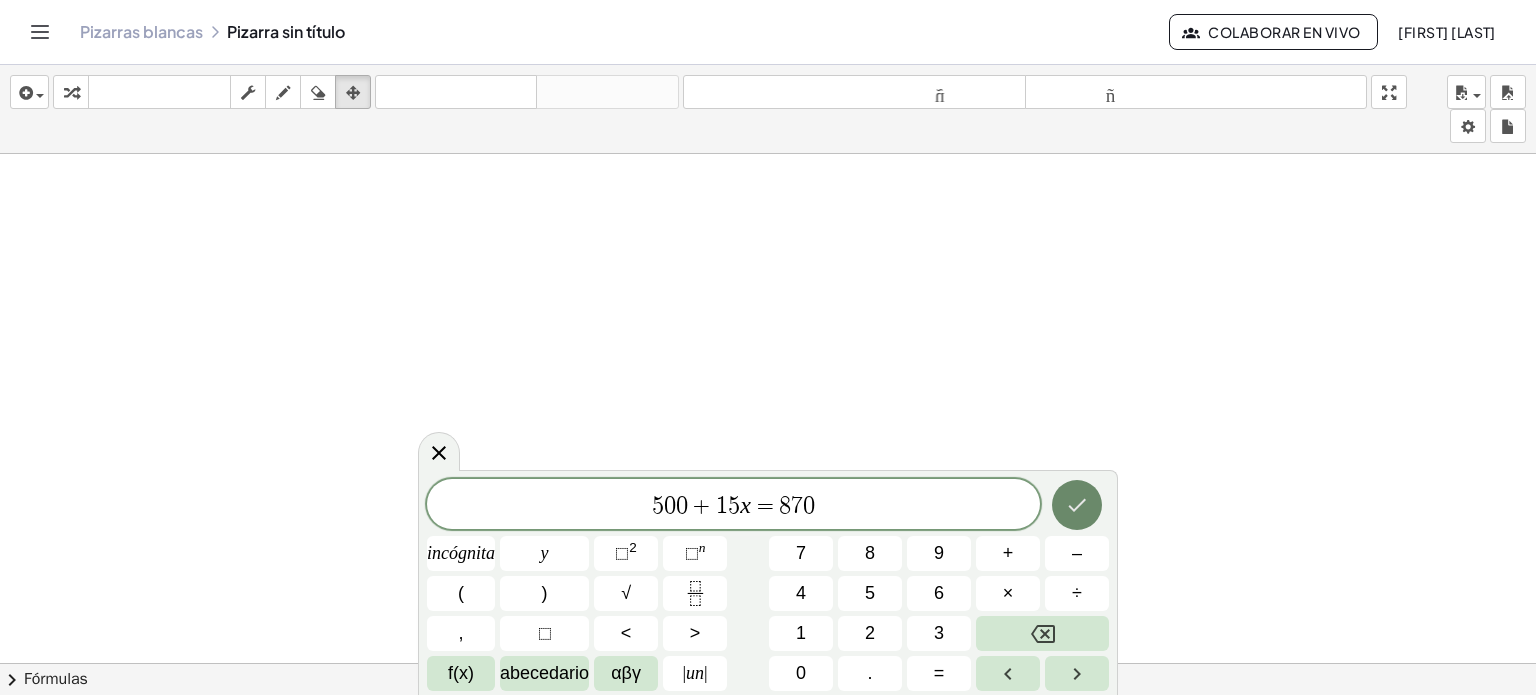 click at bounding box center (1077, 505) 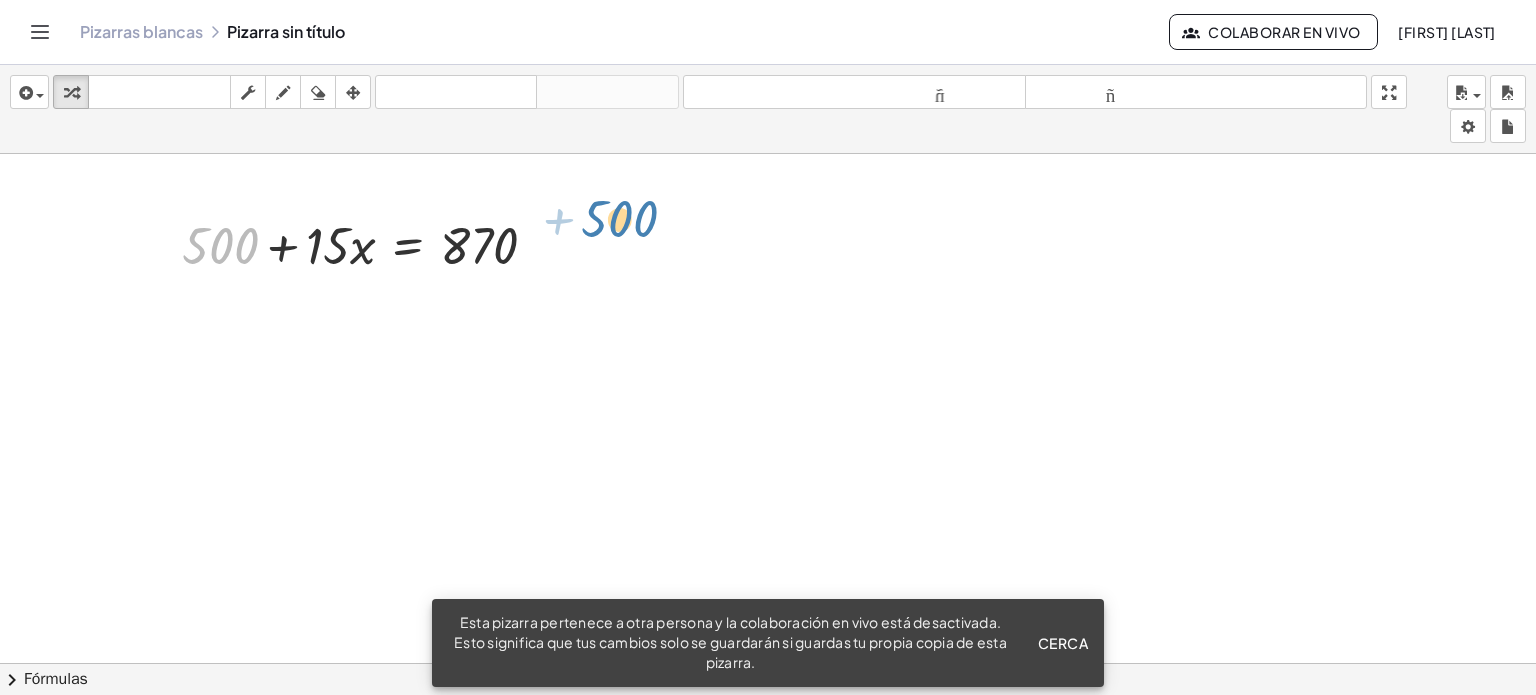 drag, startPoint x: 234, startPoint y: 230, endPoint x: 635, endPoint y: 204, distance: 401.842 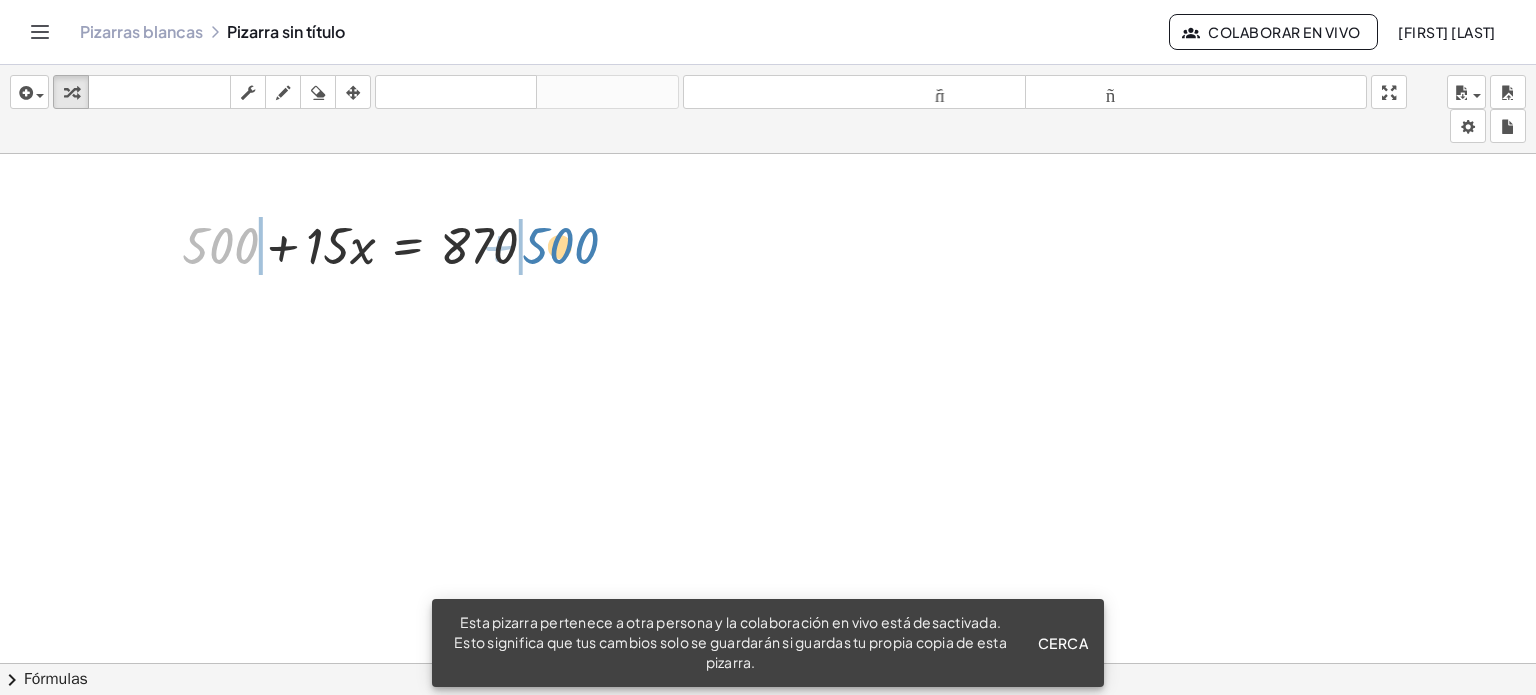 drag, startPoint x: 238, startPoint y: 252, endPoint x: 577, endPoint y: 252, distance: 339 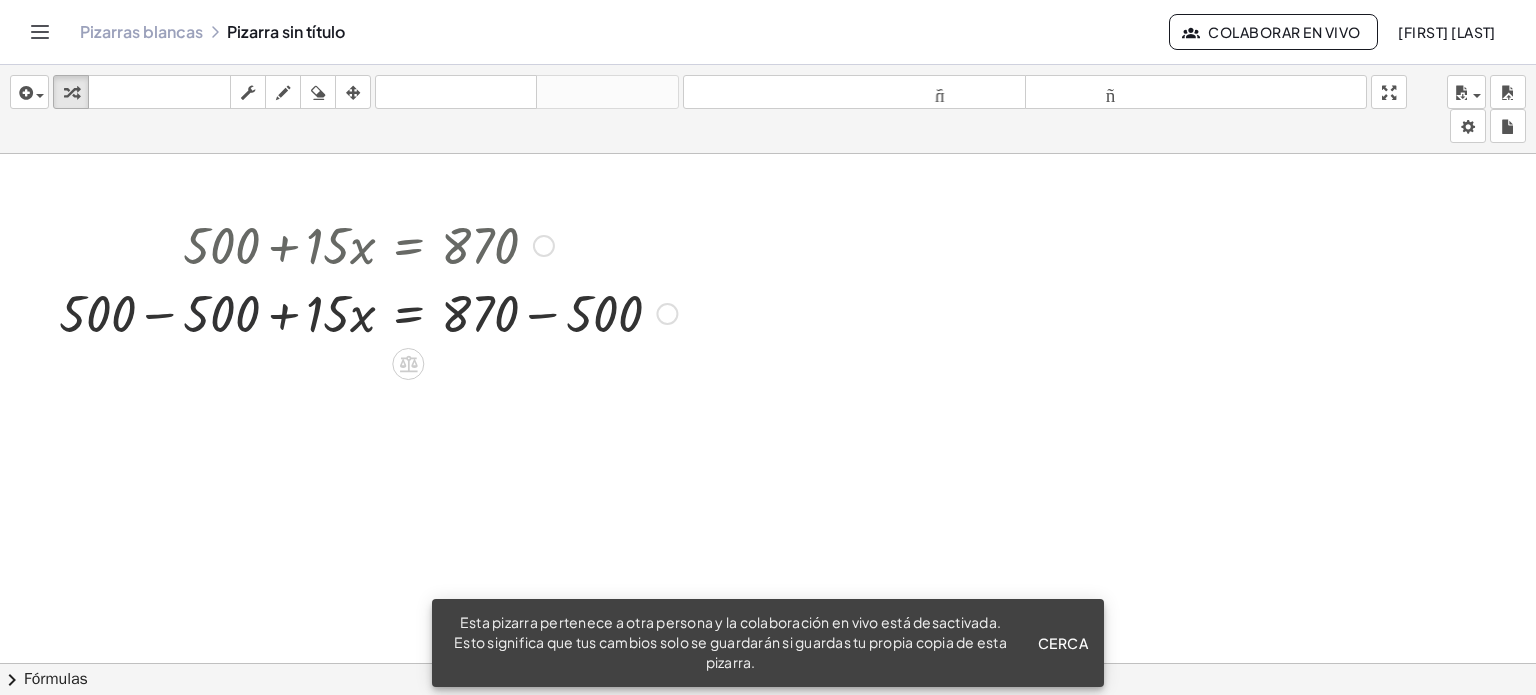 click at bounding box center (368, 312) 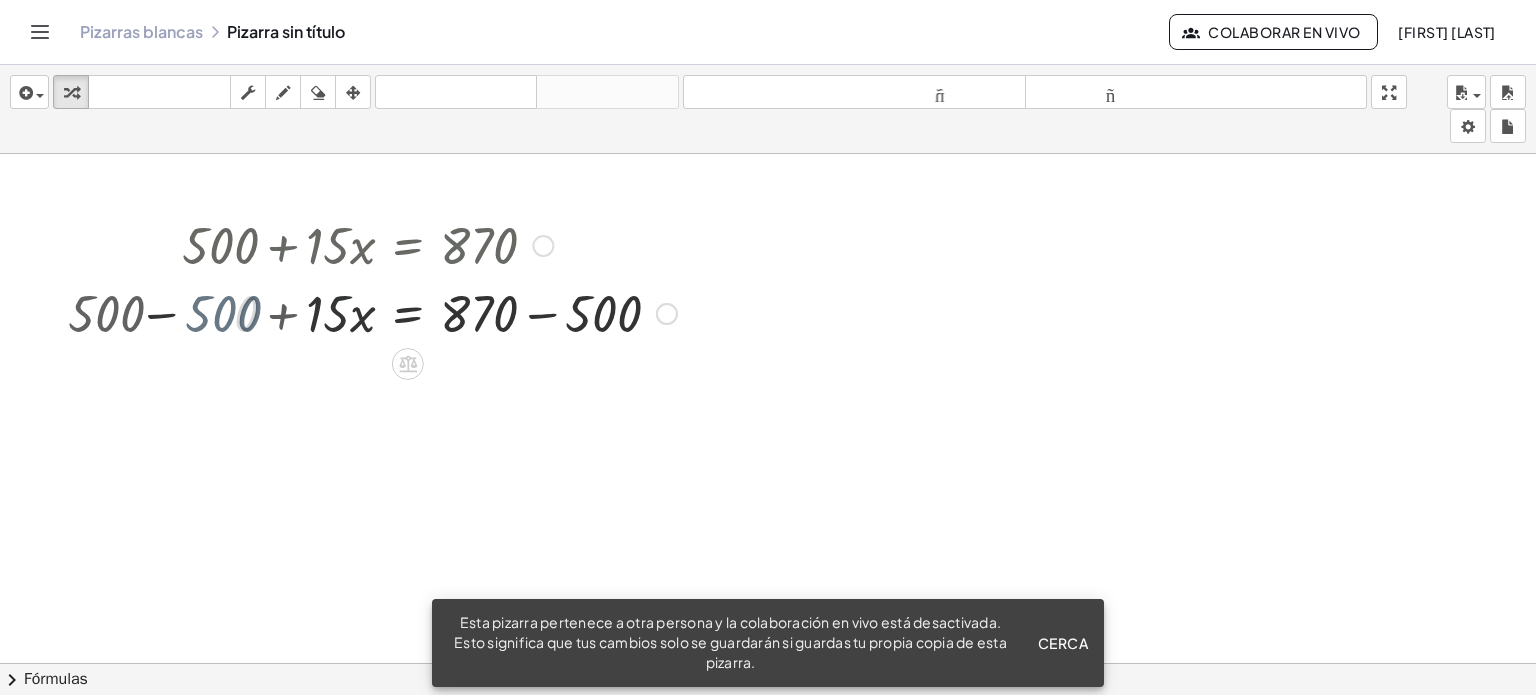 click at bounding box center (429, 312) 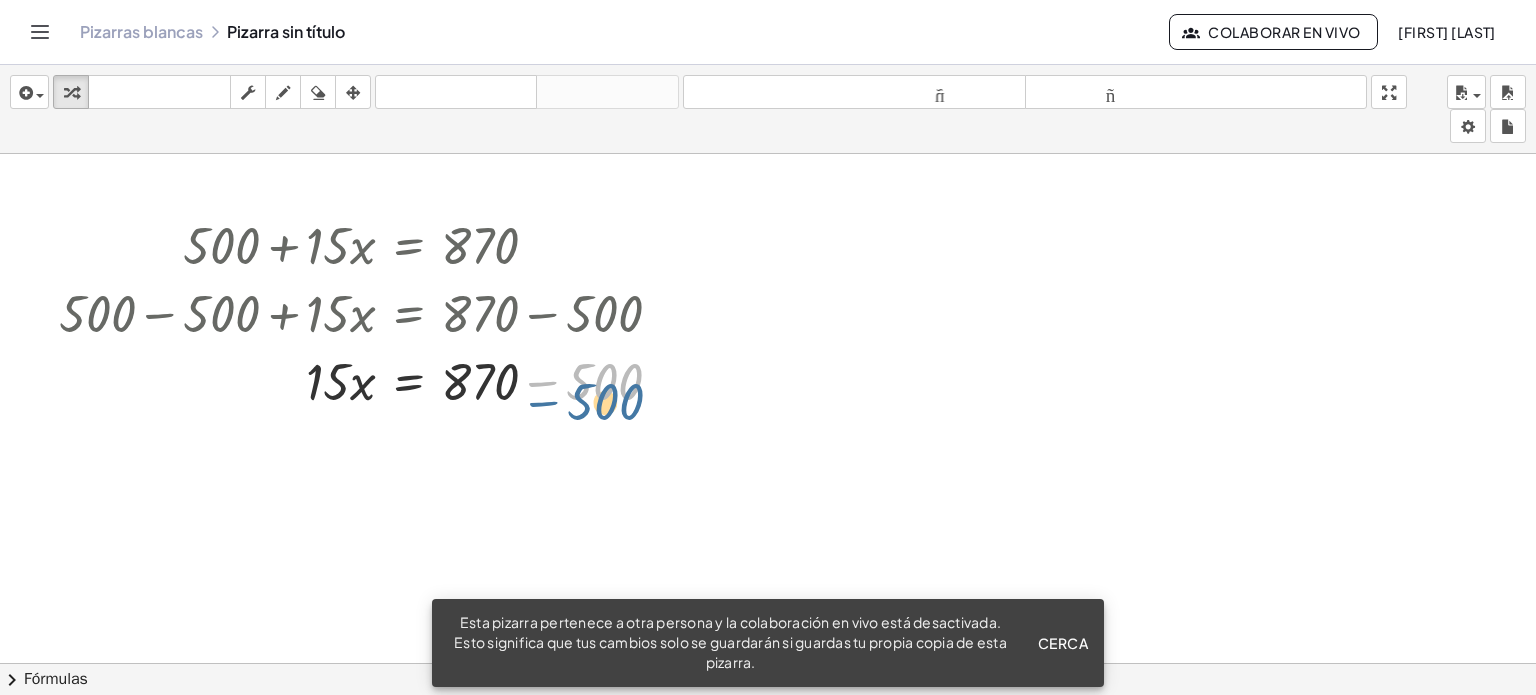 drag, startPoint x: 584, startPoint y: 398, endPoint x: 580, endPoint y: 437, distance: 39.20459 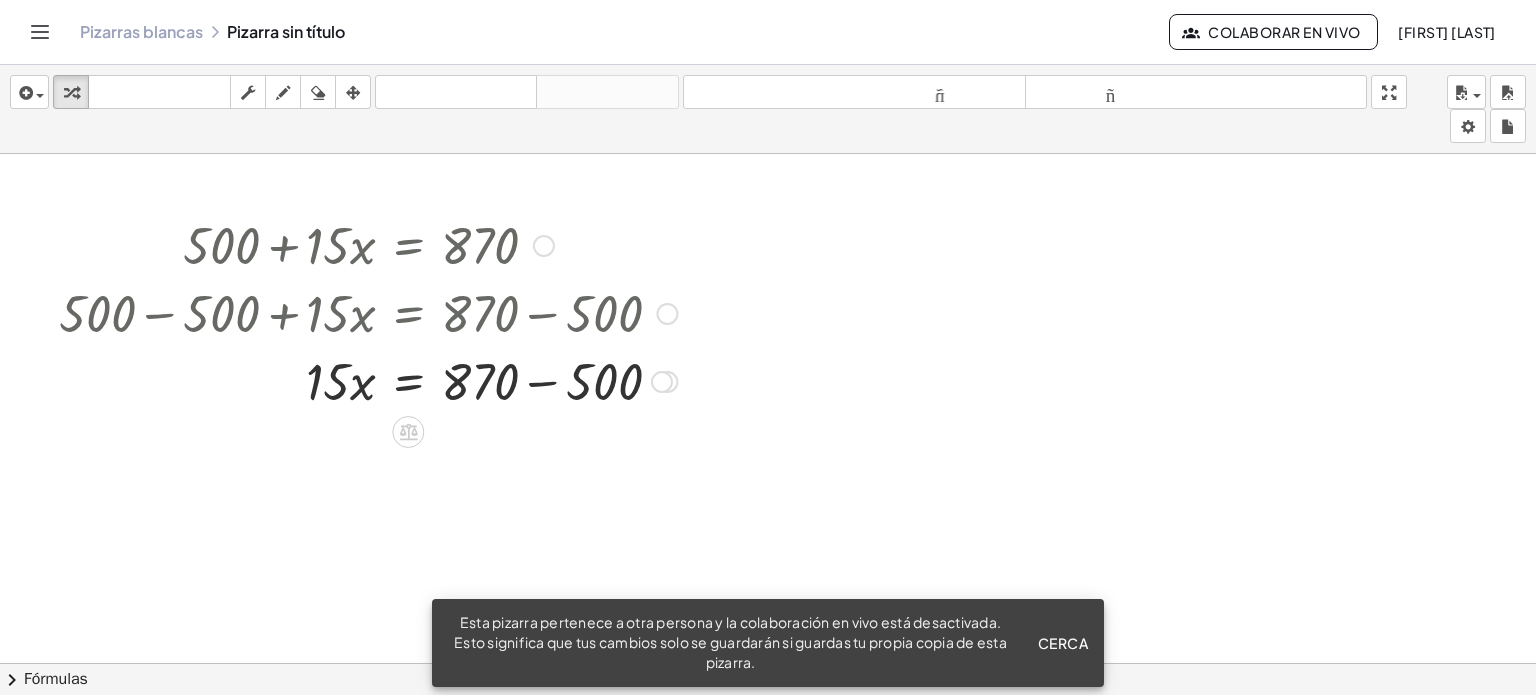 click at bounding box center [368, 380] 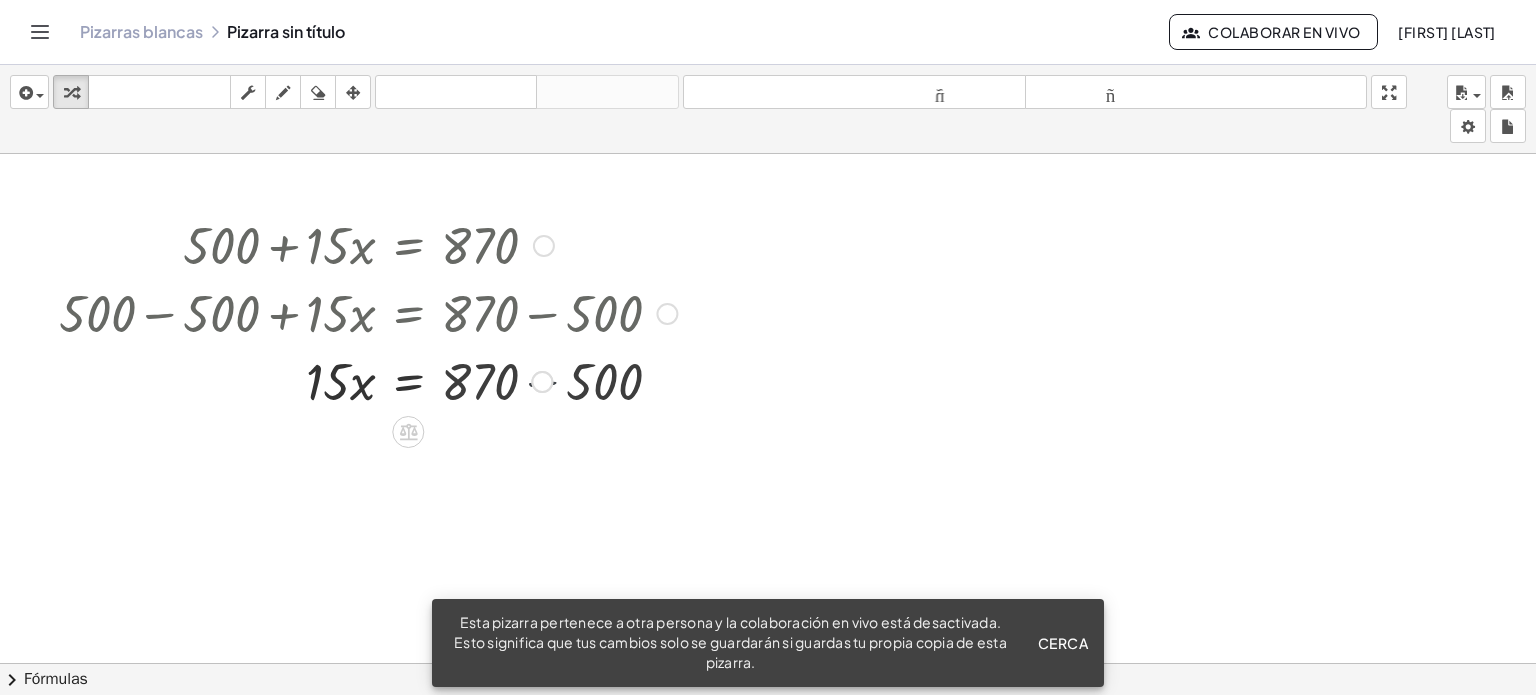 click at bounding box center (368, 380) 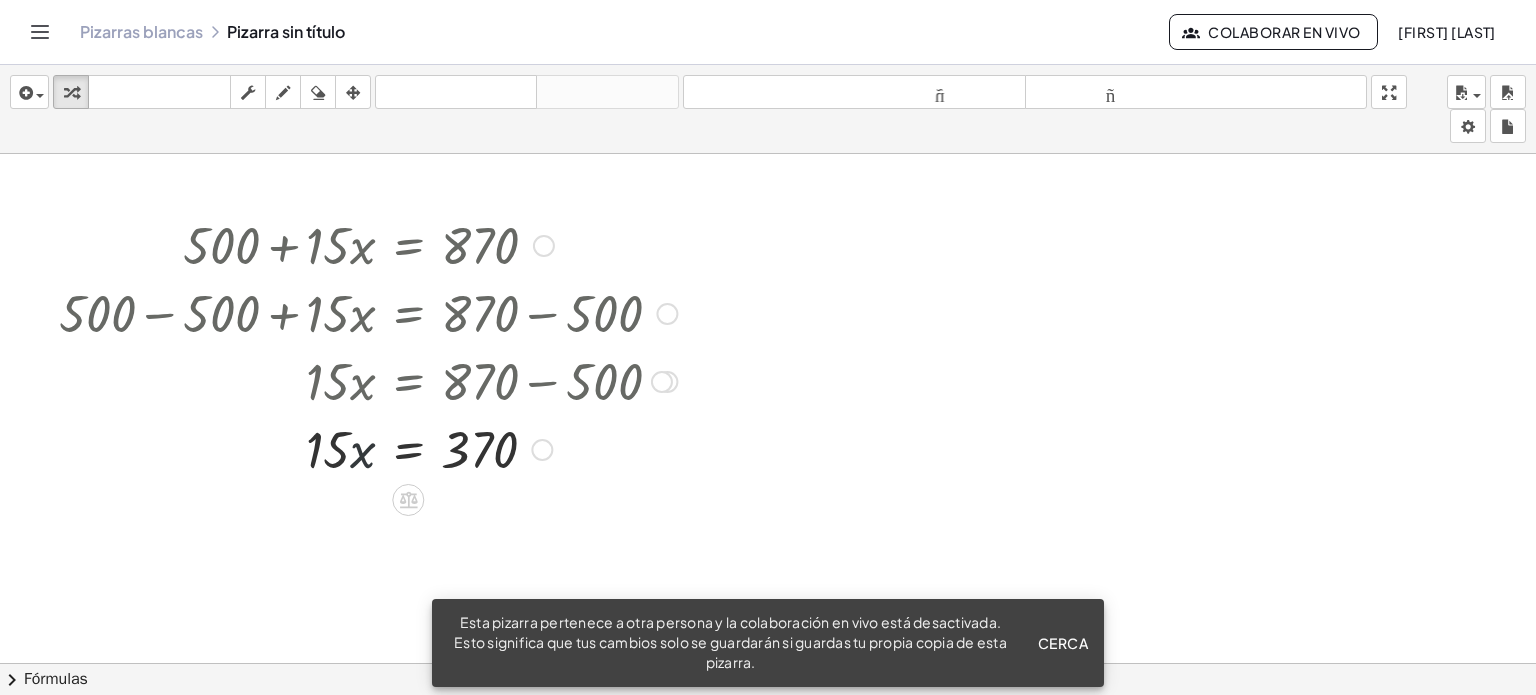 click at bounding box center (368, 448) 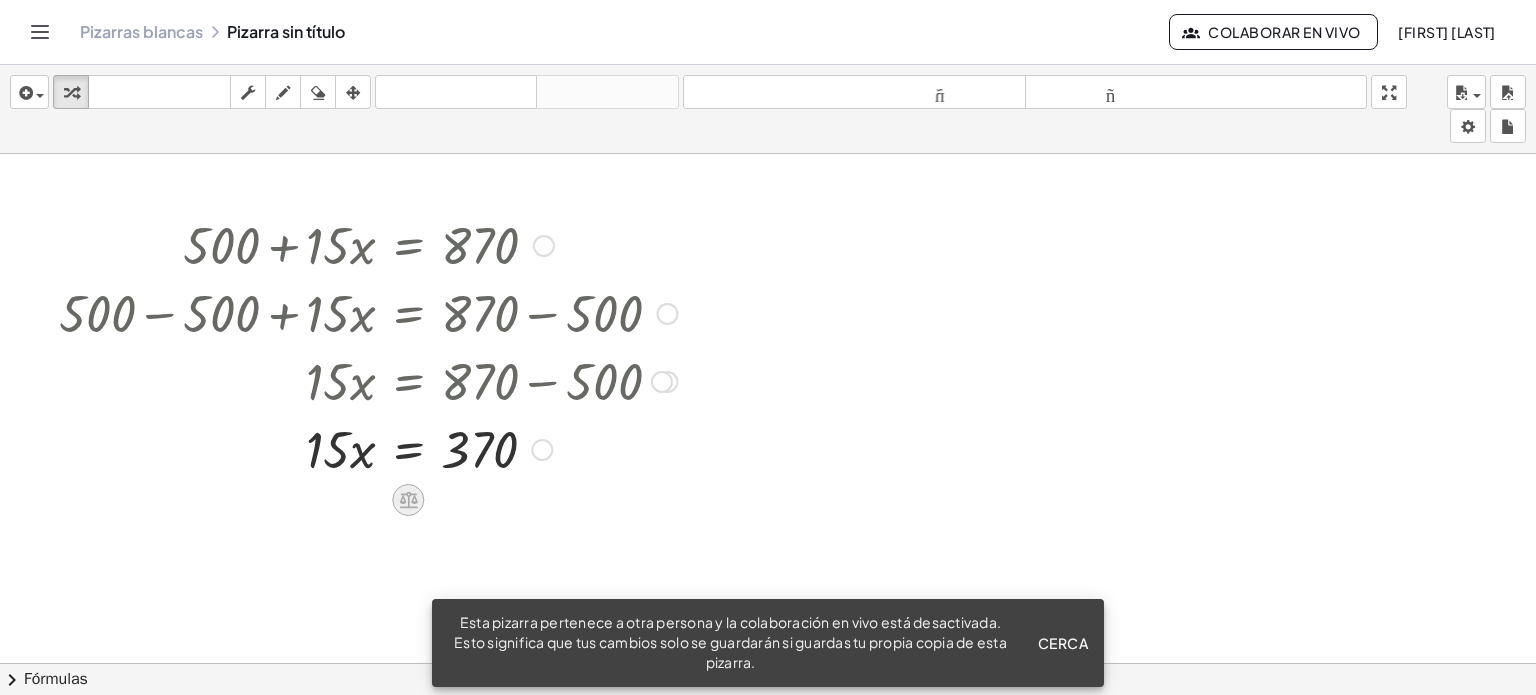 click 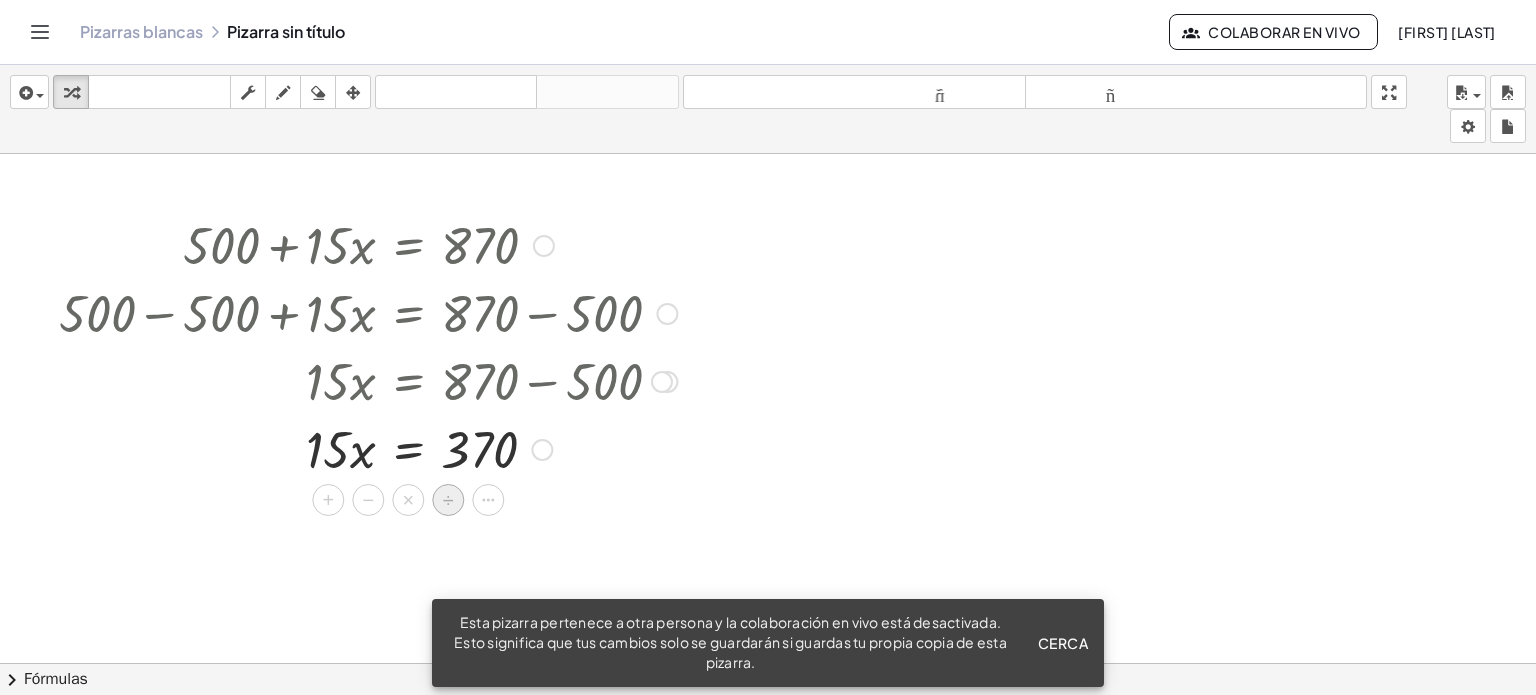 click on "÷" at bounding box center [448, 500] 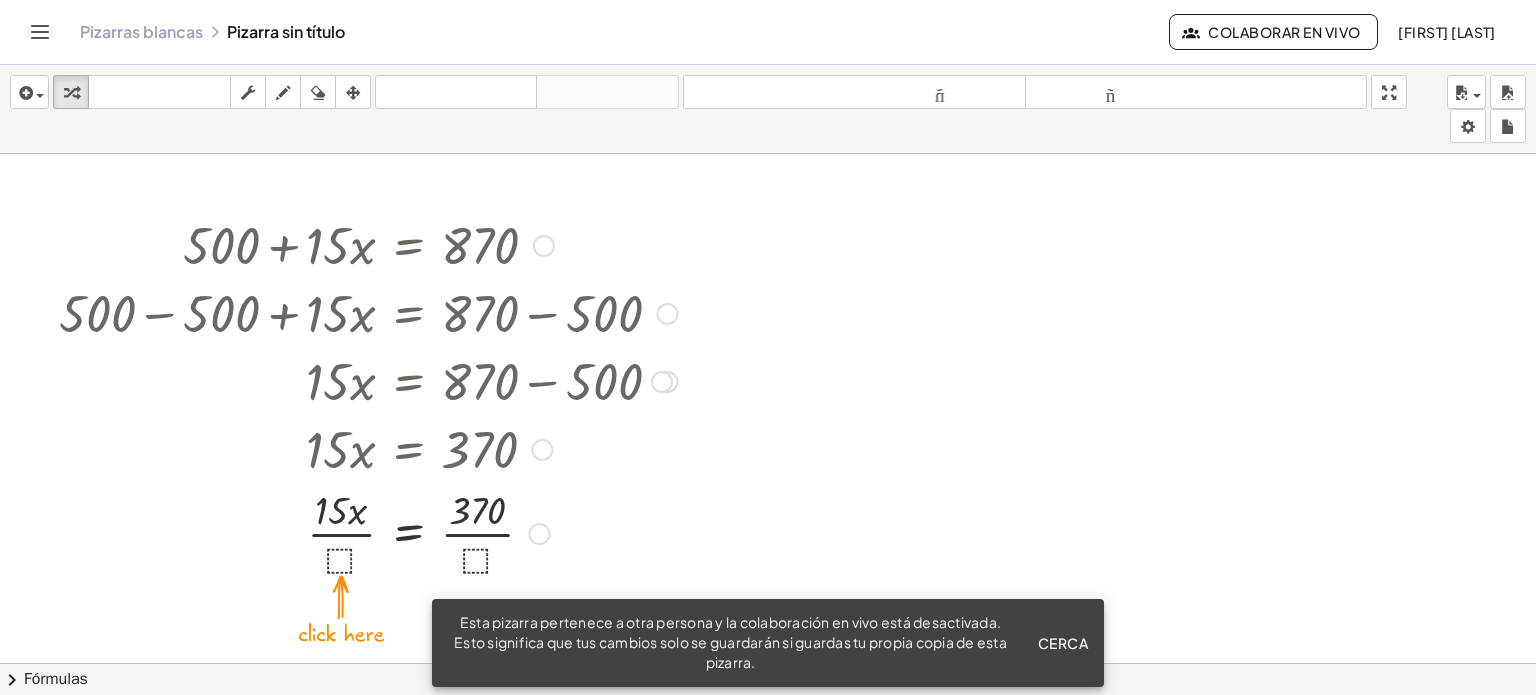 click at bounding box center (368, 532) 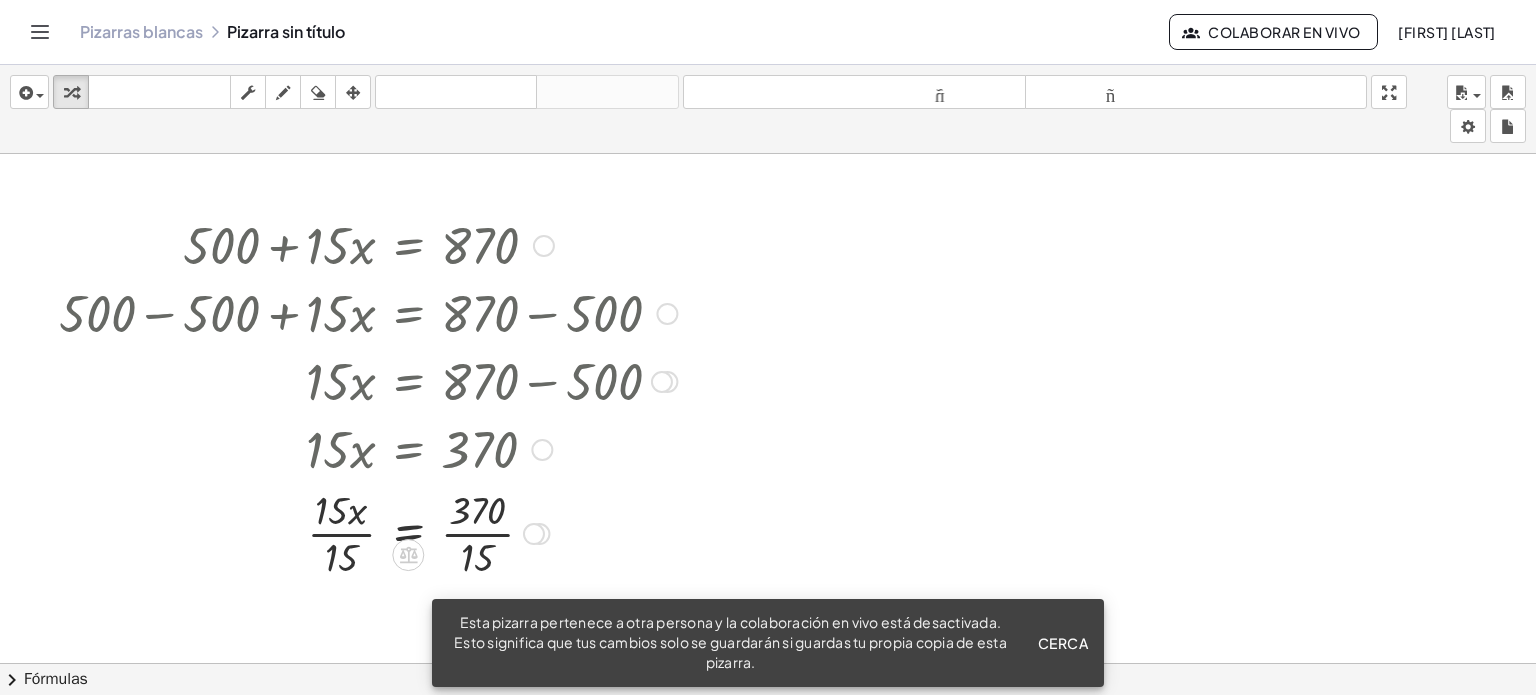 click at bounding box center (368, 532) 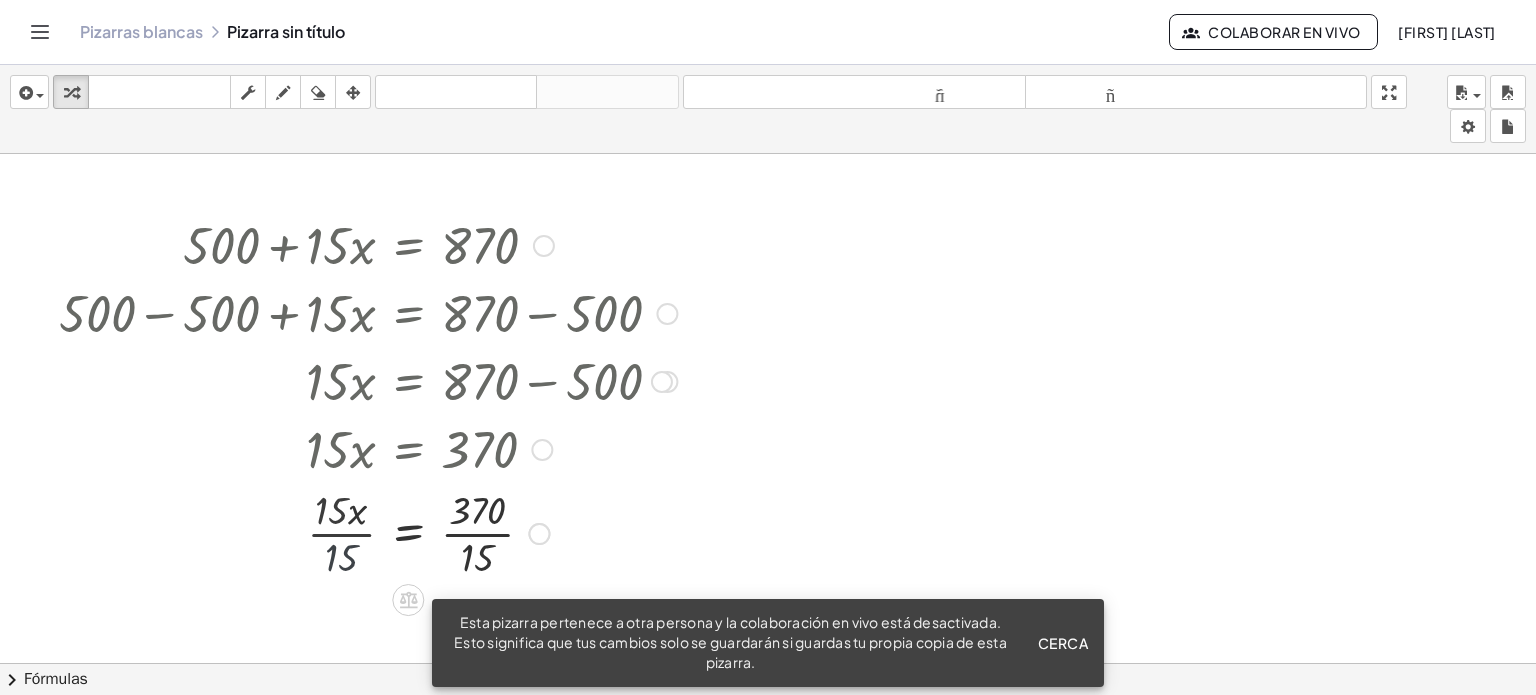 click at bounding box center [368, 532] 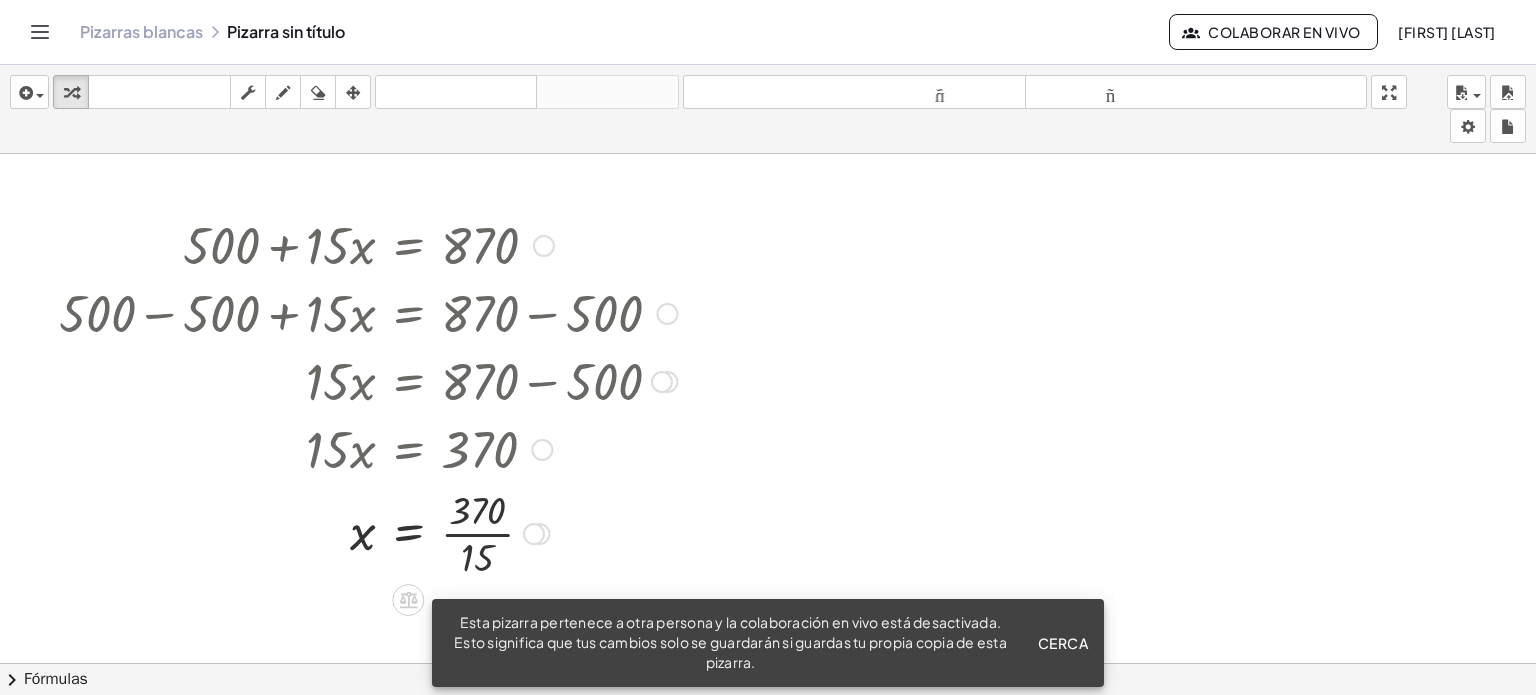 click at bounding box center (368, 532) 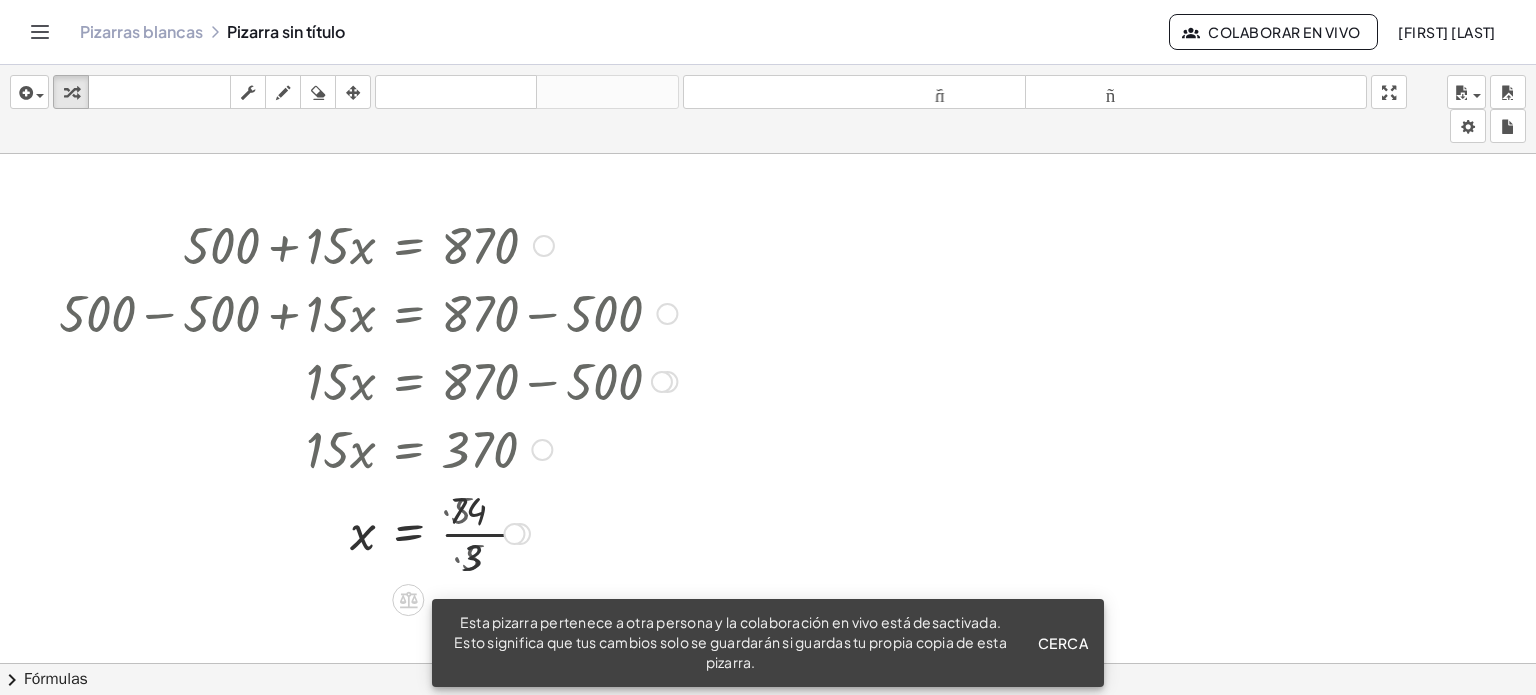 click at bounding box center (368, 532) 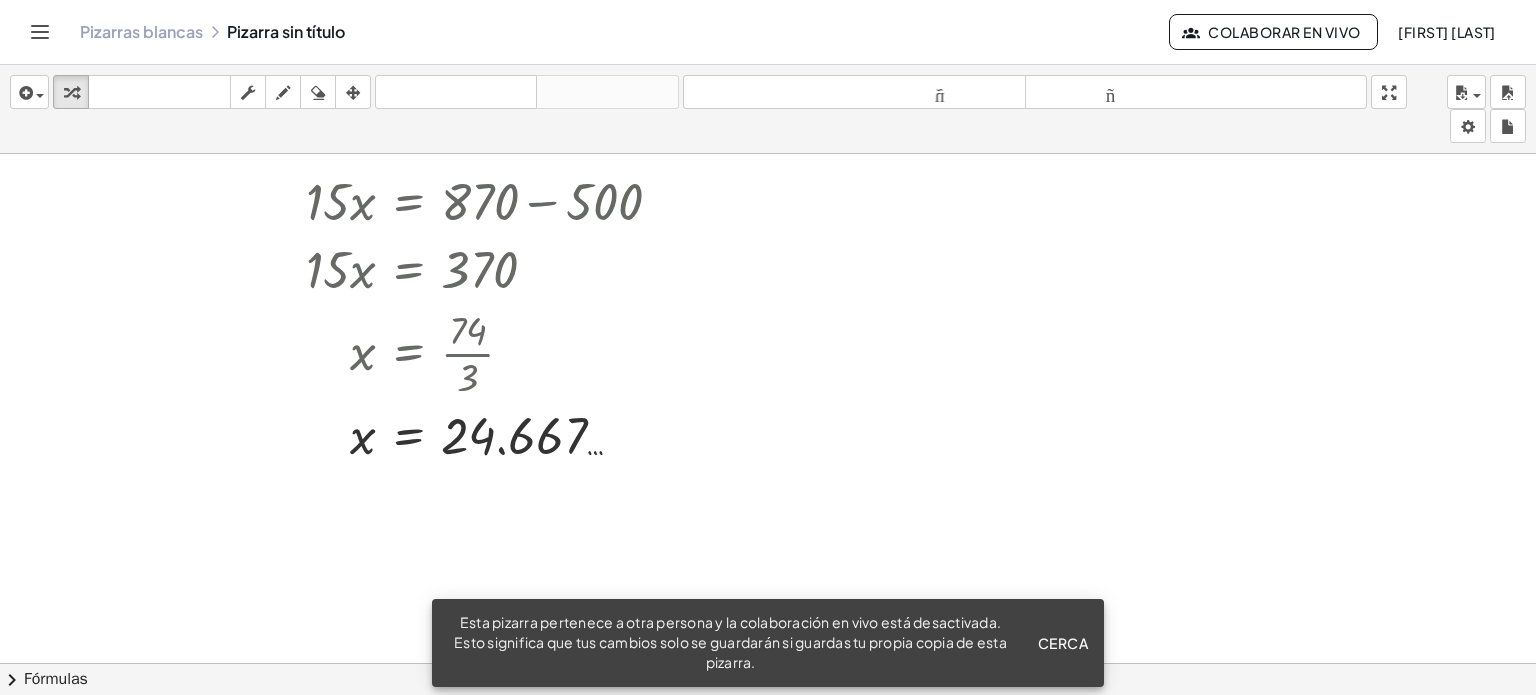 scroll, scrollTop: 189, scrollLeft: 0, axis: vertical 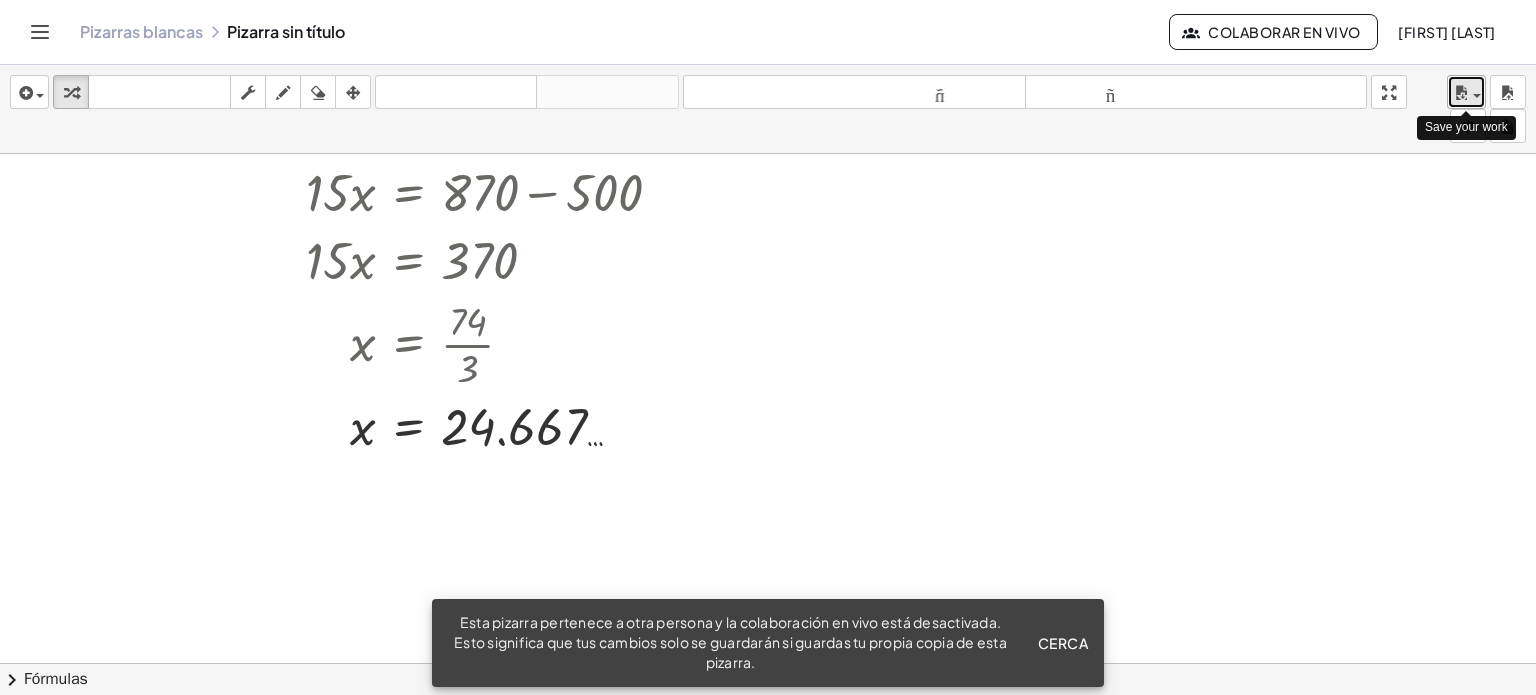 click at bounding box center (1477, 96) 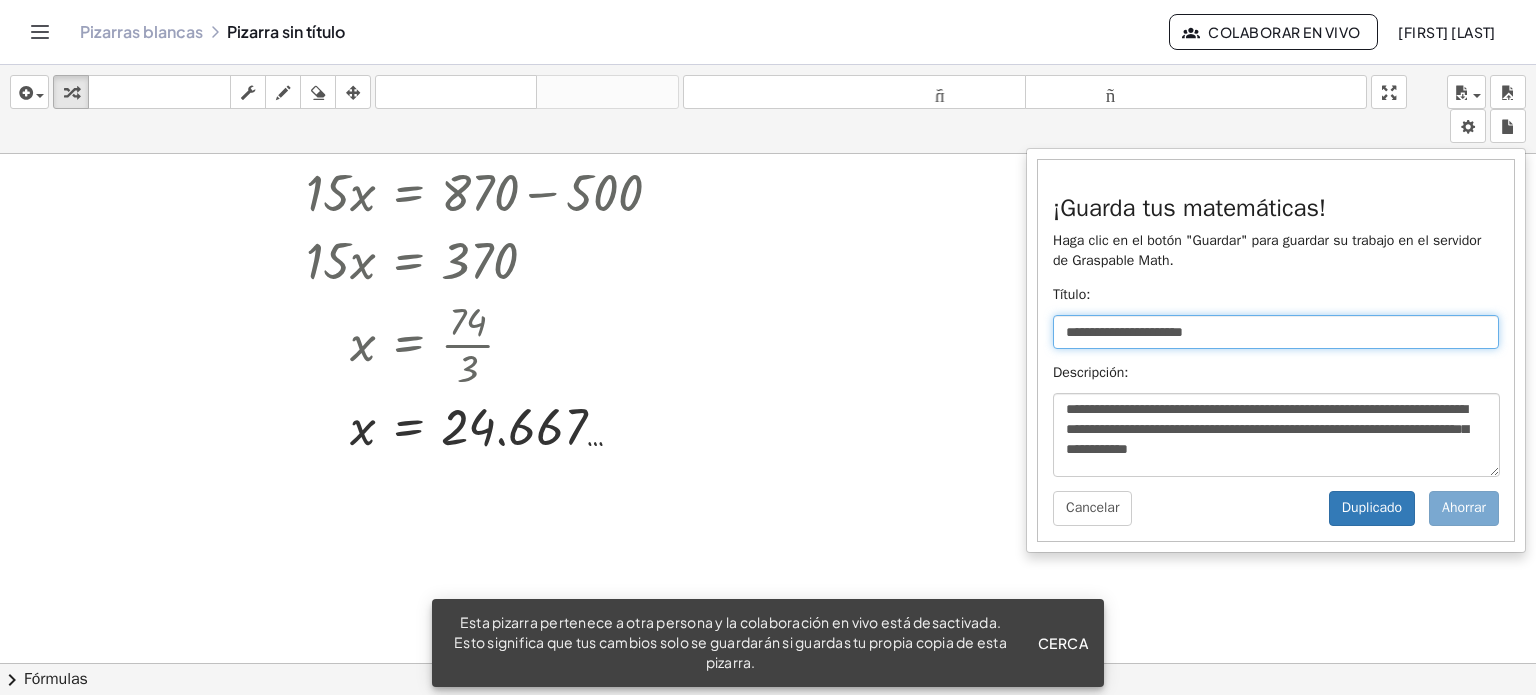 click on "**********" at bounding box center [1276, 332] 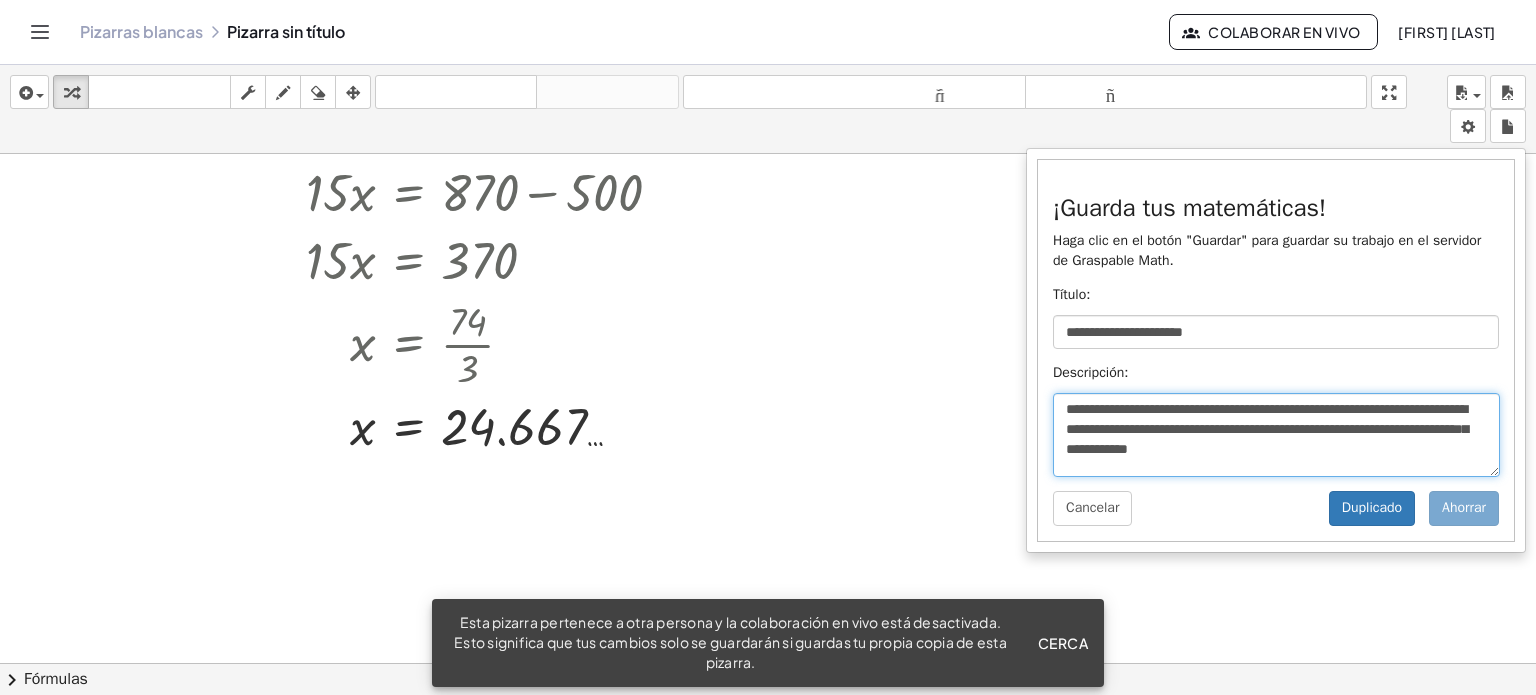 click on "**********" at bounding box center (1276, 435) 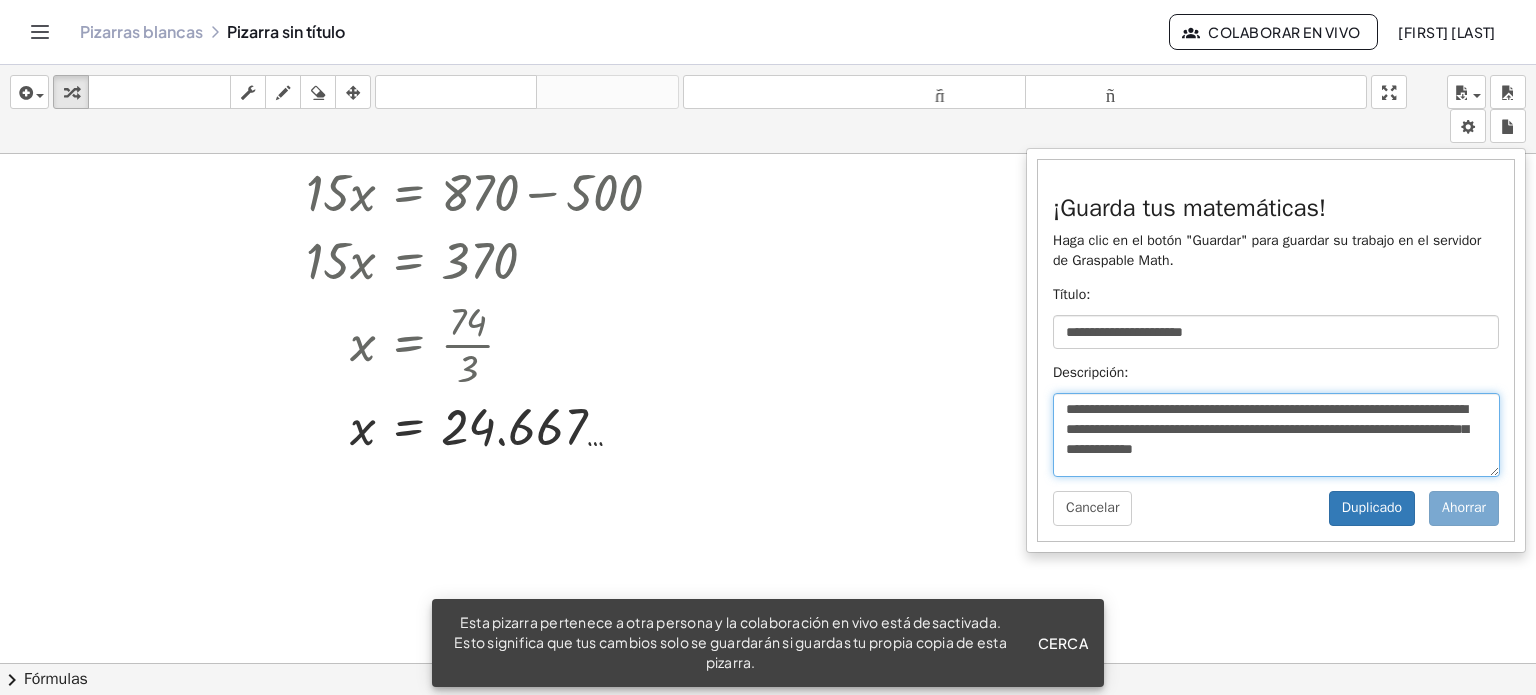 type on "**********" 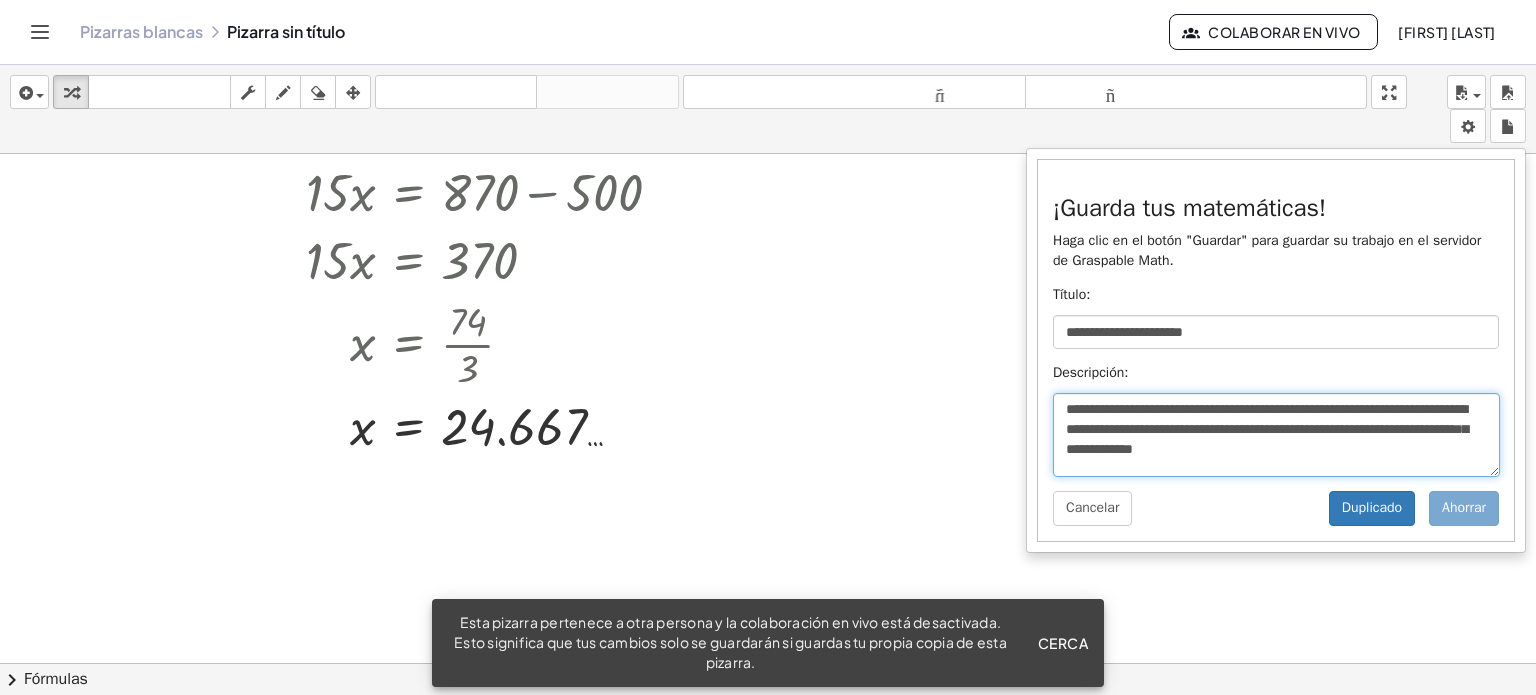 click on "**********" at bounding box center [1276, 435] 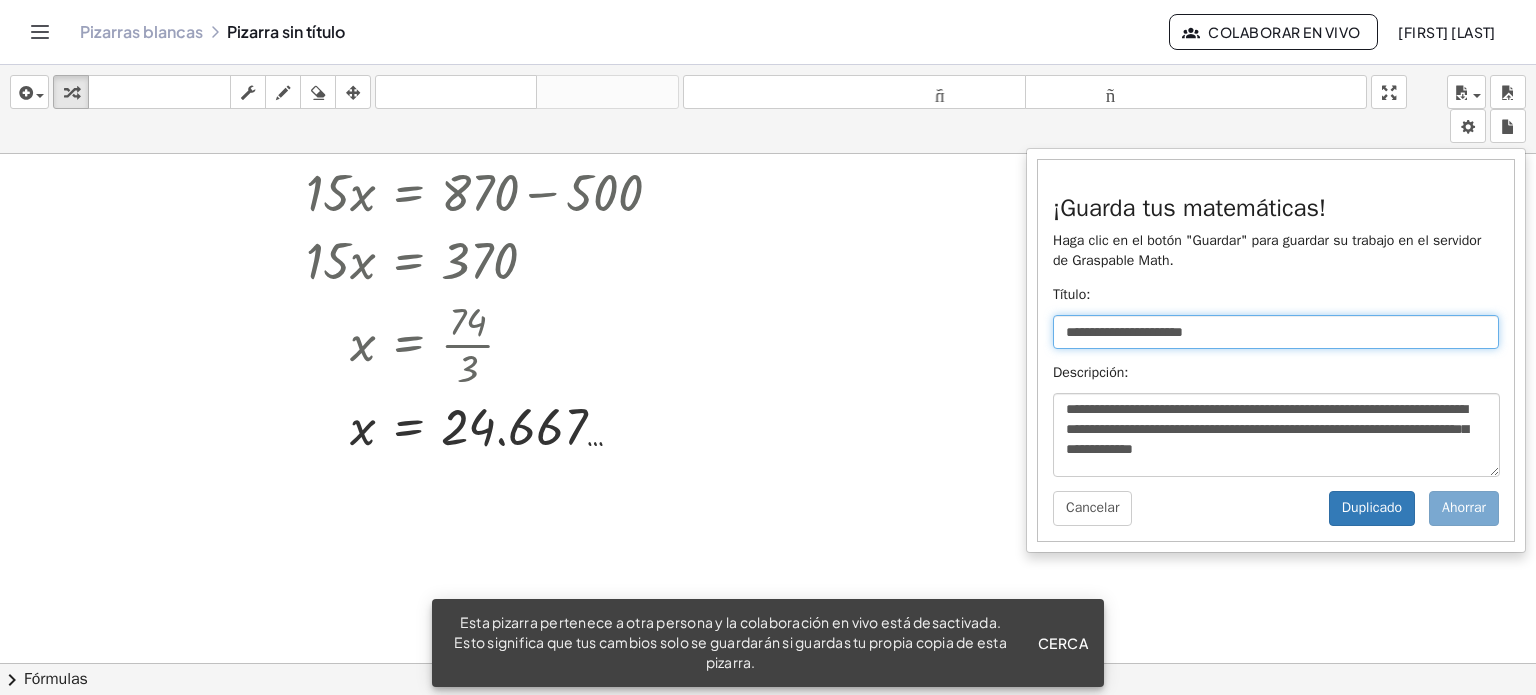 click on "**********" at bounding box center [1276, 332] 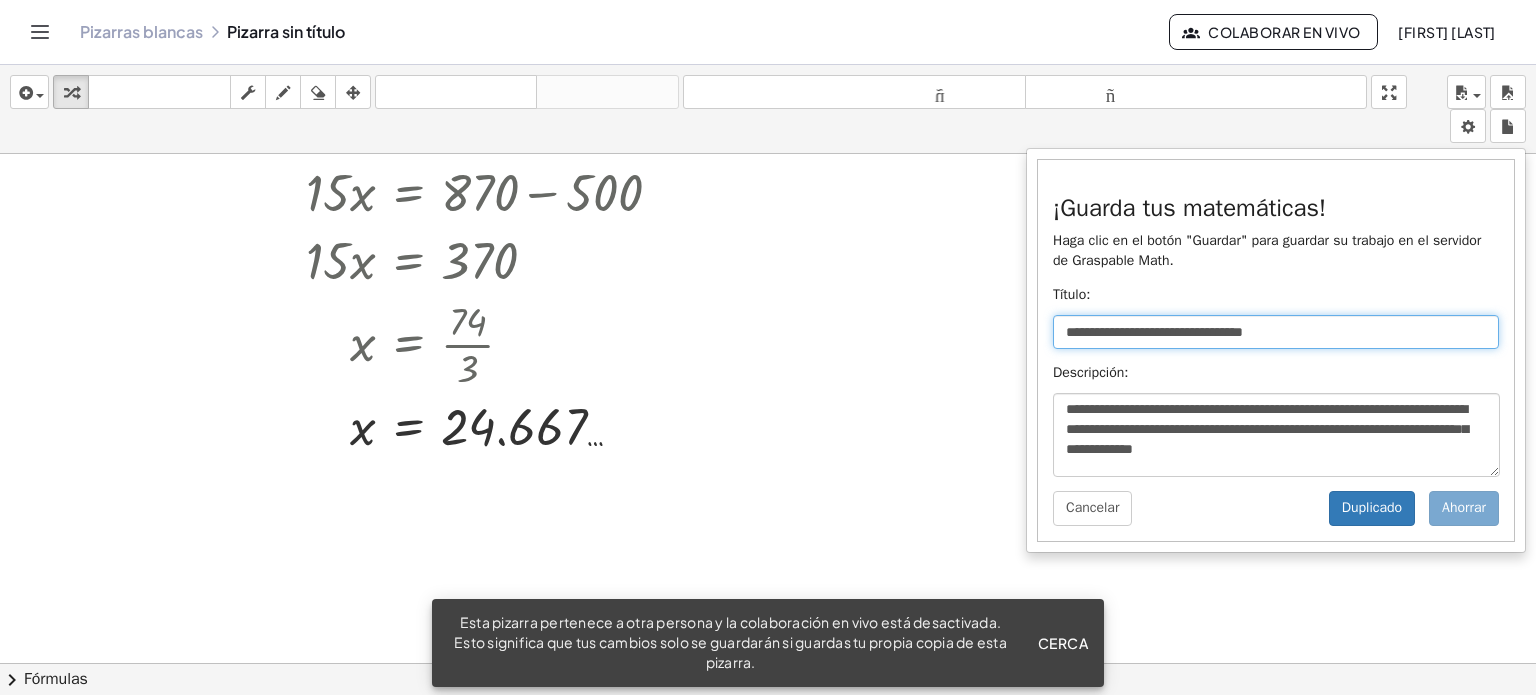 type on "**********" 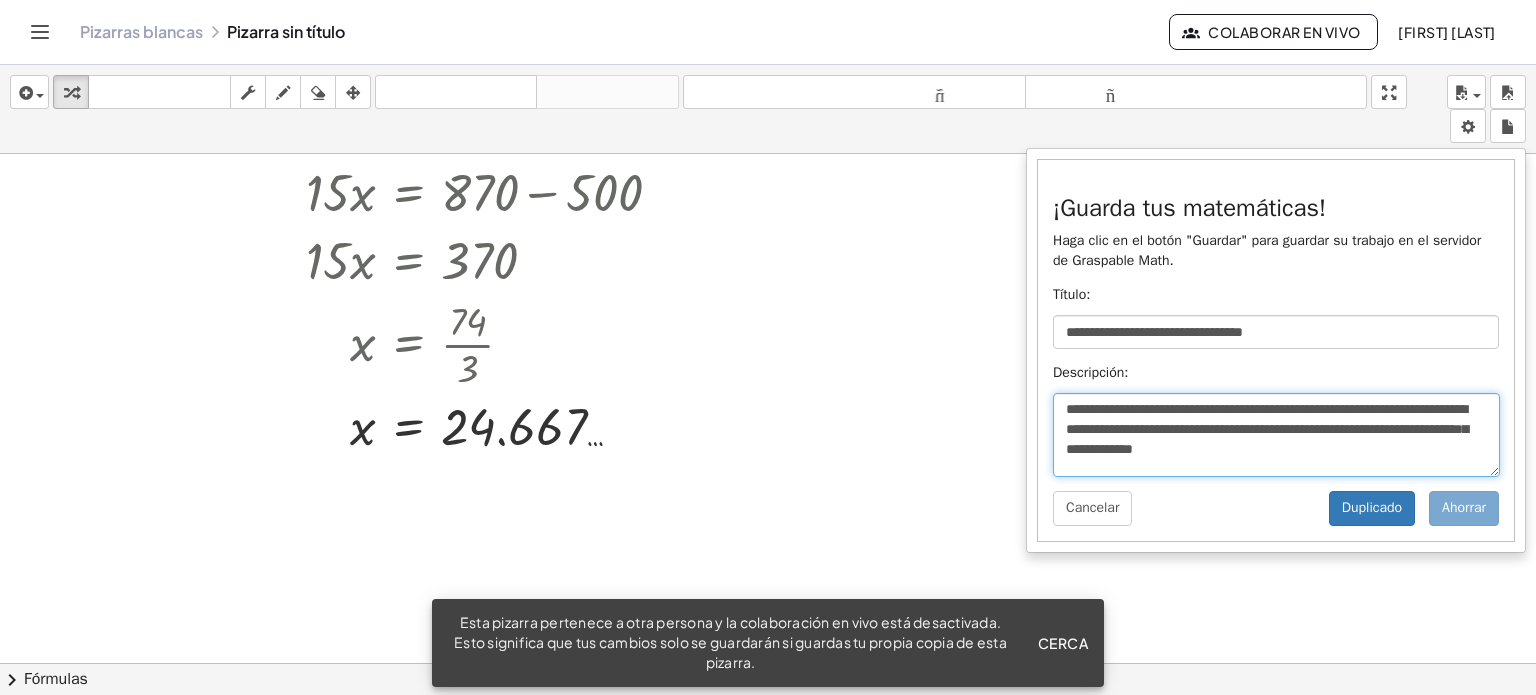 click on "**********" at bounding box center [1276, 435] 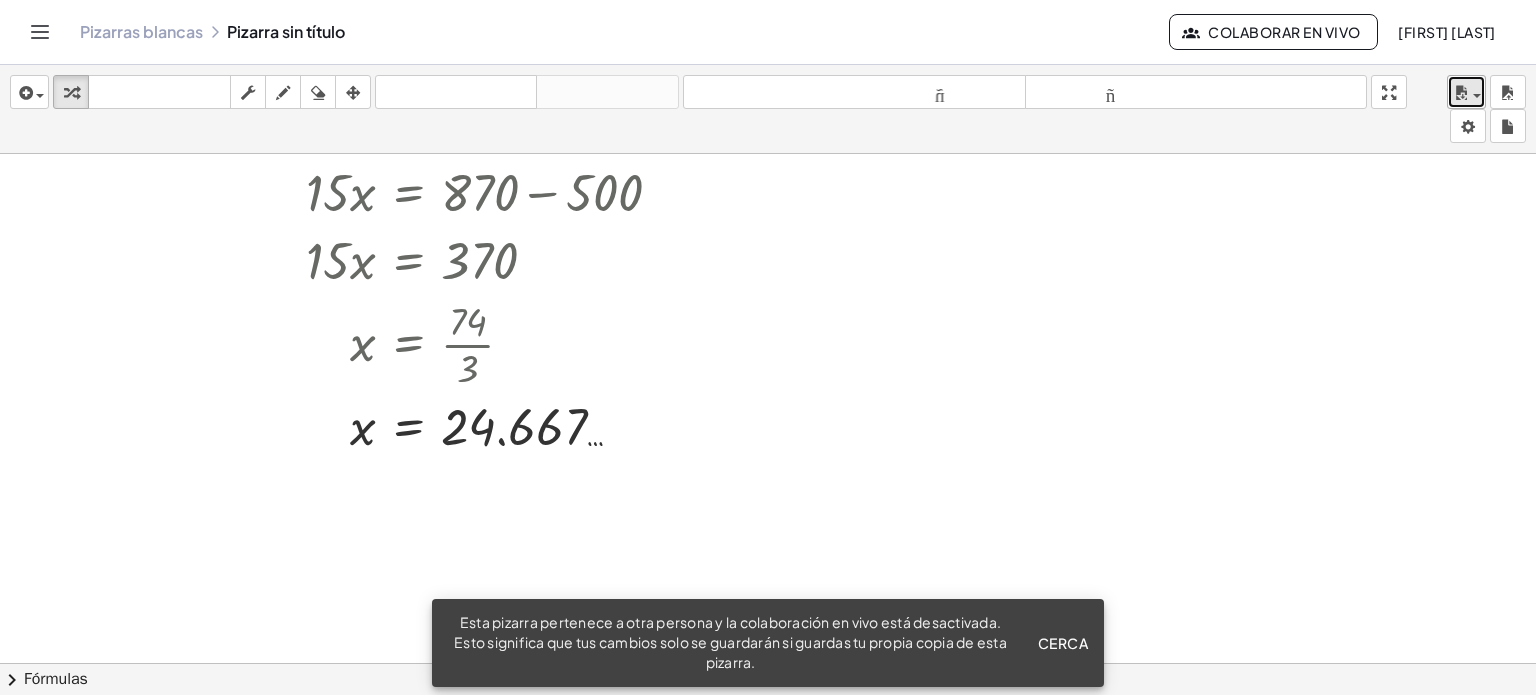 click at bounding box center (1461, 93) 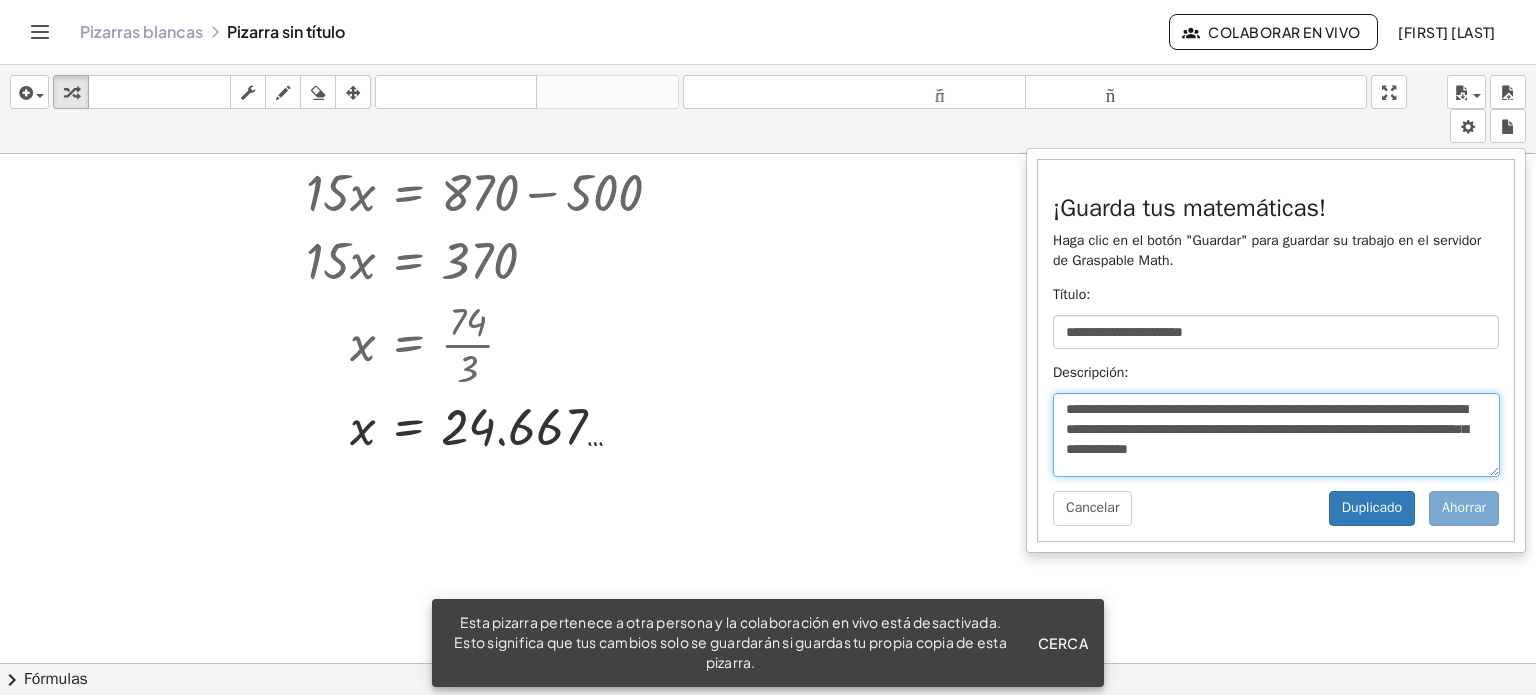 drag, startPoint x: 1341, startPoint y: 443, endPoint x: 1069, endPoint y: 409, distance: 274.11676 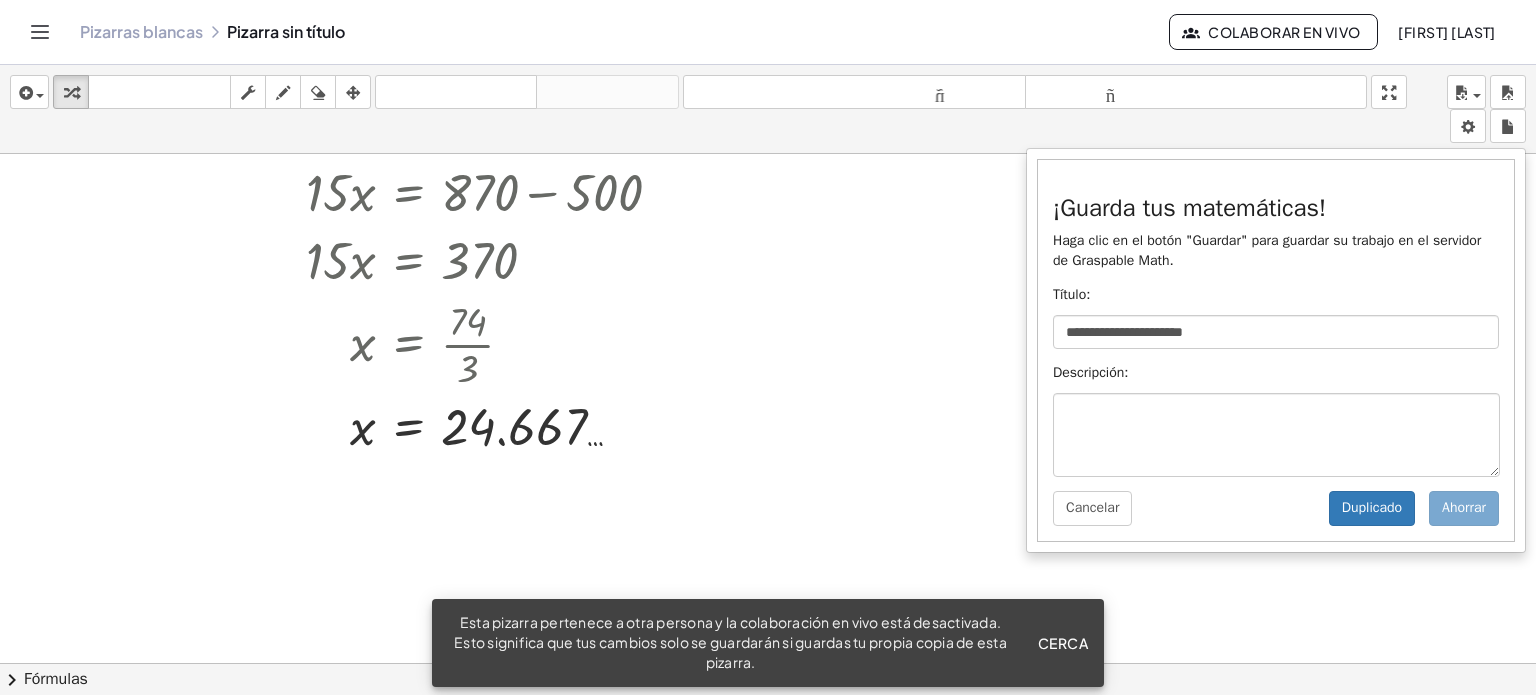 click on "**********" at bounding box center [1276, 350] 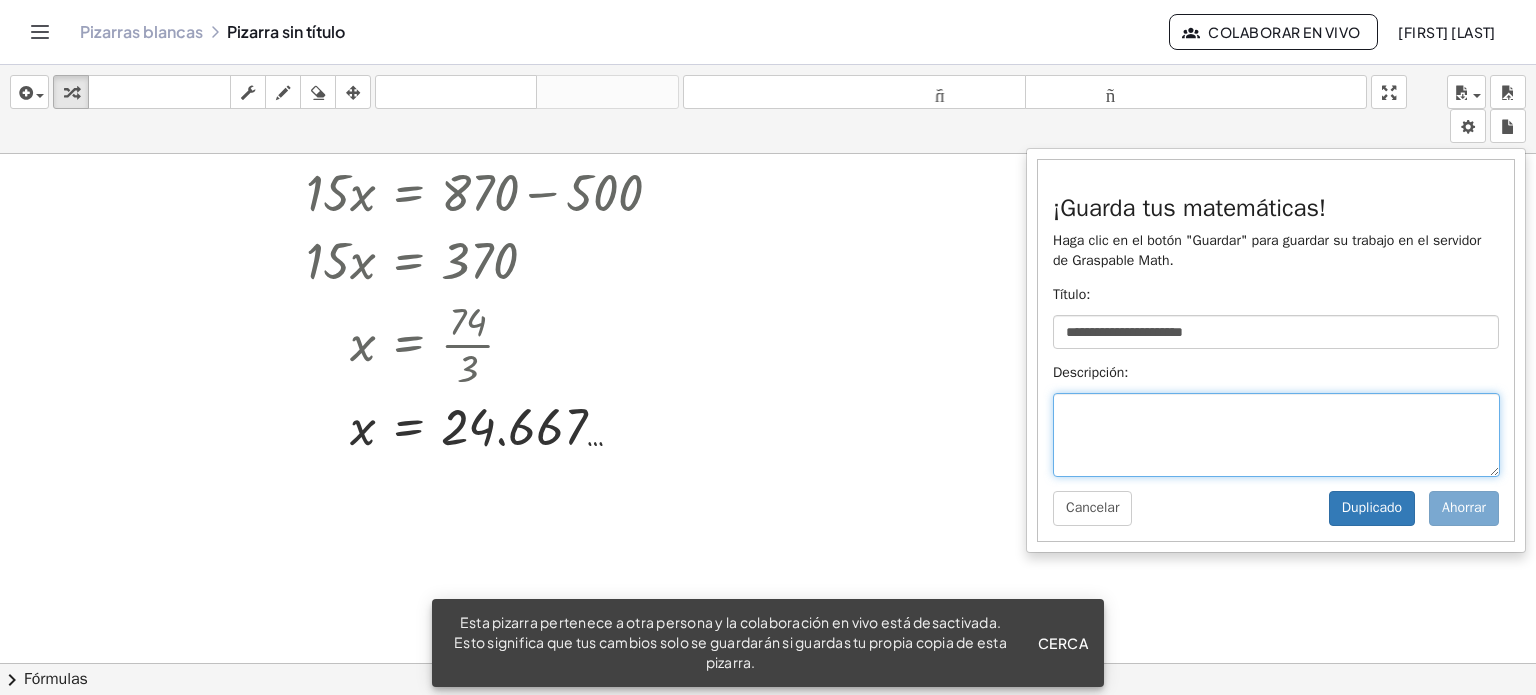 click on "**********" at bounding box center [1276, 435] 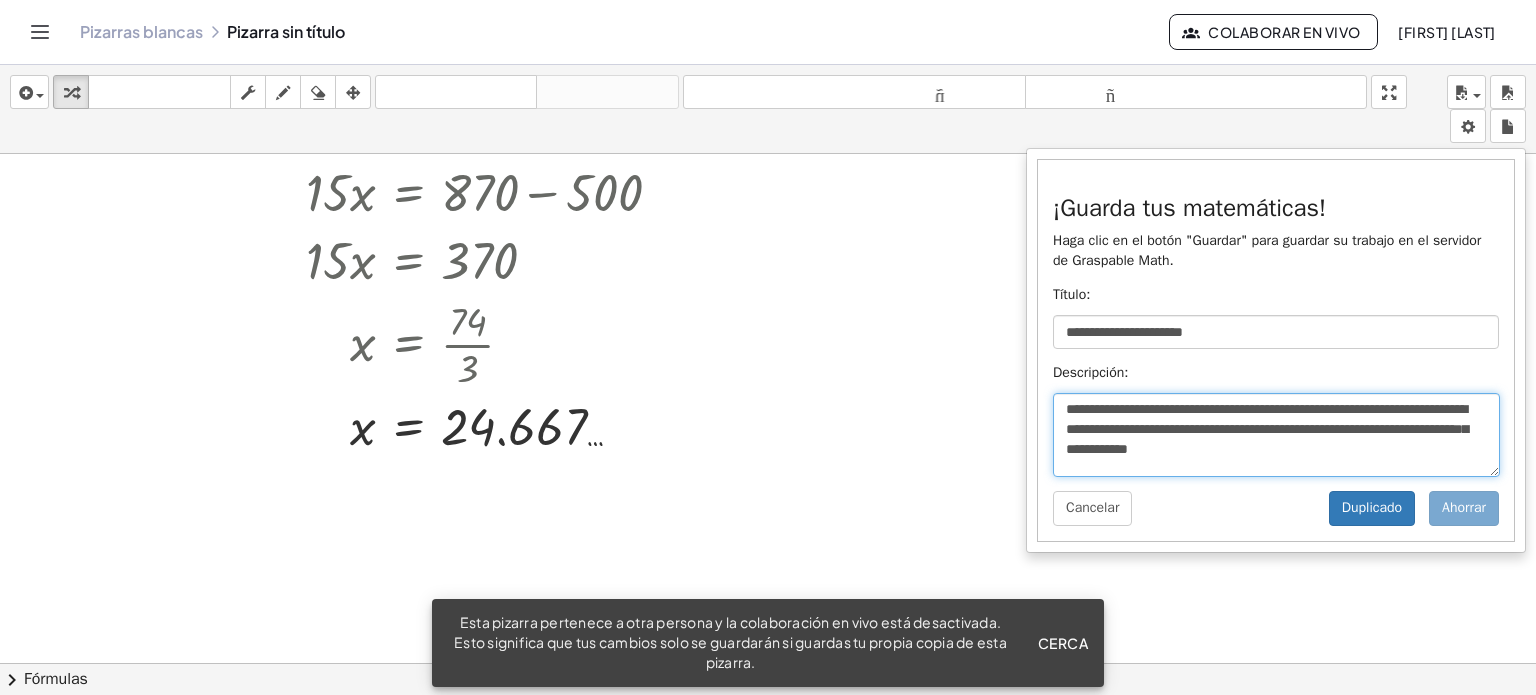 type on "**********" 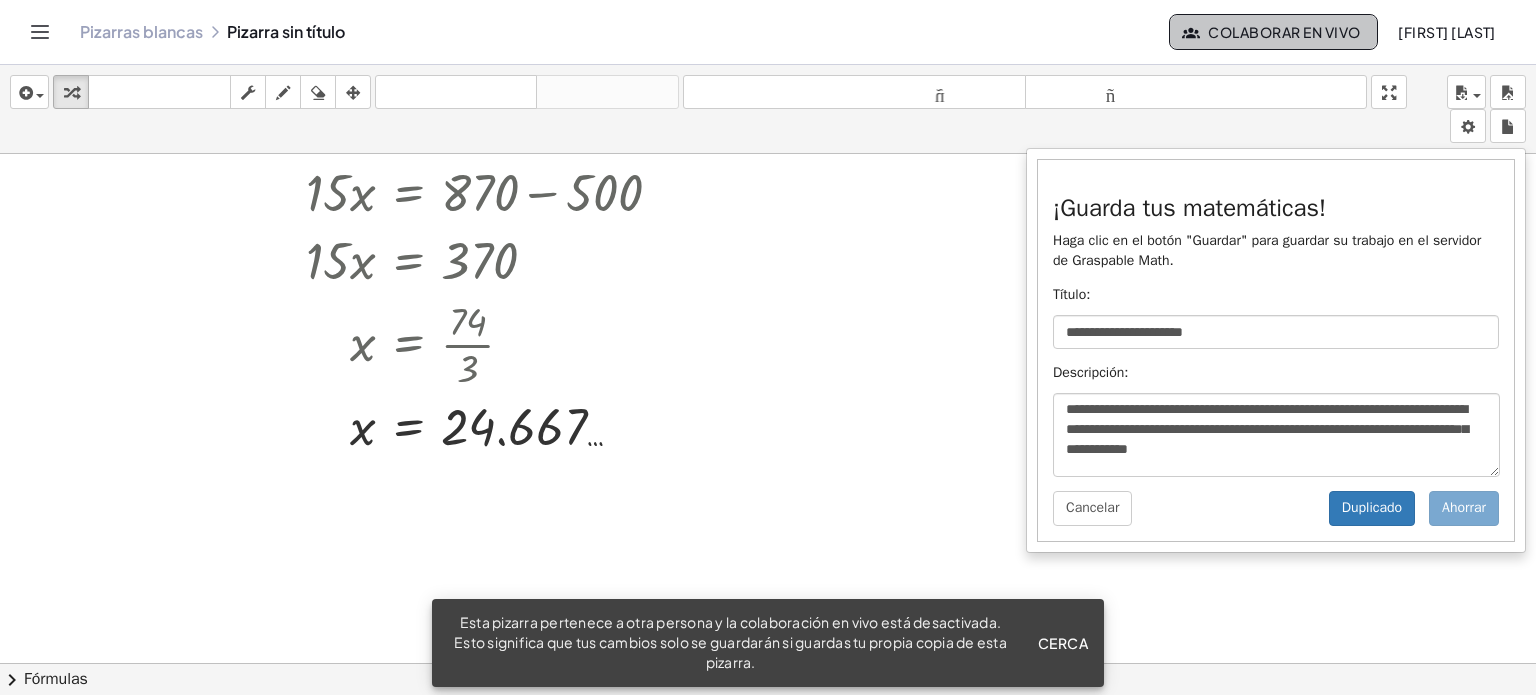 click on "Colaborar en vivo" at bounding box center [1284, 32] 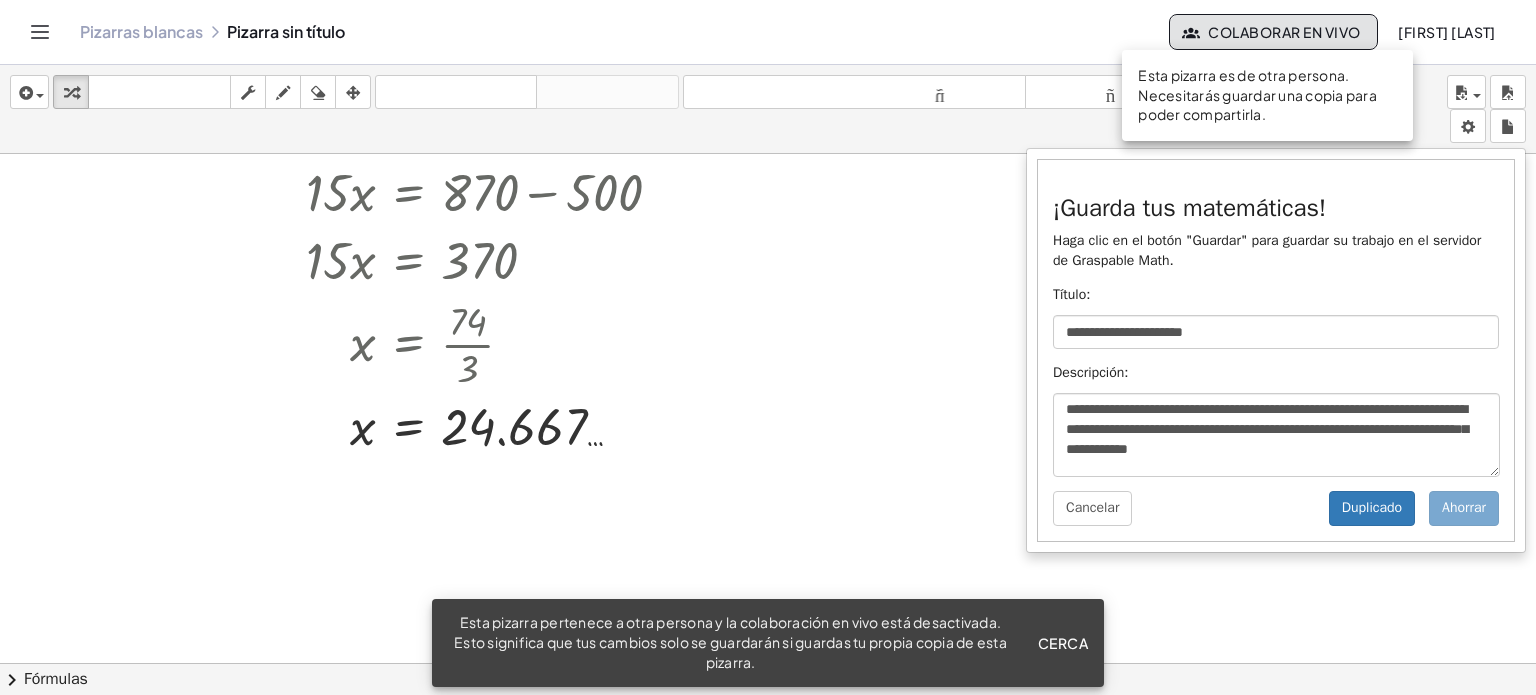 click on "Esta pizarra es de otra persona. Necesitarás guardar una copia para poder compartirla." at bounding box center [1257, 95] 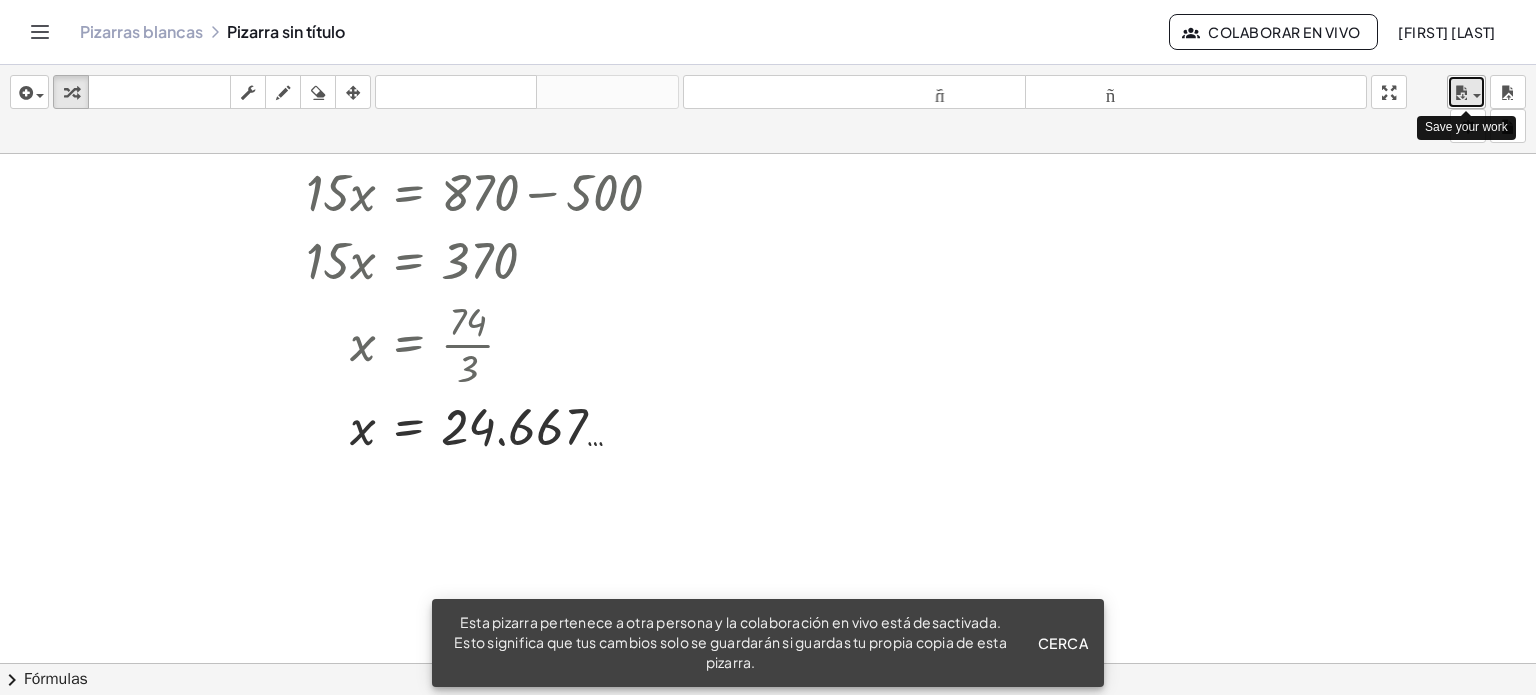 click at bounding box center (1461, 93) 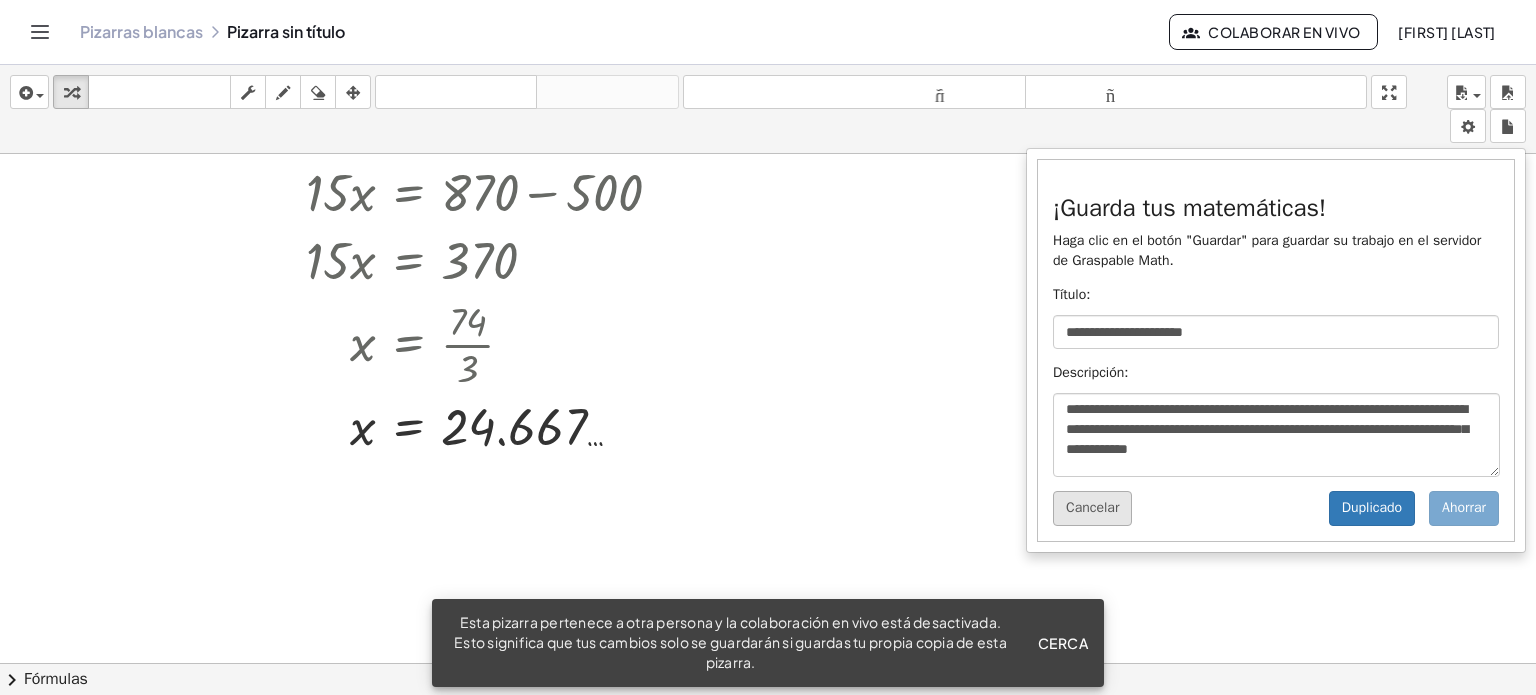 drag, startPoint x: 1072, startPoint y: 527, endPoint x: 1086, endPoint y: 502, distance: 28.653097 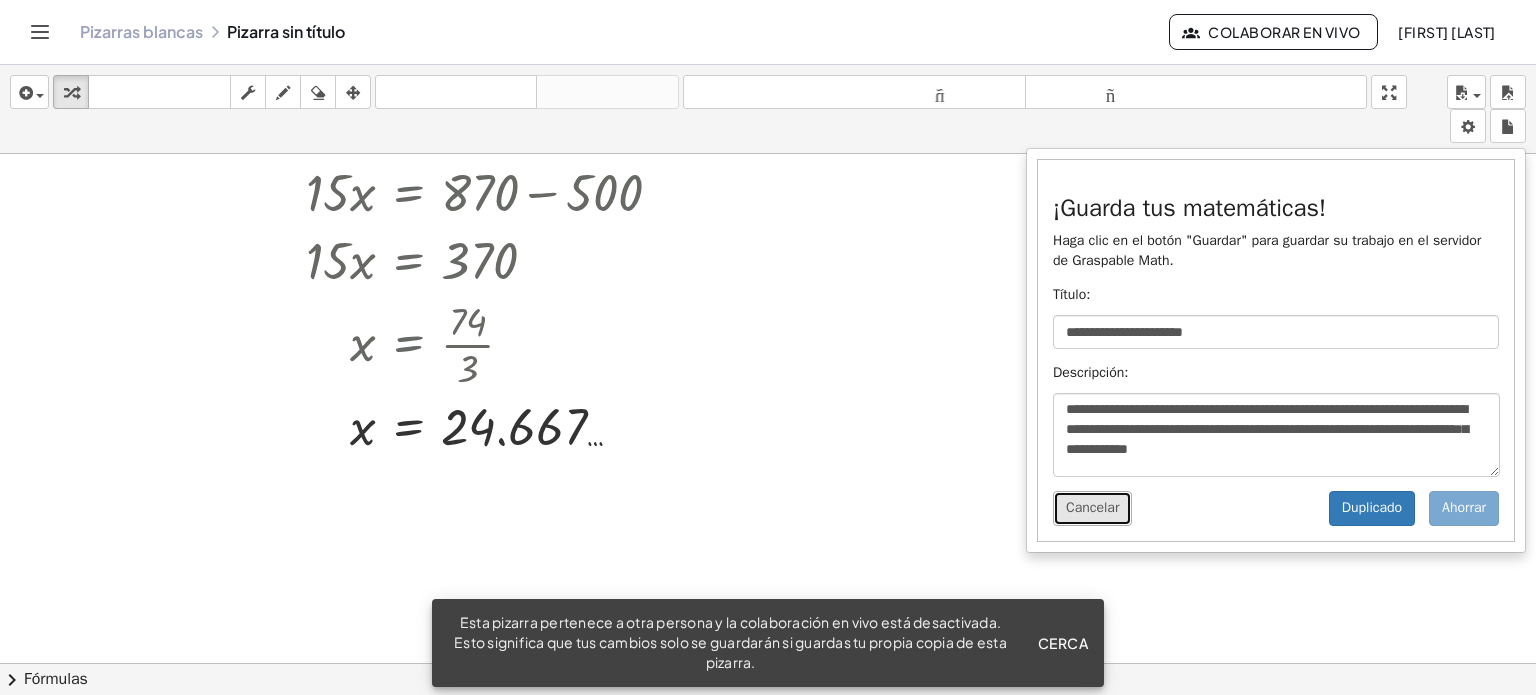 click on "Cancelar" at bounding box center (1092, 508) 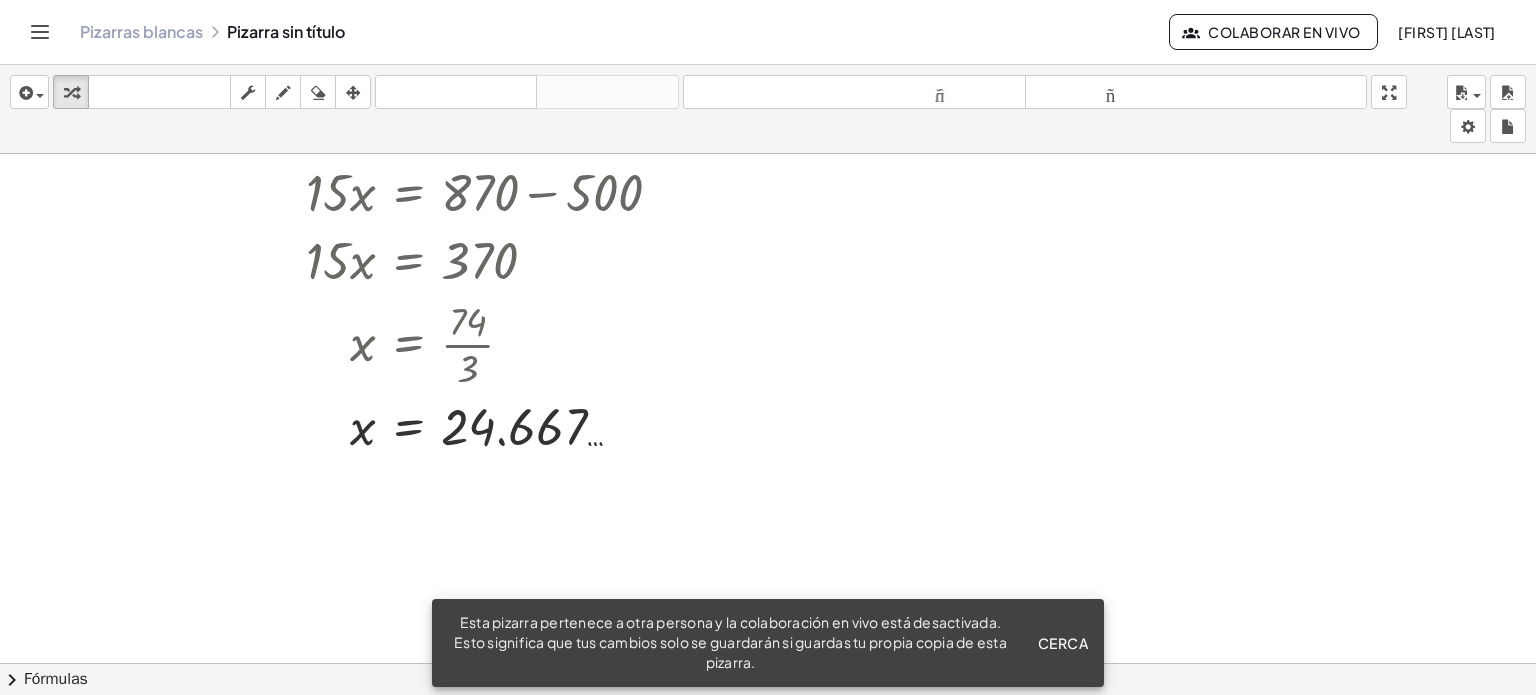 click on "Esta pizarra pertenece a otra persona y la colaboración en vivo está desactivada. Esto significa que tus cambios solo se guardarán si guardas tu propia copia de esta pizarra. Cerca" at bounding box center (768, 643) 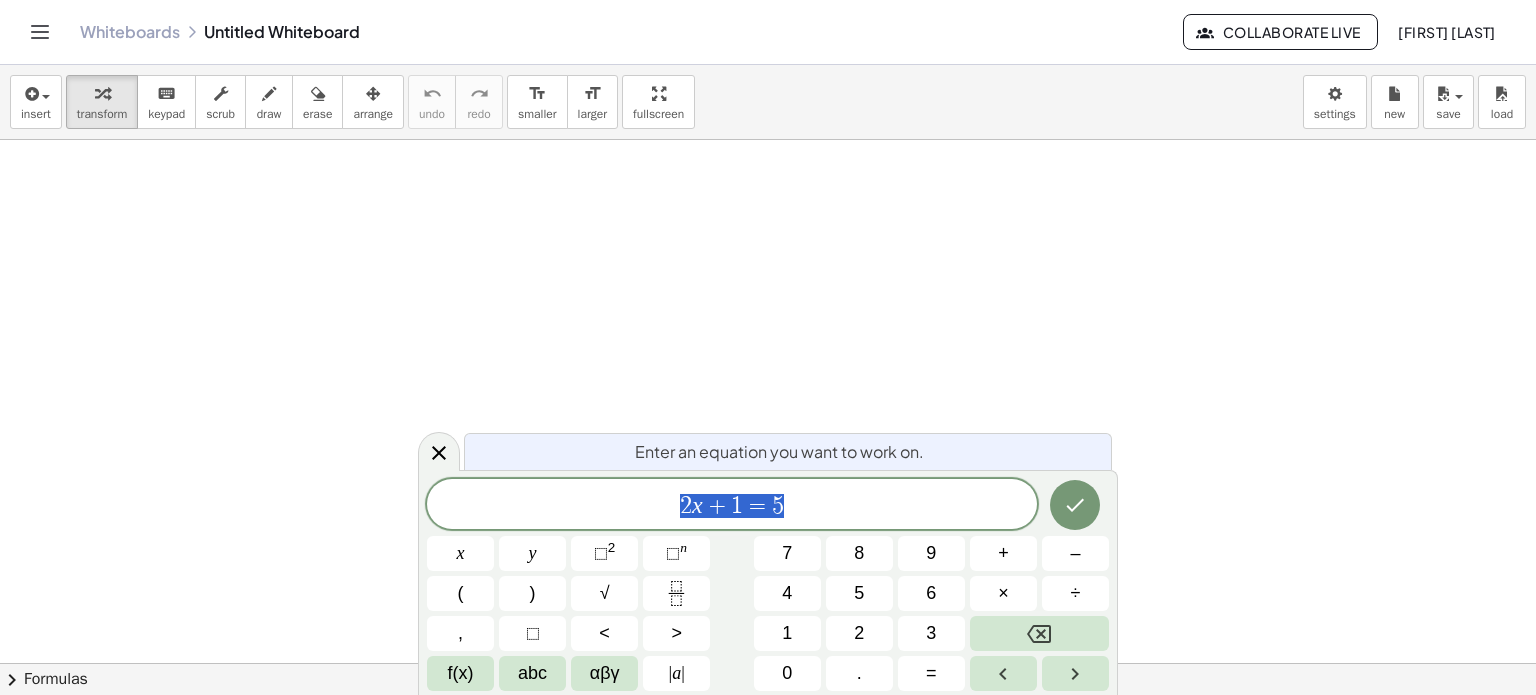 scroll, scrollTop: 0, scrollLeft: 0, axis: both 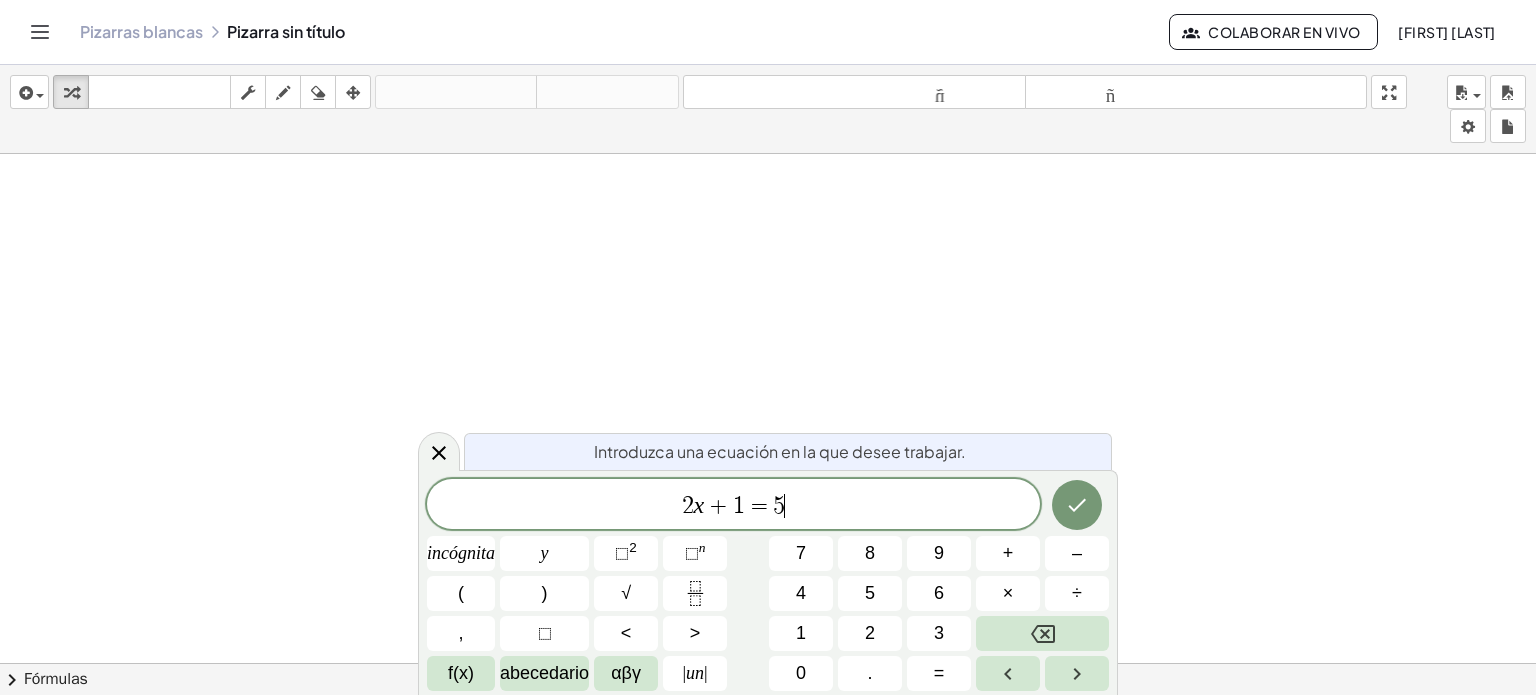 click on "2 x + 1 = 5 ​" at bounding box center [733, 506] 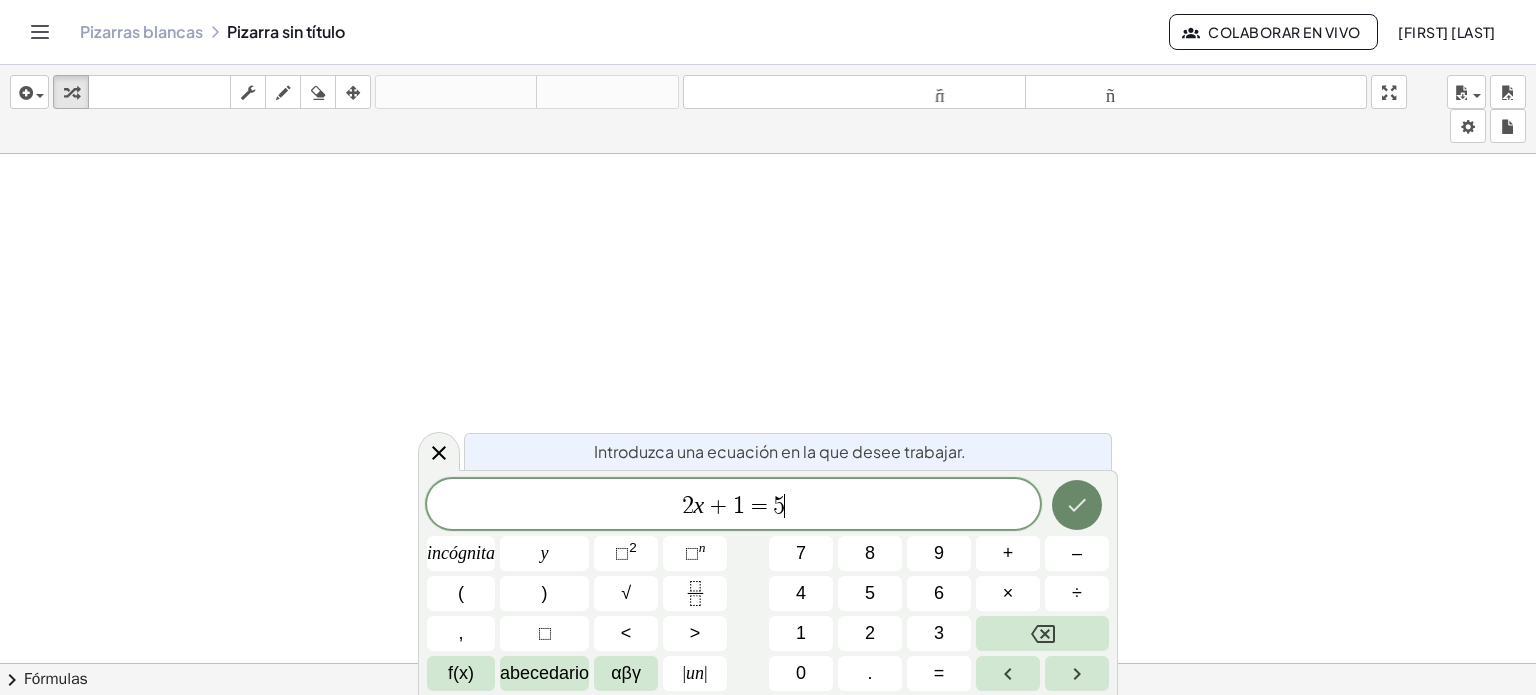 click 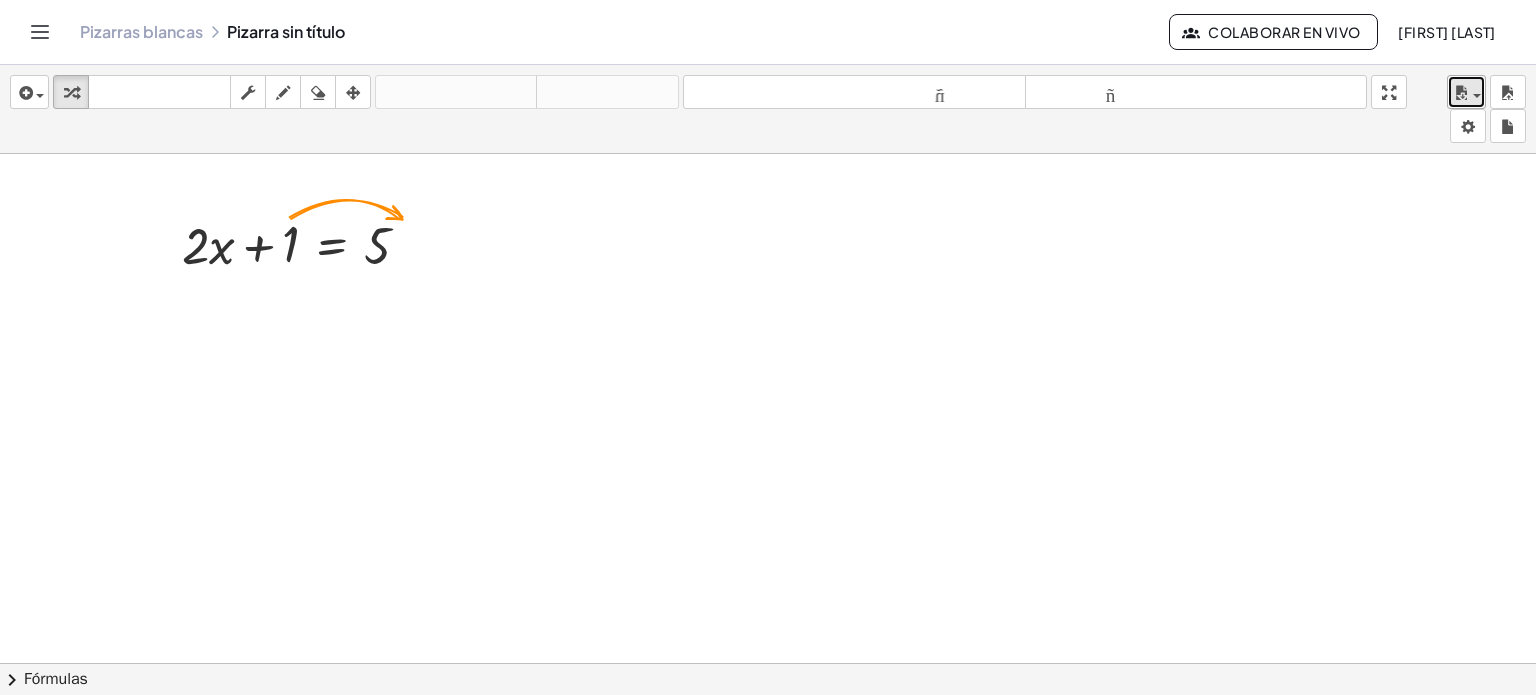 click at bounding box center [1471, 95] 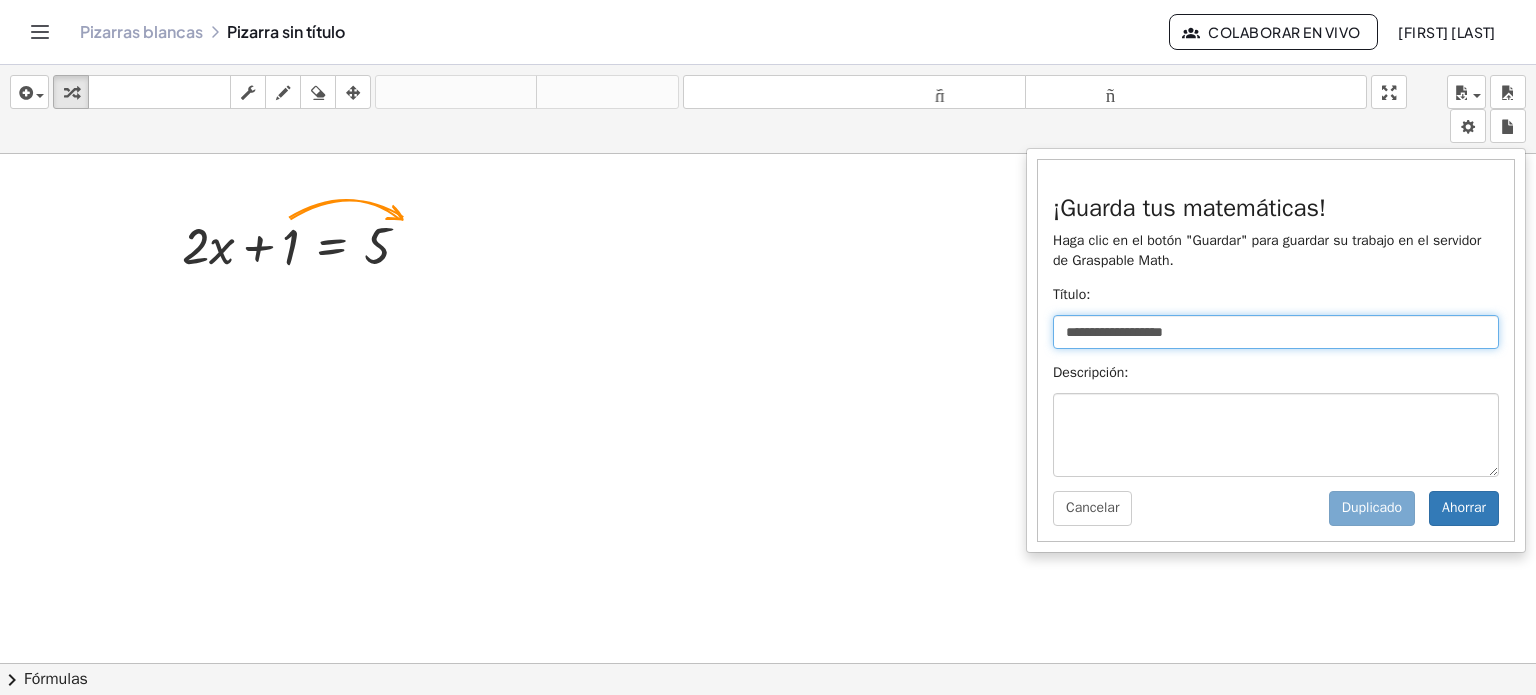 drag, startPoint x: 1209, startPoint y: 331, endPoint x: 861, endPoint y: 363, distance: 349.46817 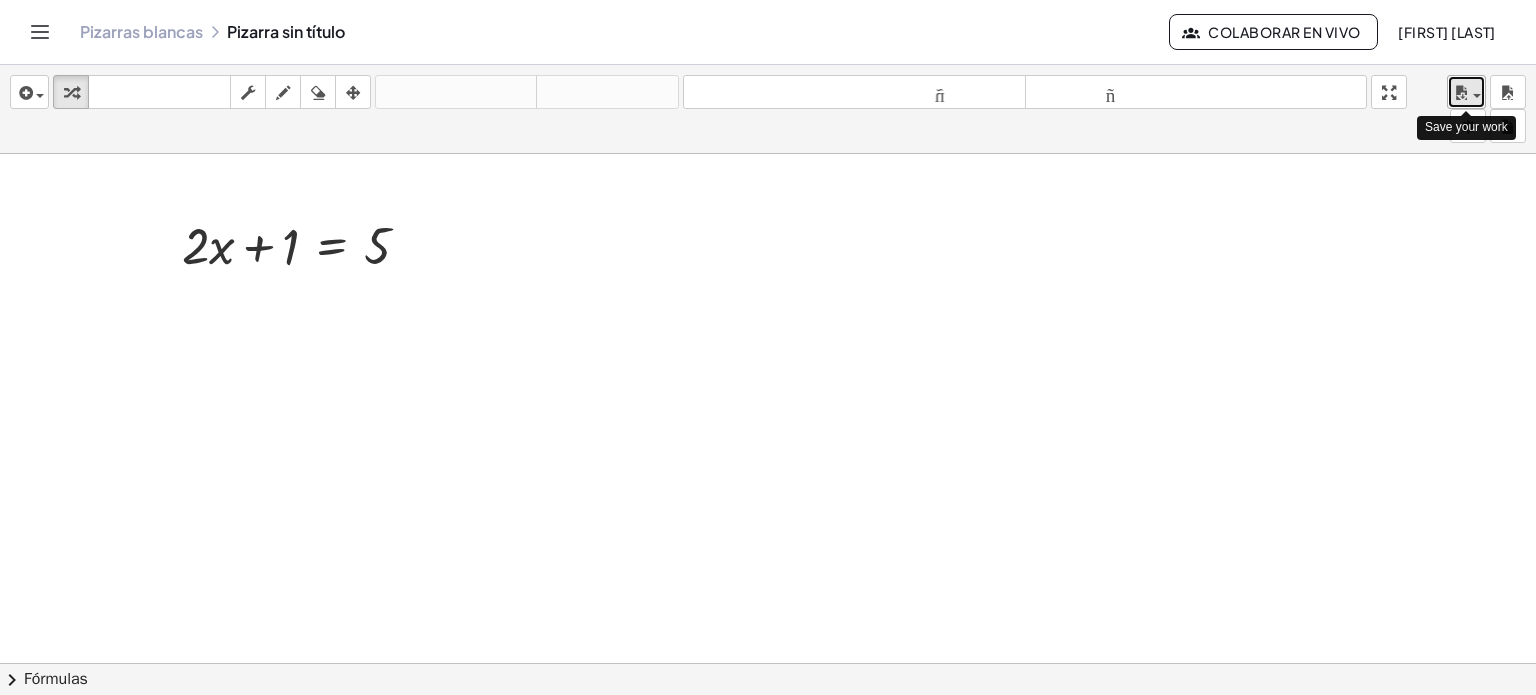 click at bounding box center [1461, 93] 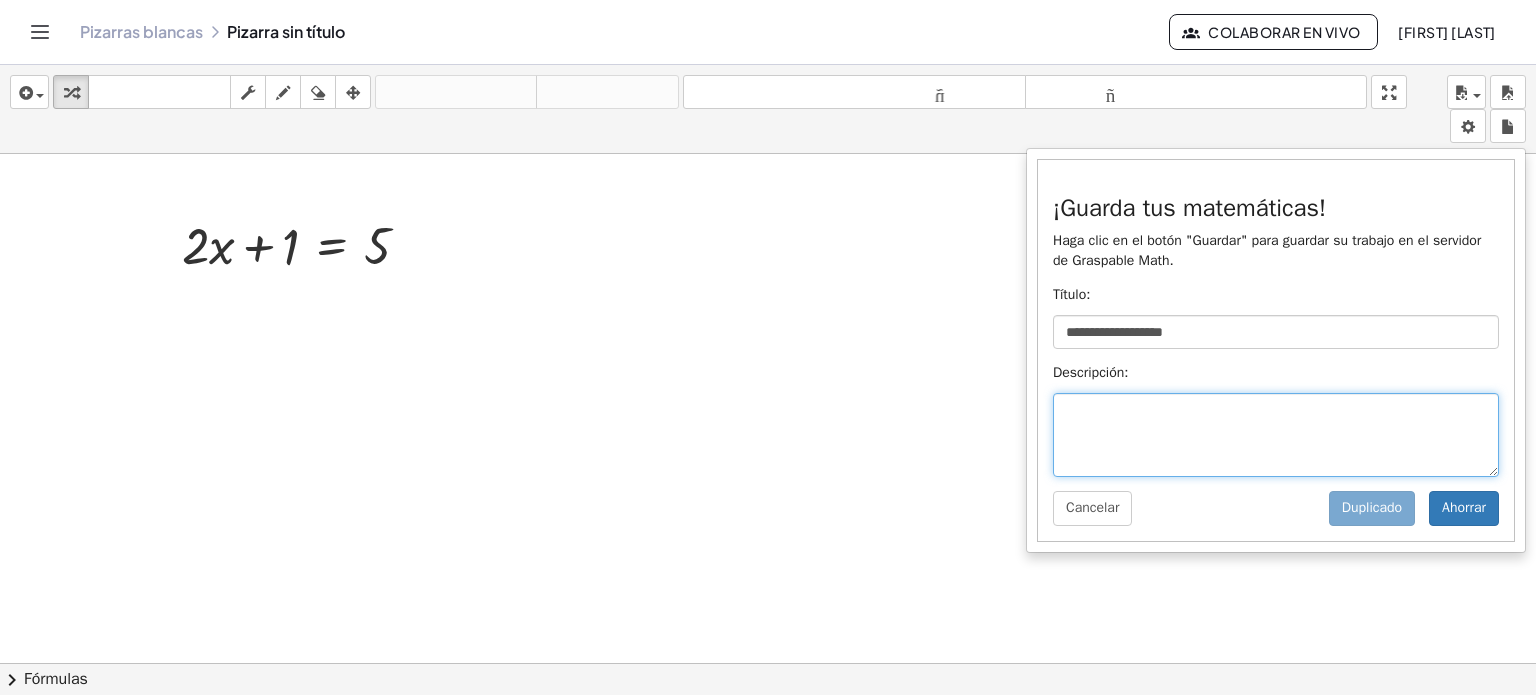 click at bounding box center [1276, 435] 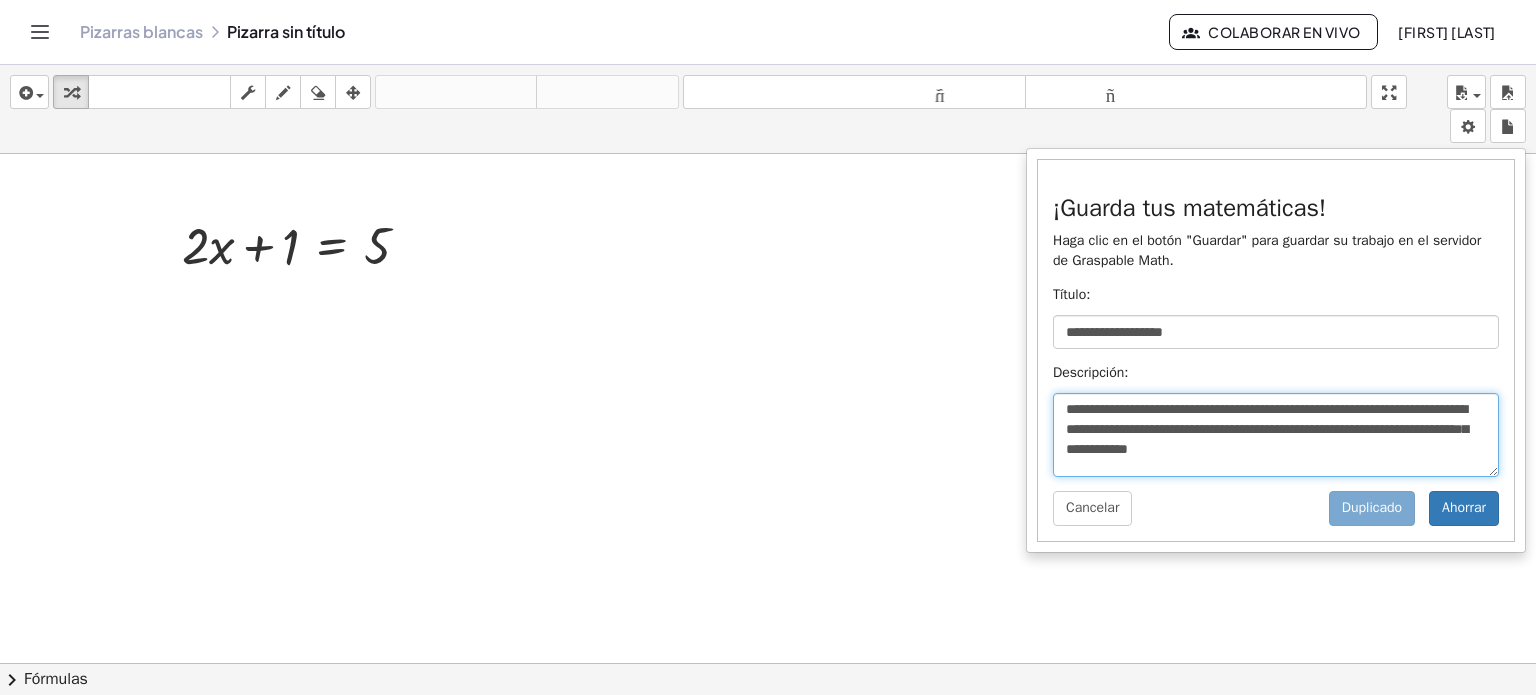 type on "**********" 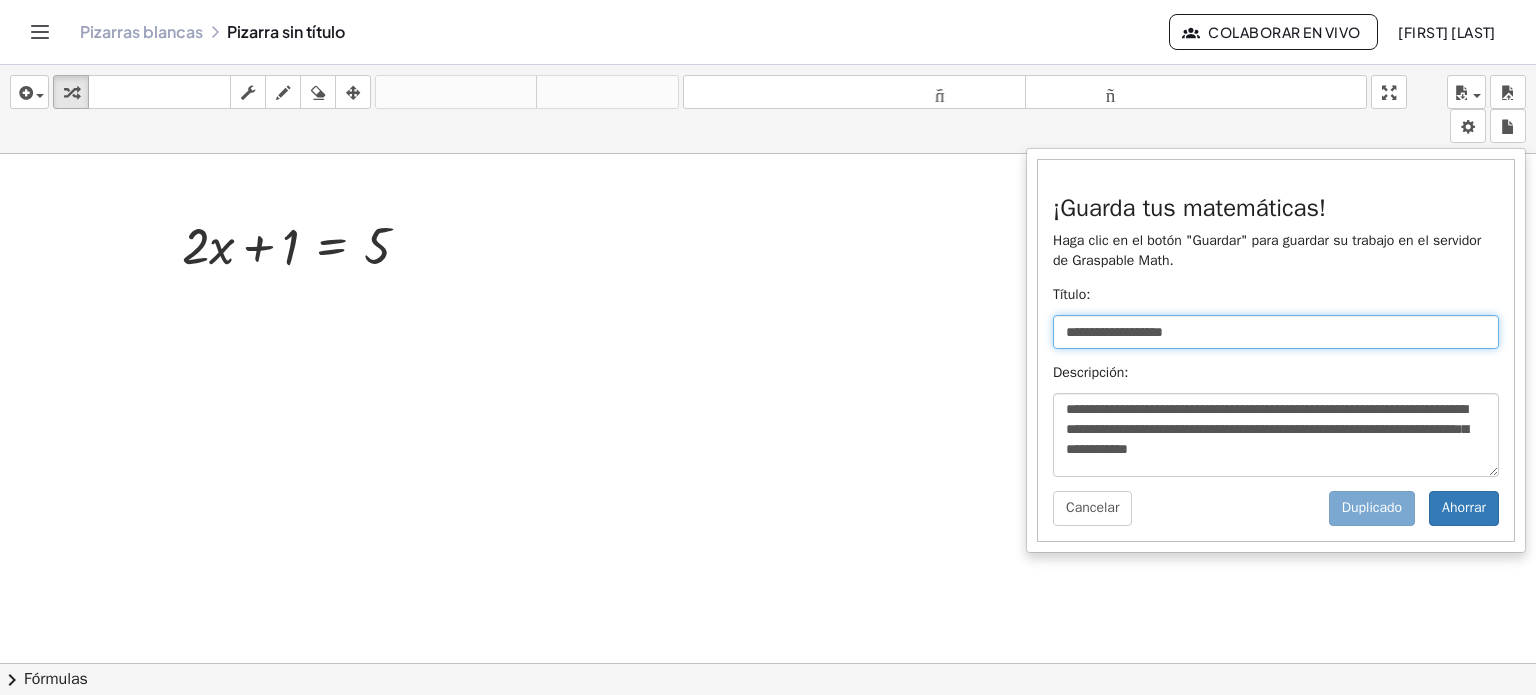 click on "**********" at bounding box center (1276, 332) 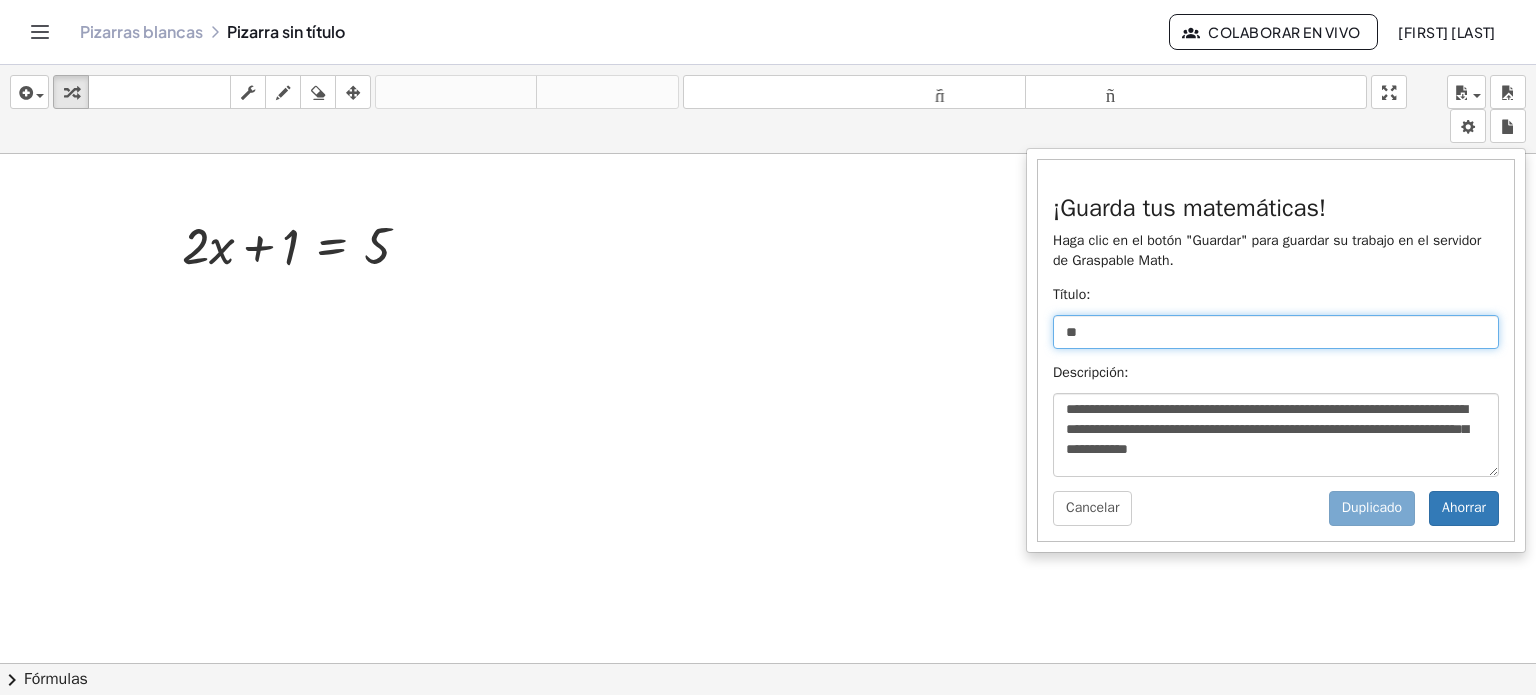 type on "*" 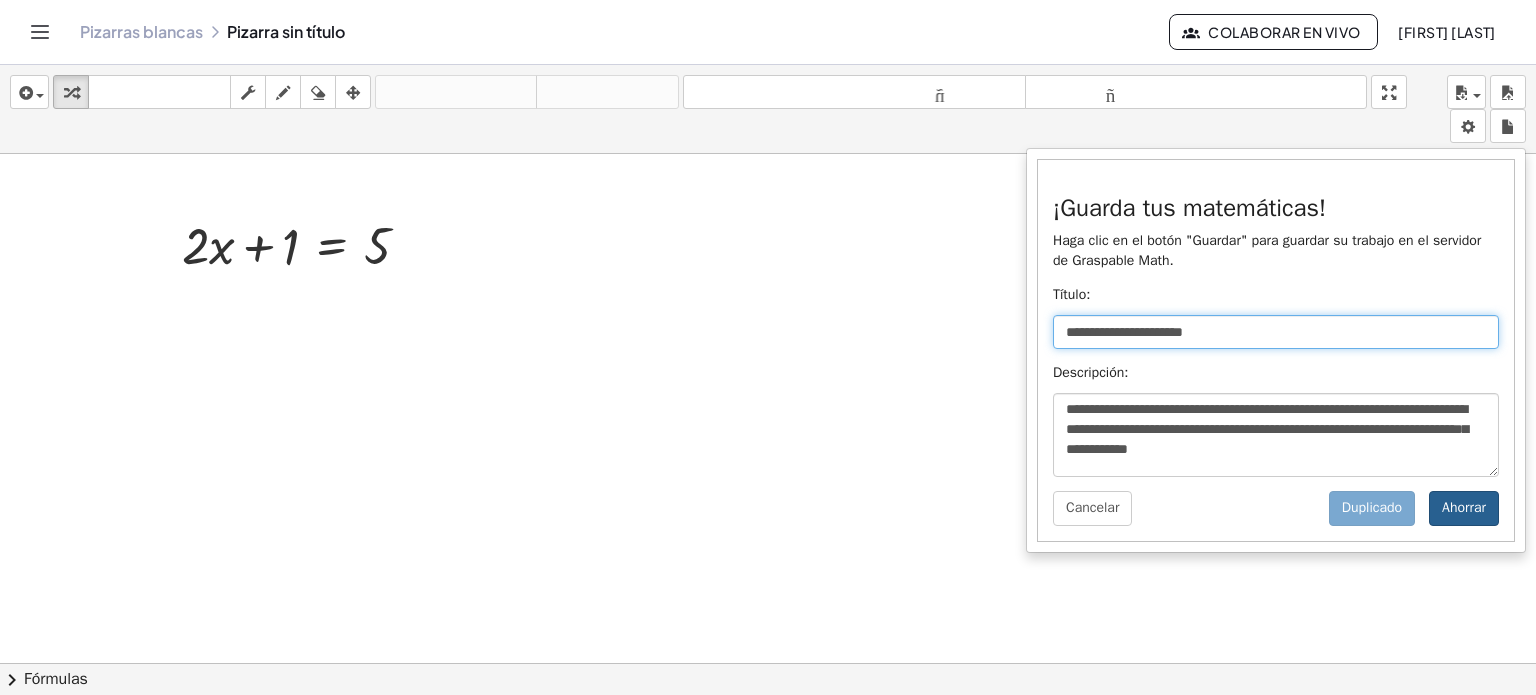 type on "**********" 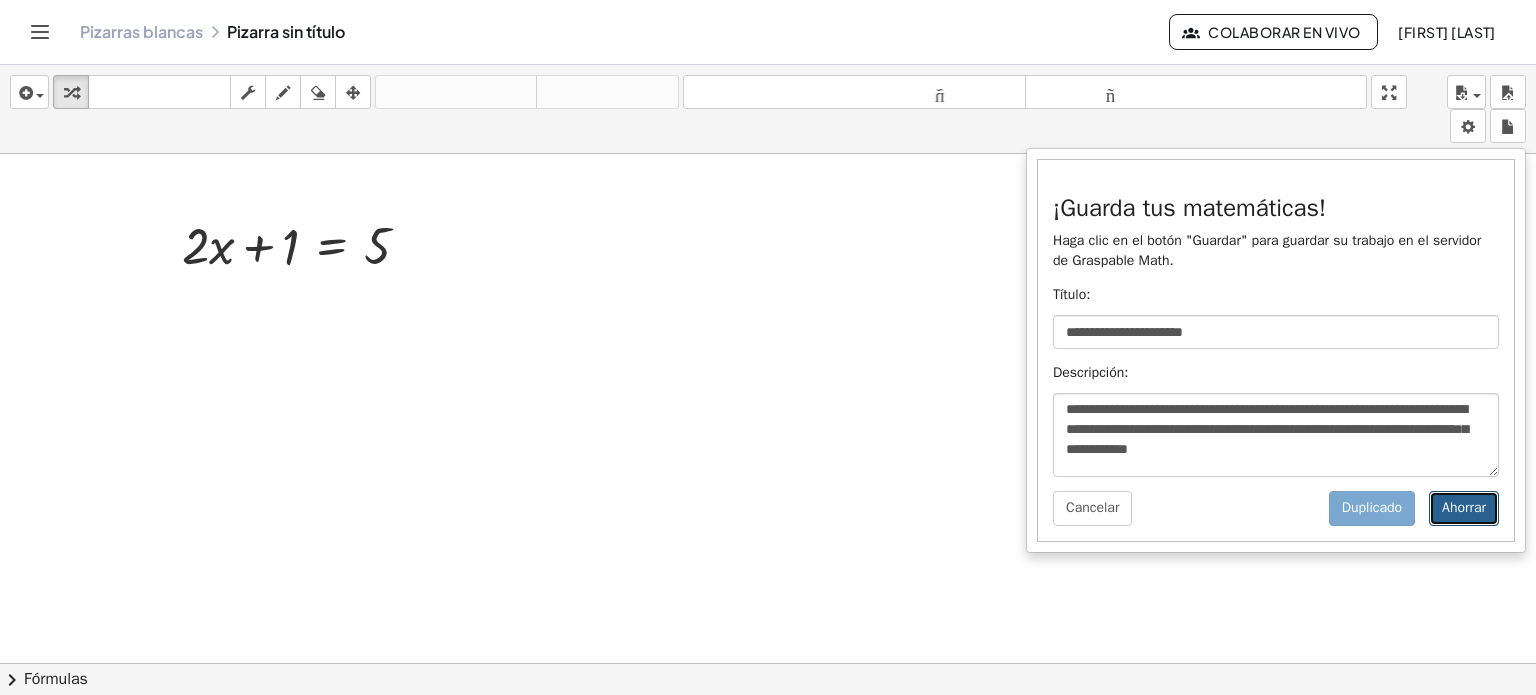 click on "Ahorrar" at bounding box center (1464, 508) 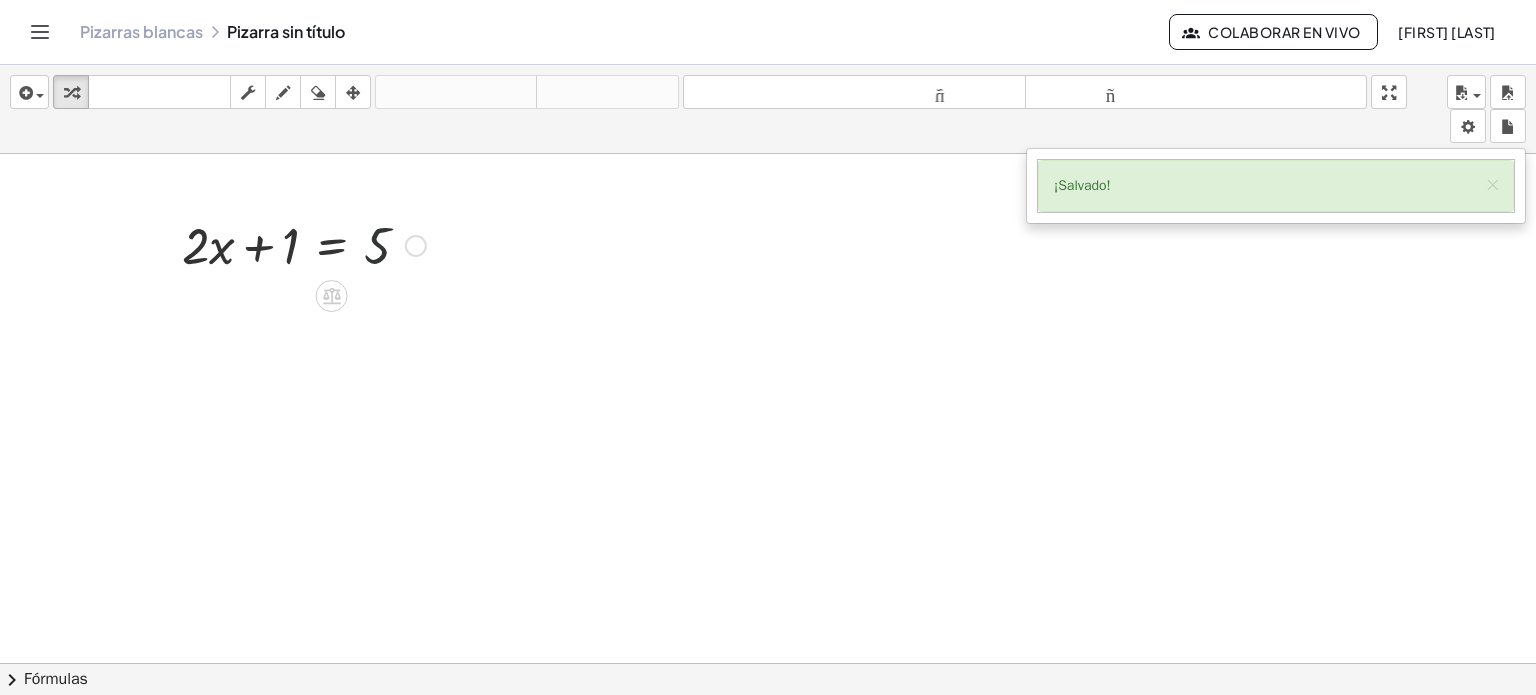 click at bounding box center (304, 244) 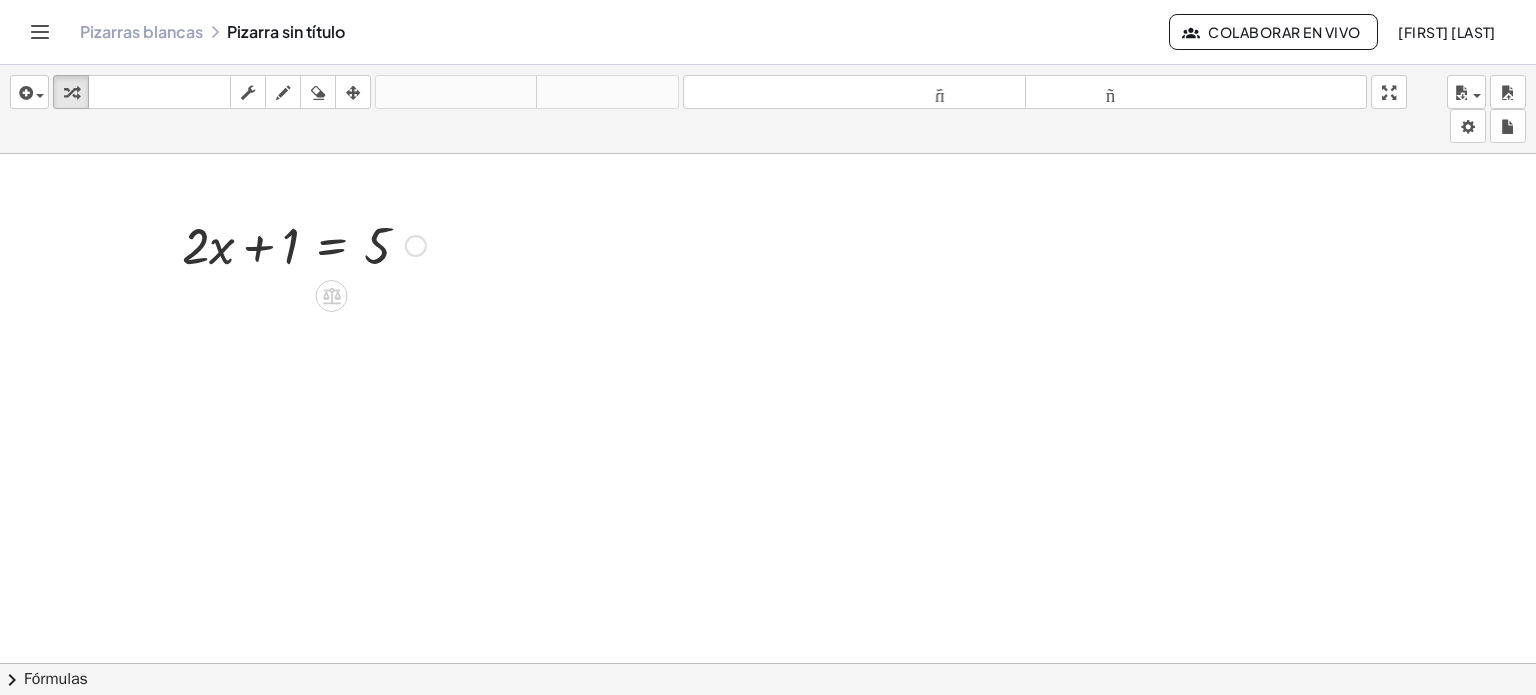 click at bounding box center [304, 244] 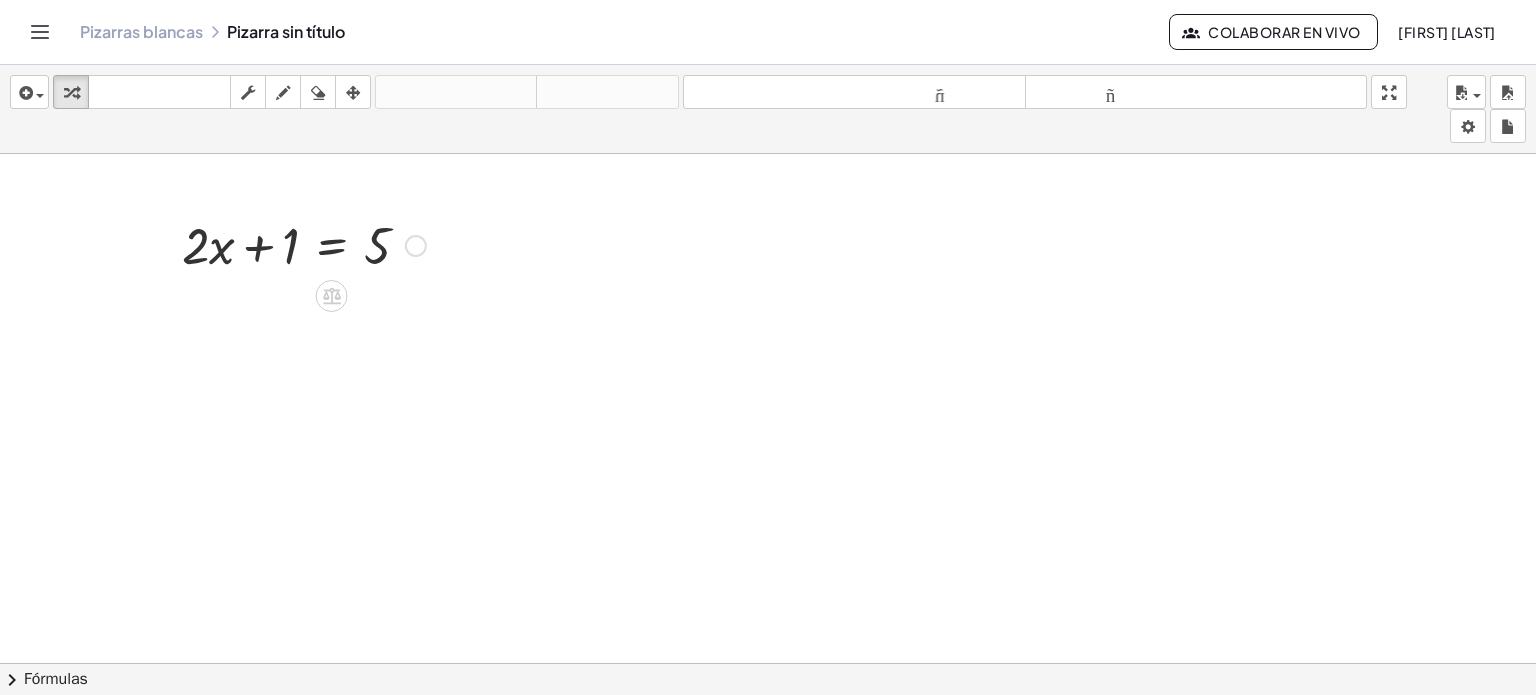 click at bounding box center [304, 244] 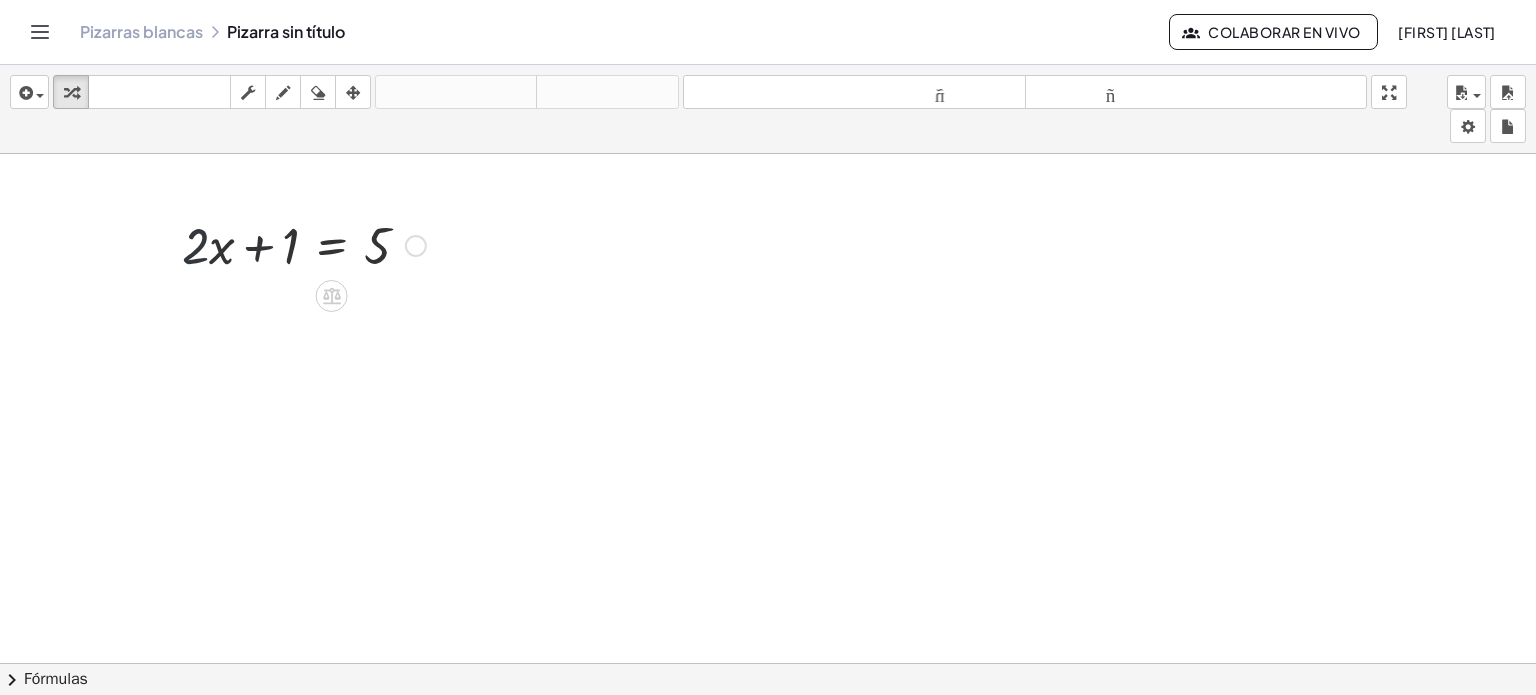click at bounding box center (304, 244) 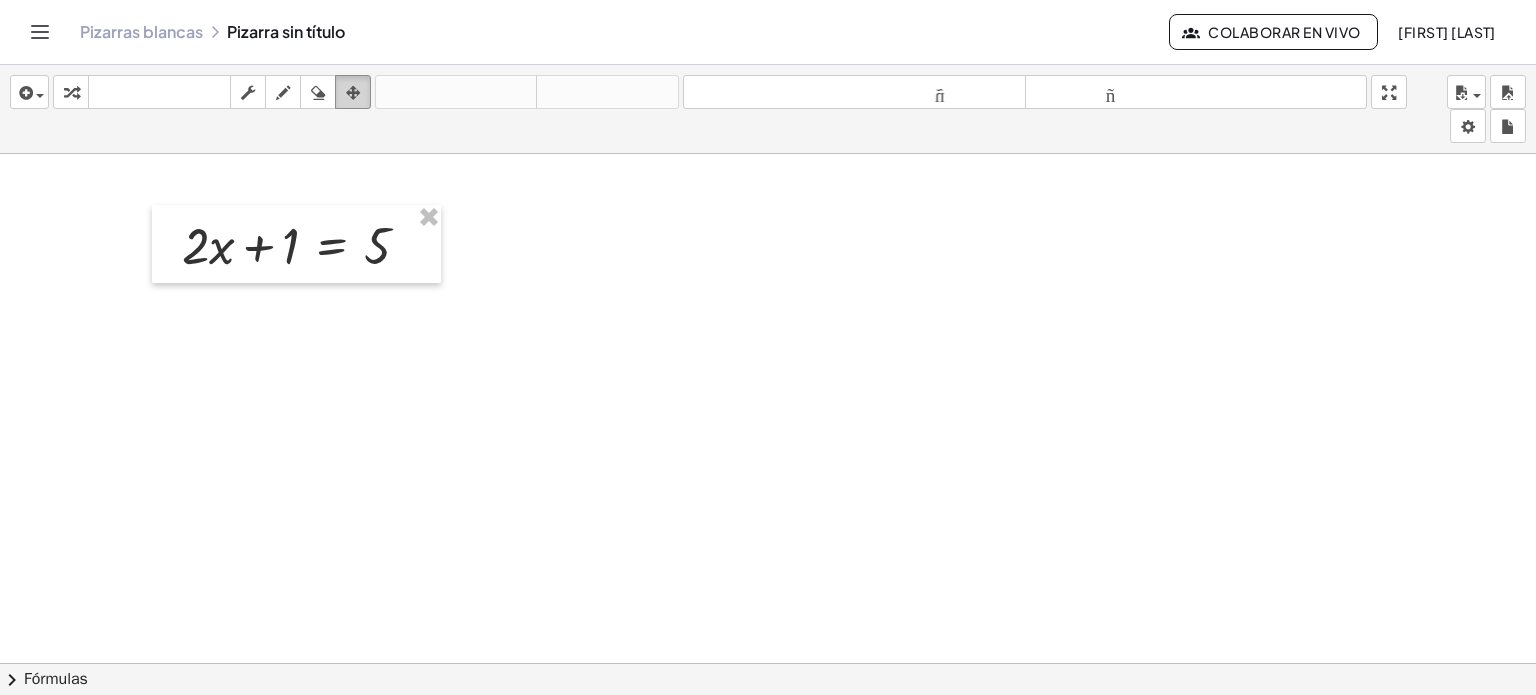 click at bounding box center (353, 92) 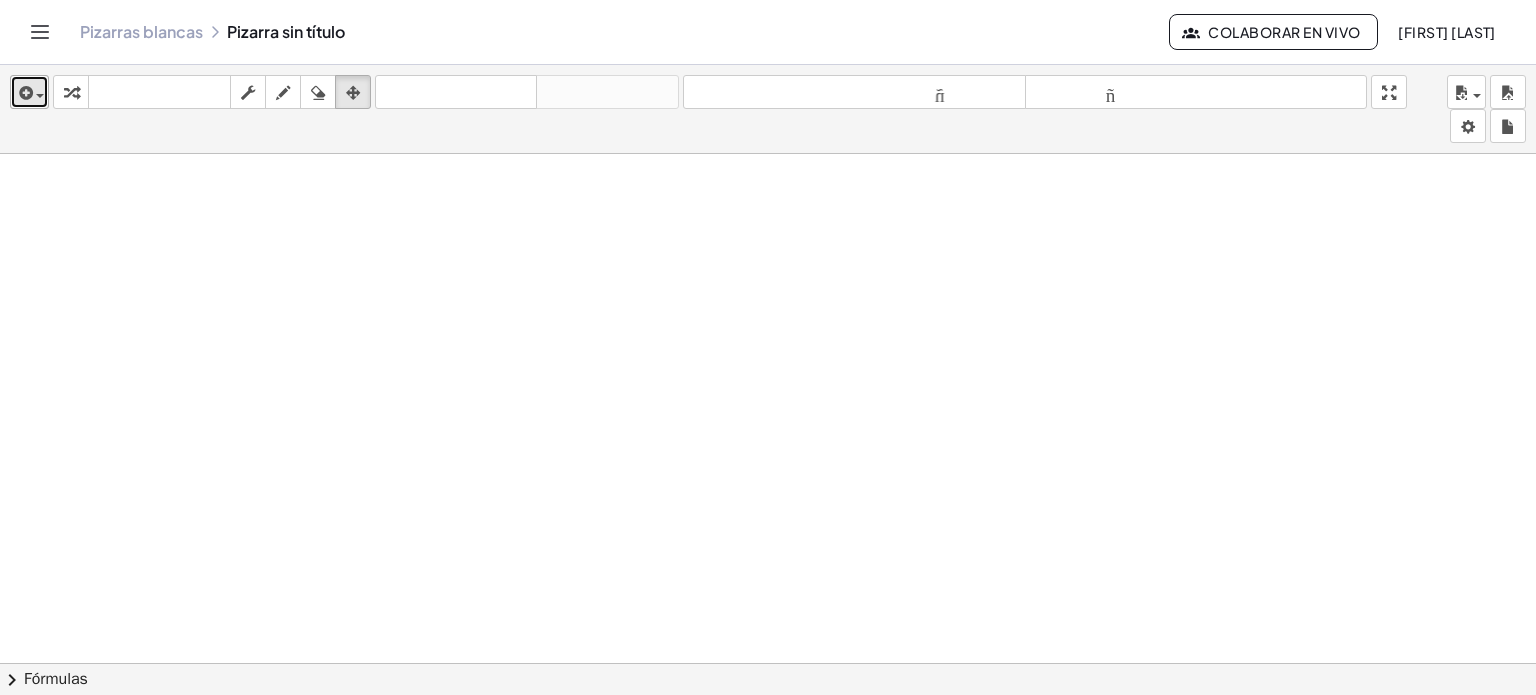 click at bounding box center [24, 93] 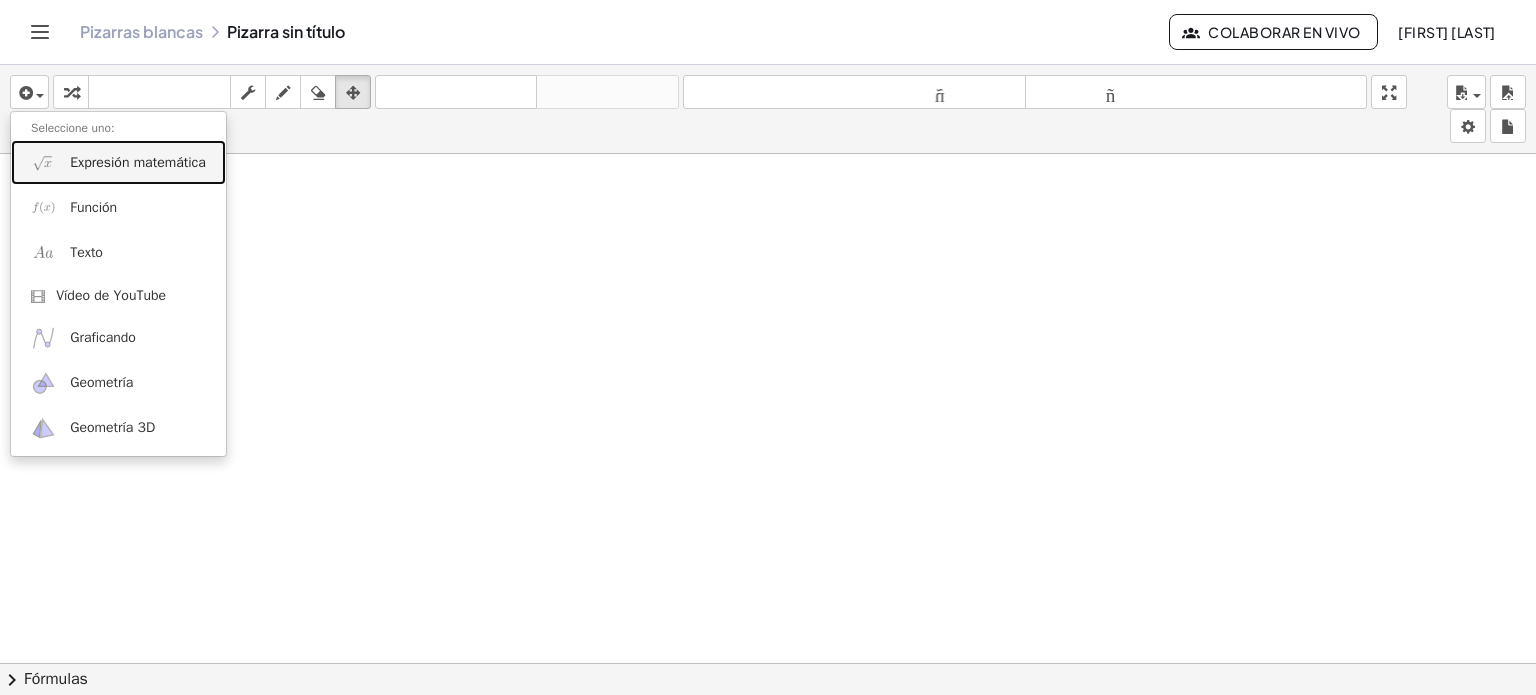 click on "Expresión matemática" at bounding box center (138, 162) 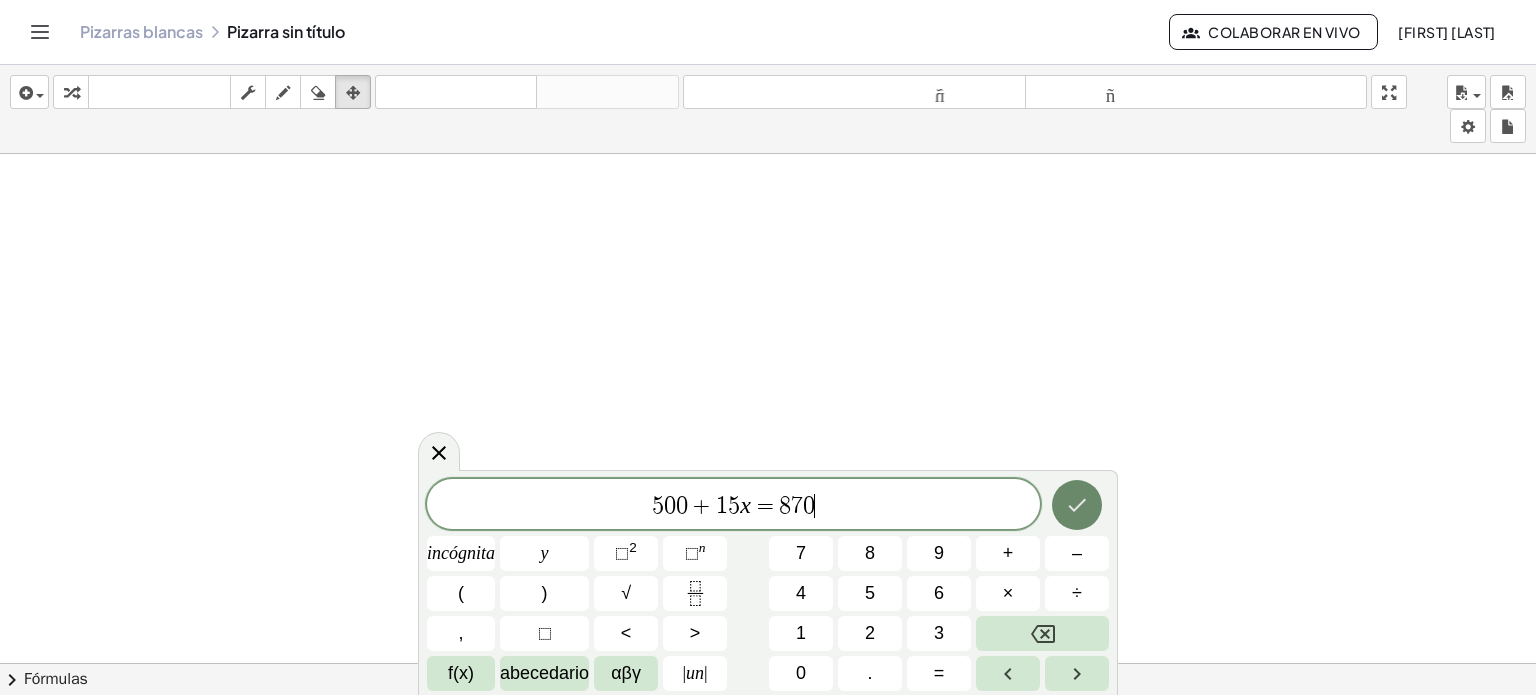 click at bounding box center (1077, 505) 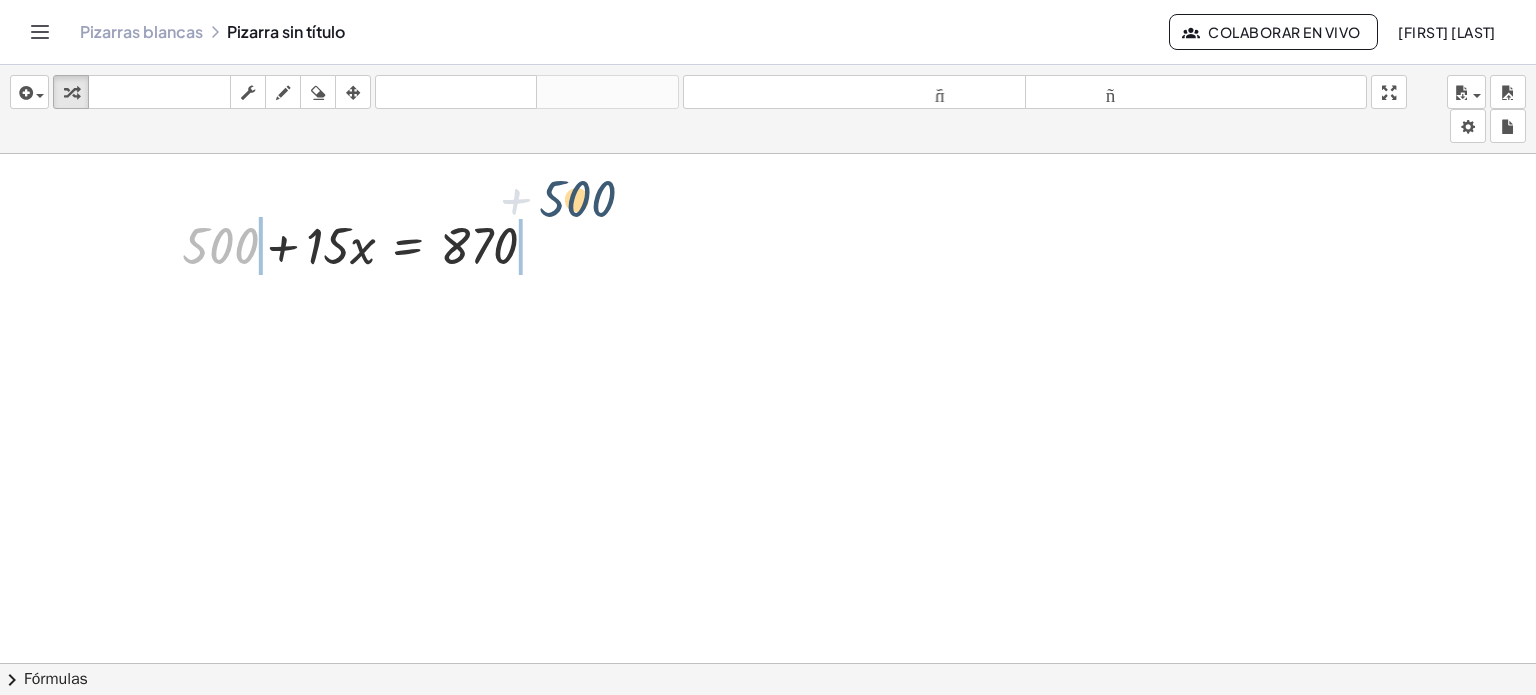 drag, startPoint x: 231, startPoint y: 234, endPoint x: 619, endPoint y: 216, distance: 388.4173 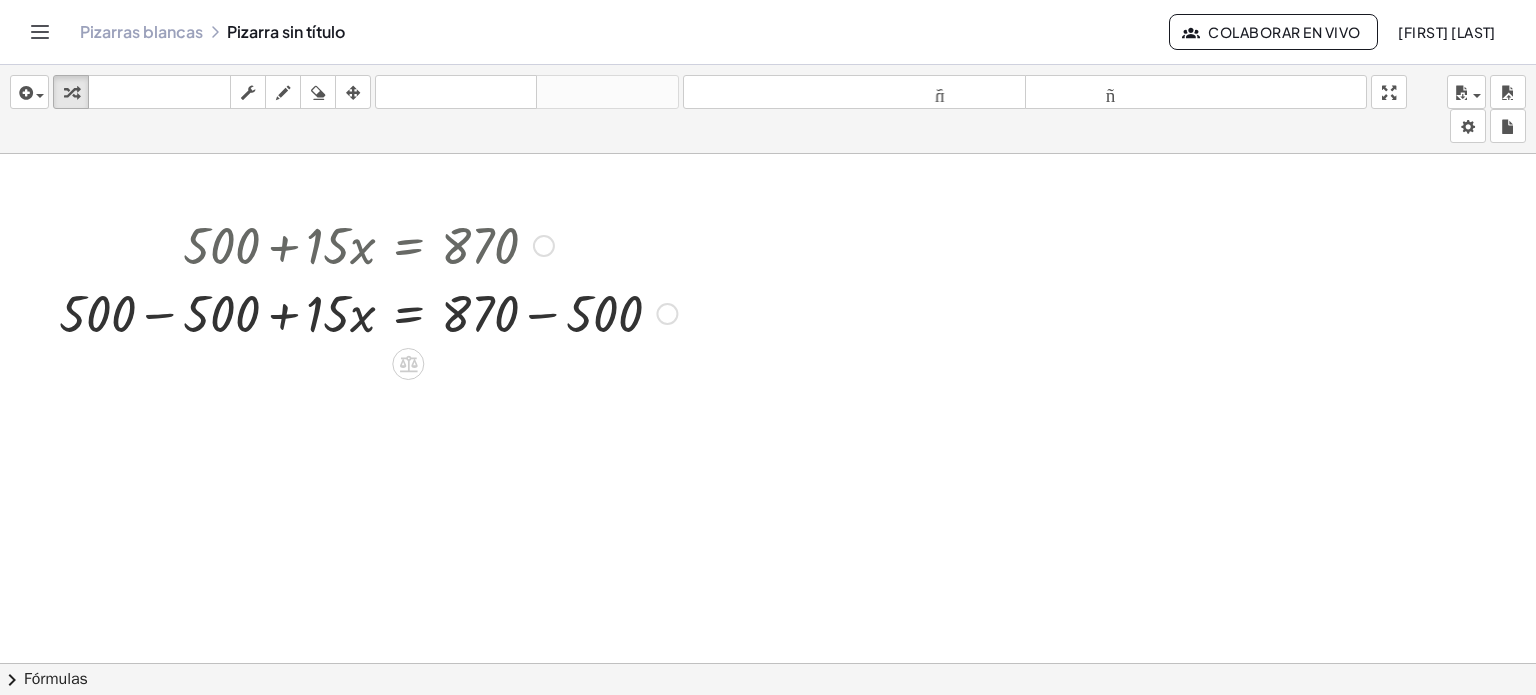 click at bounding box center (368, 312) 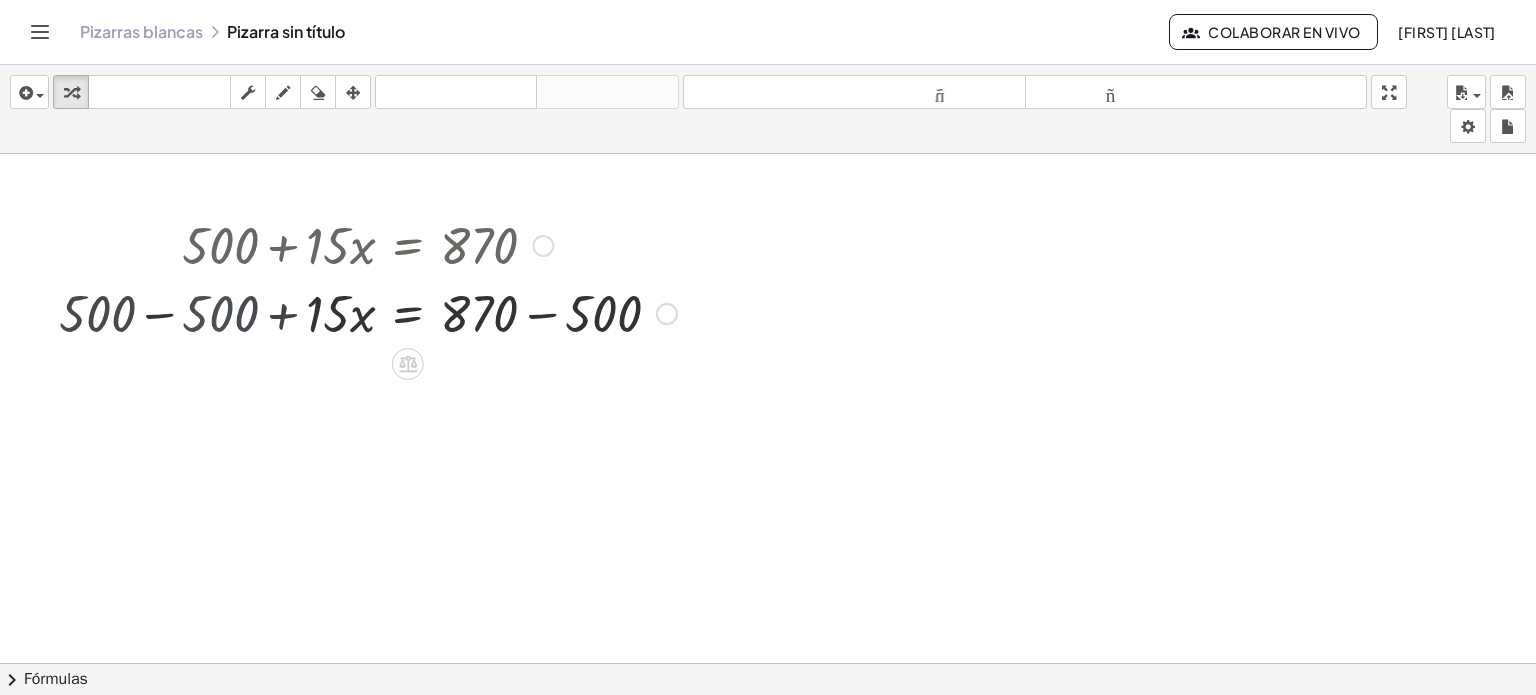 click at bounding box center [429, 312] 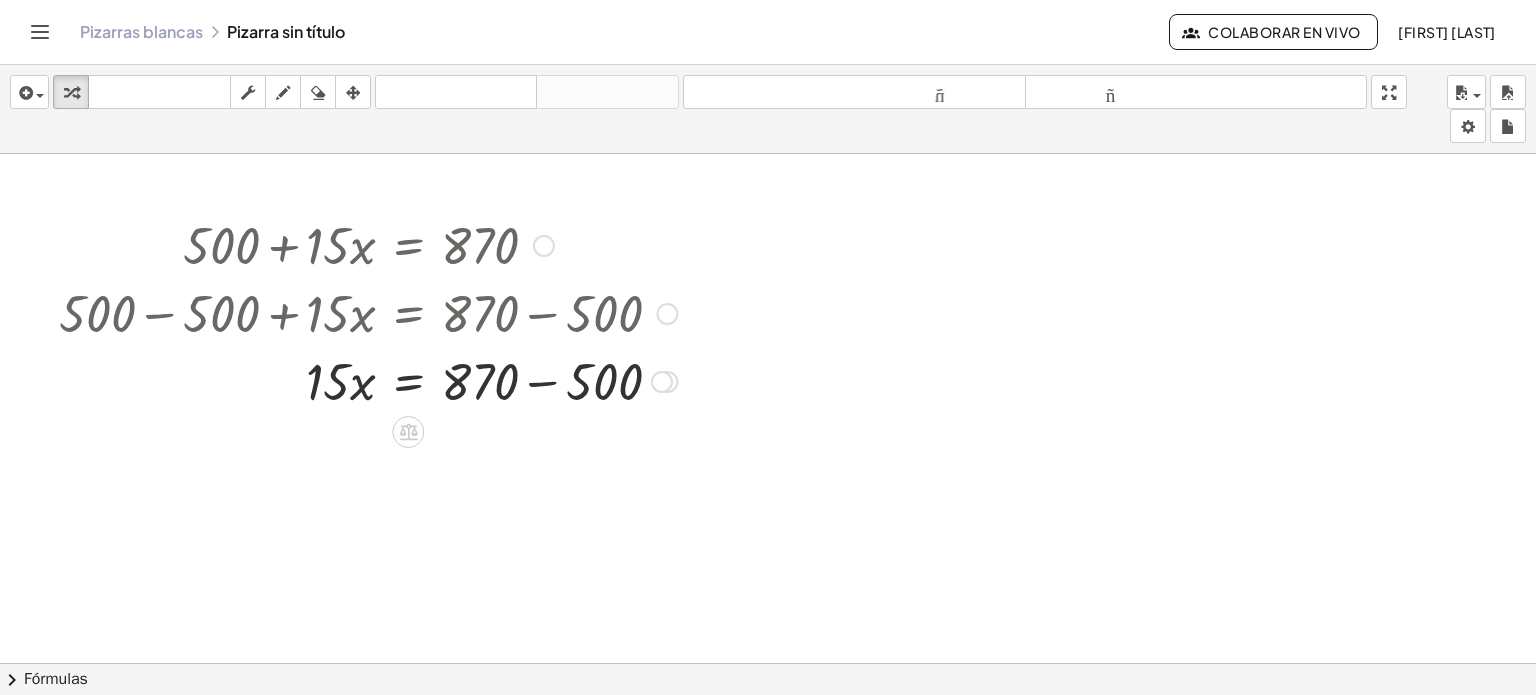 click at bounding box center (368, 380) 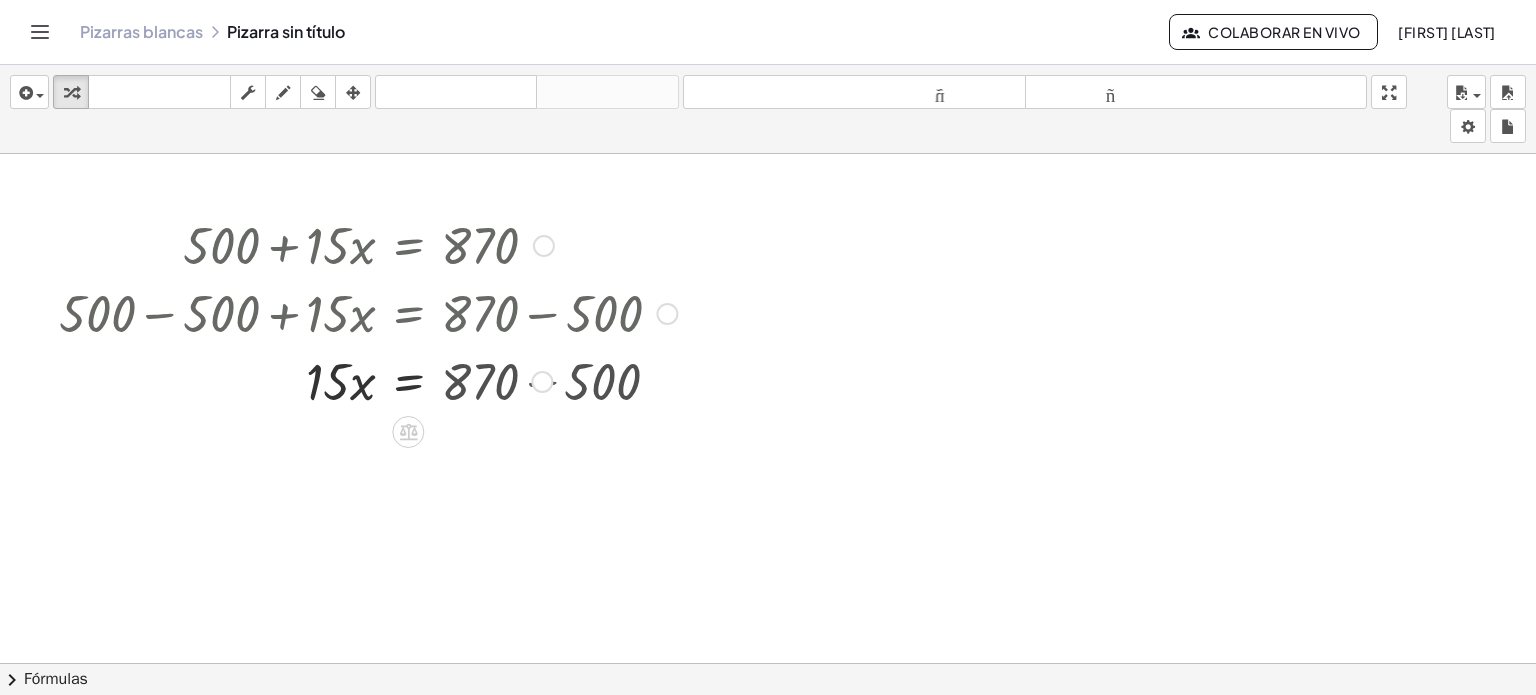 click on "· 15 · x = 870 + − 500 370" at bounding box center [408, 382] 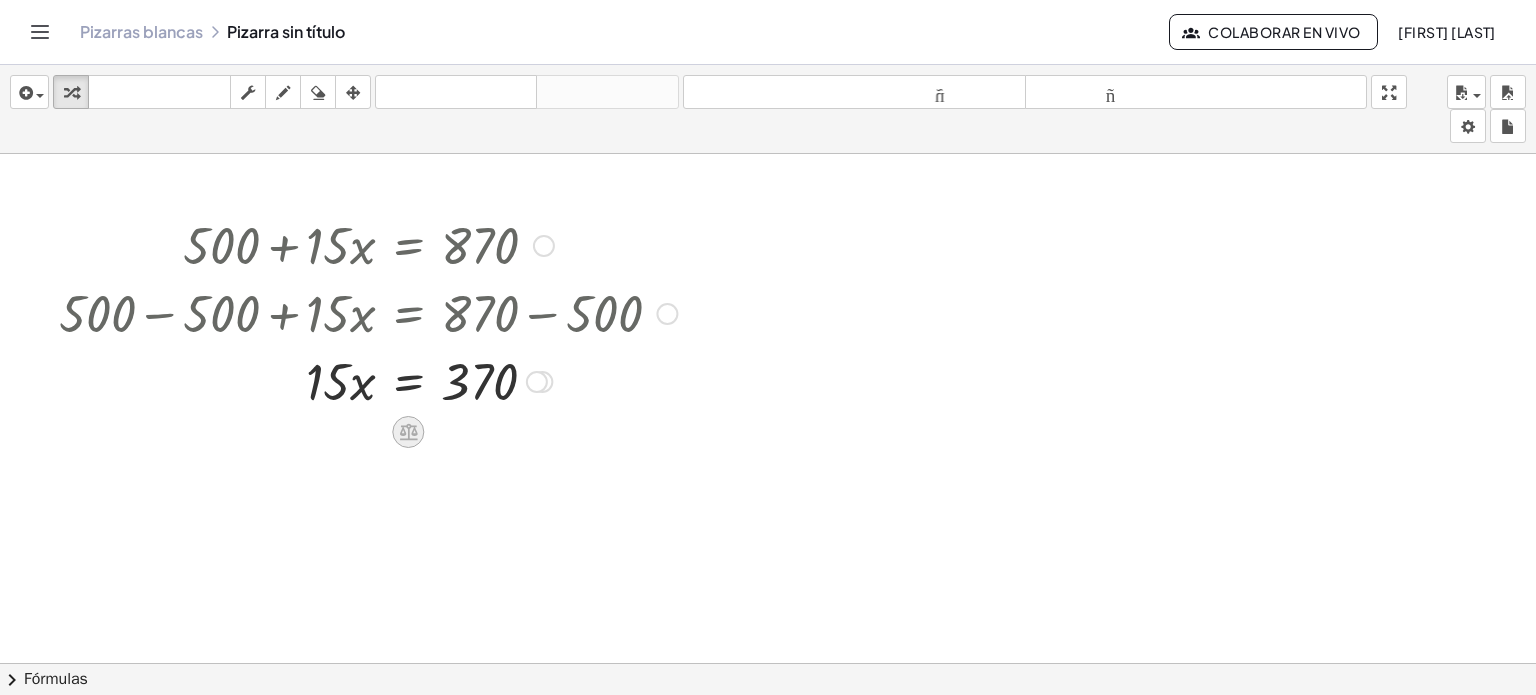 click 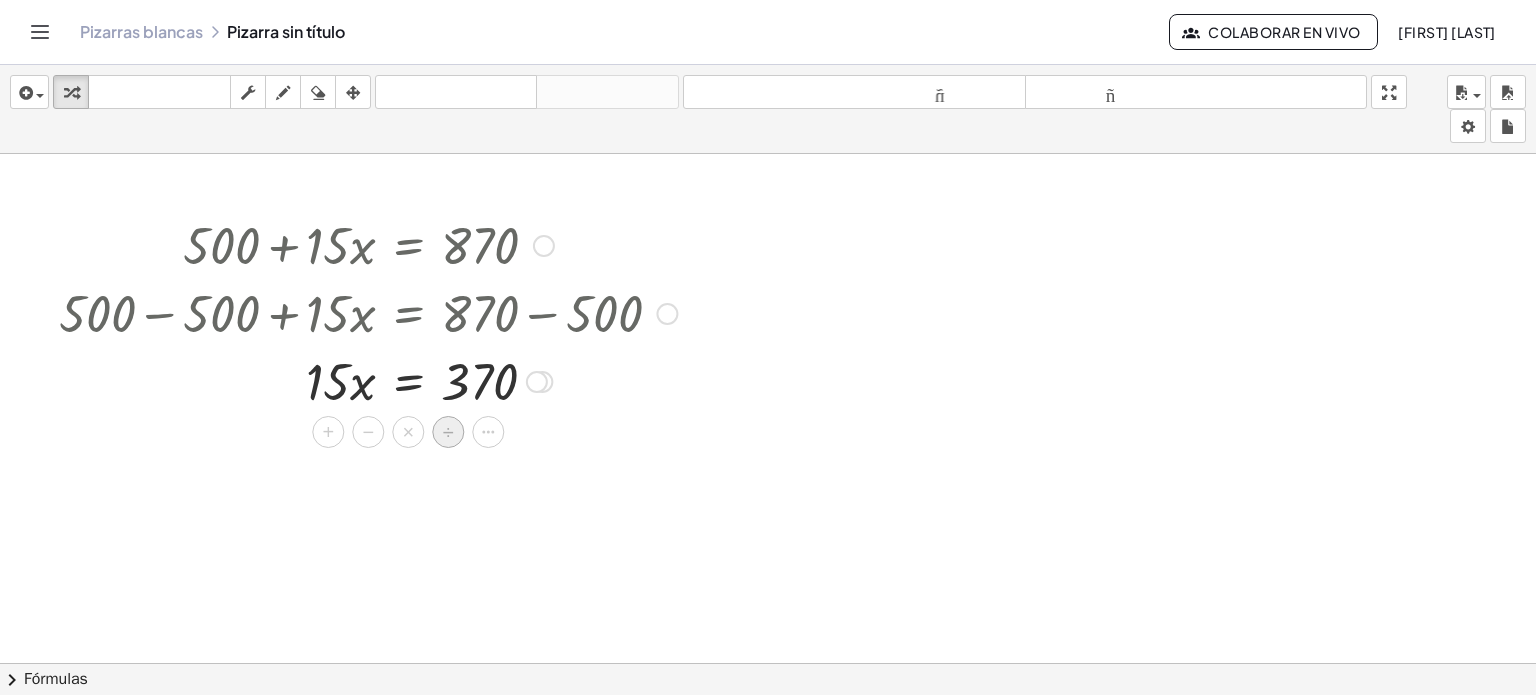 click on "÷" at bounding box center [448, 432] 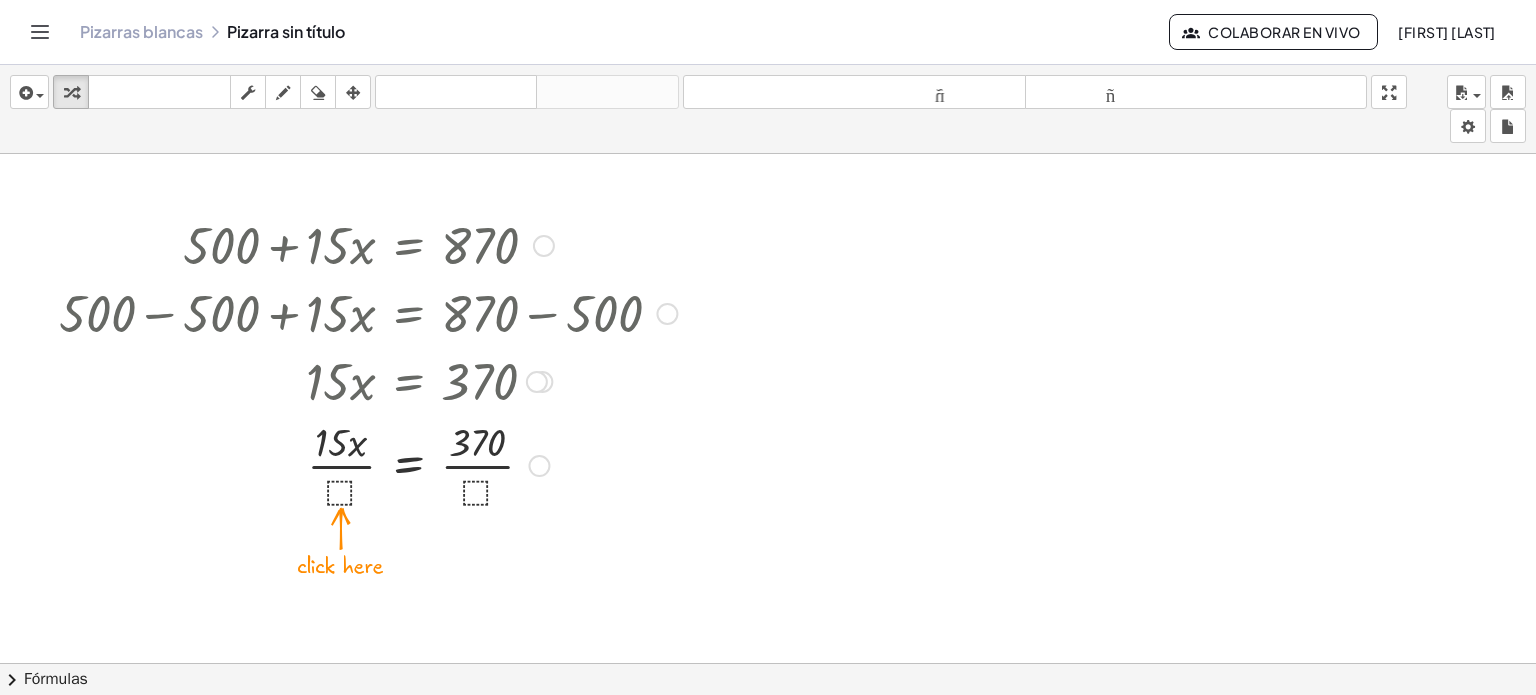 click at bounding box center [368, 464] 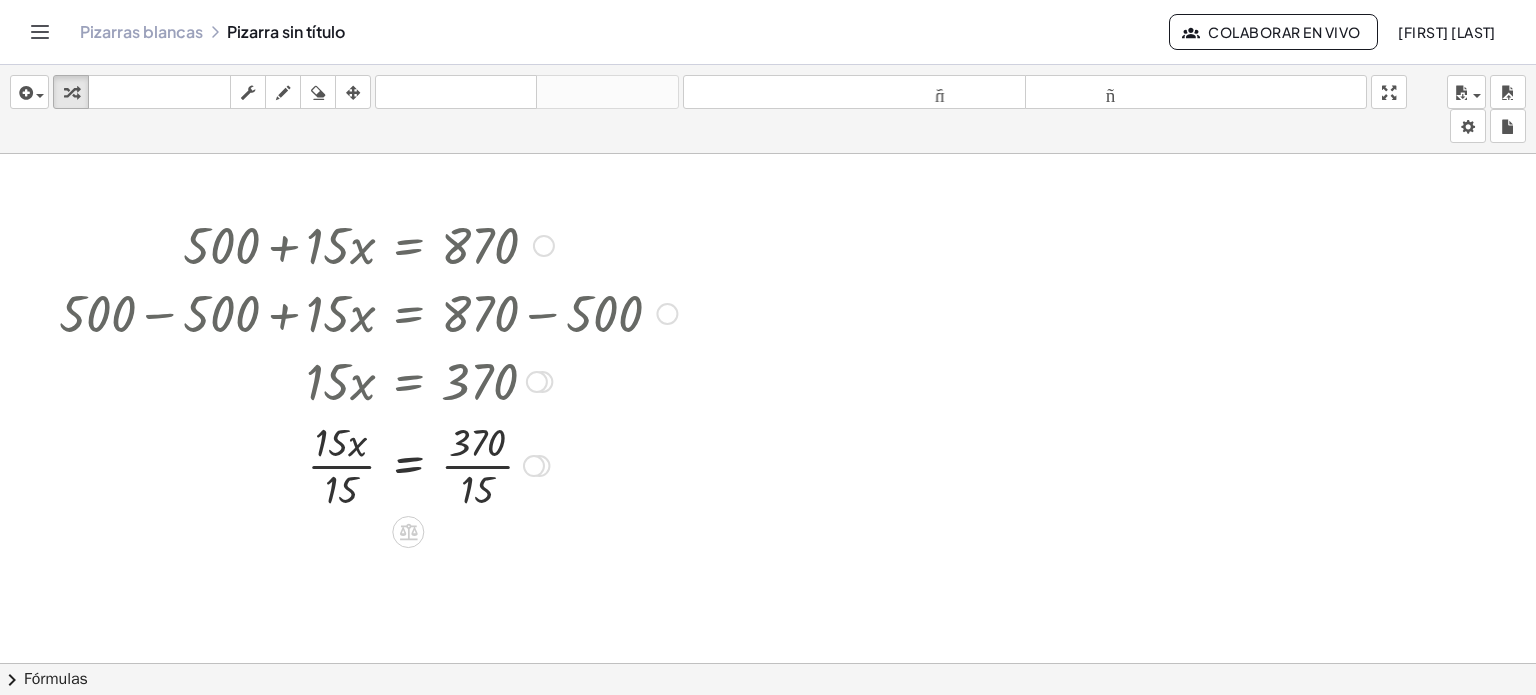 click at bounding box center (368, 464) 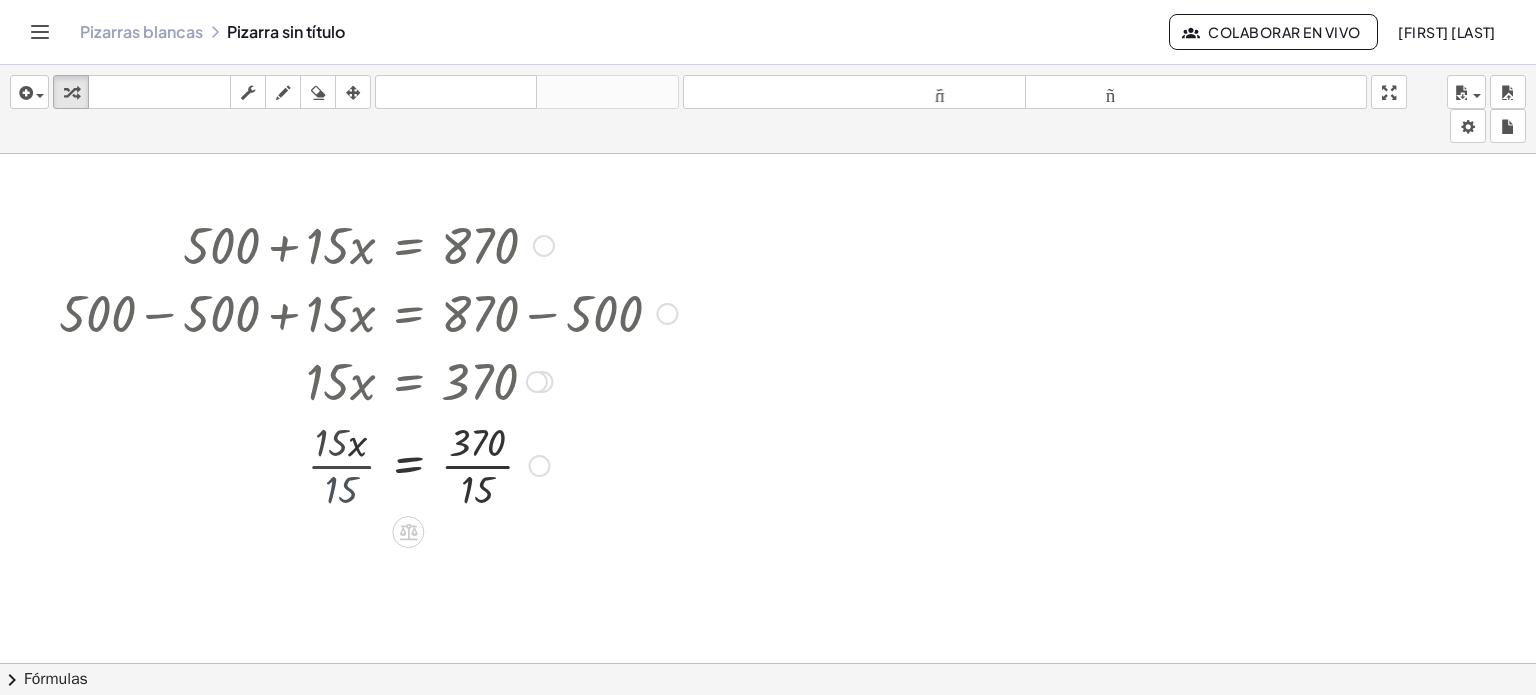 click at bounding box center [368, 464] 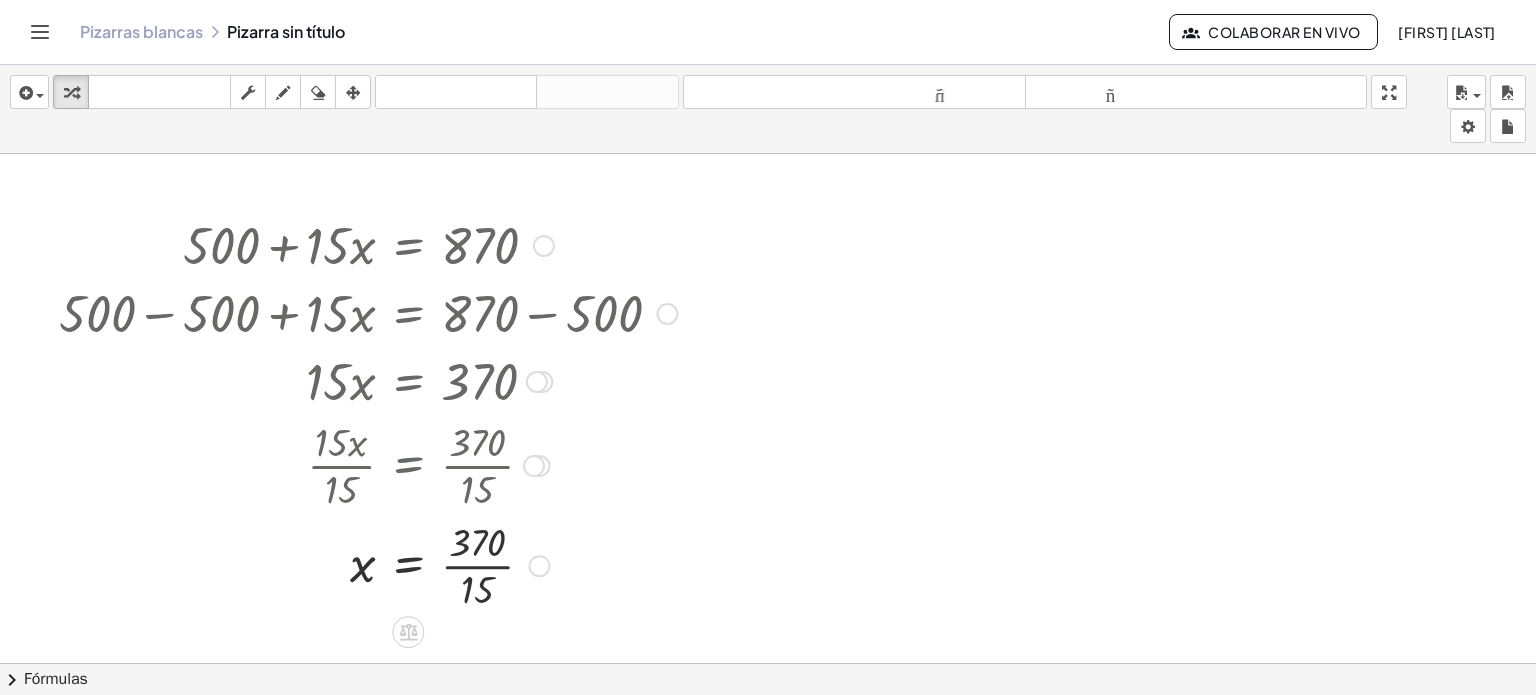 click at bounding box center [368, 564] 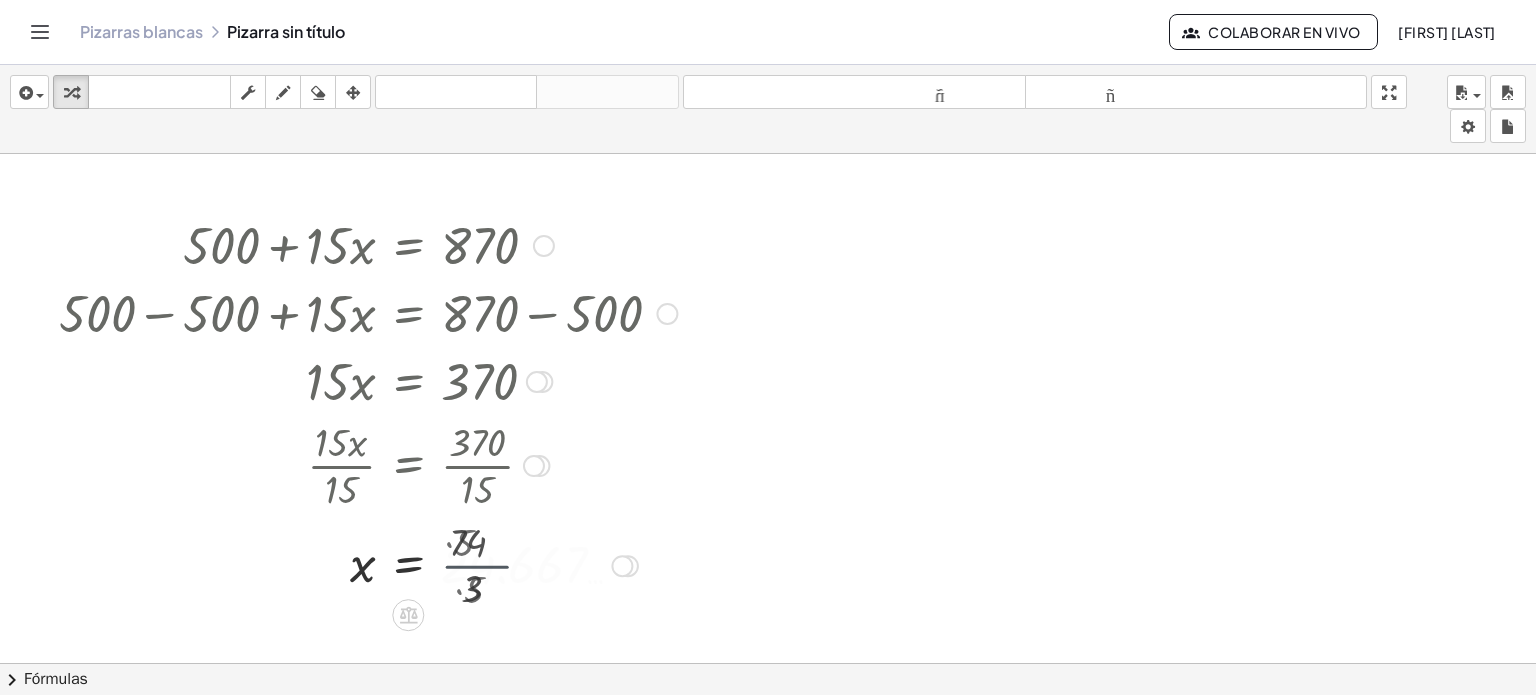 click at bounding box center (368, 564) 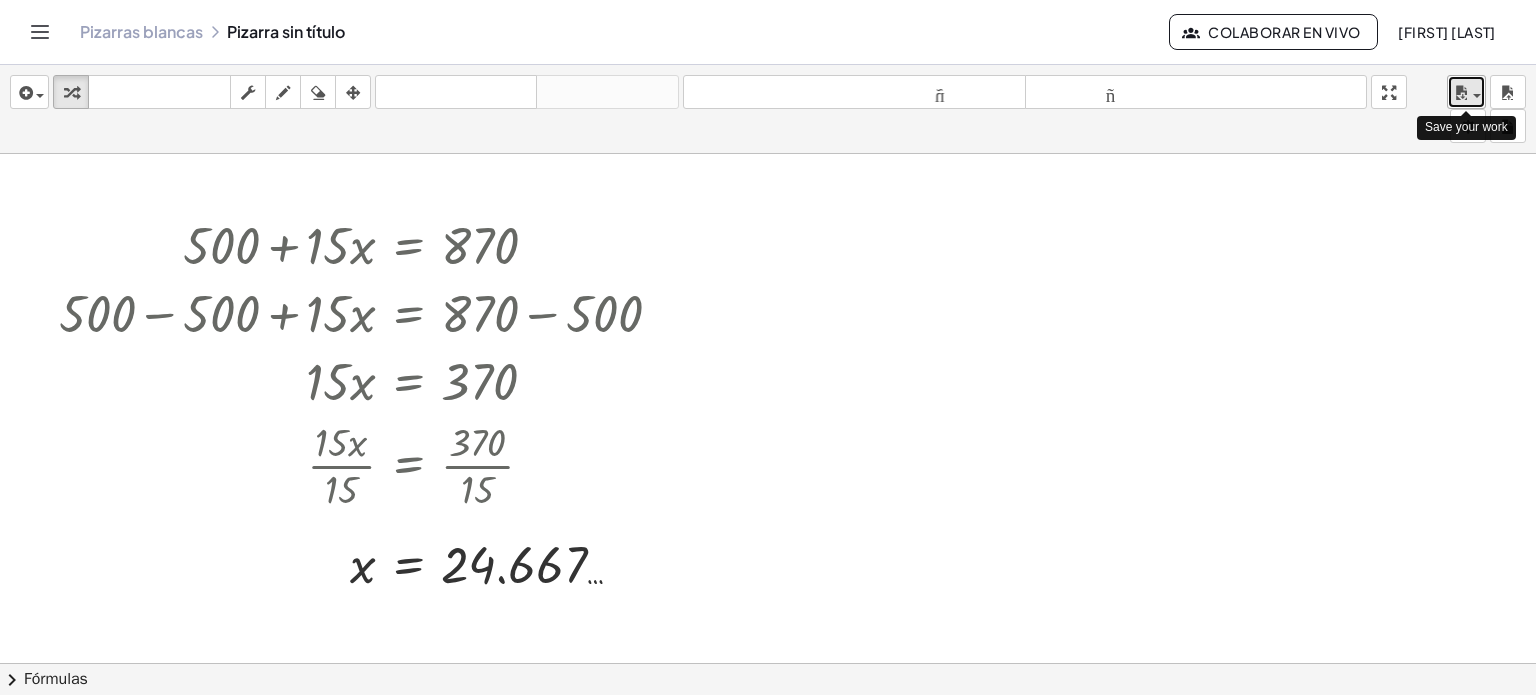 click at bounding box center (1461, 93) 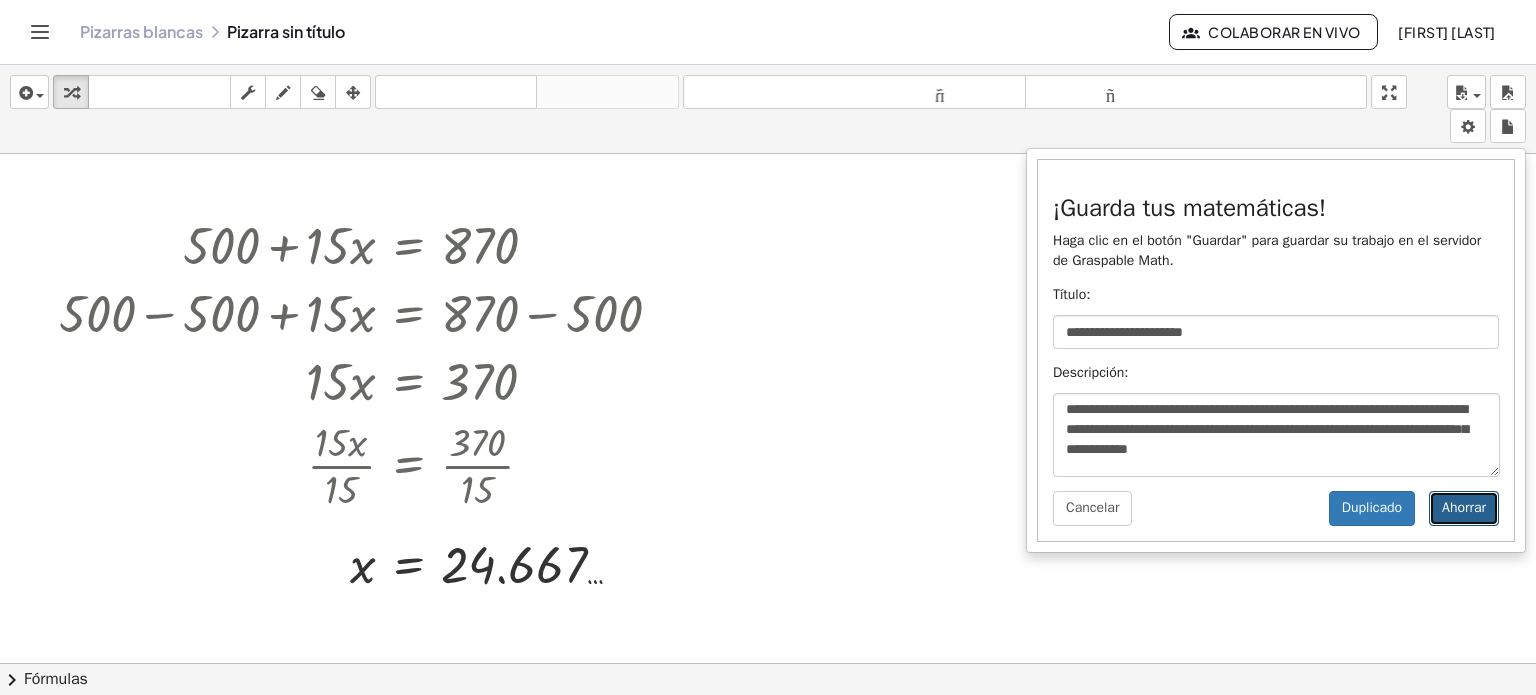 click on "Ahorrar" at bounding box center (1464, 508) 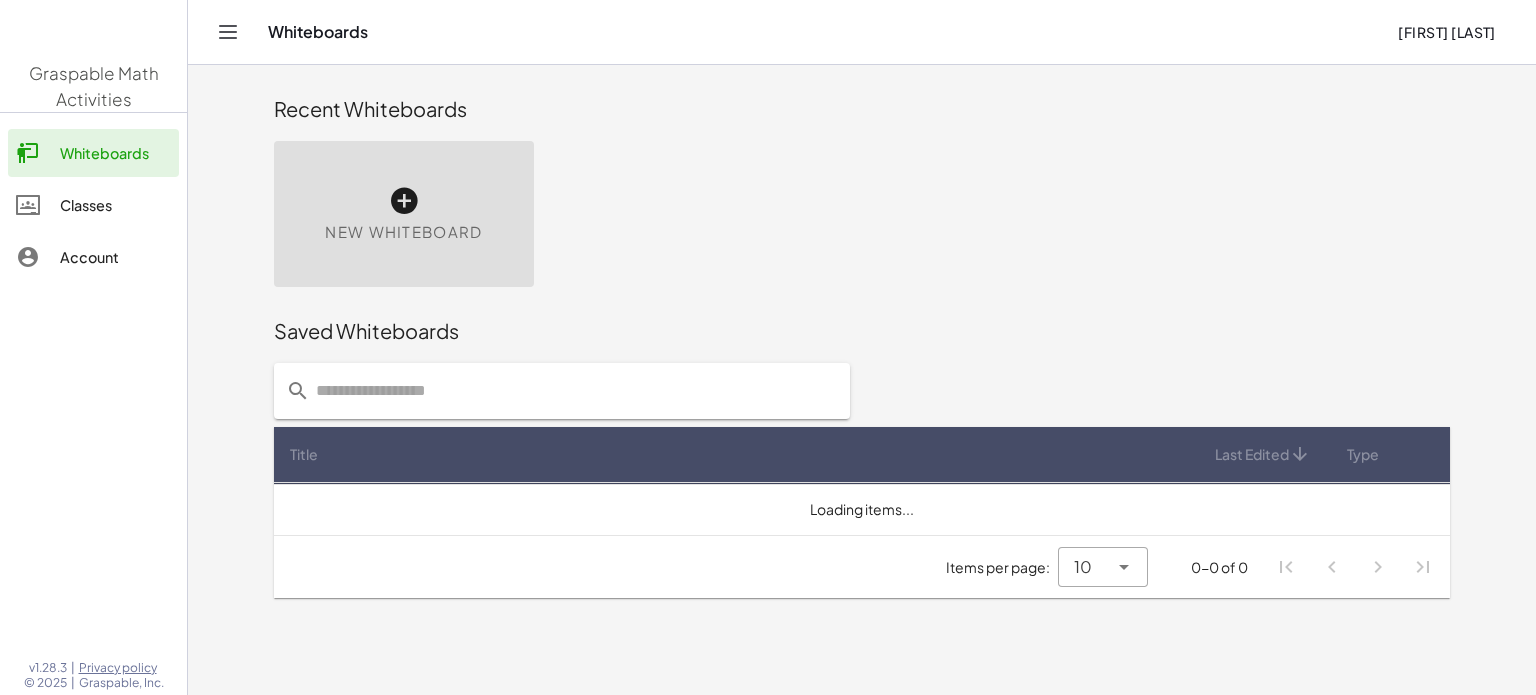 scroll, scrollTop: 0, scrollLeft: 0, axis: both 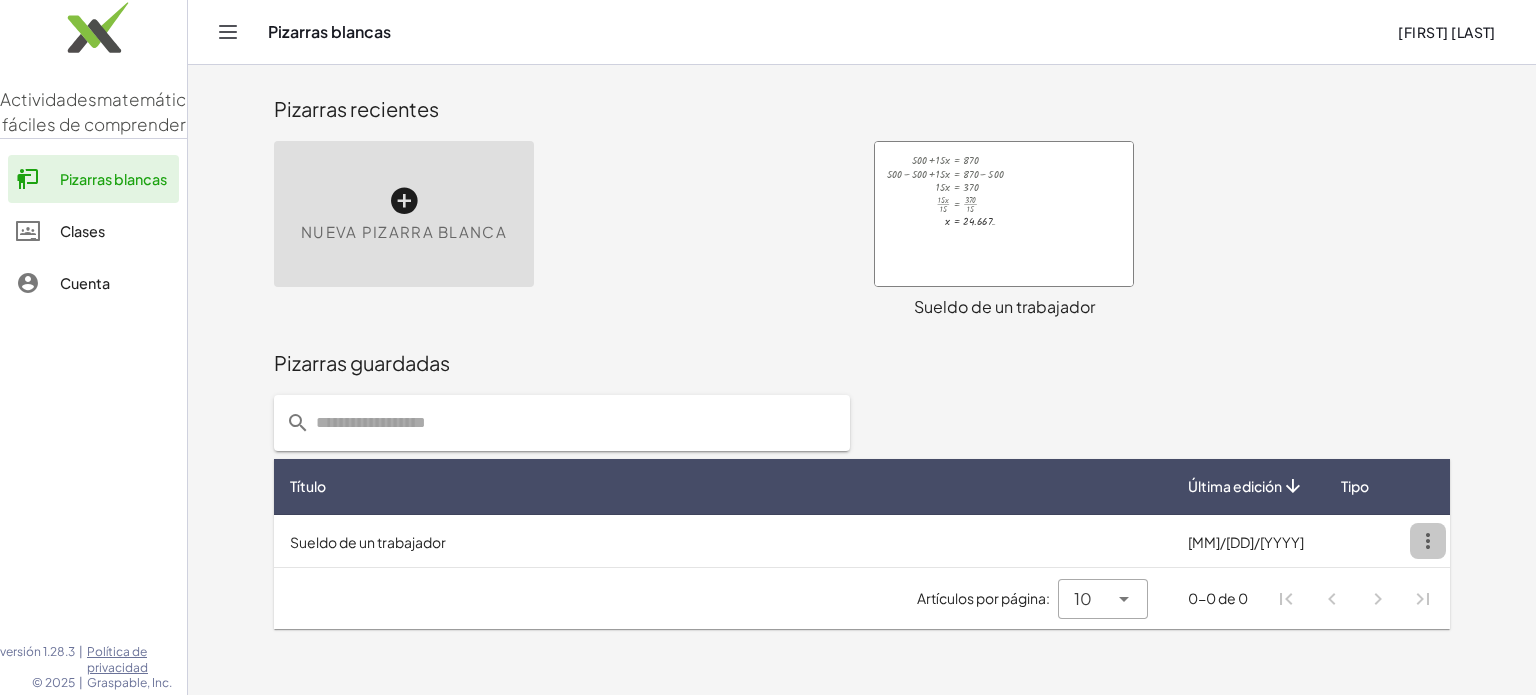click 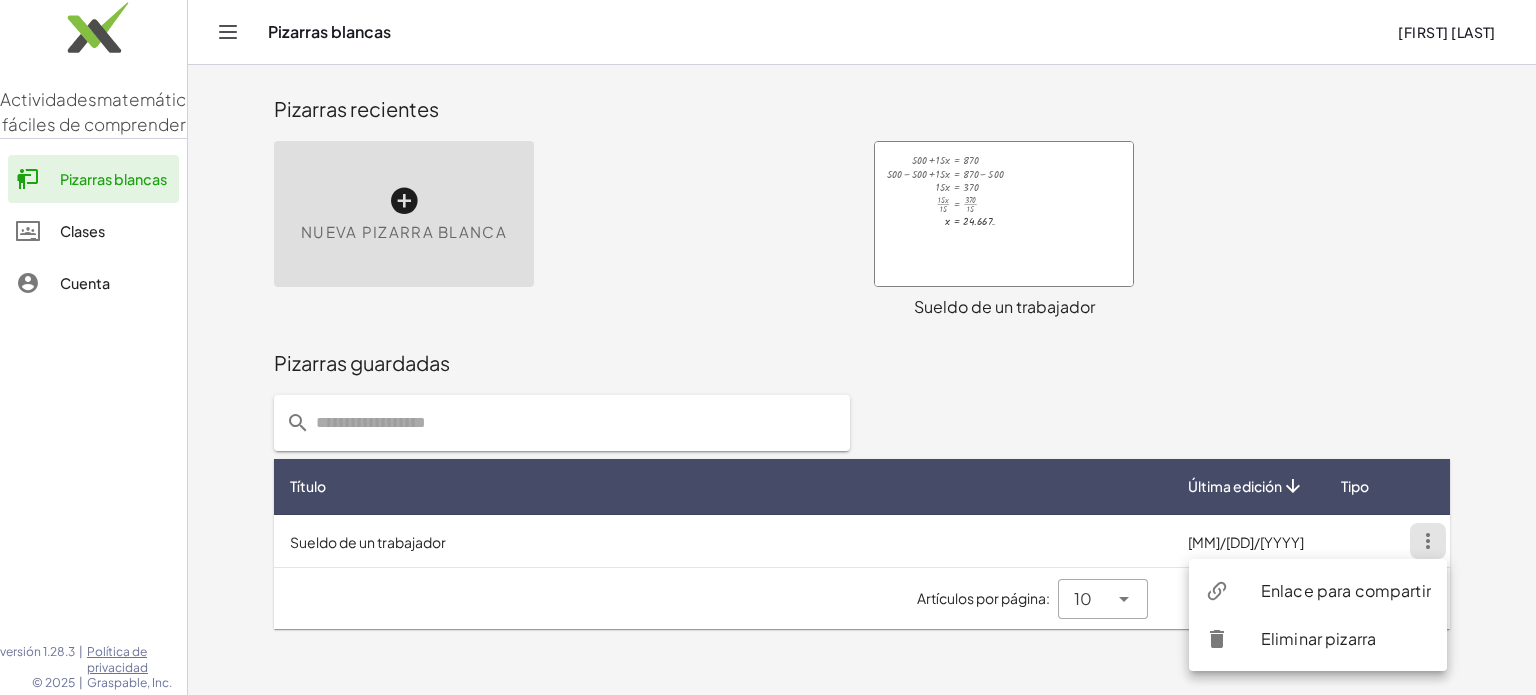 click on "Enlace para compartir" at bounding box center [1346, 590] 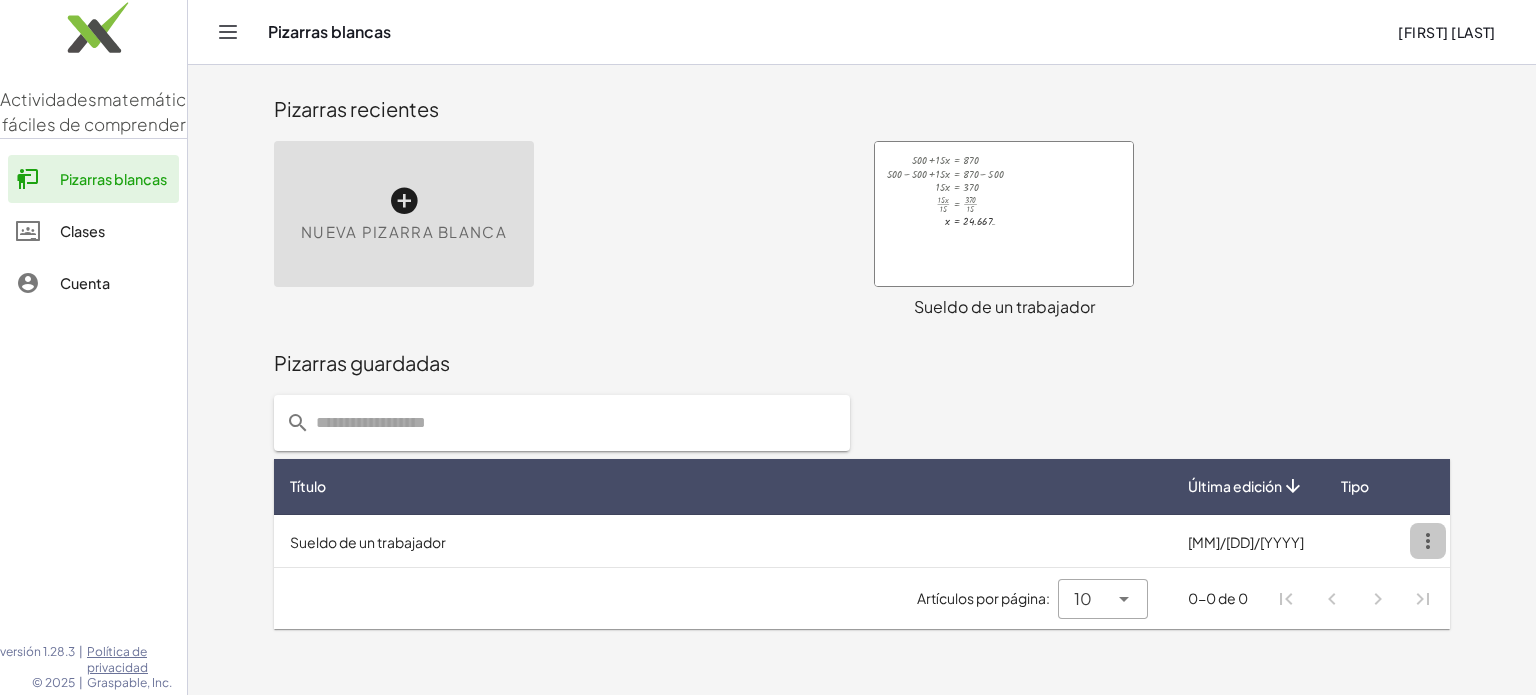 click 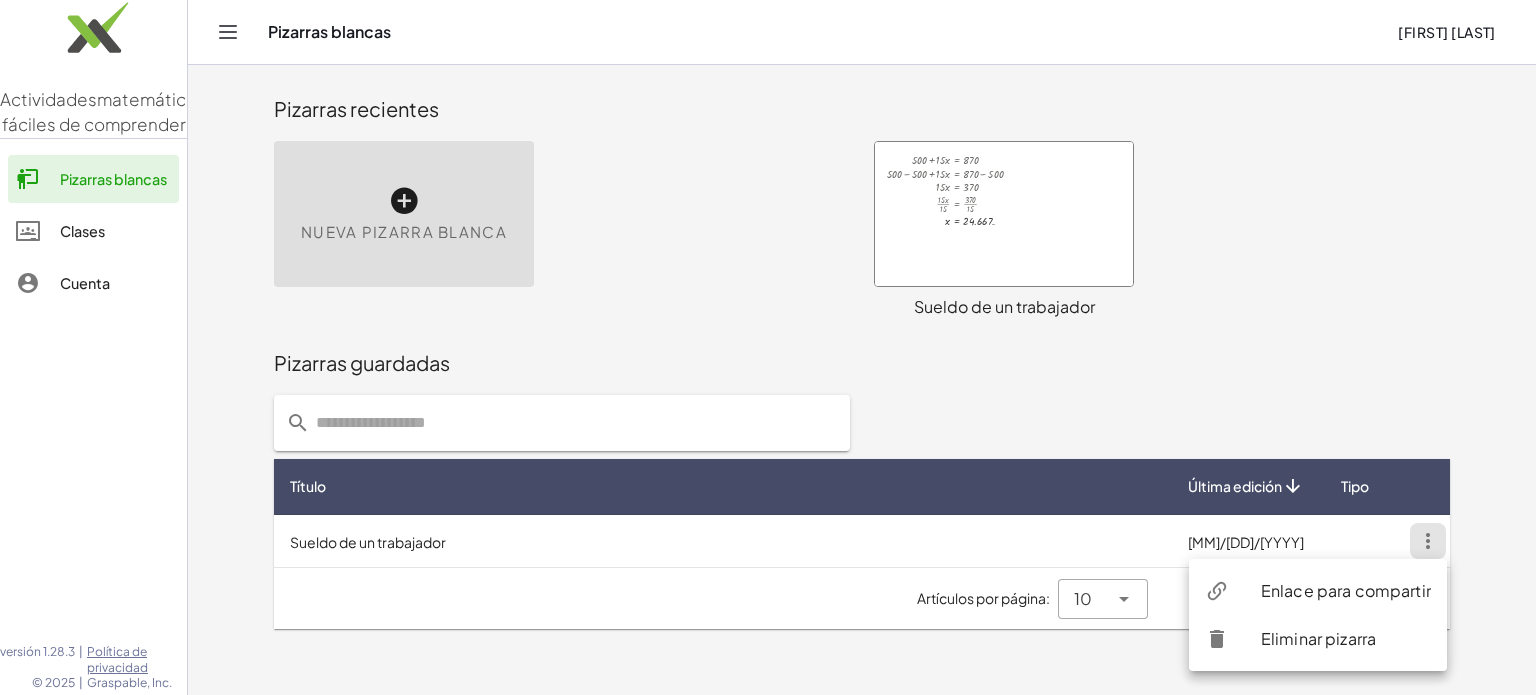 click on "Enlace para compartir" at bounding box center [1346, 590] 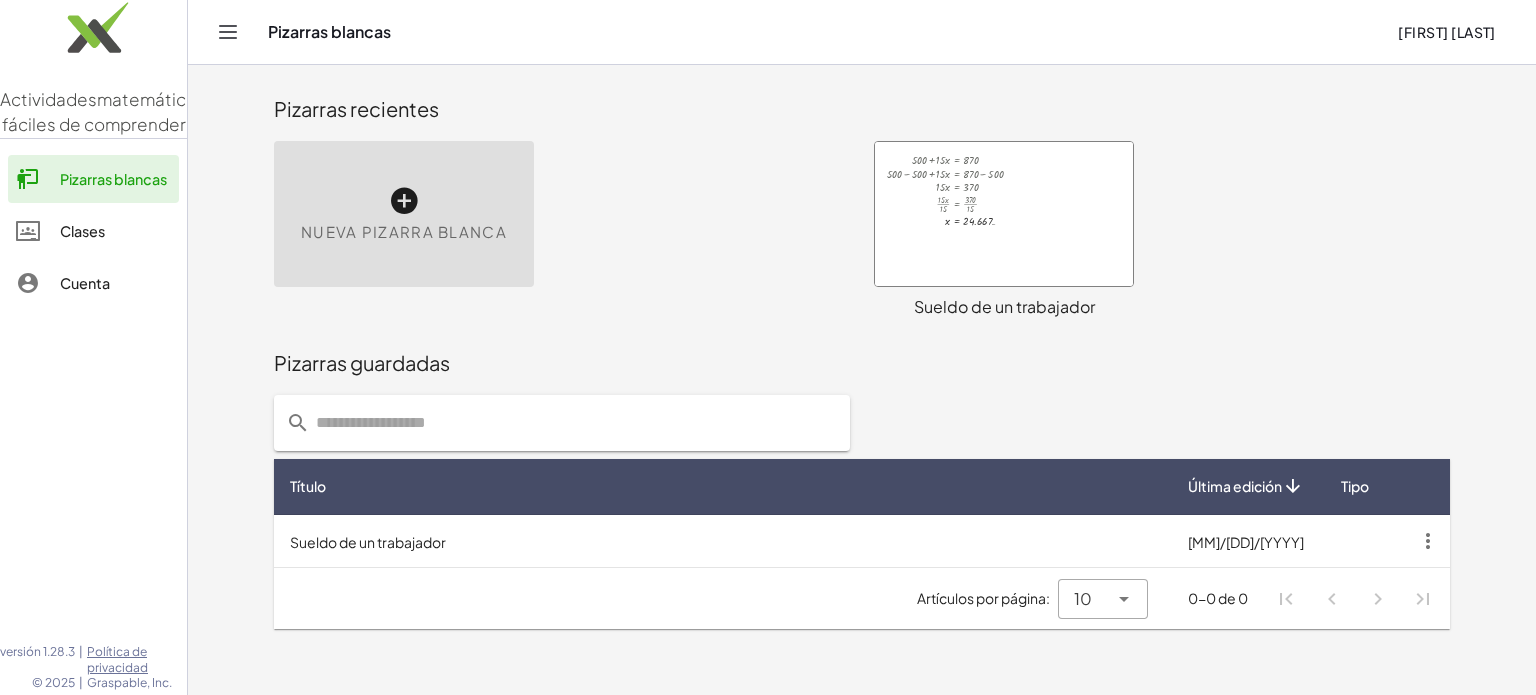 click on "Pizarras recientes Nueva pizarra blanca + 500 + · 15 · x = 870 + 500 − 500 + · 15 · x = + 870 − 500 · 15 · x = 370 · 15 · x · 15 = · 370 · 15 x = 24.667 … × chevron_right Fórmulas
Arastre un lado de una fórmula sobre una expresión resaltada en el lienzo para aplicarla.
Fórmula cuadrática
+ · a · x 2 + · b · x + c = 0
⇔
x = · ( − b ± 2 √ ( + b 2 − · 4 · a · c ) ) · 2 · a
+ x 2 + · p · x + q = 0
⇔
x = − · p · 2 ± 2 √ ( + ( · p · 2 ) 2 − q )
Factorización manual de una ecuación cuadrática
+ x 2 + · b · x + c
⇒
· ( +" 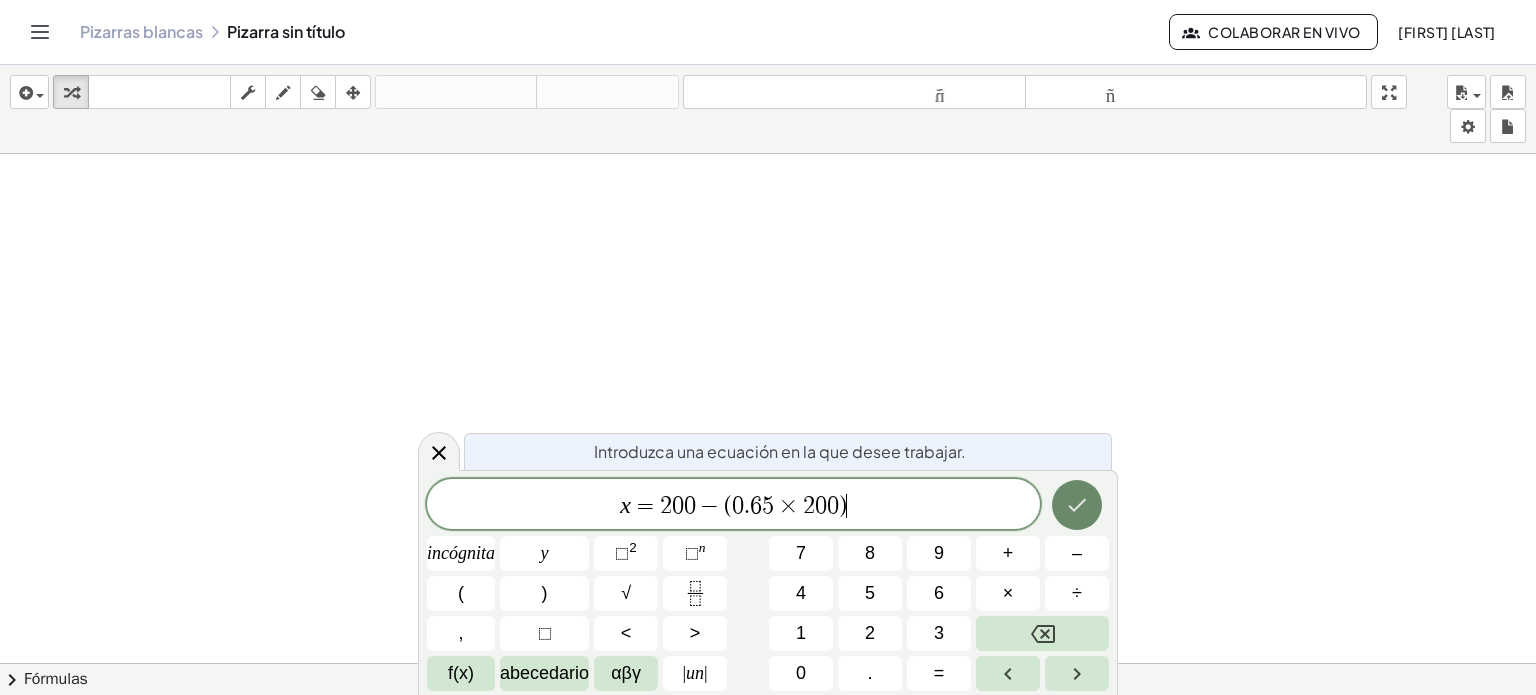 click 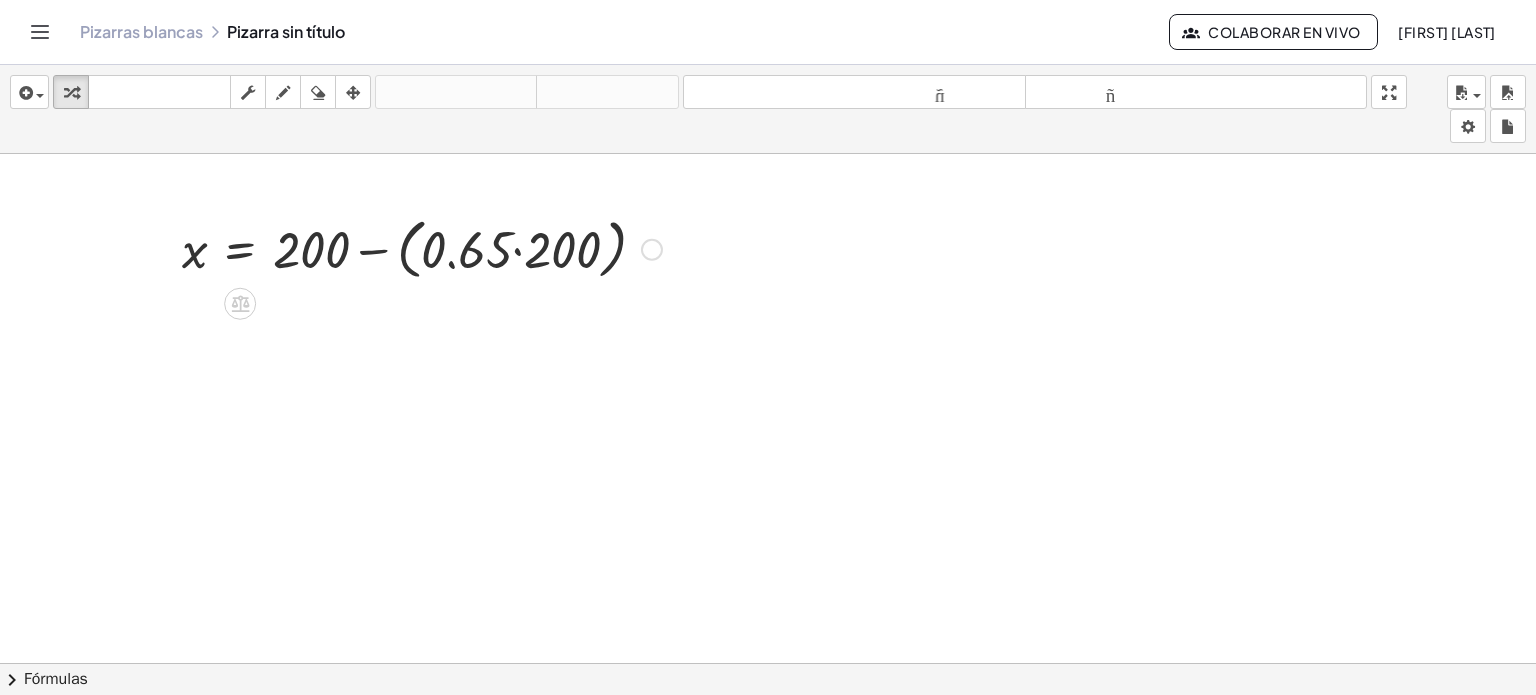 click at bounding box center (422, 248) 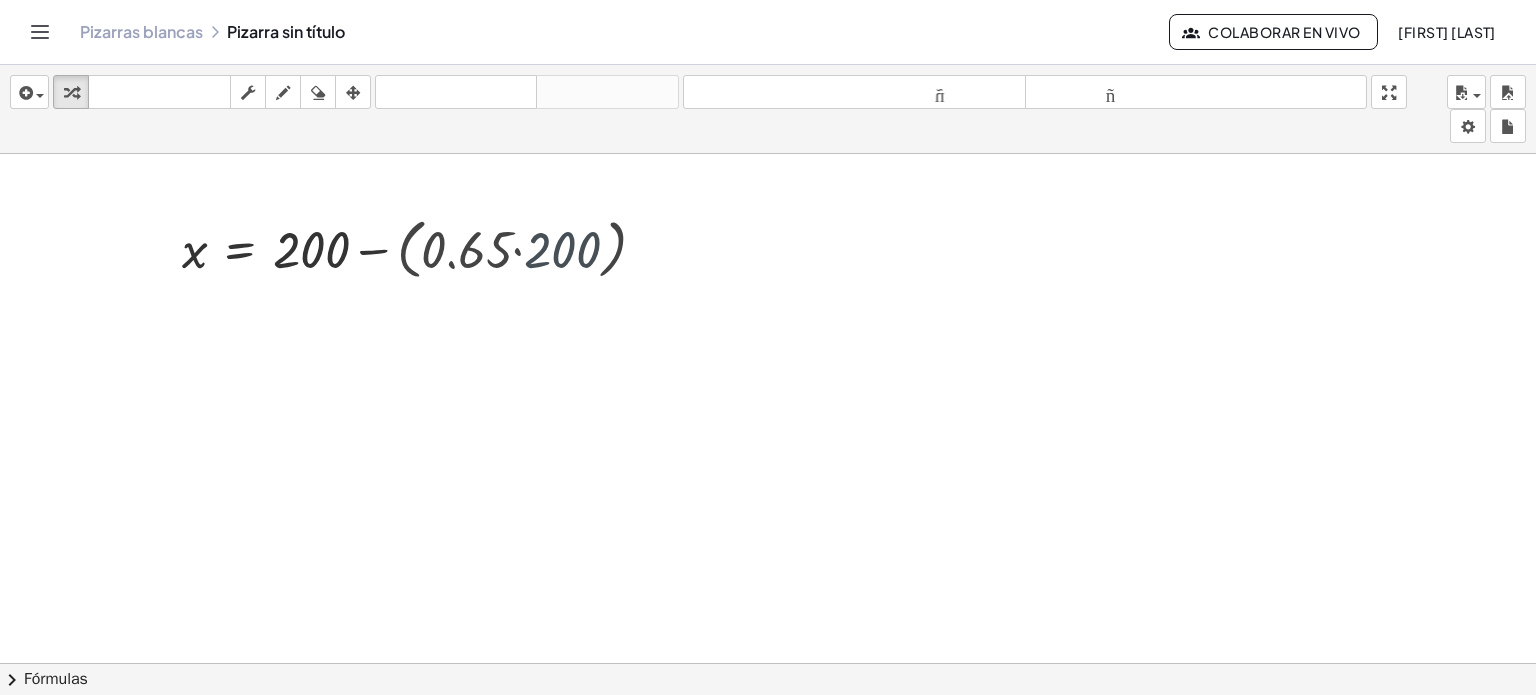 click at bounding box center (768, 678) 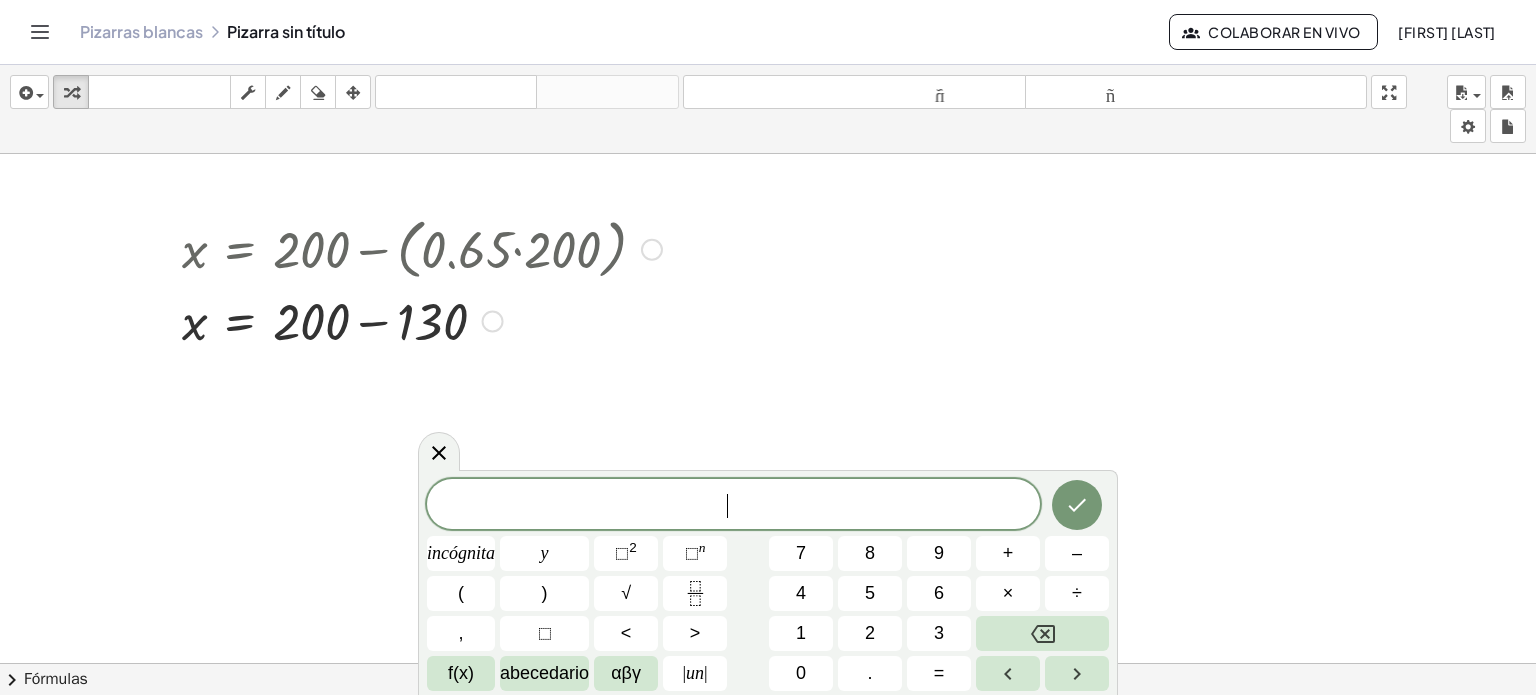 click at bounding box center (493, 321) 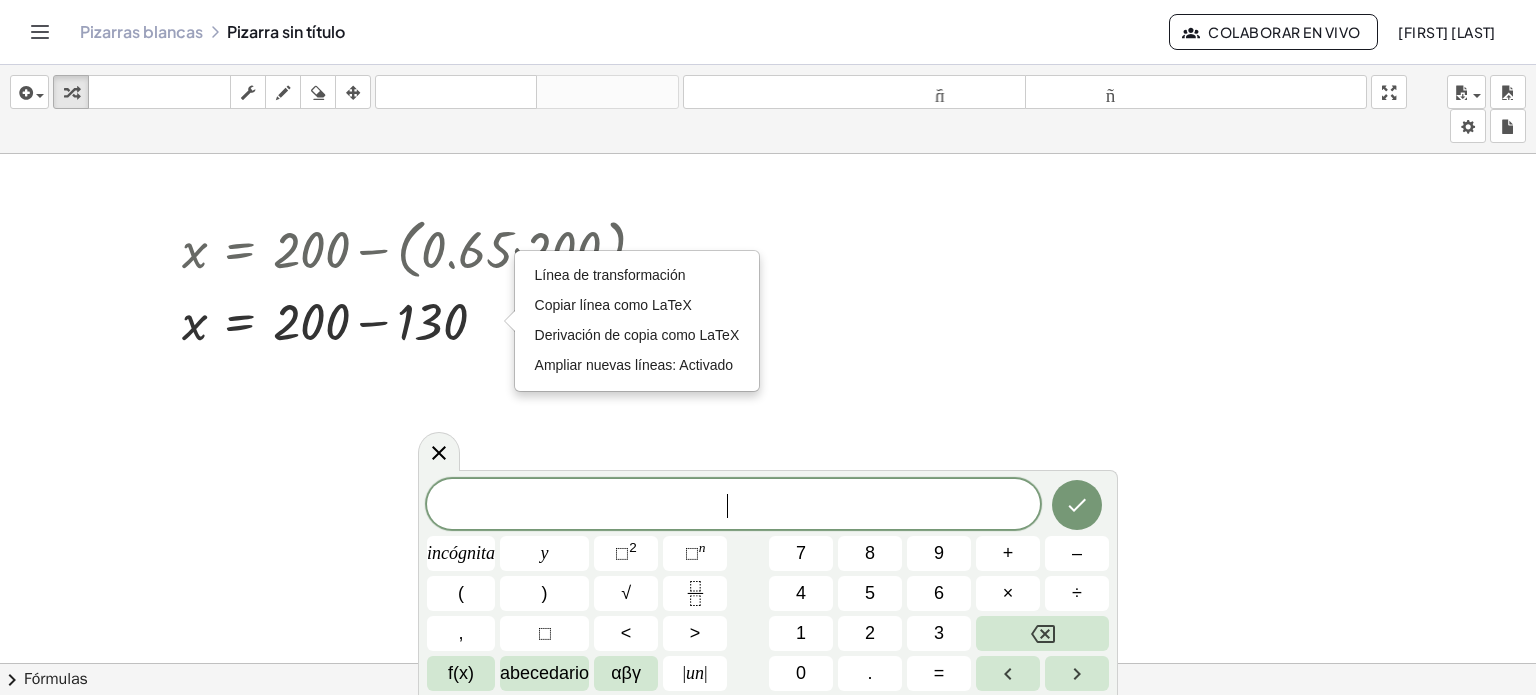 drag, startPoint x: 915, startPoint y: 271, endPoint x: 796, endPoint y: 295, distance: 121.39605 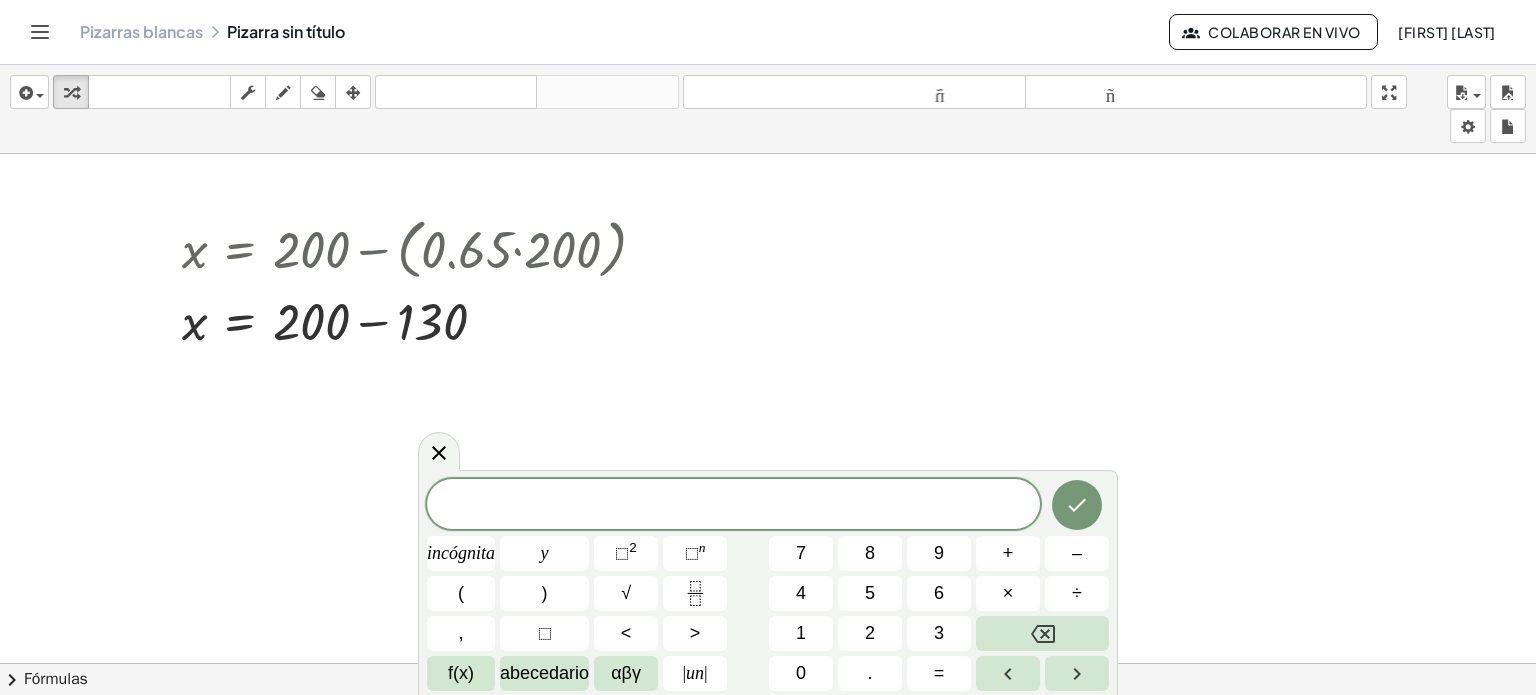 click at bounding box center (768, 678) 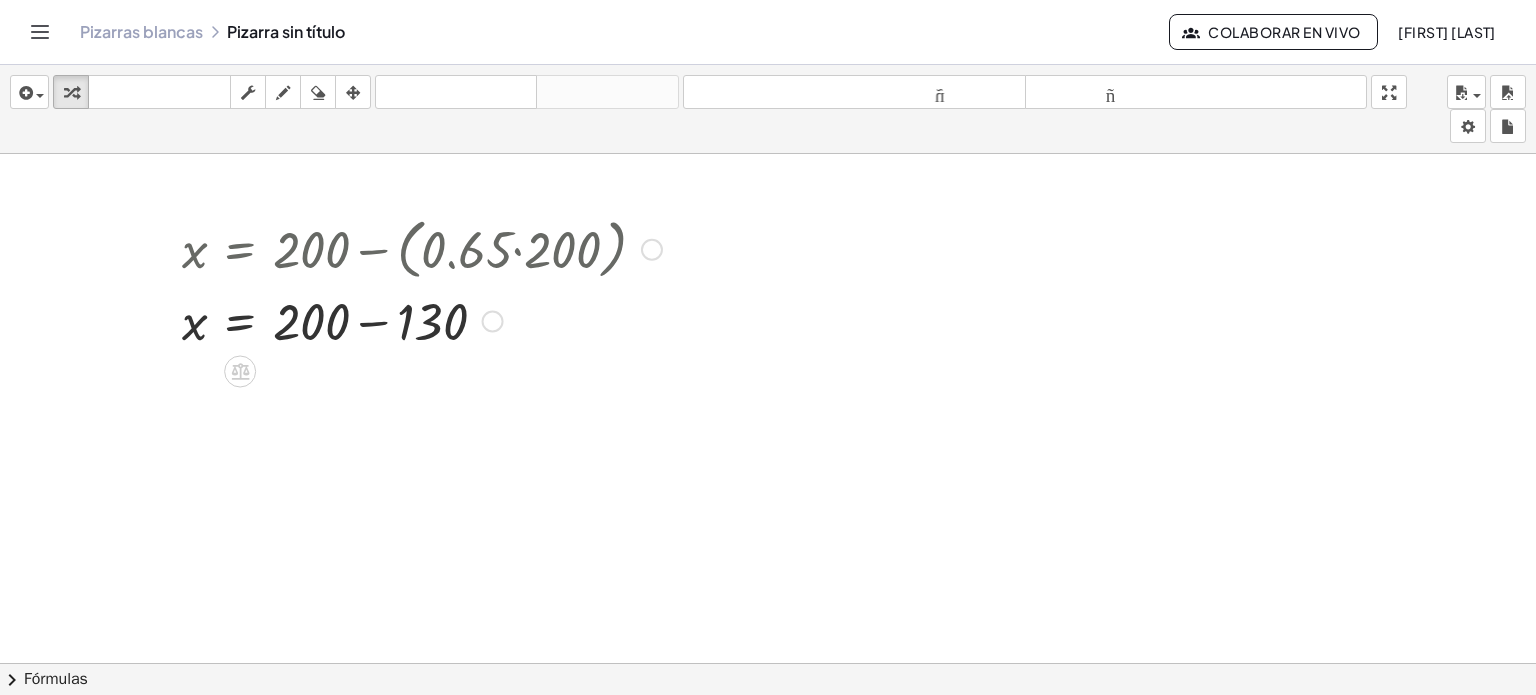 click at bounding box center (422, 248) 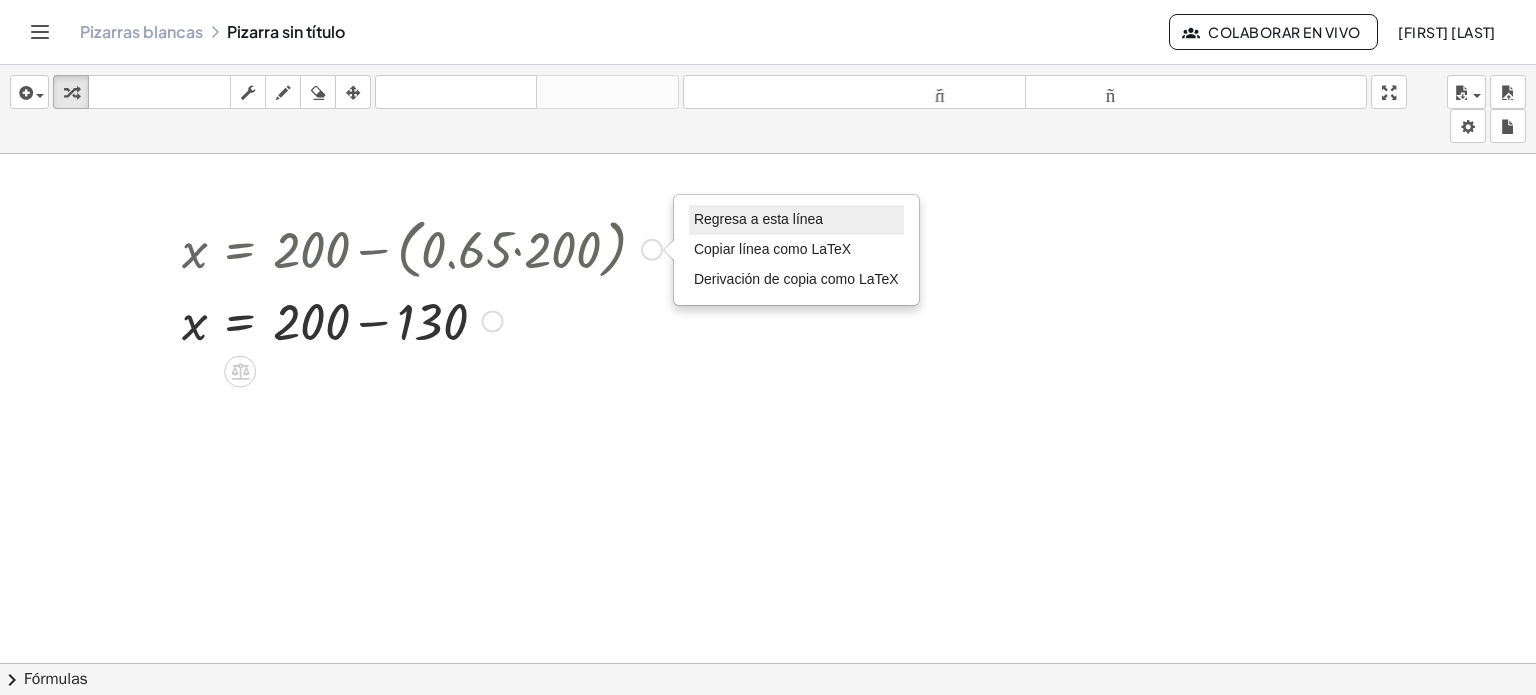 click on "Regresa a esta línea" at bounding box center [758, 219] 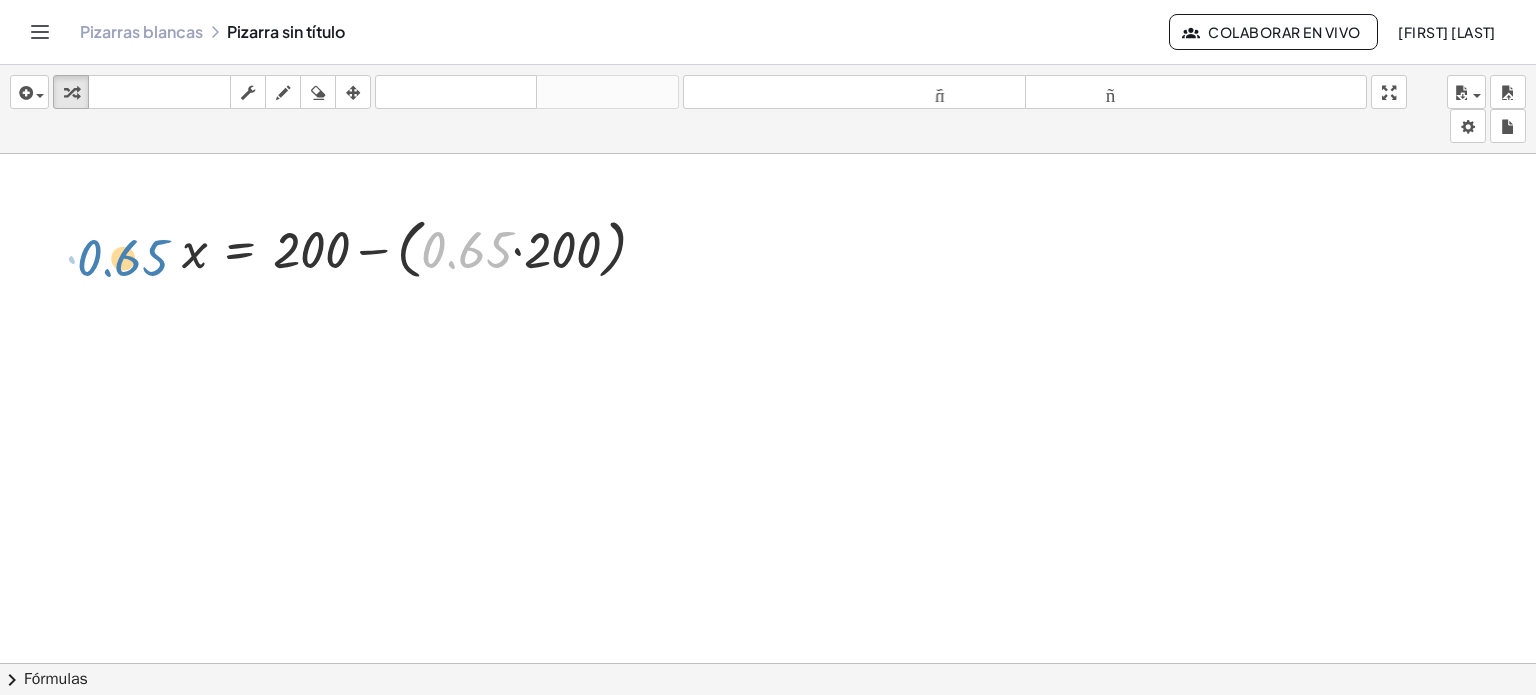 drag, startPoint x: 462, startPoint y: 246, endPoint x: 112, endPoint y: 250, distance: 350.02286 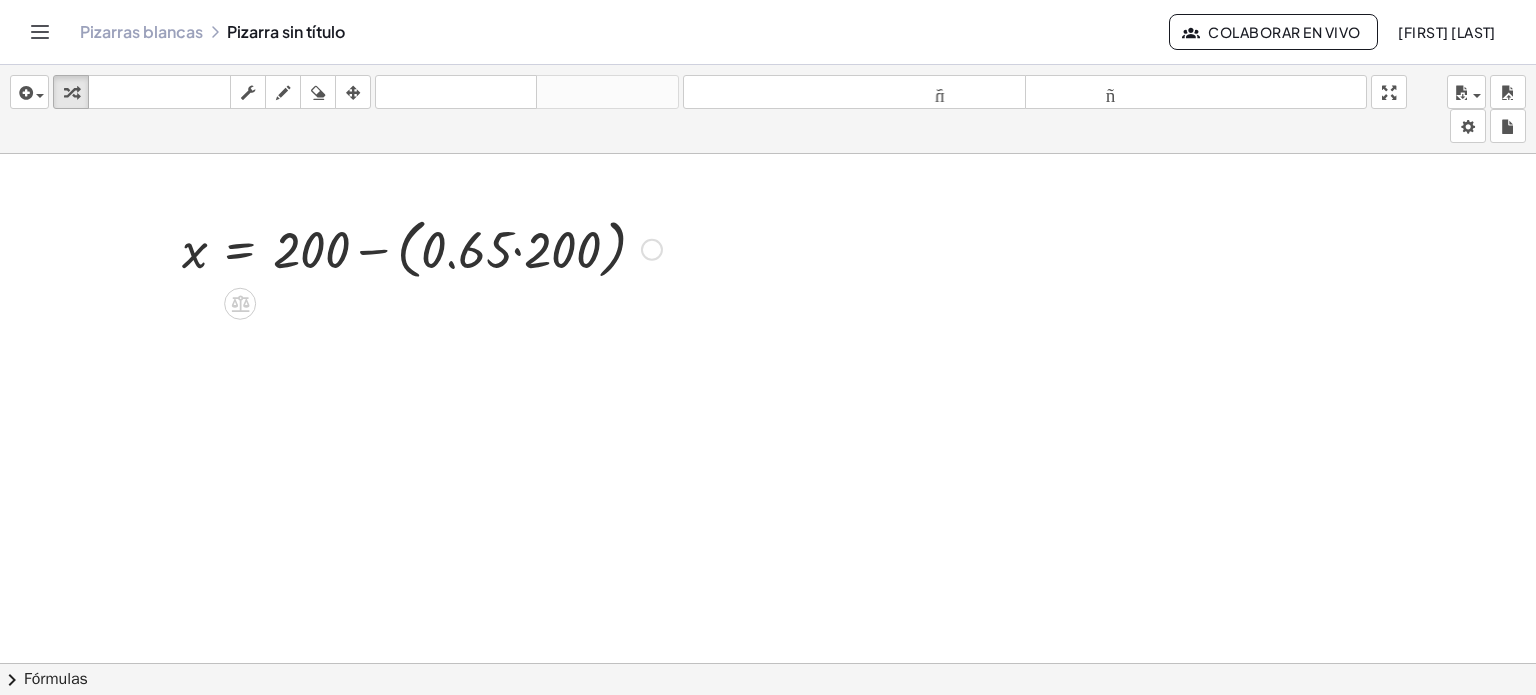 click at bounding box center (422, 248) 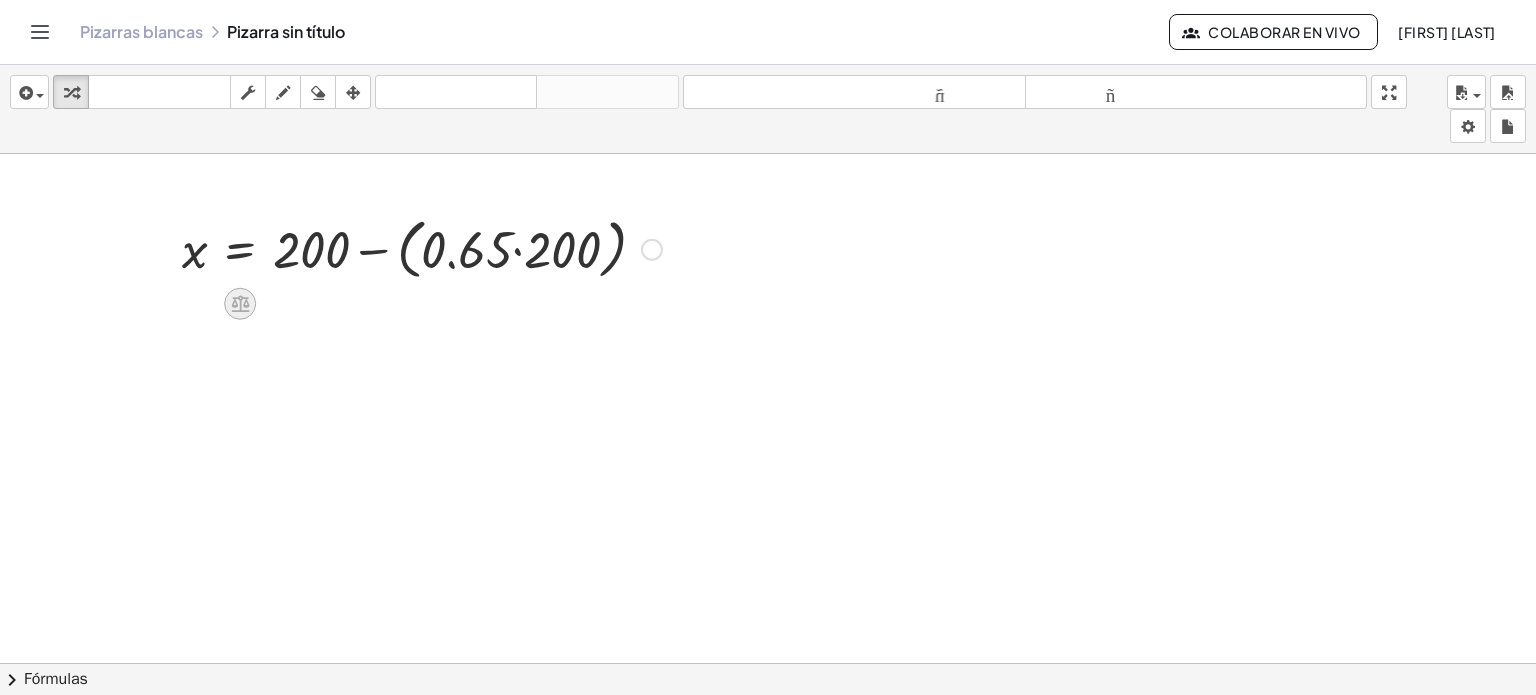 click 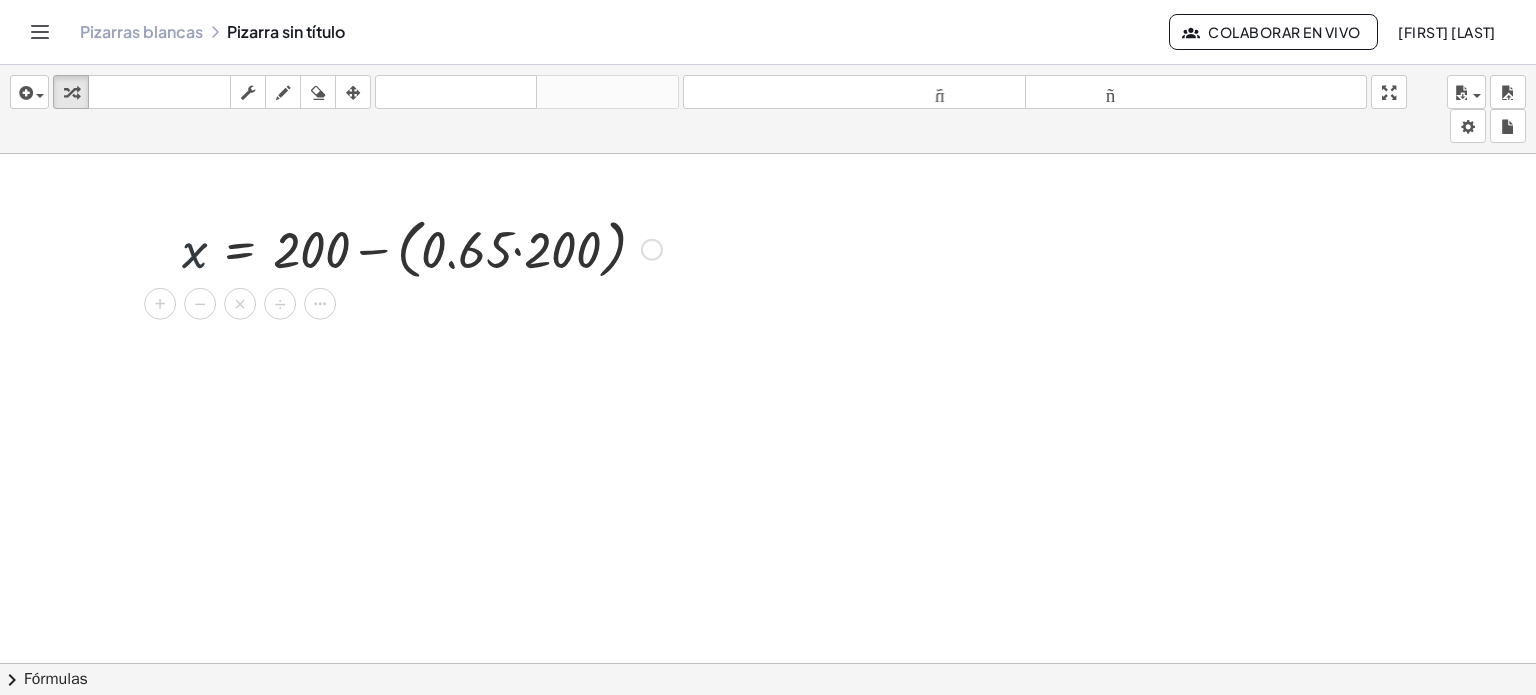 click at bounding box center [422, 248] 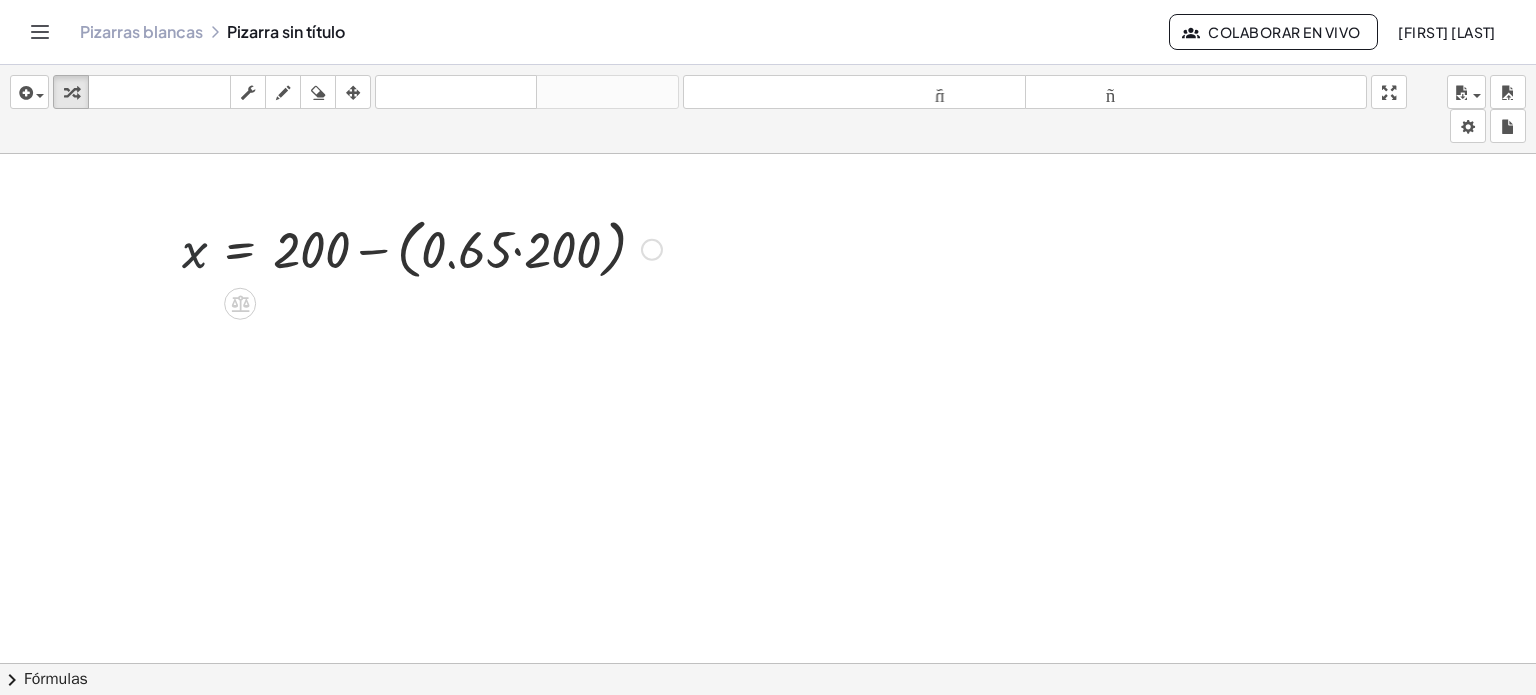 click at bounding box center [422, 248] 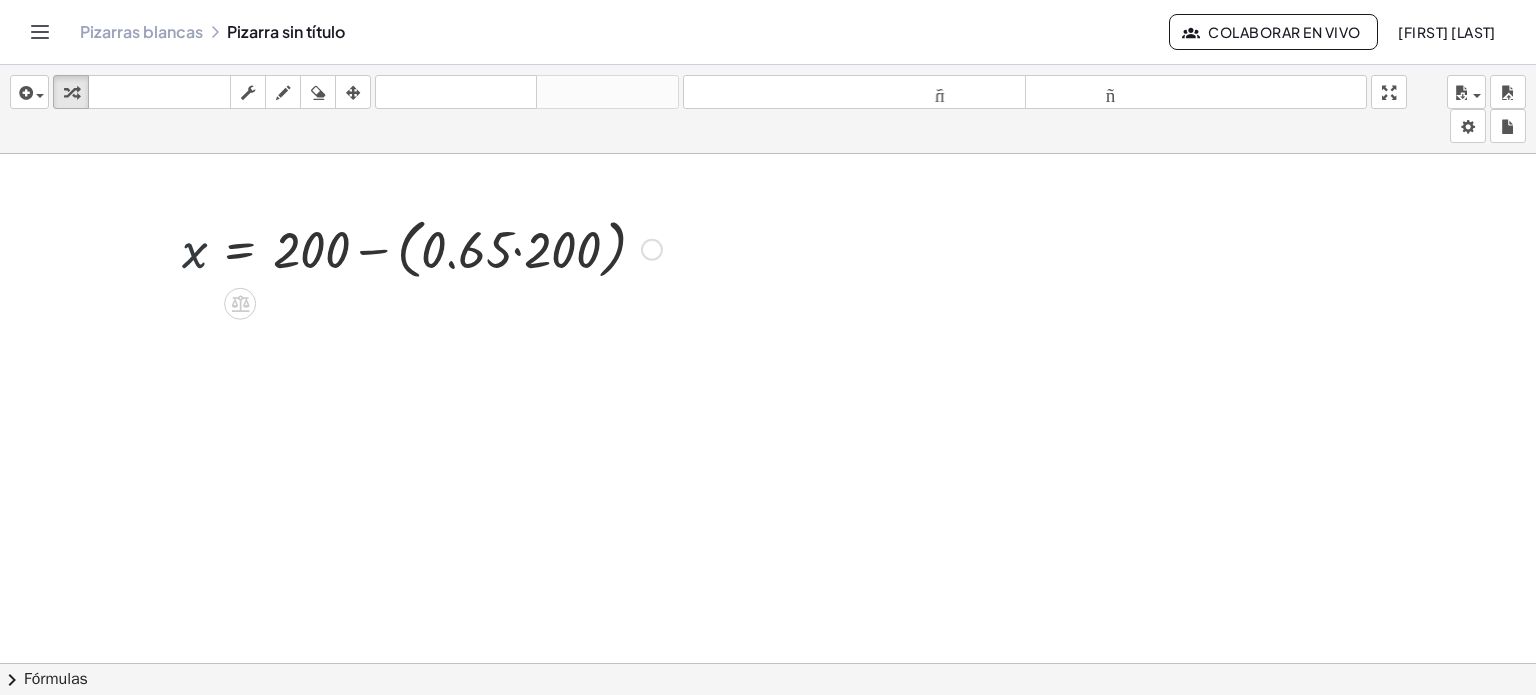 click at bounding box center [422, 248] 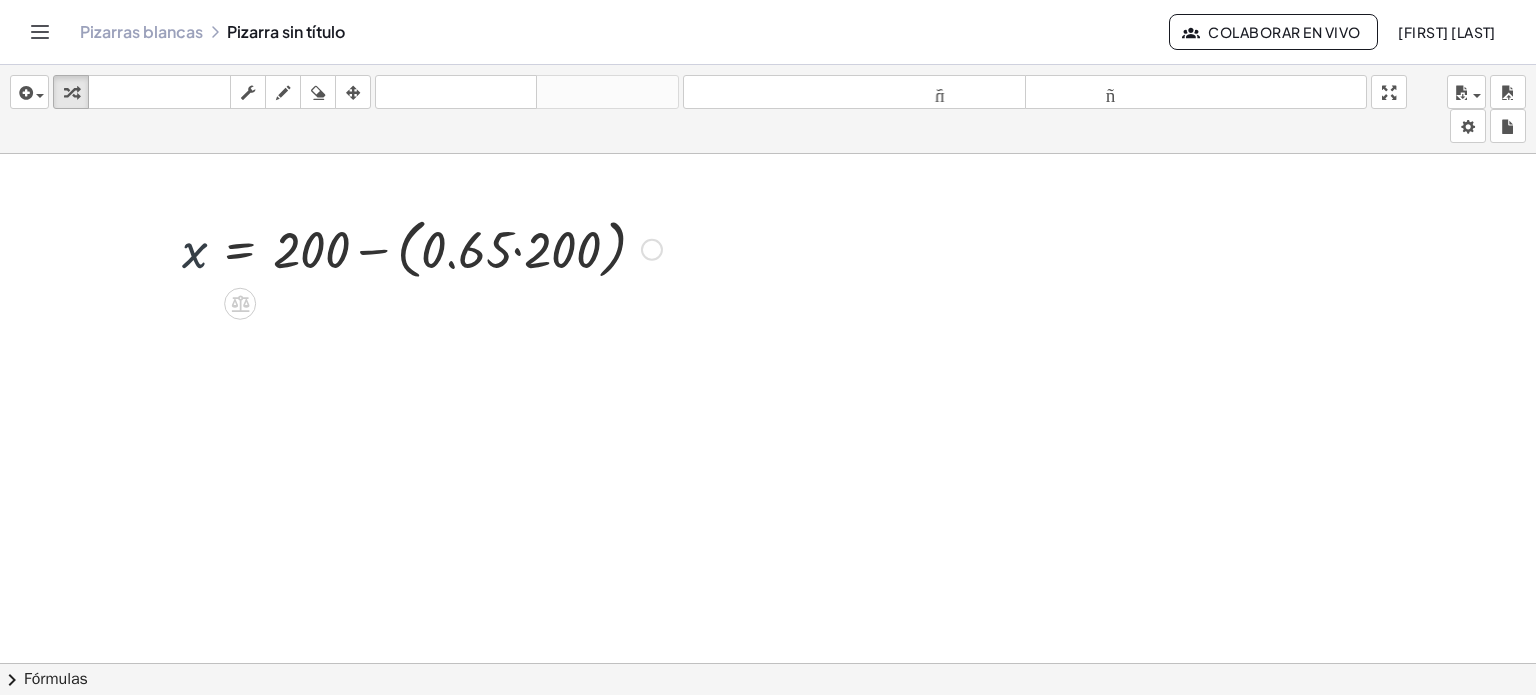 drag, startPoint x: 200, startPoint y: 248, endPoint x: 463, endPoint y: 419, distance: 313.70367 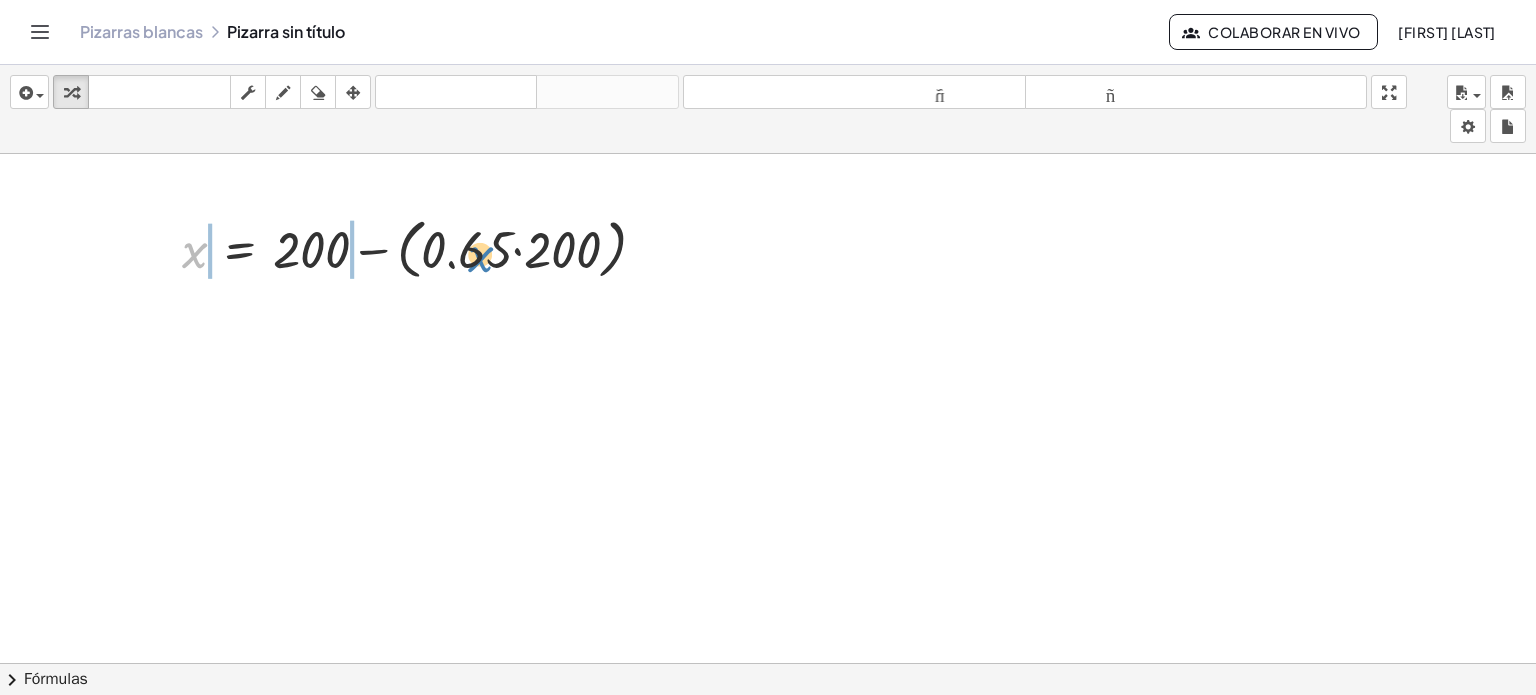 drag, startPoint x: 194, startPoint y: 245, endPoint x: 483, endPoint y: 243, distance: 289.00693 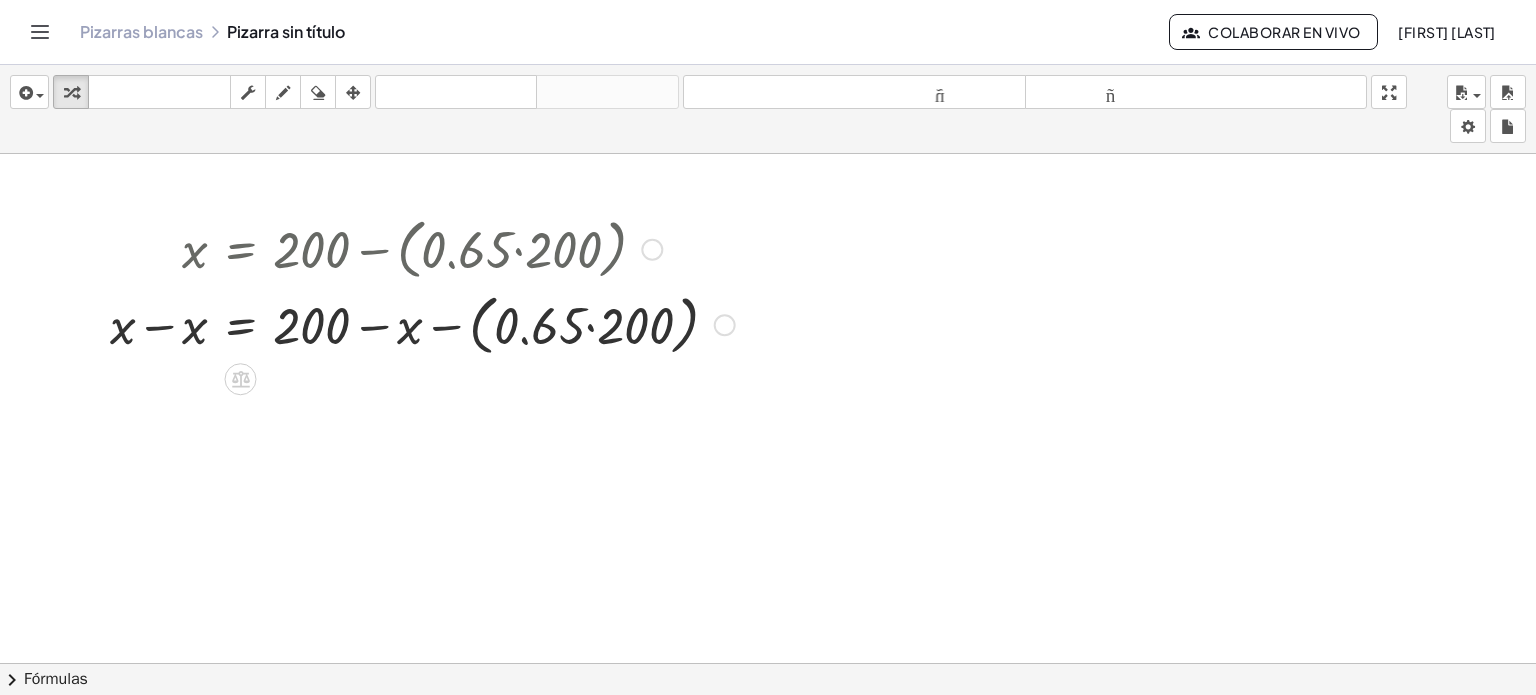 click at bounding box center [652, 250] 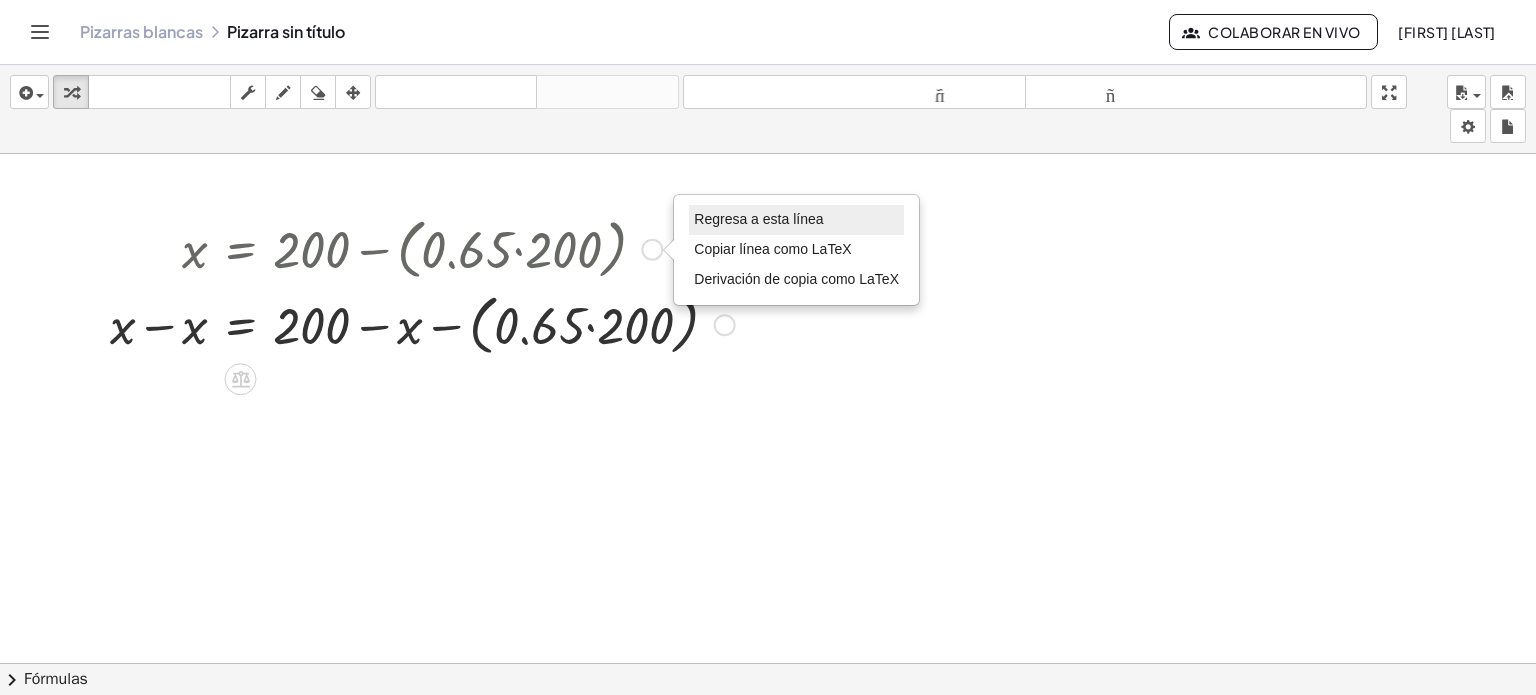click on "Regresa a esta línea" at bounding box center [758, 219] 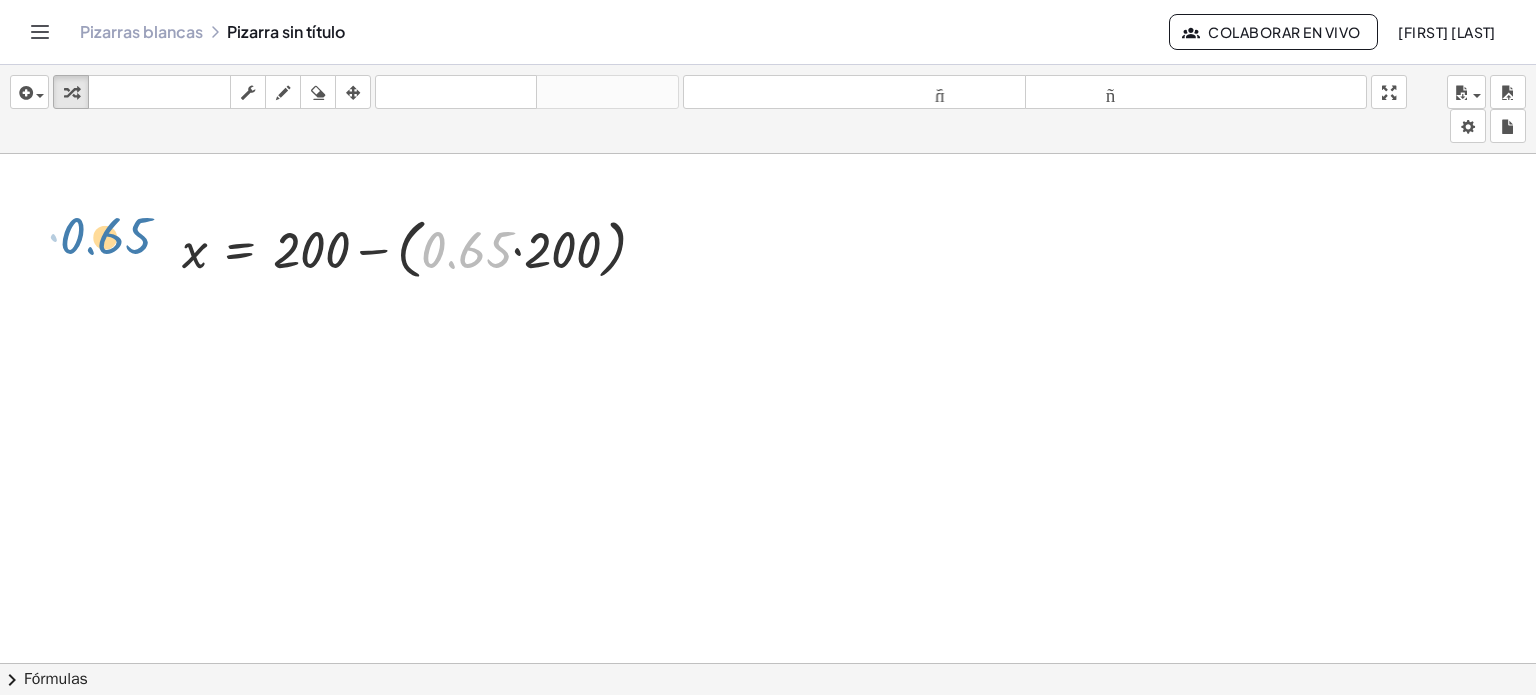 drag, startPoint x: 484, startPoint y: 244, endPoint x: 86, endPoint y: 273, distance: 399.05515 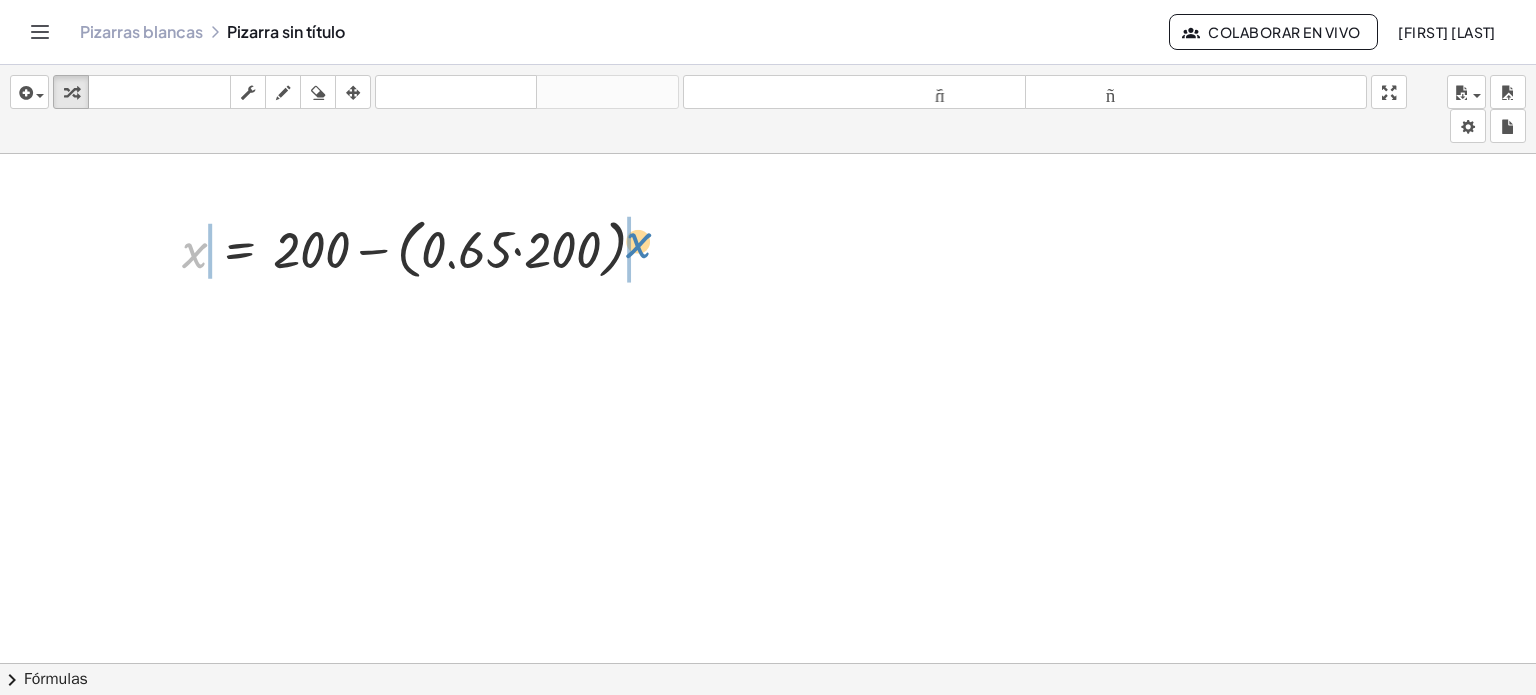 drag, startPoint x: 184, startPoint y: 261, endPoint x: 656, endPoint y: 271, distance: 472.10593 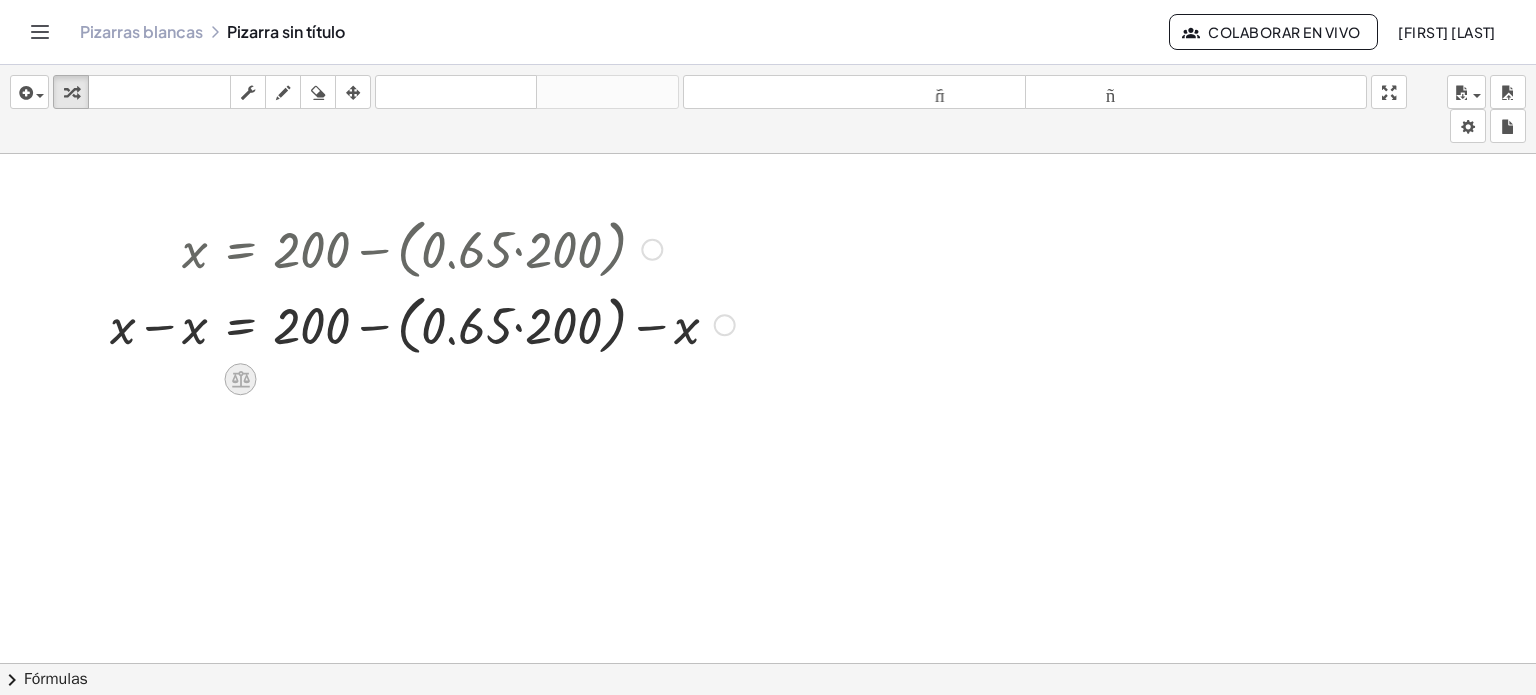 click 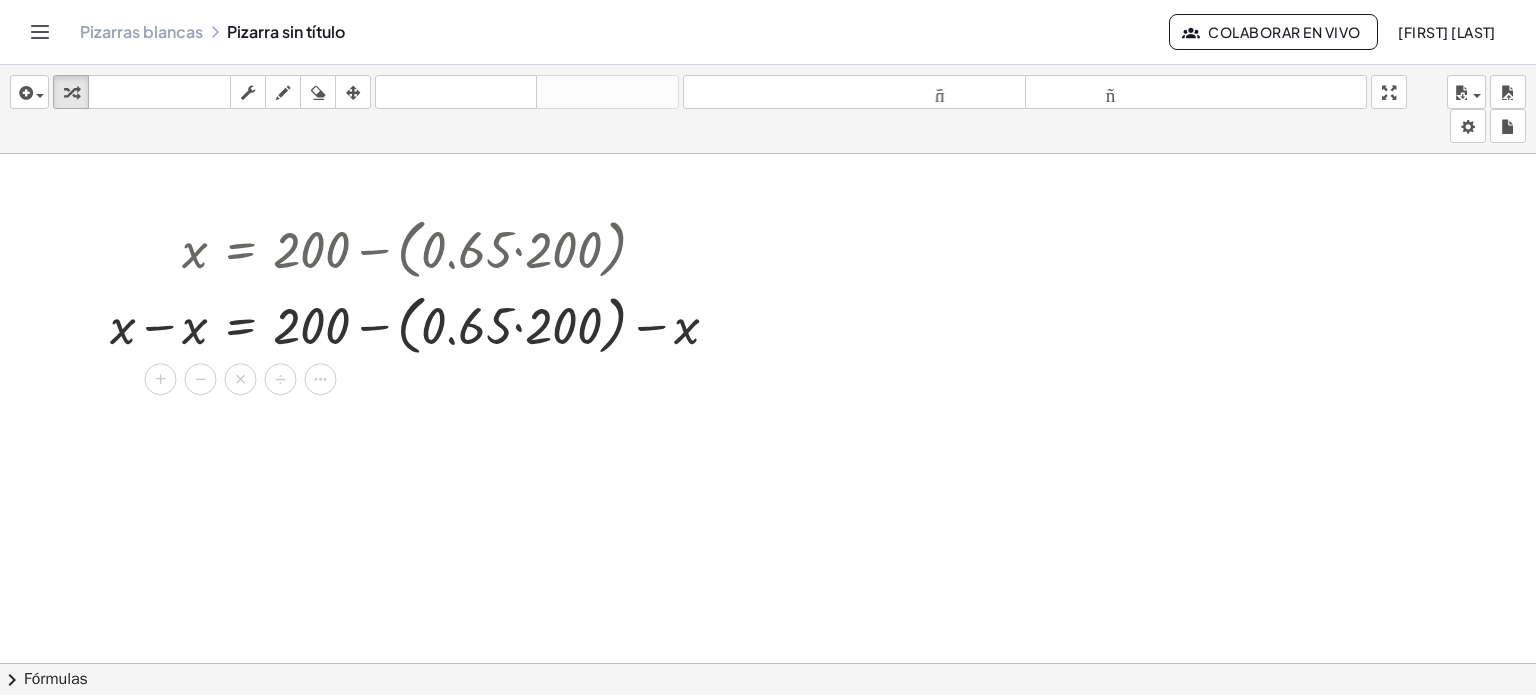 click at bounding box center [768, 678] 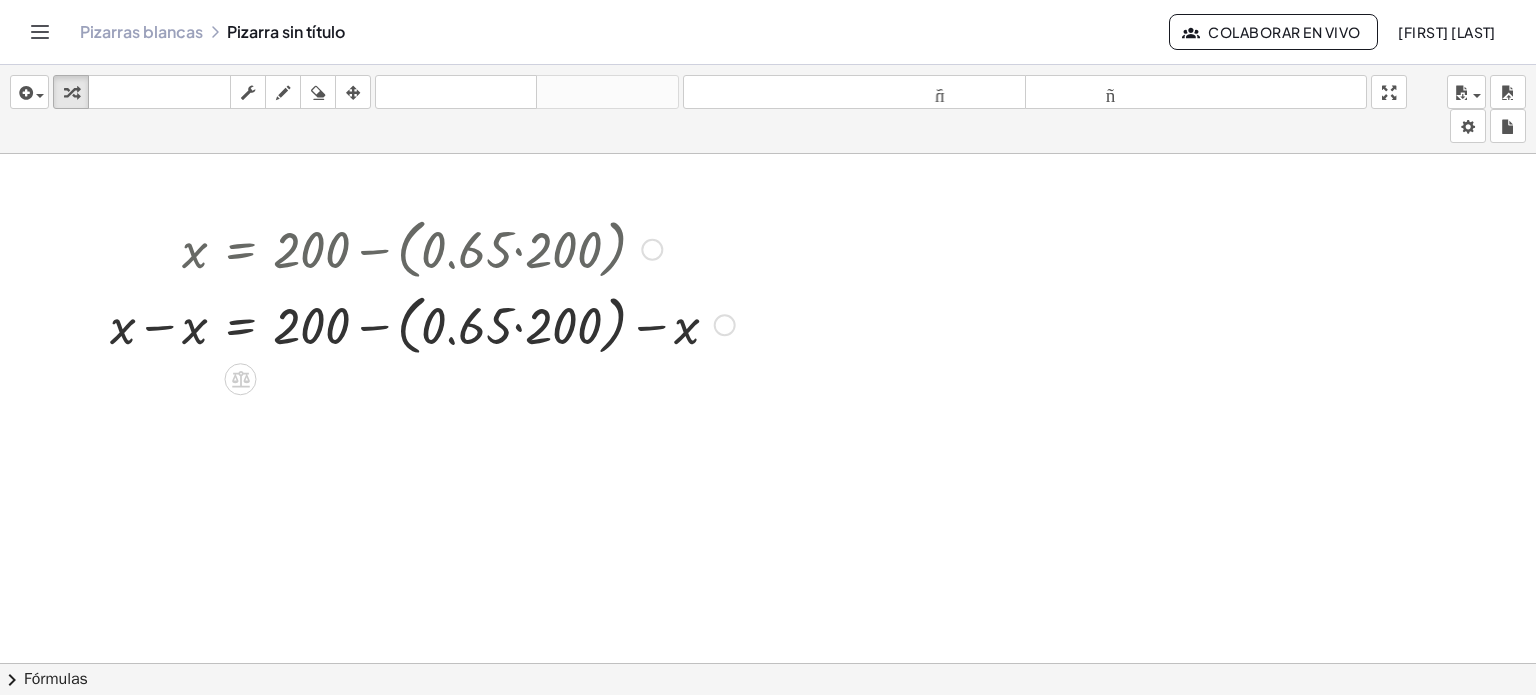 click at bounding box center (652, 250) 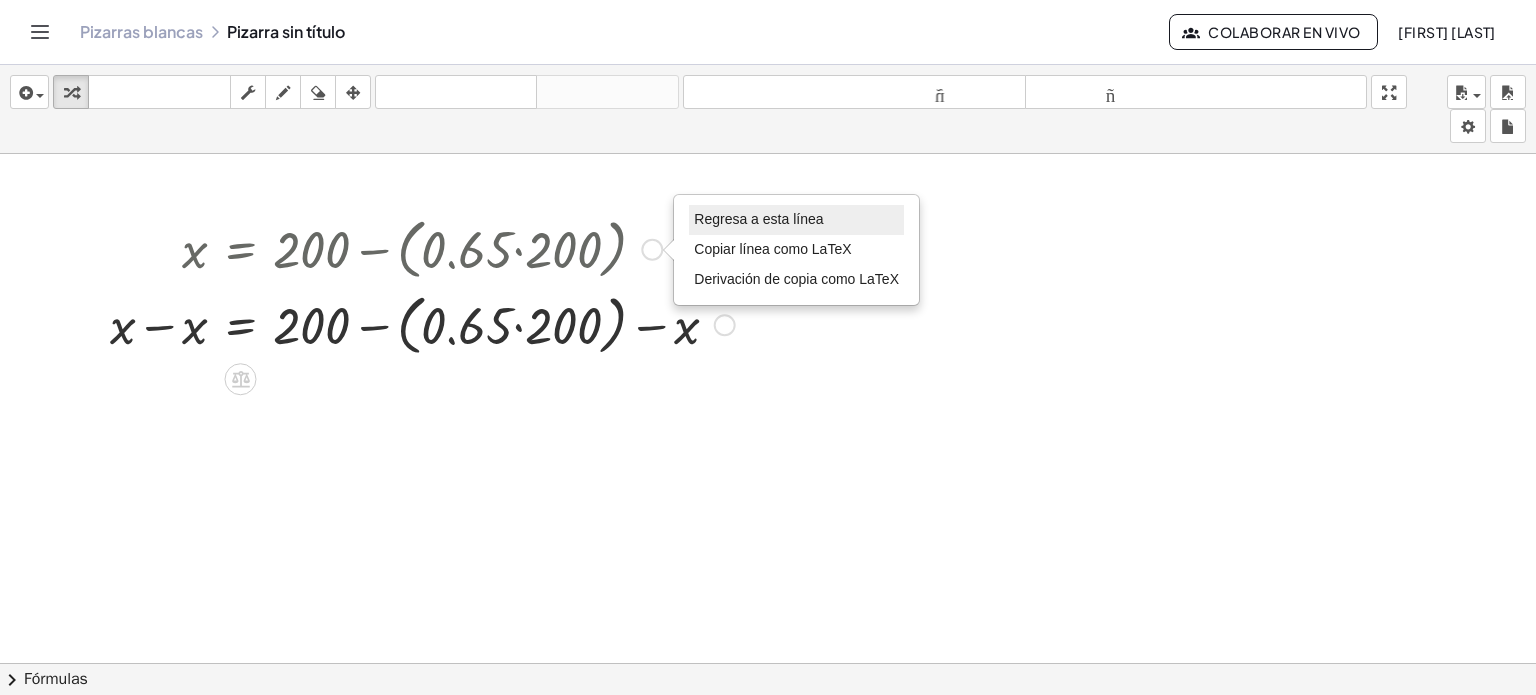 click on "Regresa a esta línea" at bounding box center [758, 219] 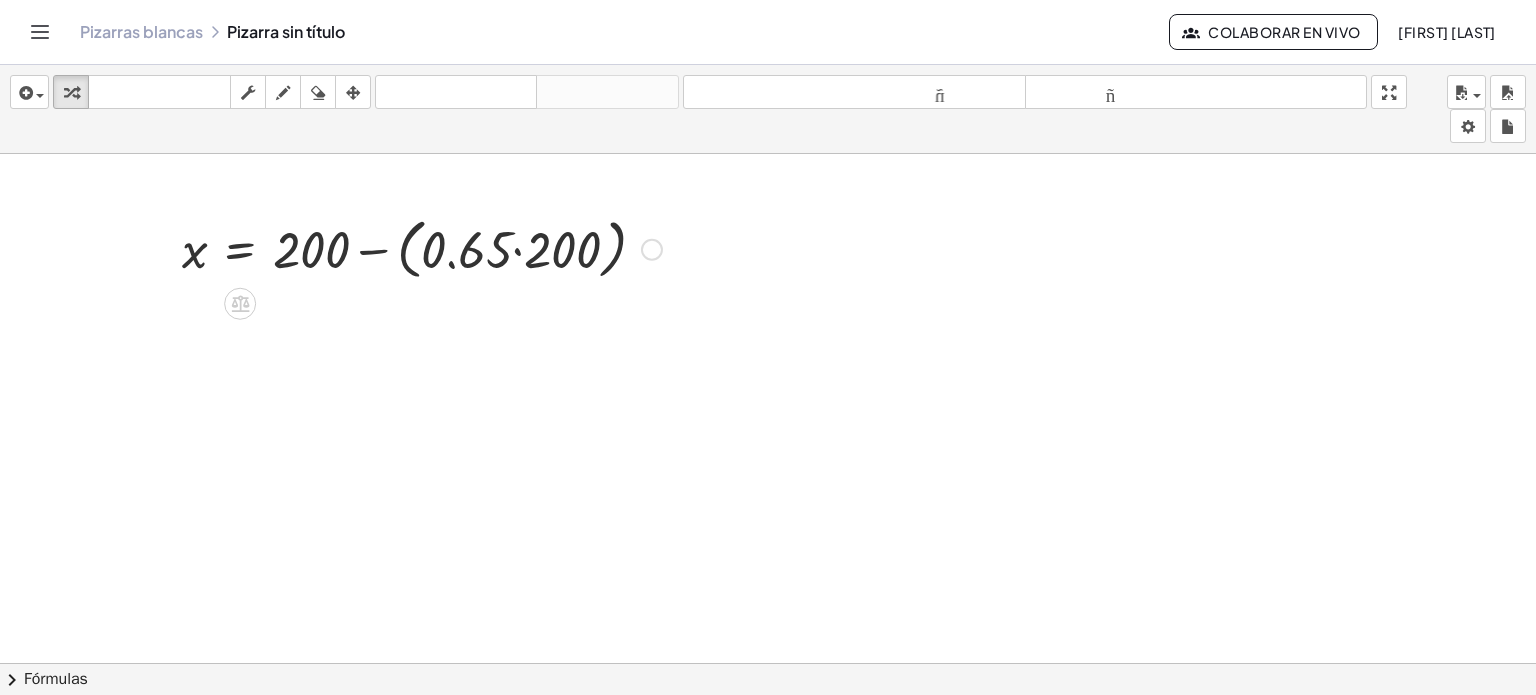 click at bounding box center (422, 248) 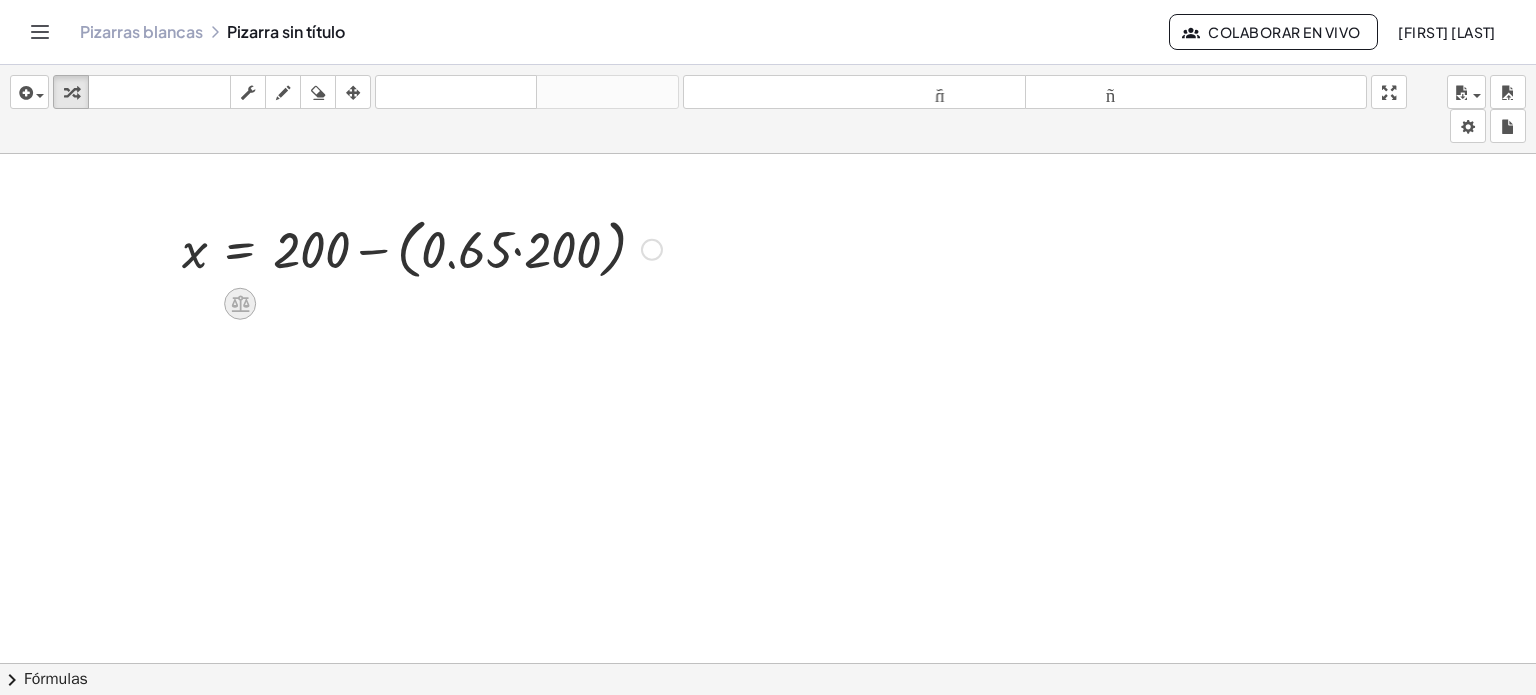 click at bounding box center (240, 303) 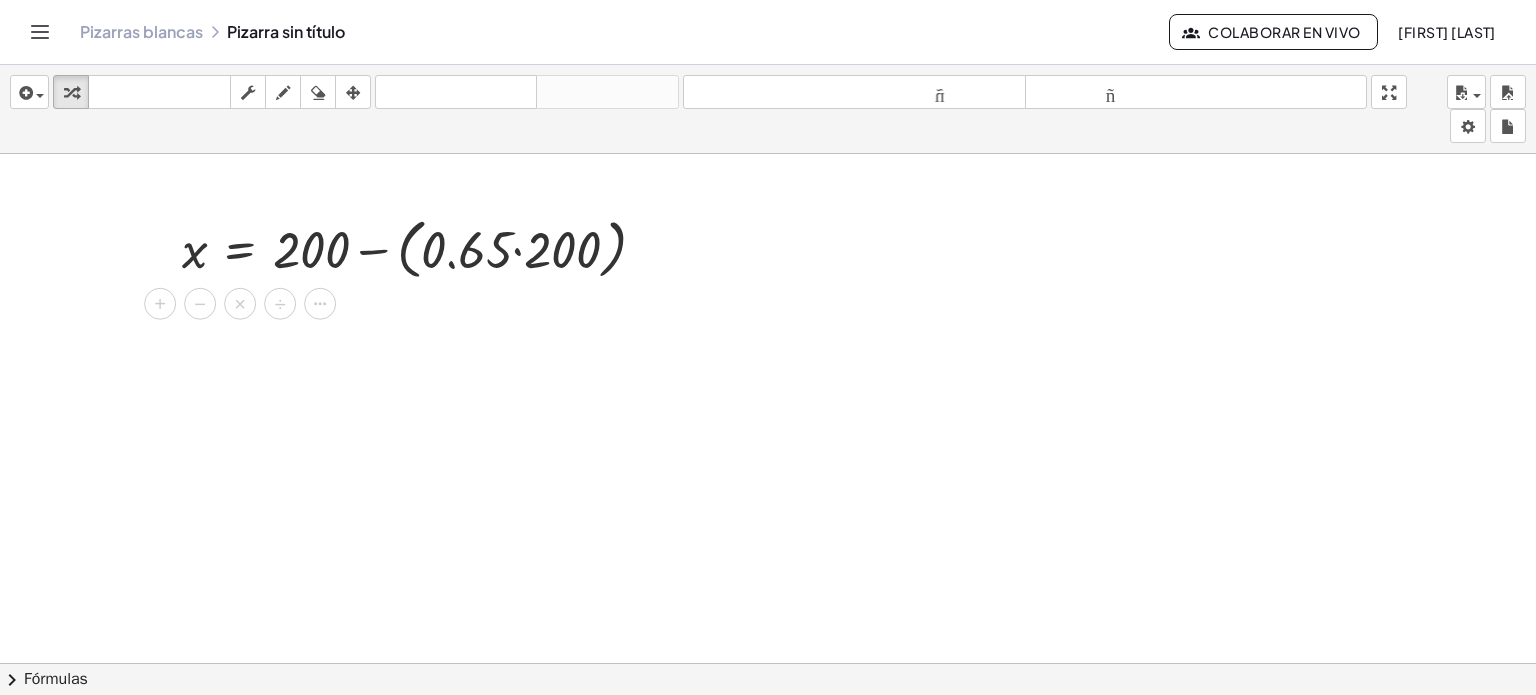 click at bounding box center [768, 678] 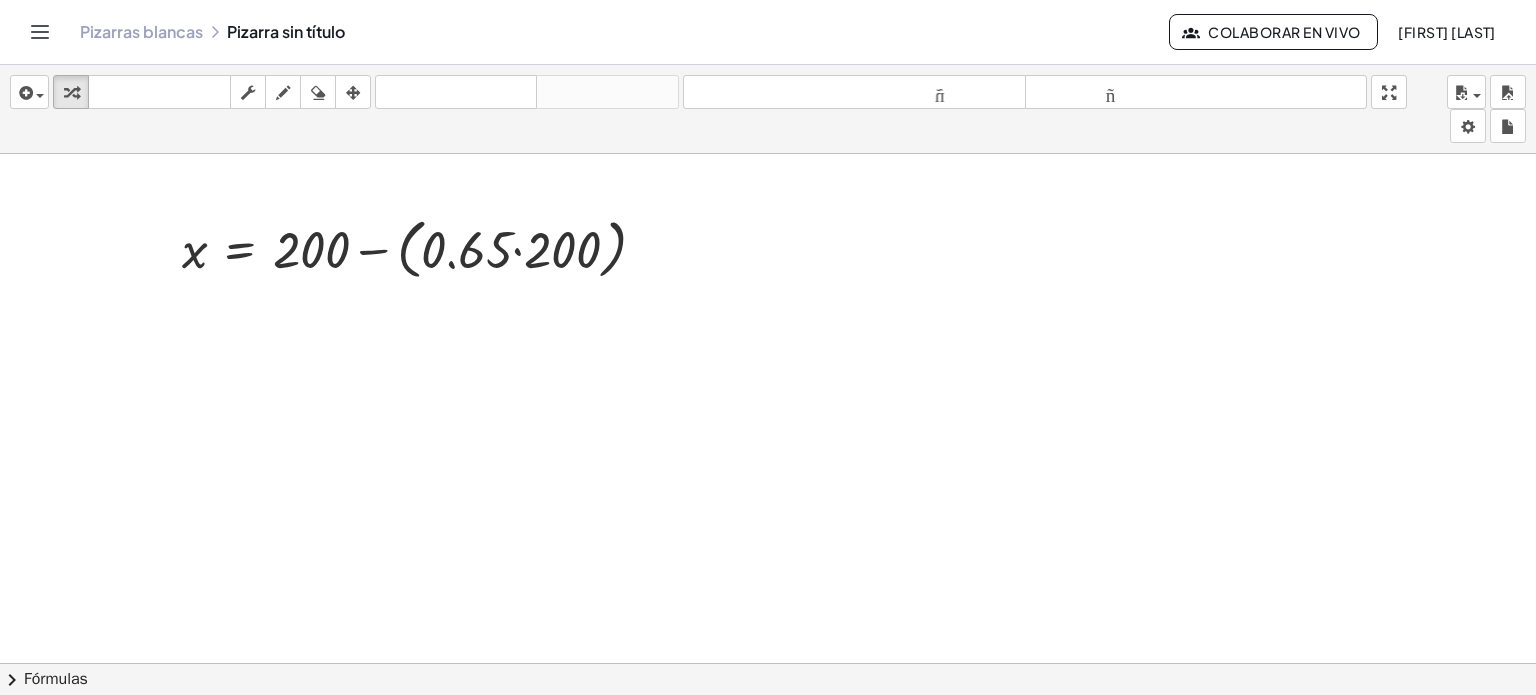 click at bounding box center [768, 678] 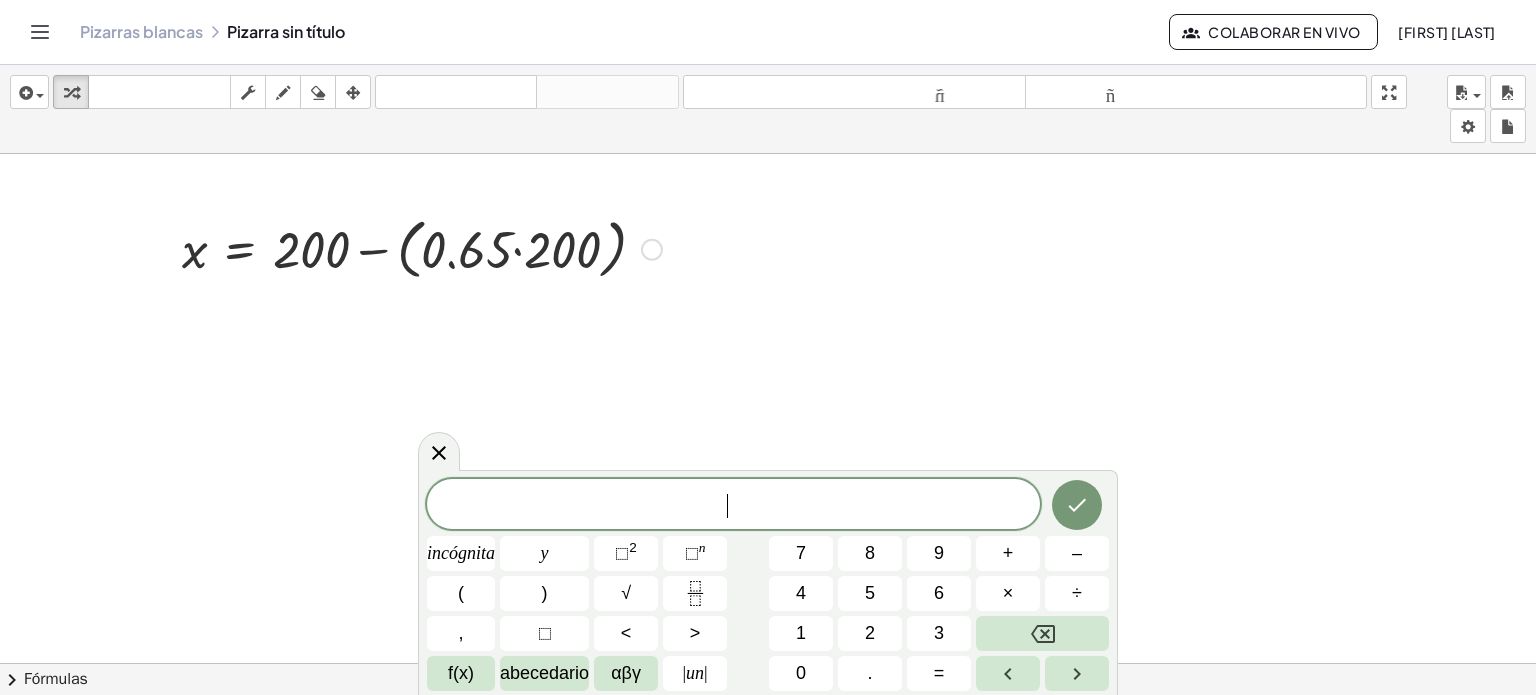 click at bounding box center (768, 678) 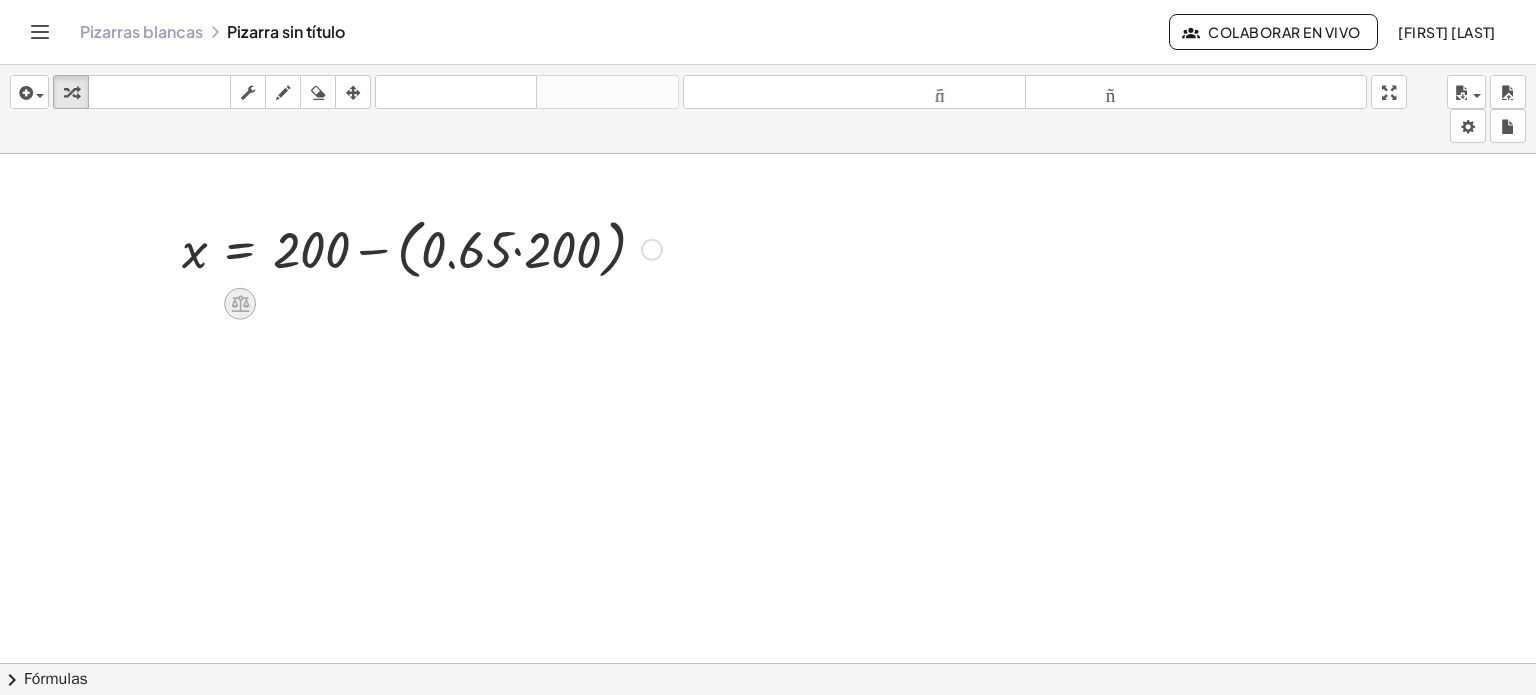 click 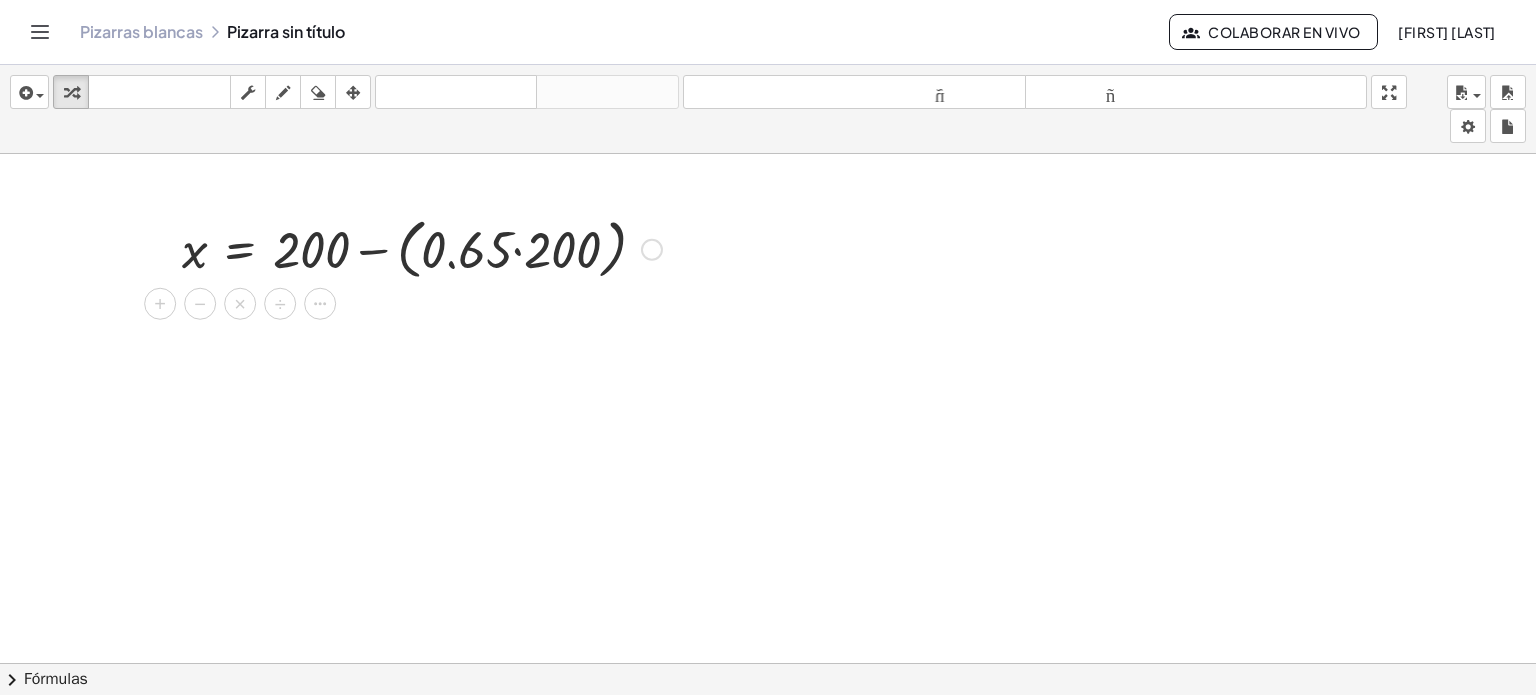click at bounding box center [422, 248] 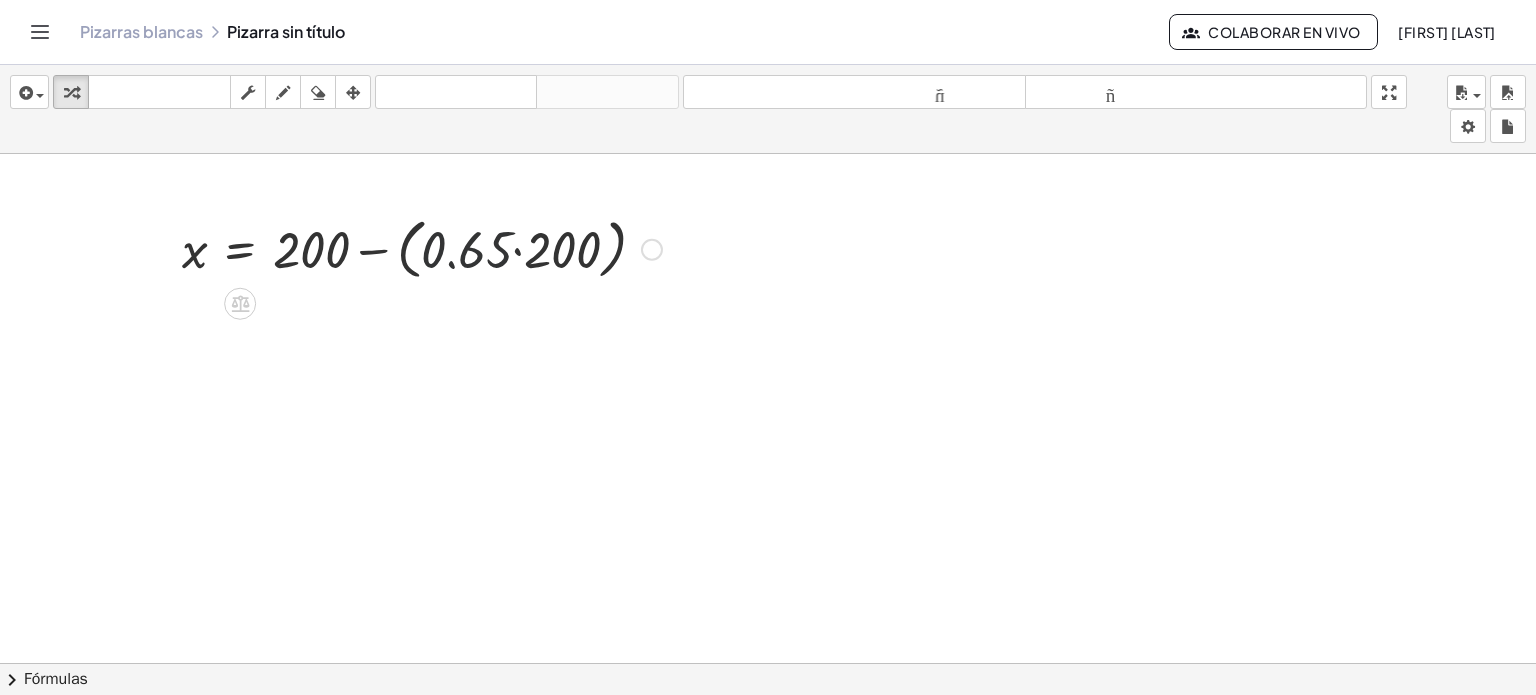 click at bounding box center (422, 248) 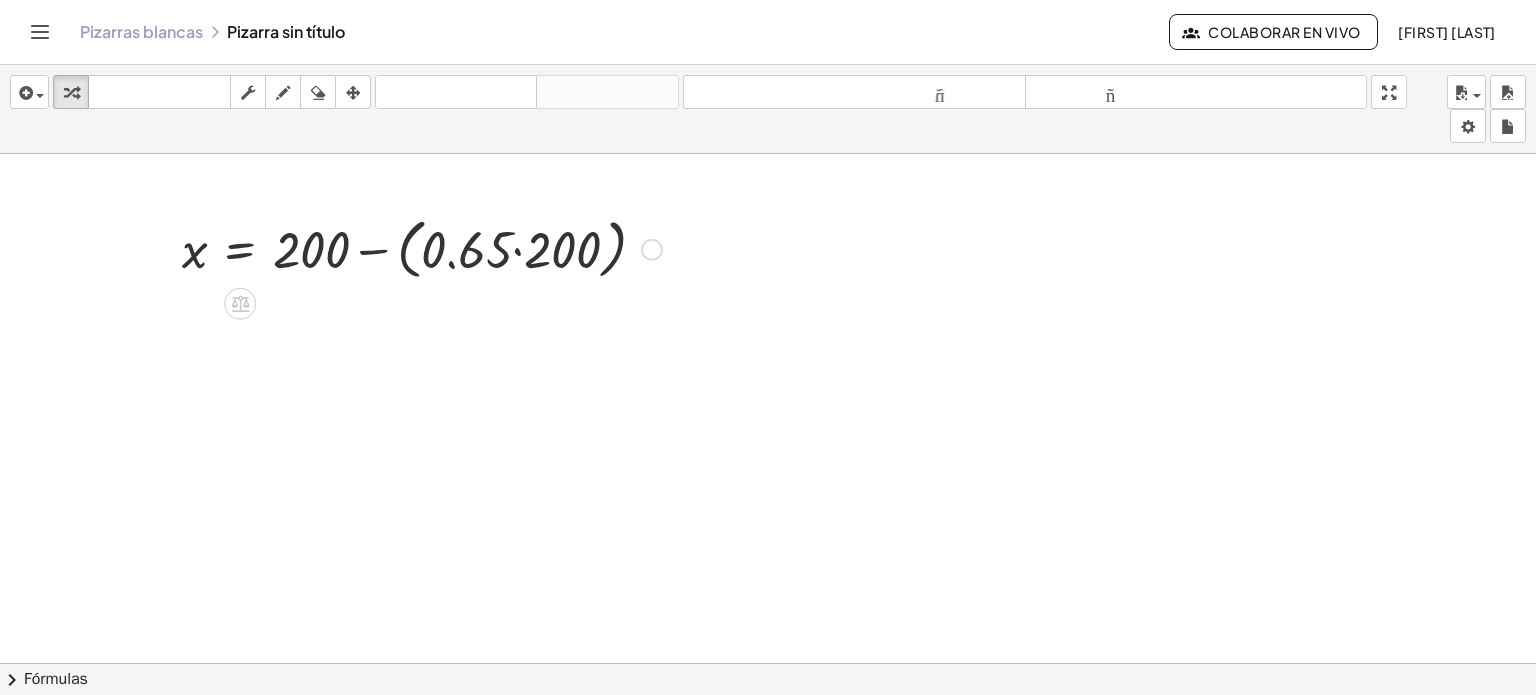 click at bounding box center [422, 248] 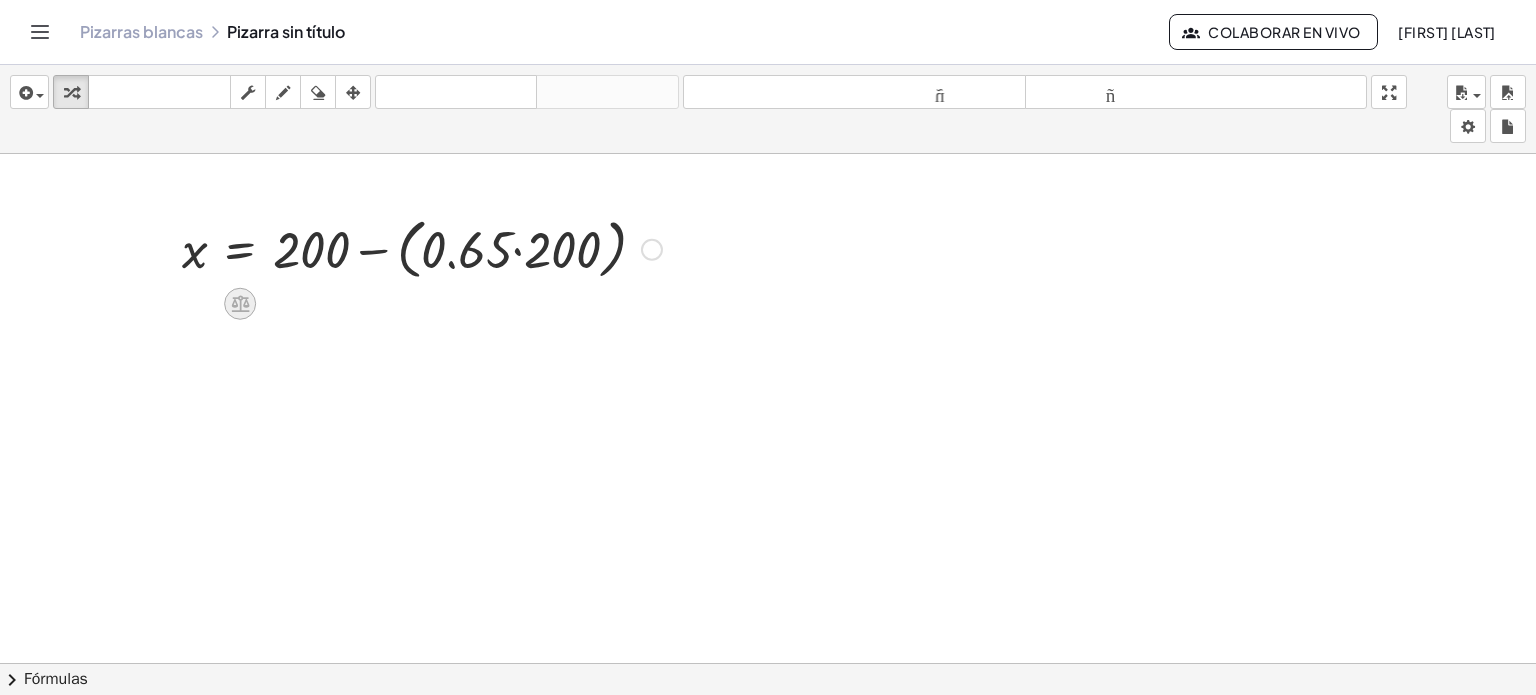 click 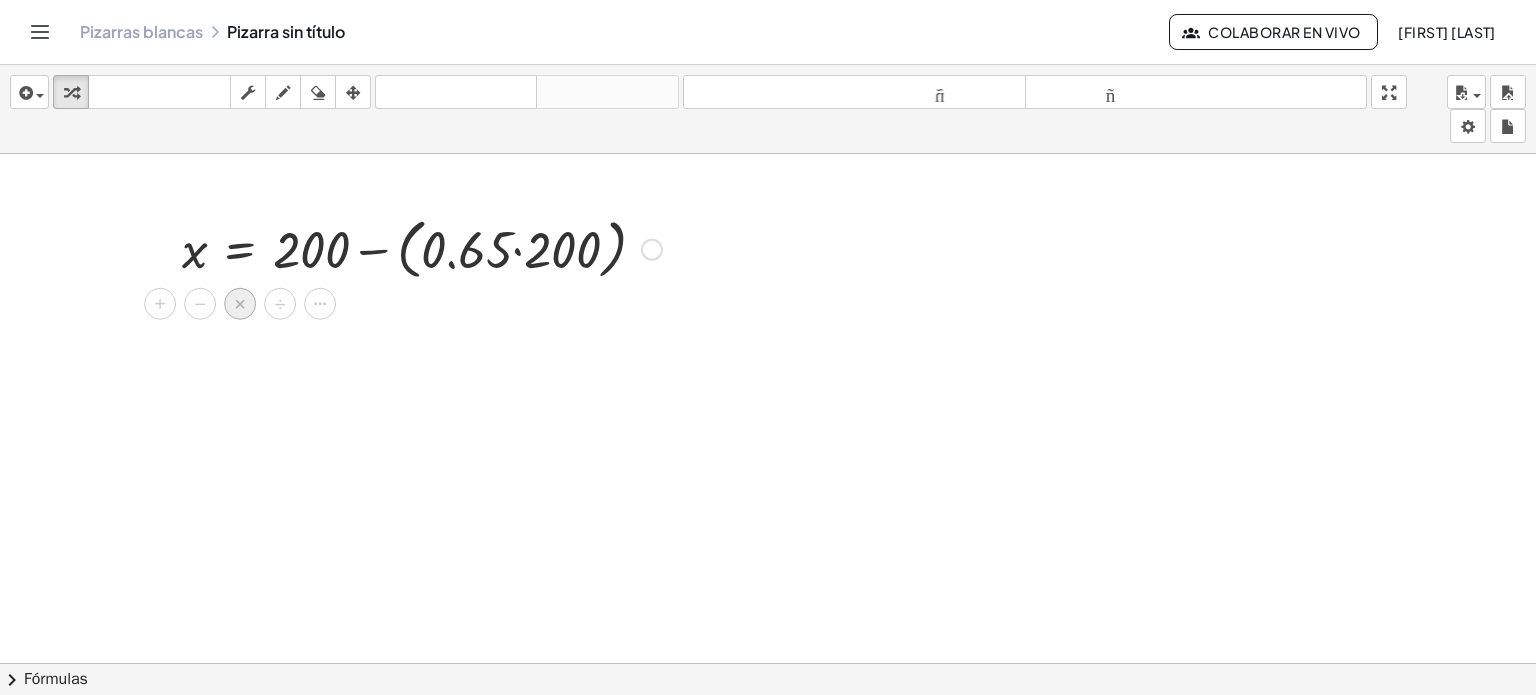 click on "×" at bounding box center (240, 304) 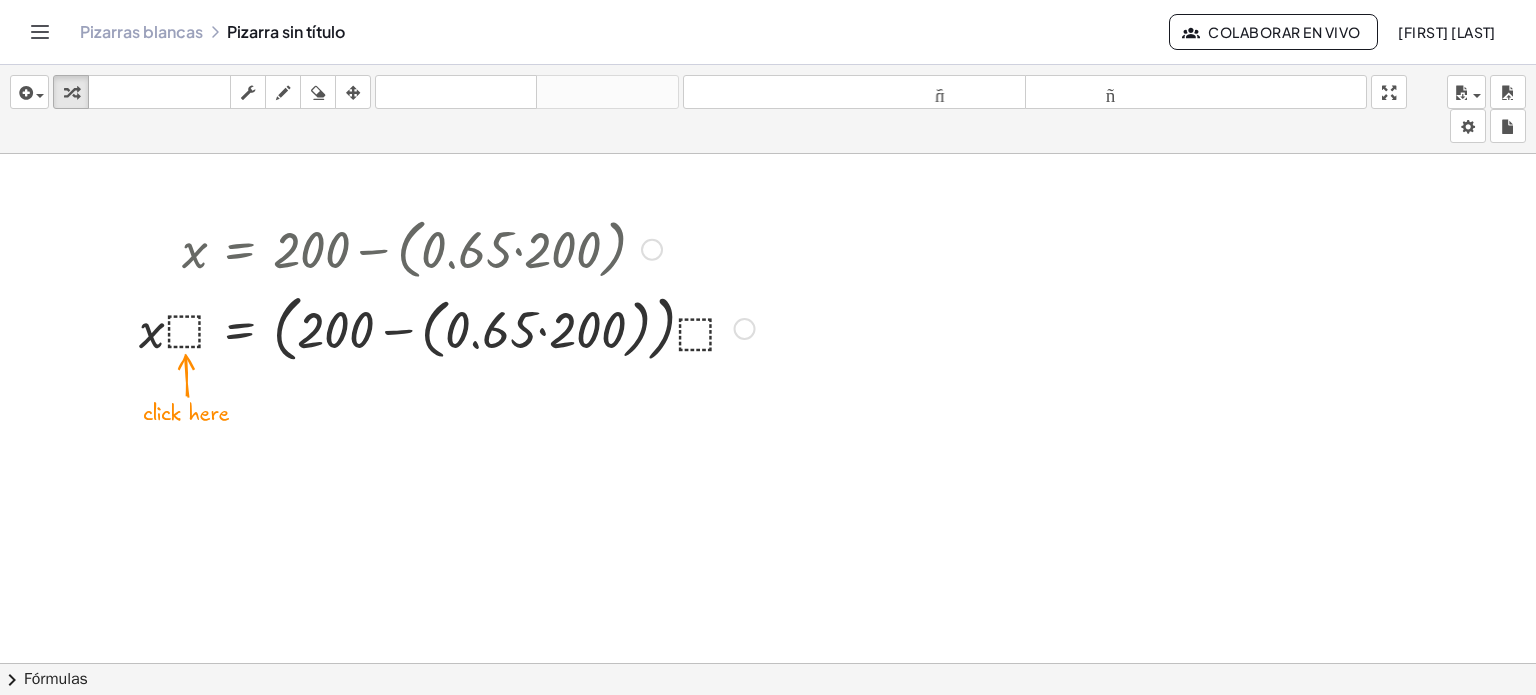click at bounding box center (652, 250) 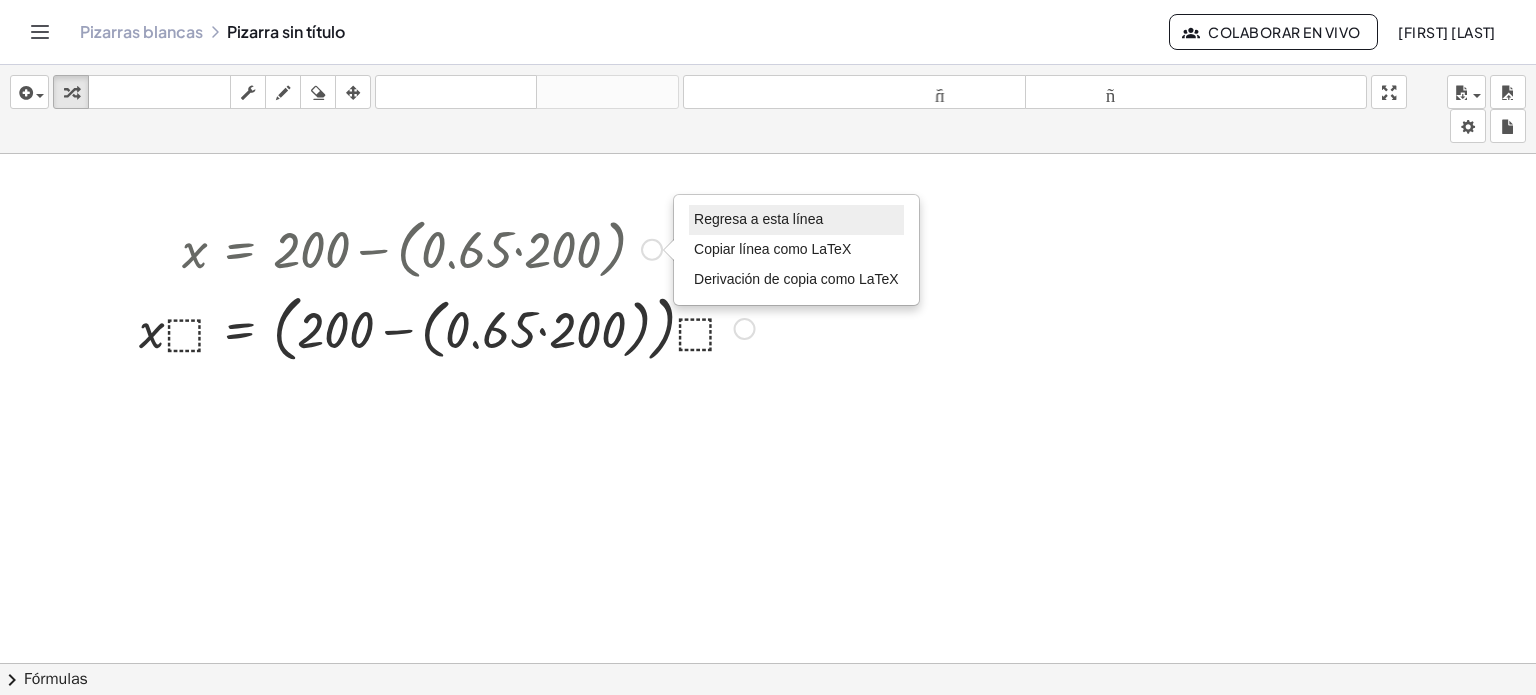 click on "Regresa a esta línea" at bounding box center (758, 219) 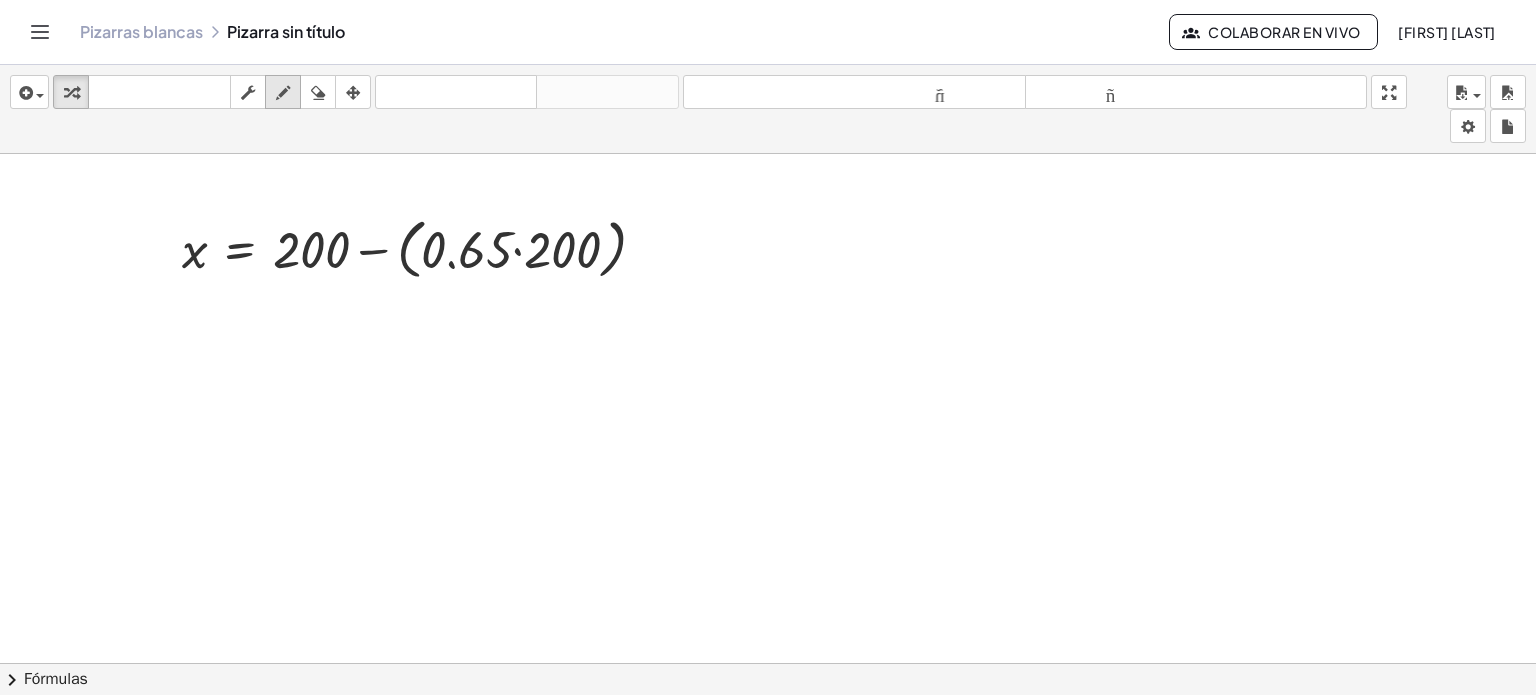click at bounding box center (283, 93) 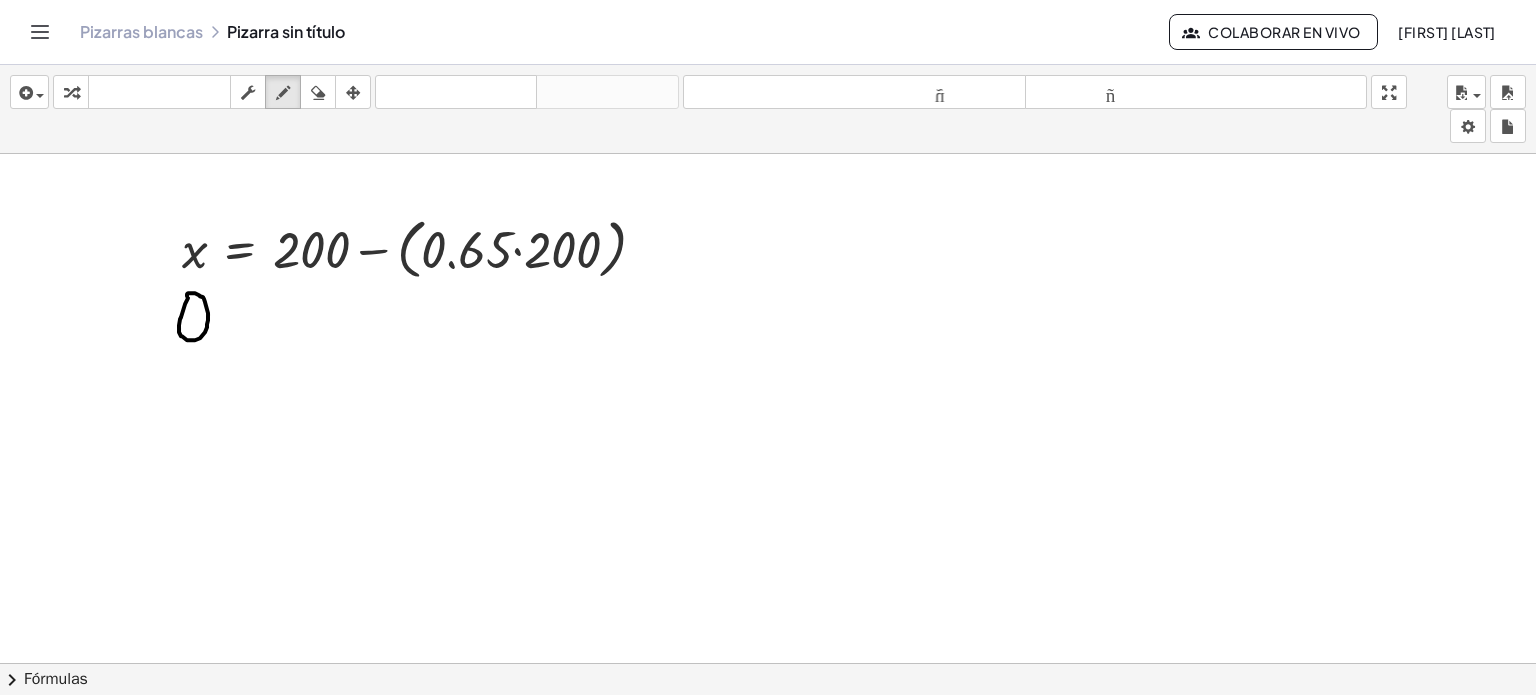 click at bounding box center (768, 678) 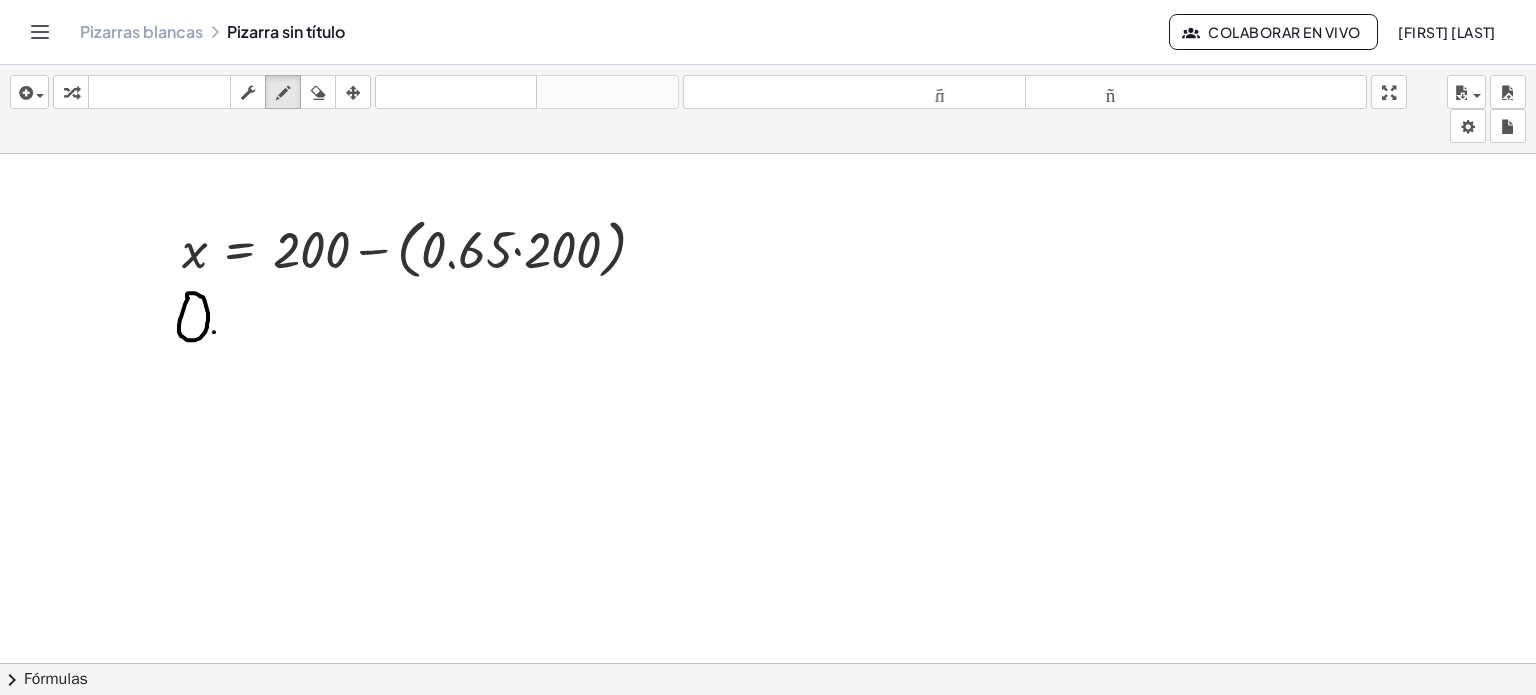 click at bounding box center (768, 678) 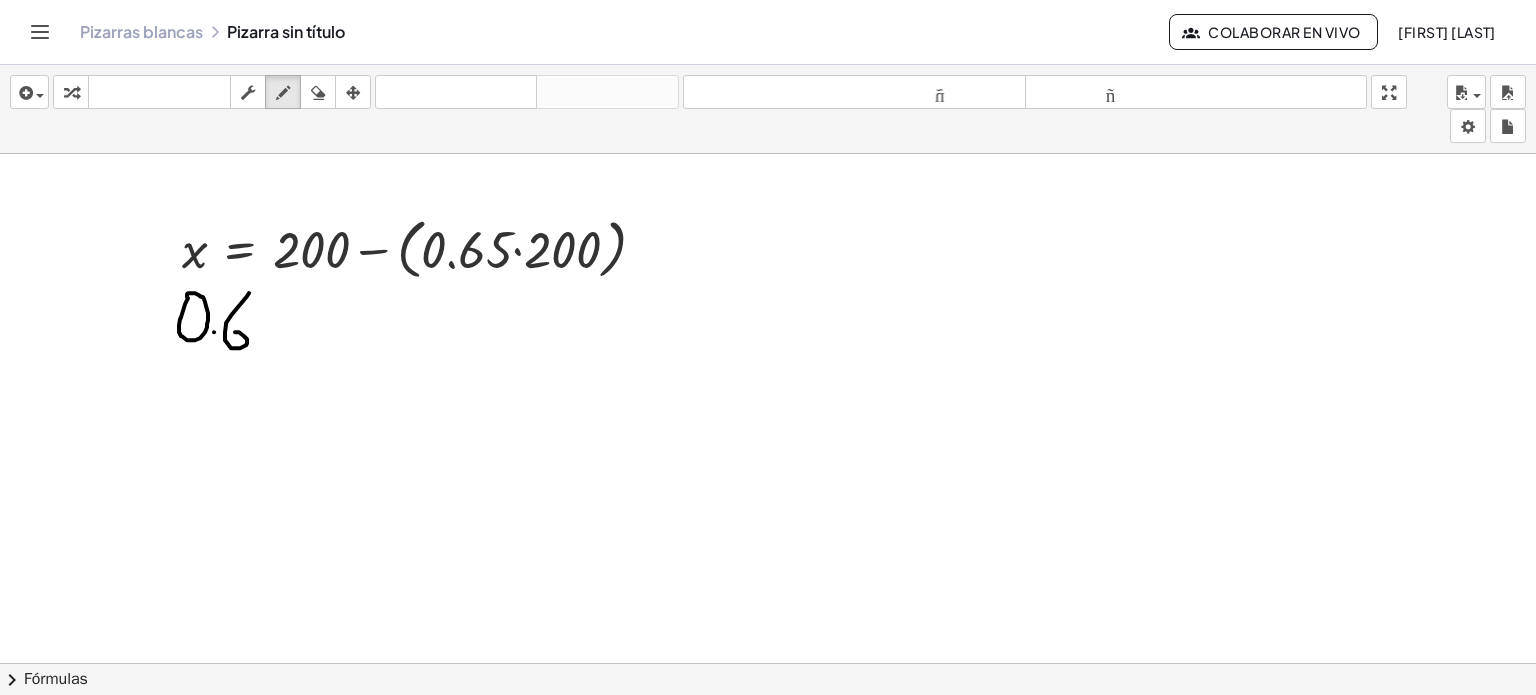 drag, startPoint x: 249, startPoint y: 292, endPoint x: 228, endPoint y: 334, distance: 46.957428 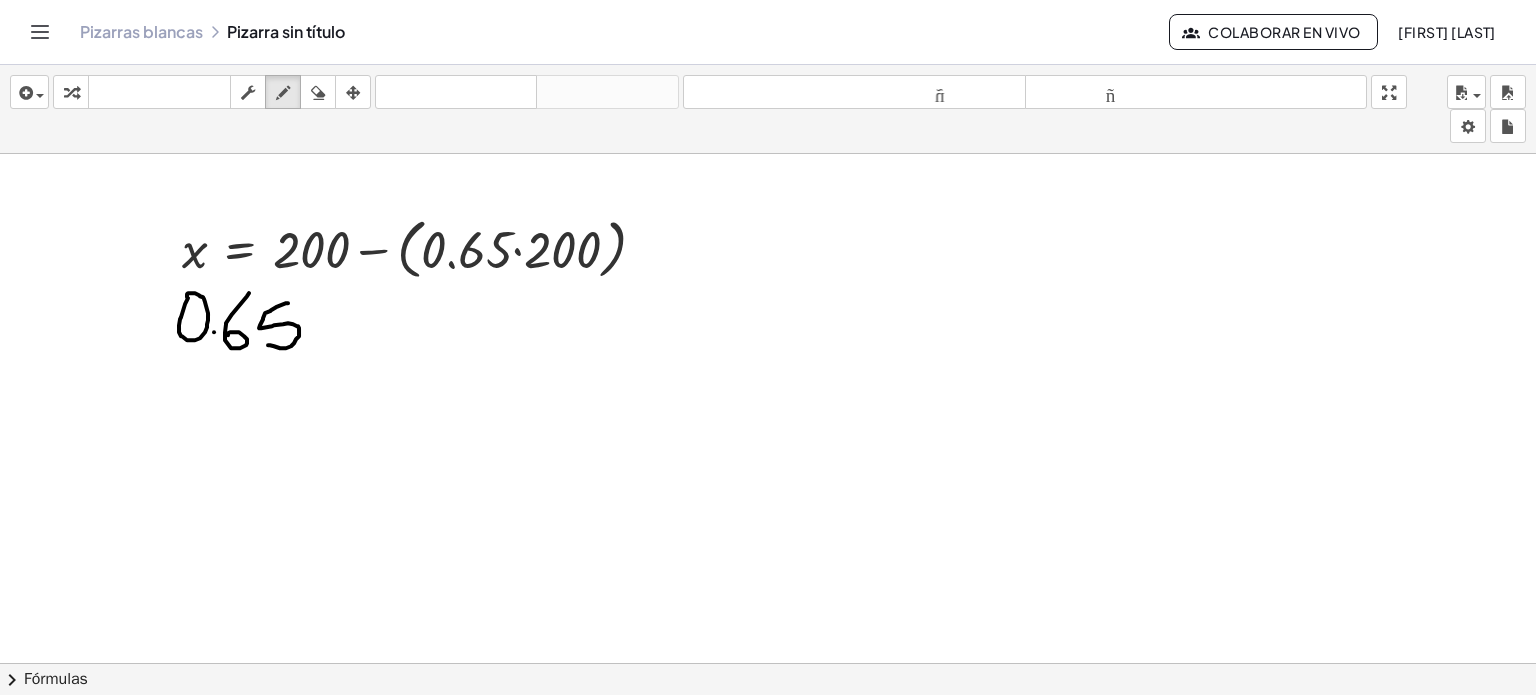 drag, startPoint x: 288, startPoint y: 302, endPoint x: 266, endPoint y: 341, distance: 44.777225 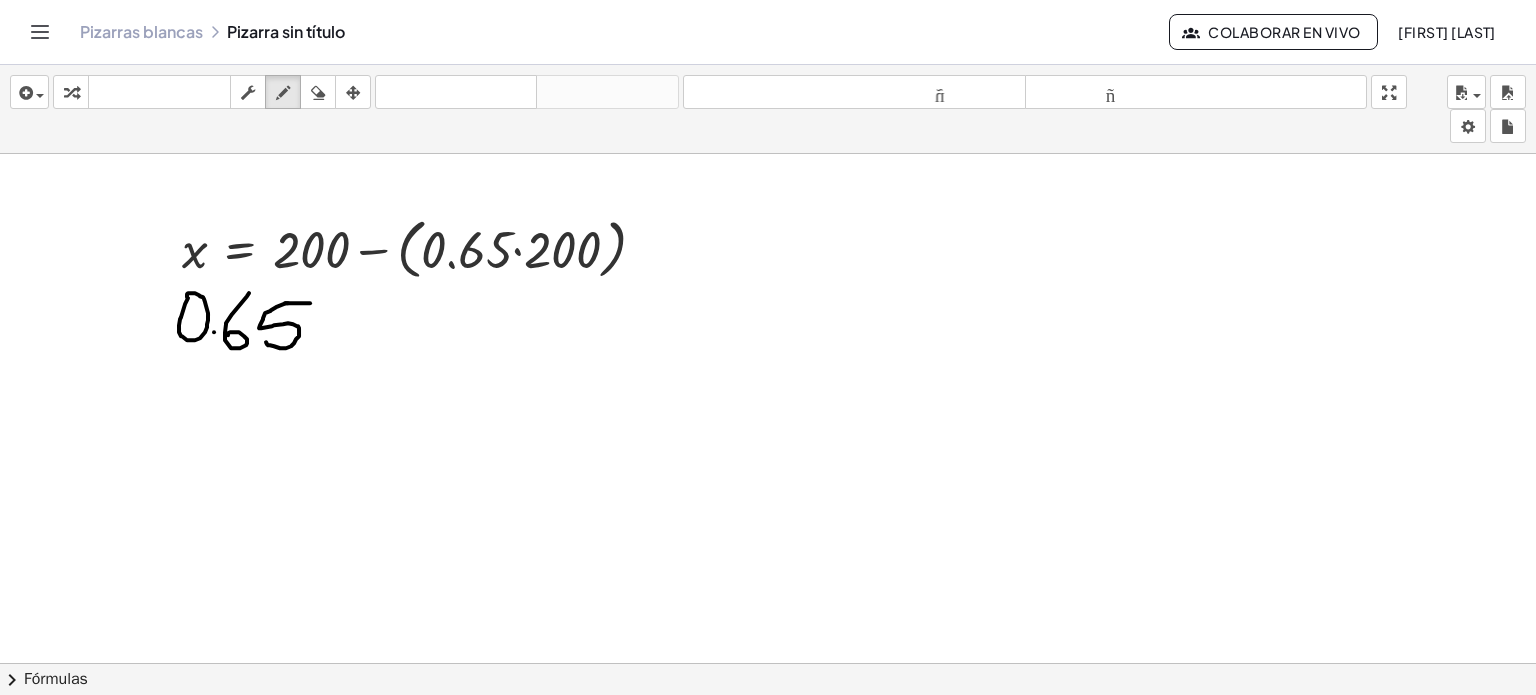 drag, startPoint x: 285, startPoint y: 302, endPoint x: 312, endPoint y: 302, distance: 27 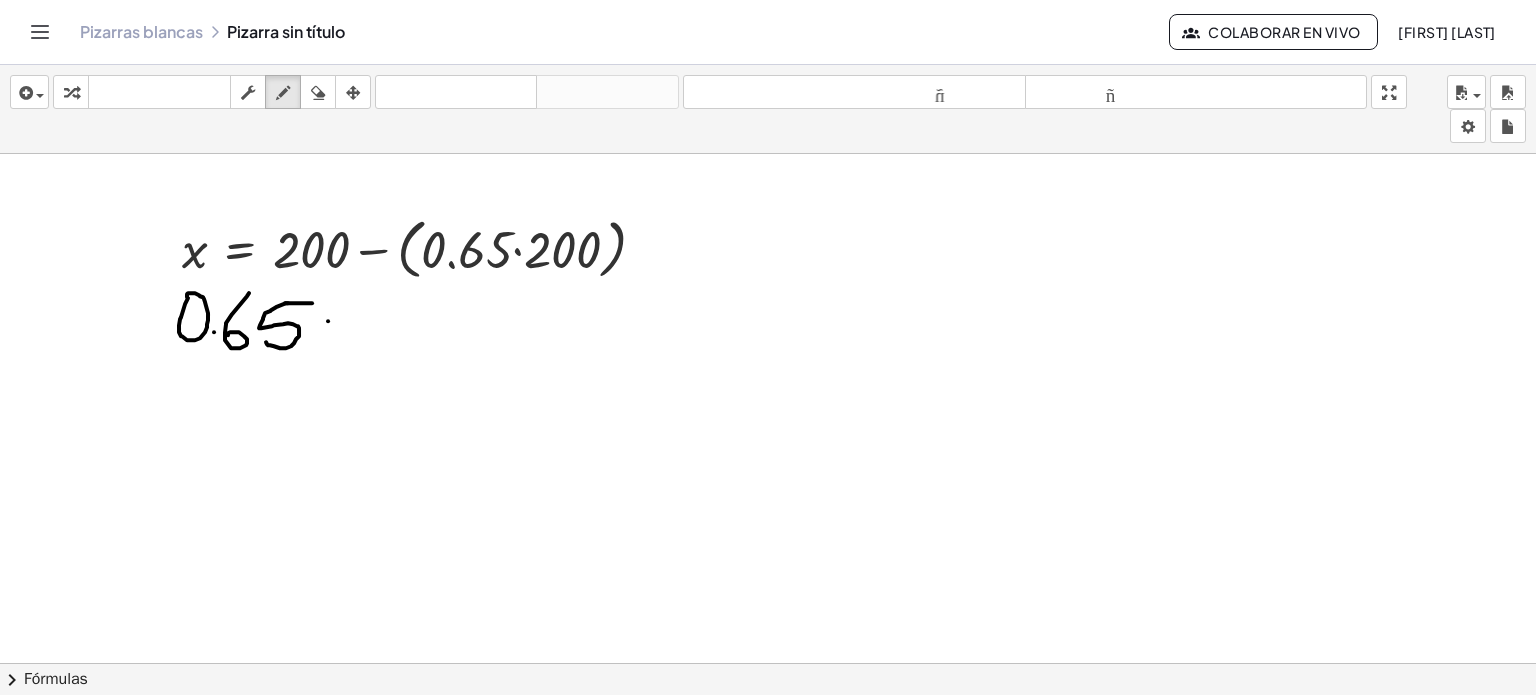 click at bounding box center (768, 678) 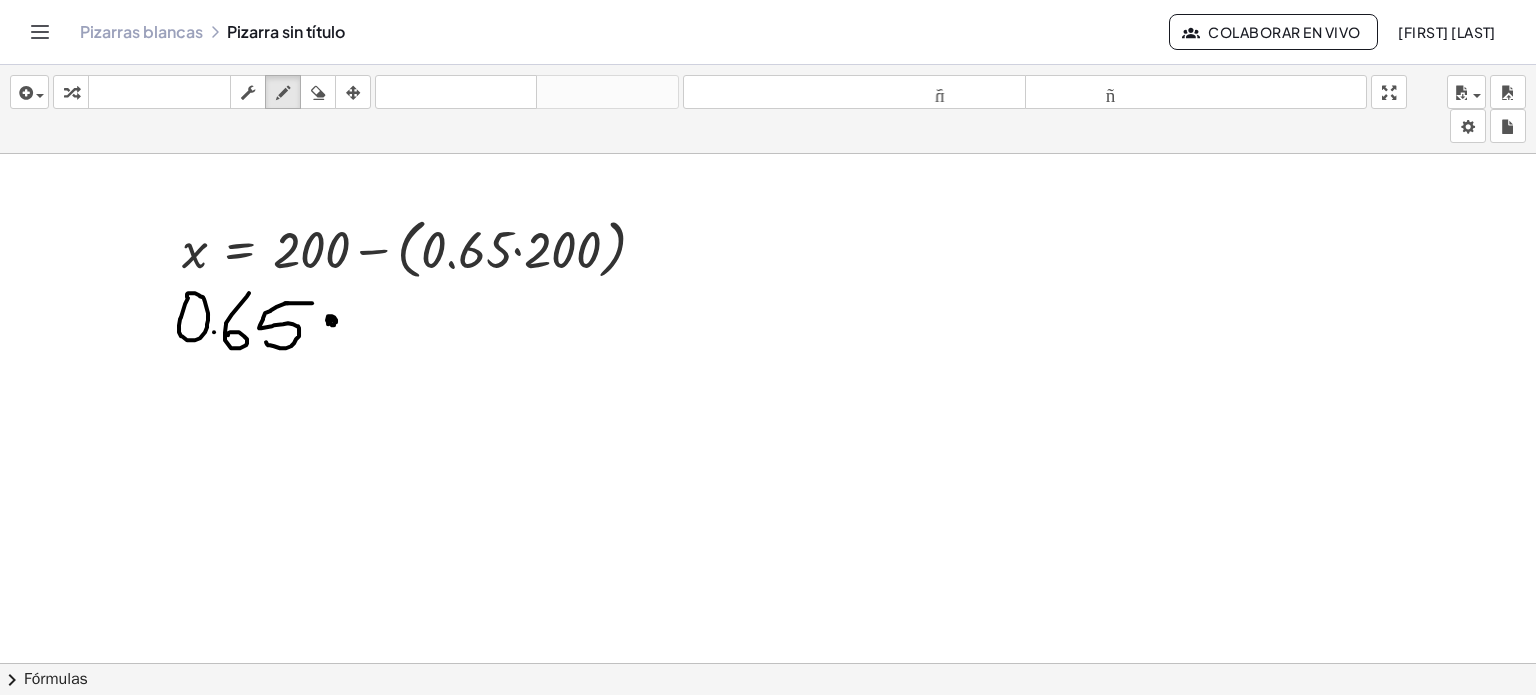 click at bounding box center (768, 678) 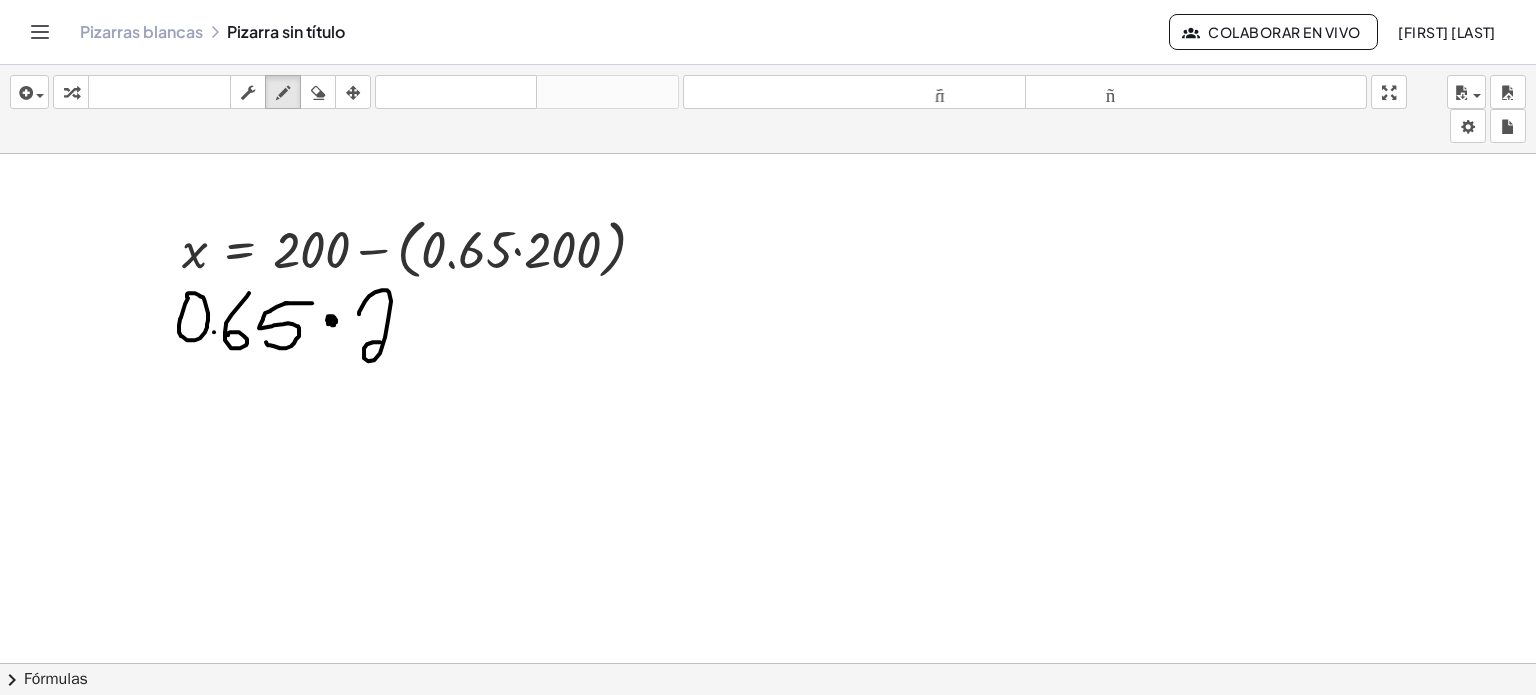 drag, startPoint x: 359, startPoint y: 313, endPoint x: 388, endPoint y: 339, distance: 38.948685 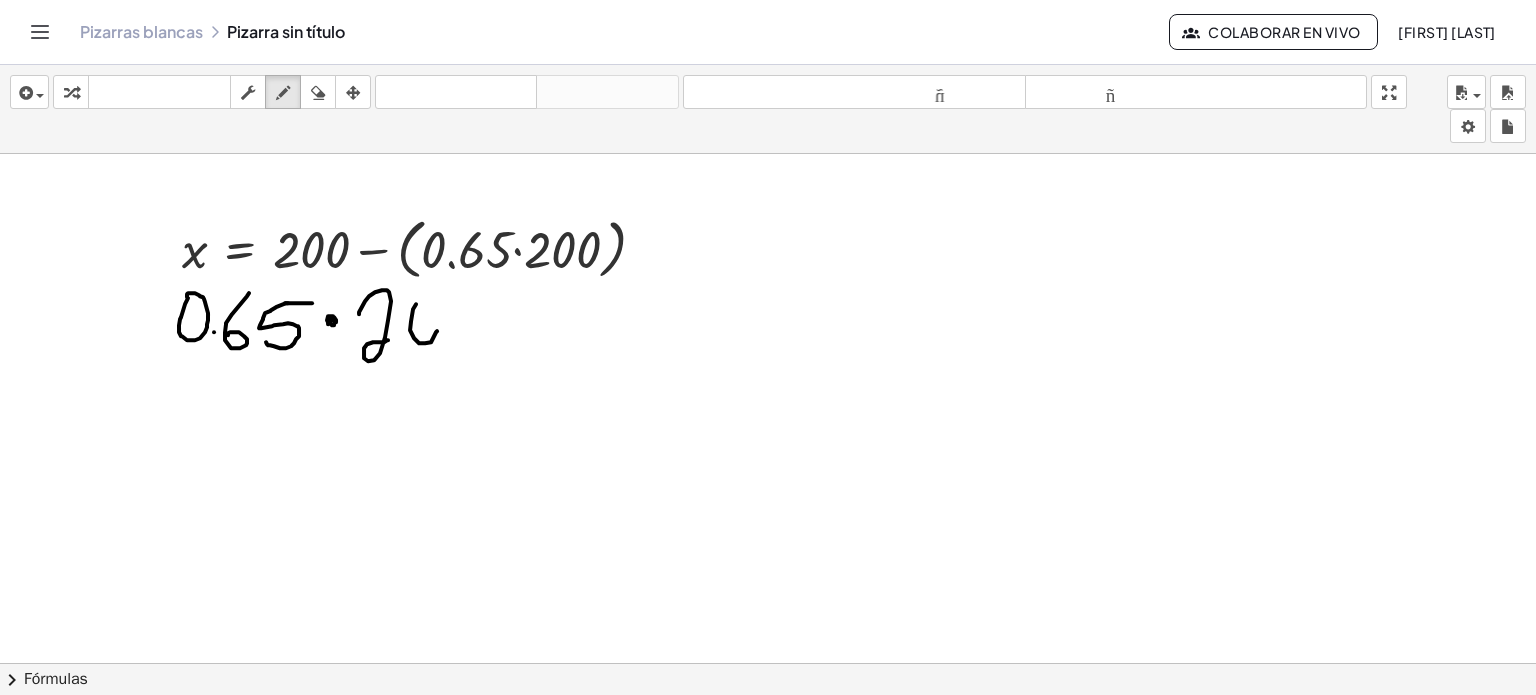 click at bounding box center (768, 678) 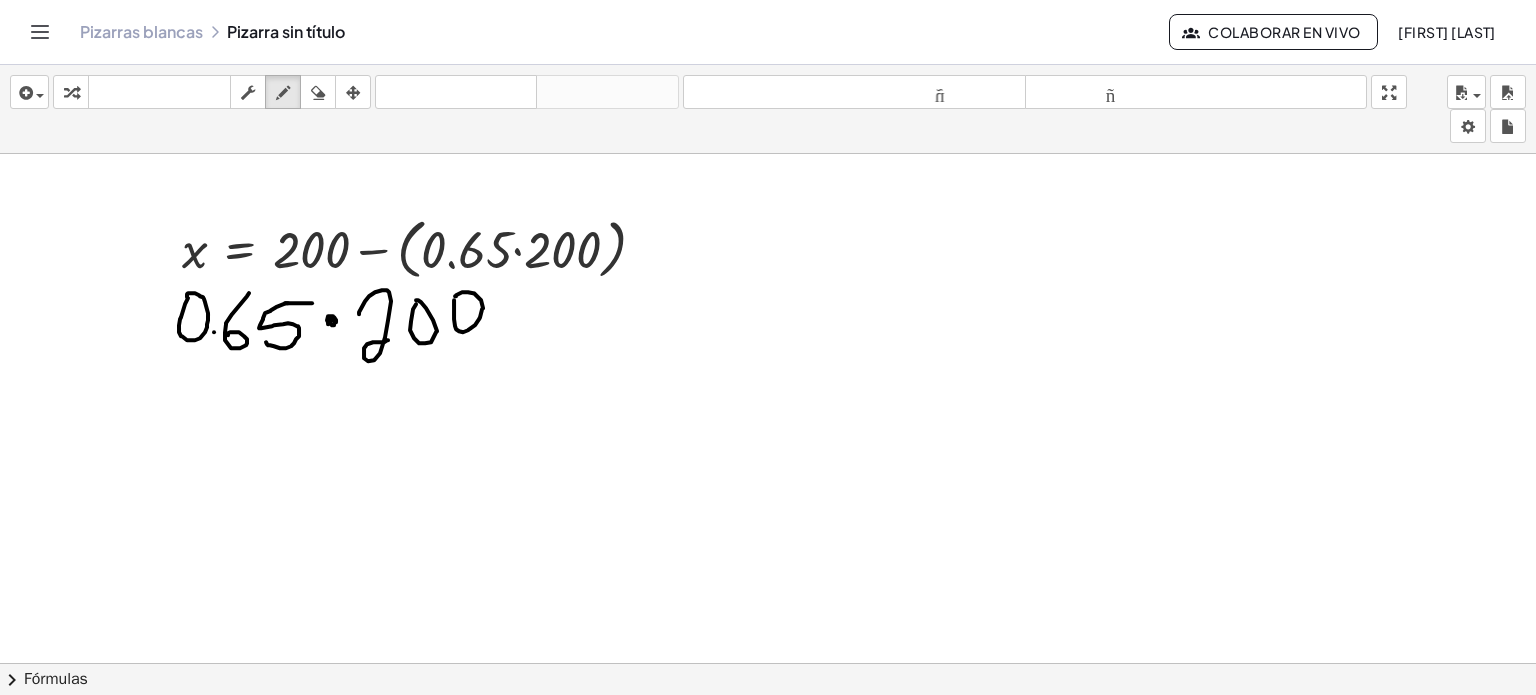 click at bounding box center [768, 678] 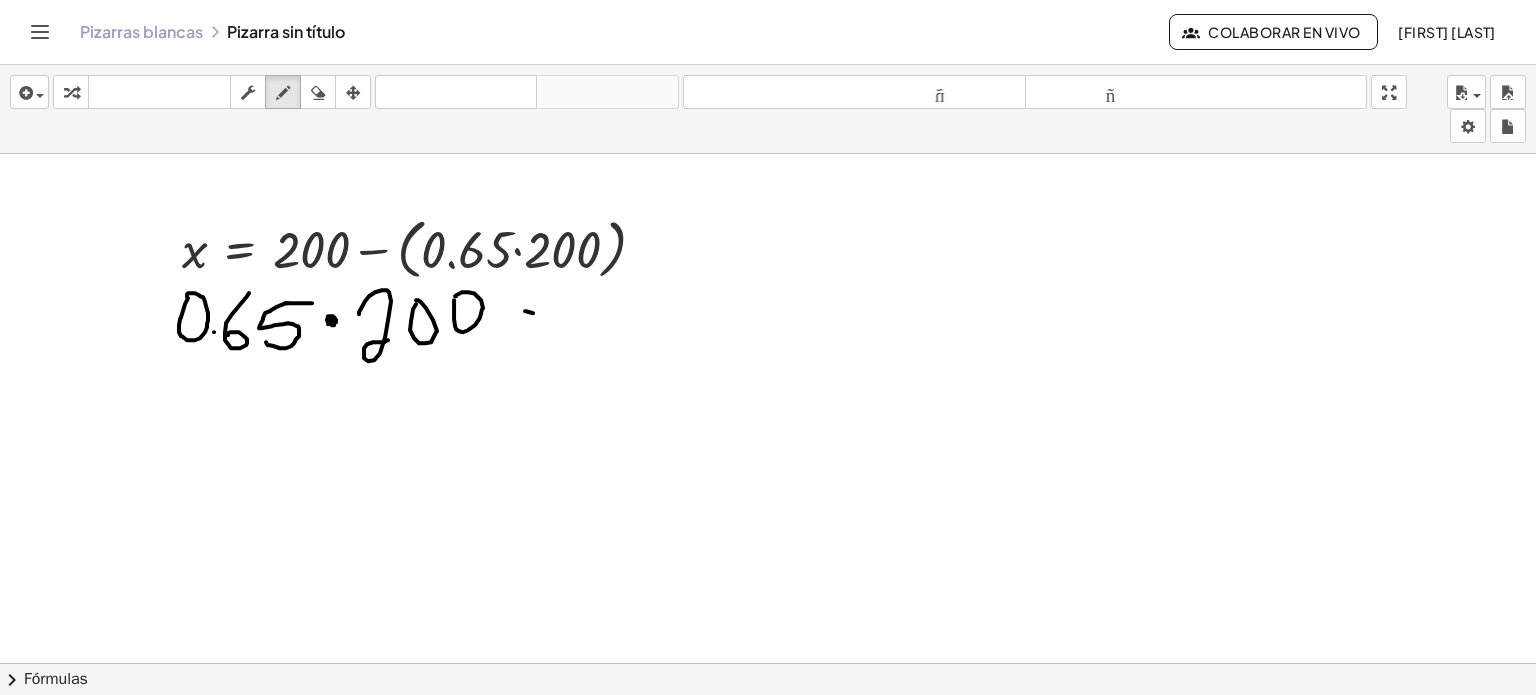 drag, startPoint x: 525, startPoint y: 310, endPoint x: 557, endPoint y: 314, distance: 32.24903 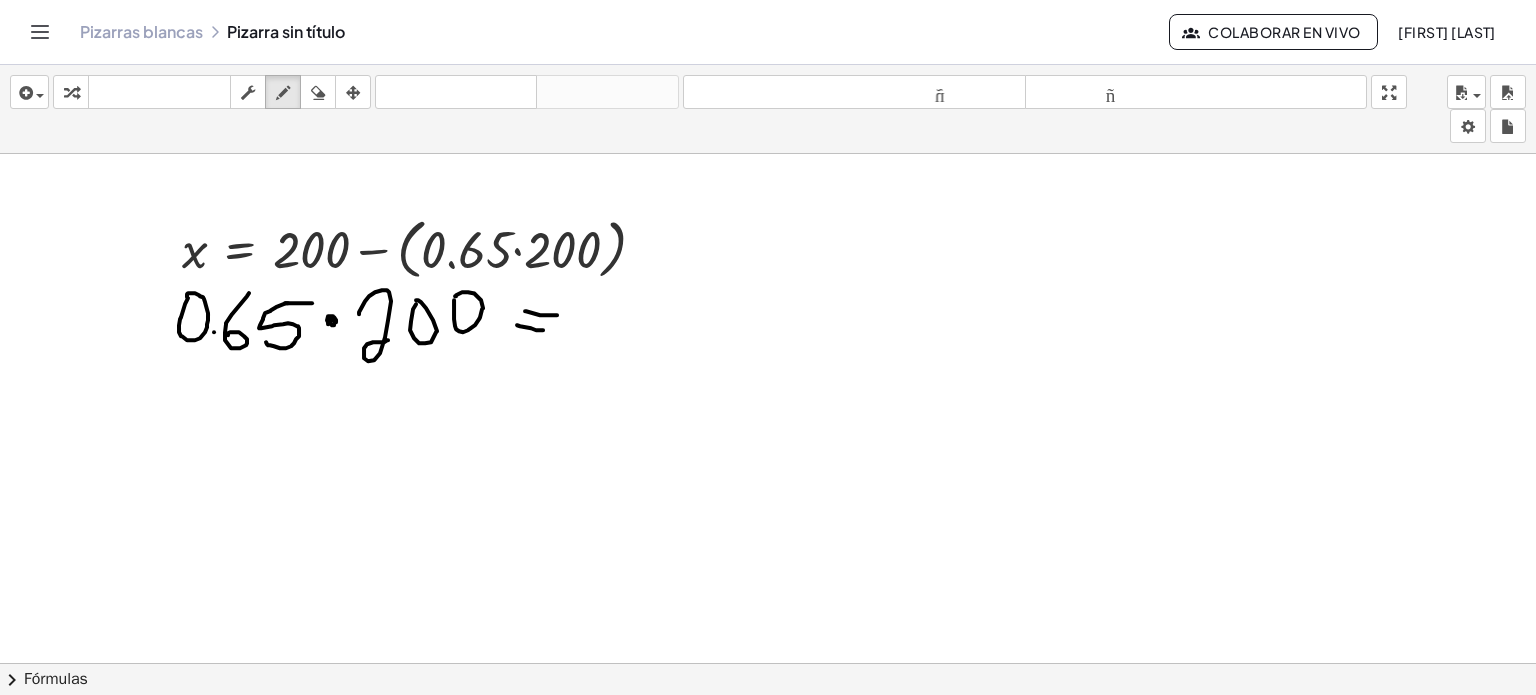 drag, startPoint x: 517, startPoint y: 324, endPoint x: 556, endPoint y: 327, distance: 39.115215 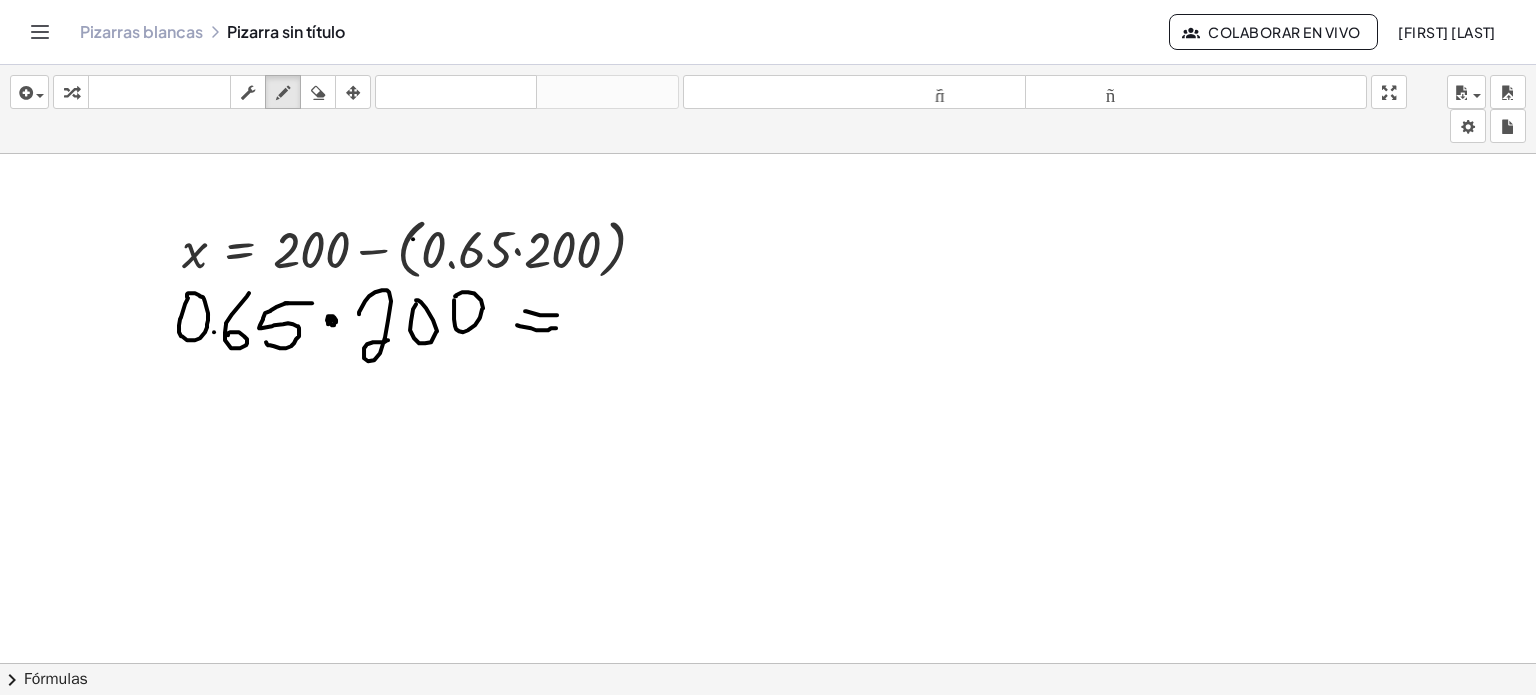 drag, startPoint x: 413, startPoint y: 238, endPoint x: 416, endPoint y: 326, distance: 88.051125 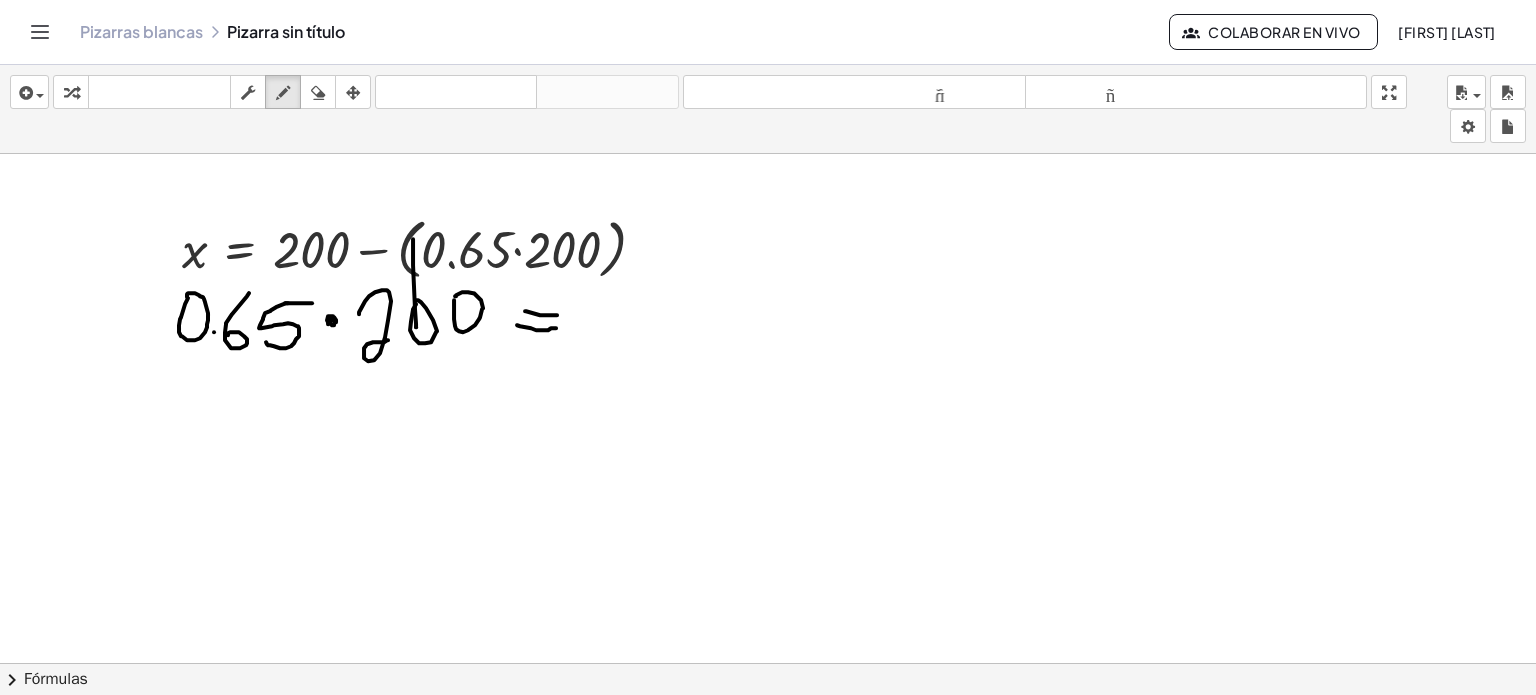 click at bounding box center (768, 678) 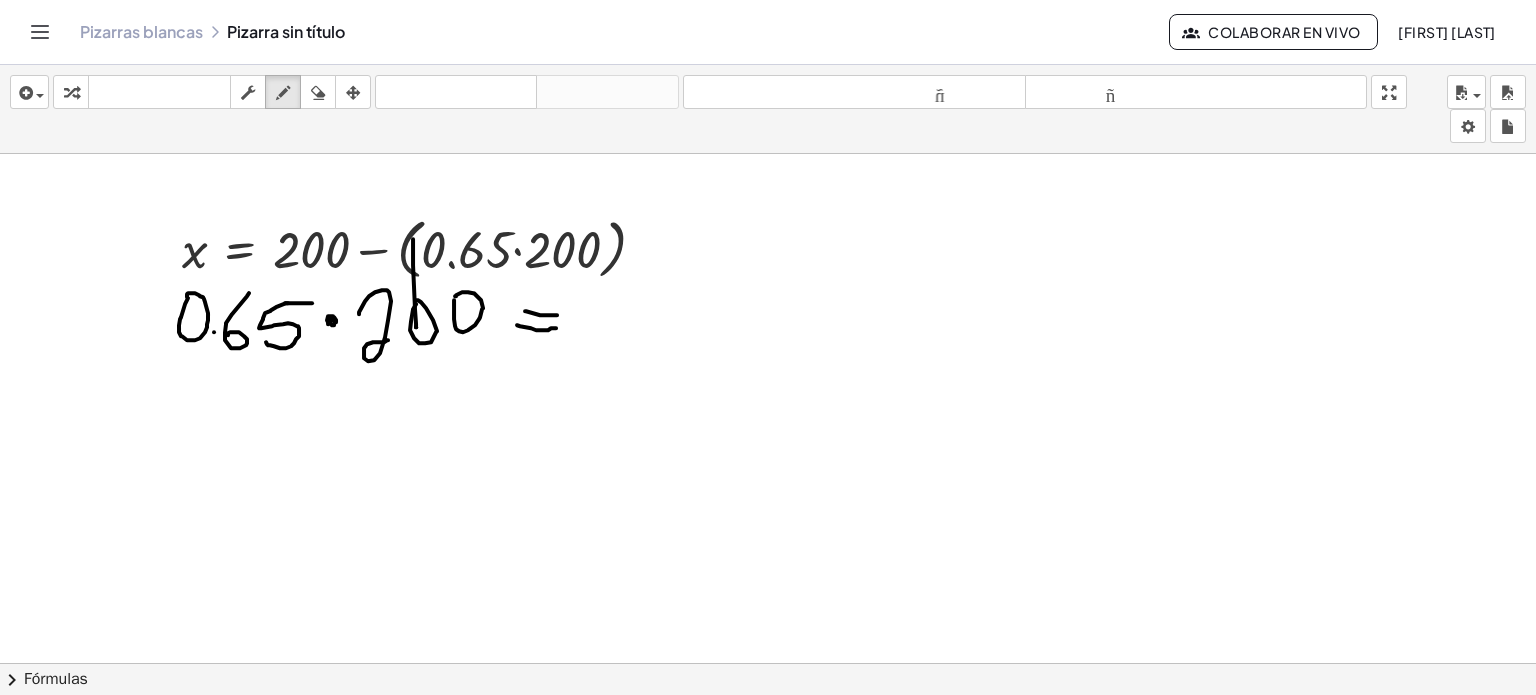 click at bounding box center [768, 678] 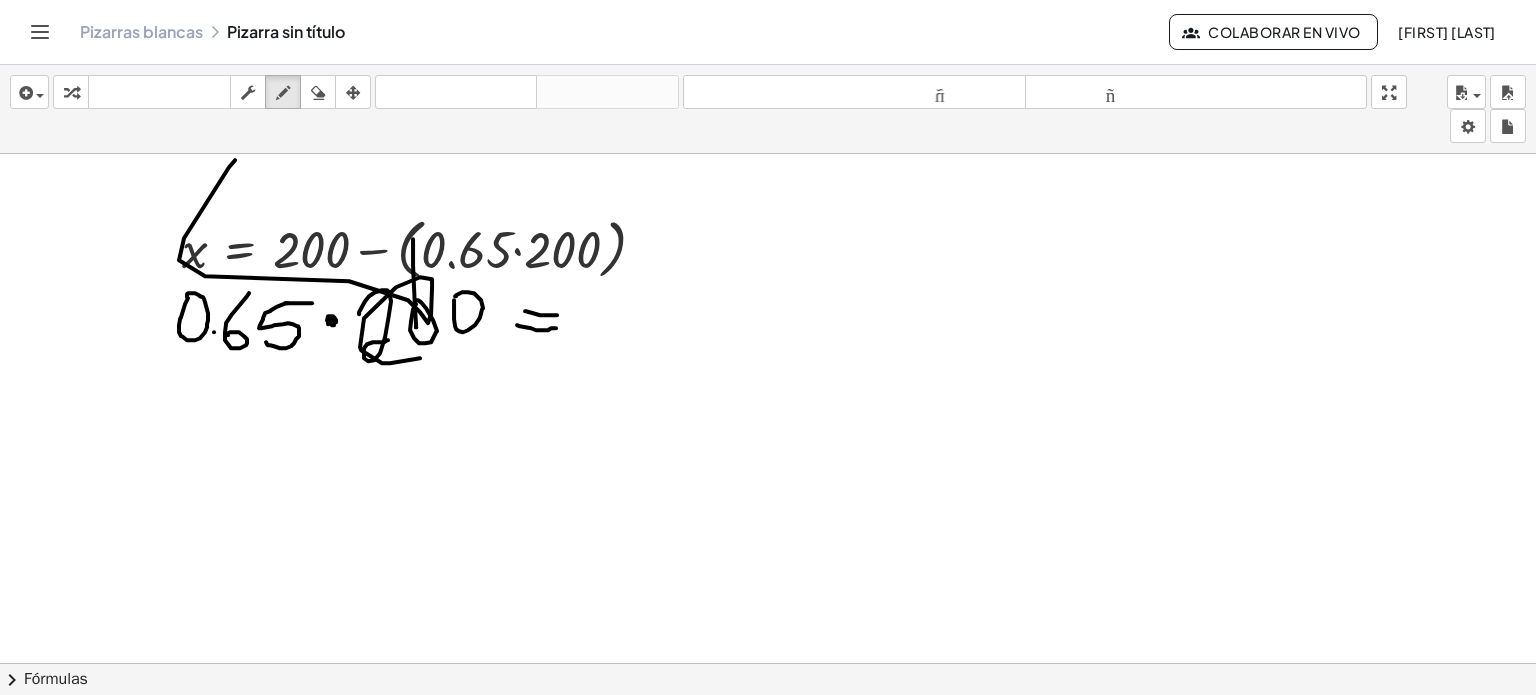 drag, startPoint x: 235, startPoint y: 159, endPoint x: 442, endPoint y: 343, distance: 276.95667 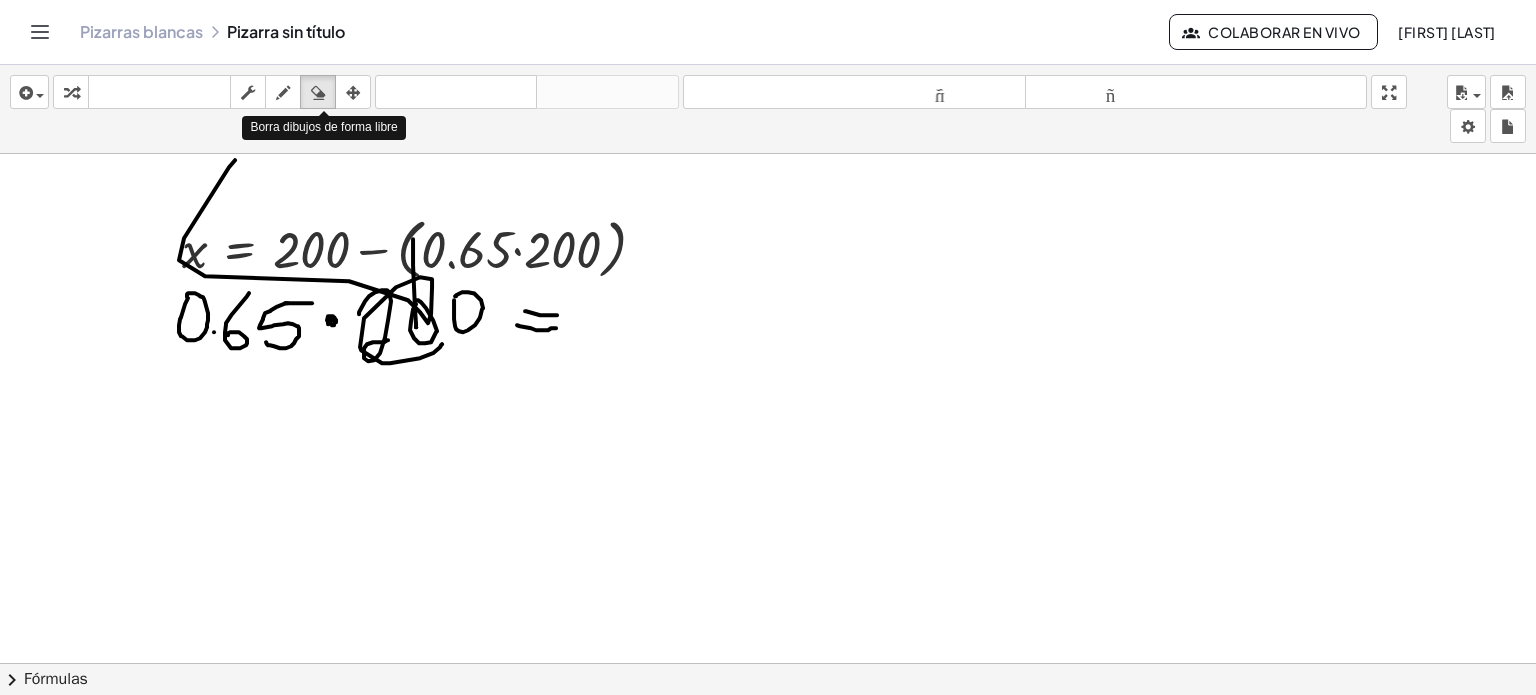 drag, startPoint x: 310, startPoint y: 89, endPoint x: 456, endPoint y: 239, distance: 209.32272 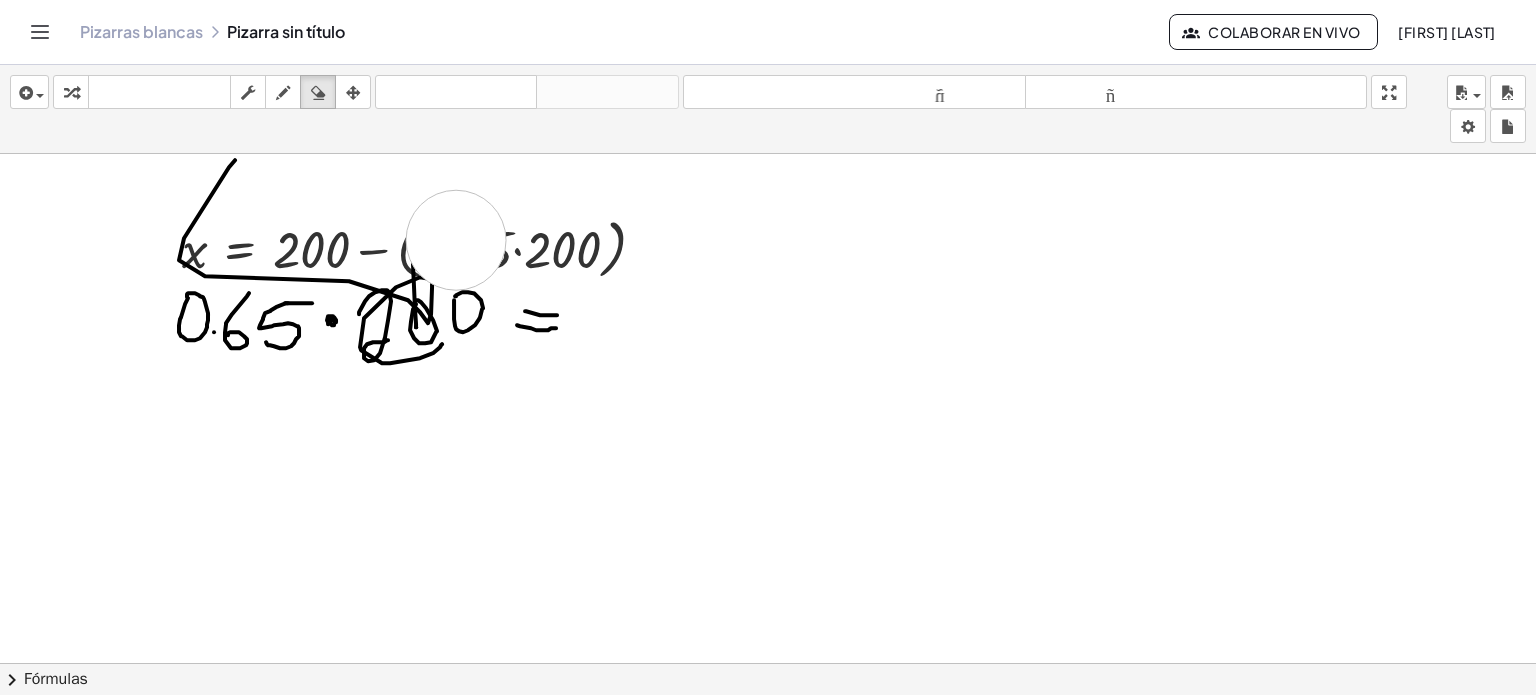 click at bounding box center [768, 678] 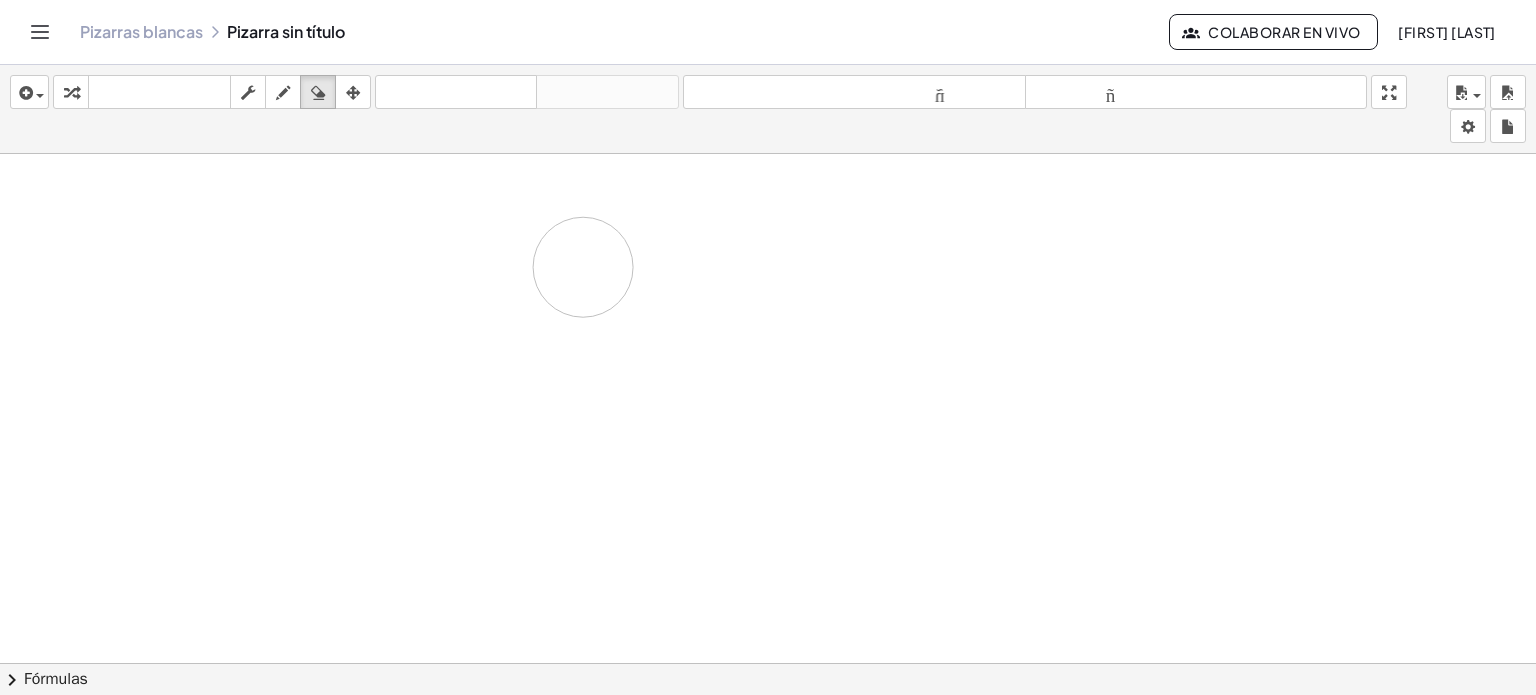 drag, startPoint x: 456, startPoint y: 239, endPoint x: 584, endPoint y: 283, distance: 135.3514 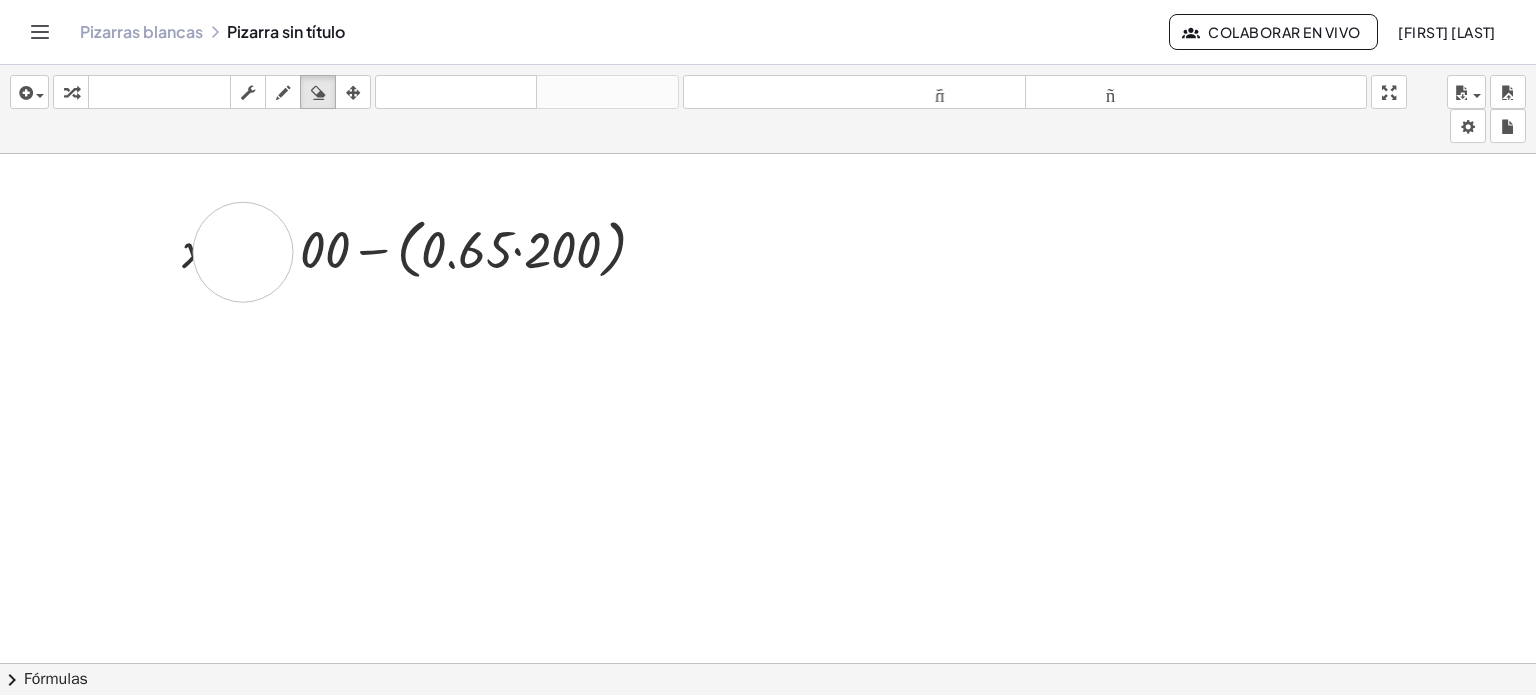 click at bounding box center (768, 678) 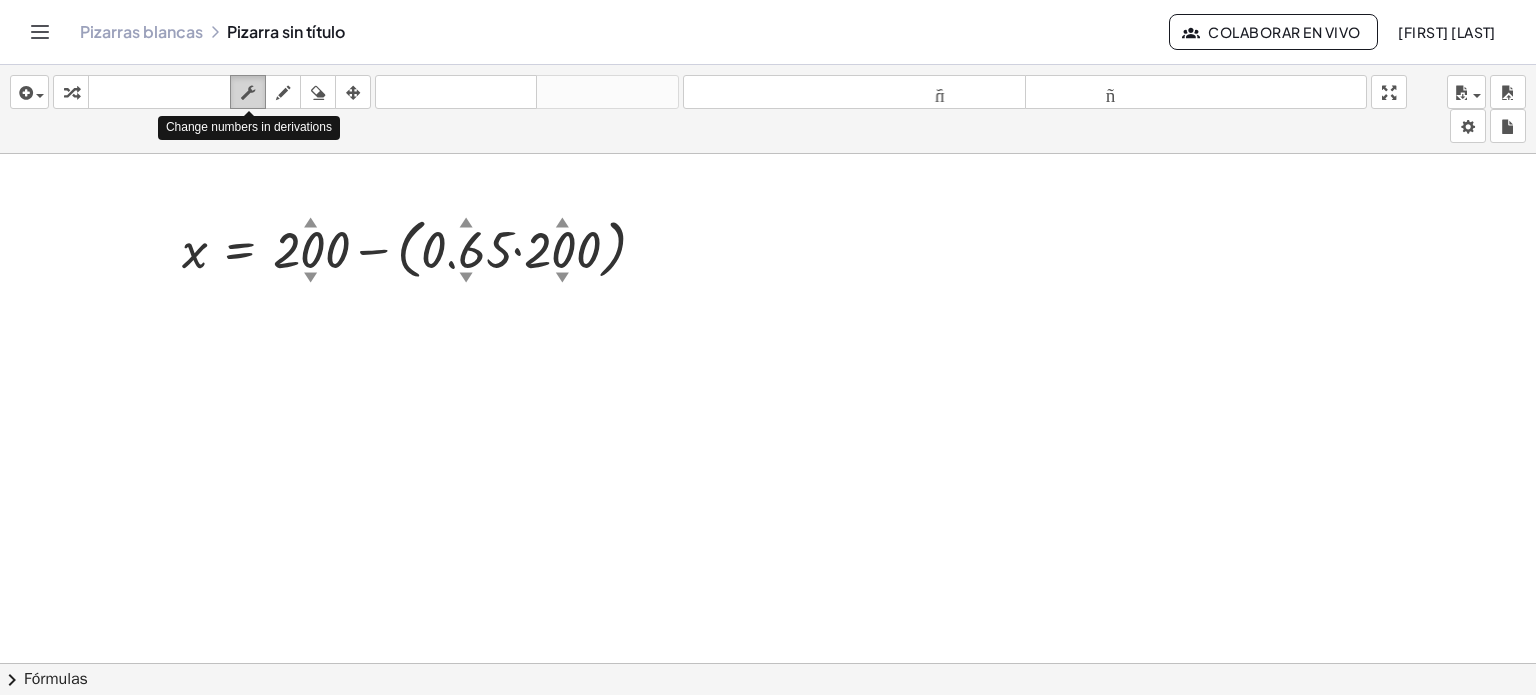 click at bounding box center (248, 93) 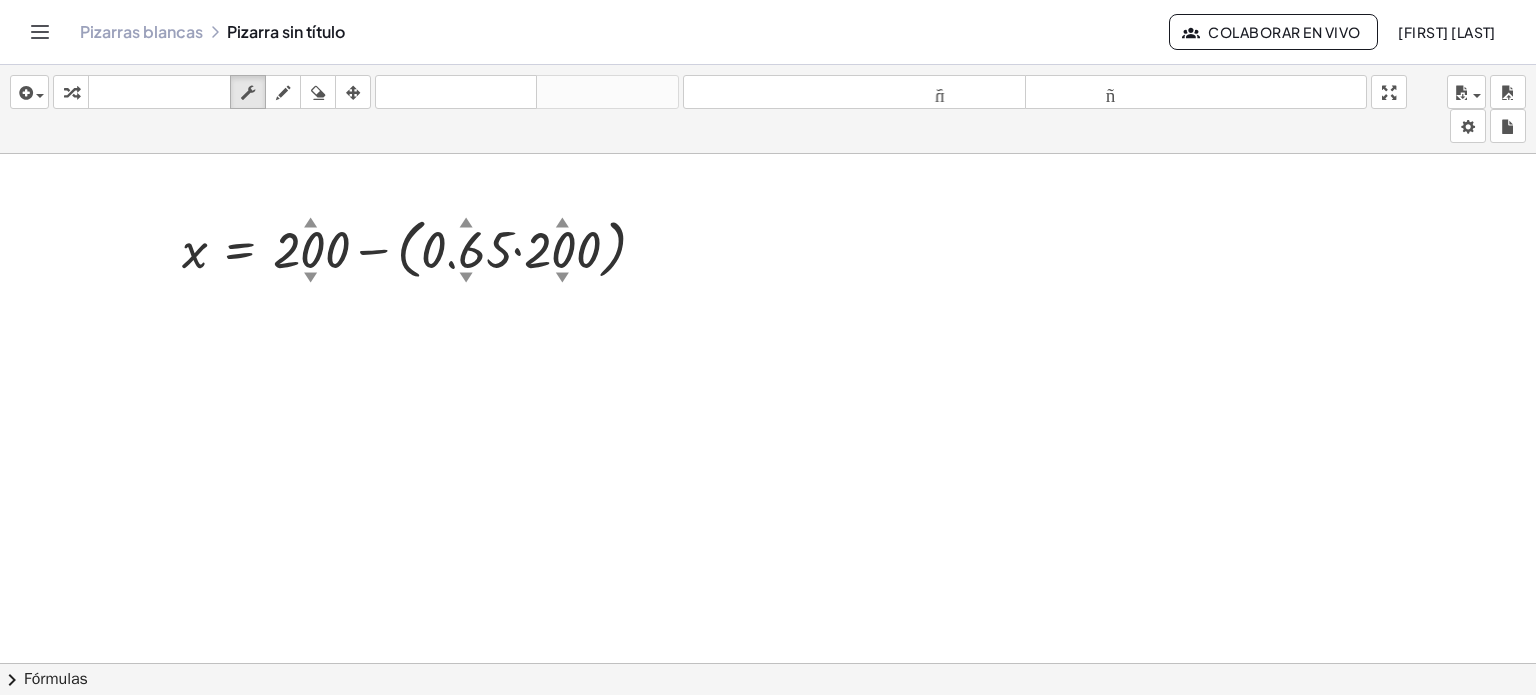 drag, startPoint x: 236, startPoint y: 255, endPoint x: 248, endPoint y: 290, distance: 37 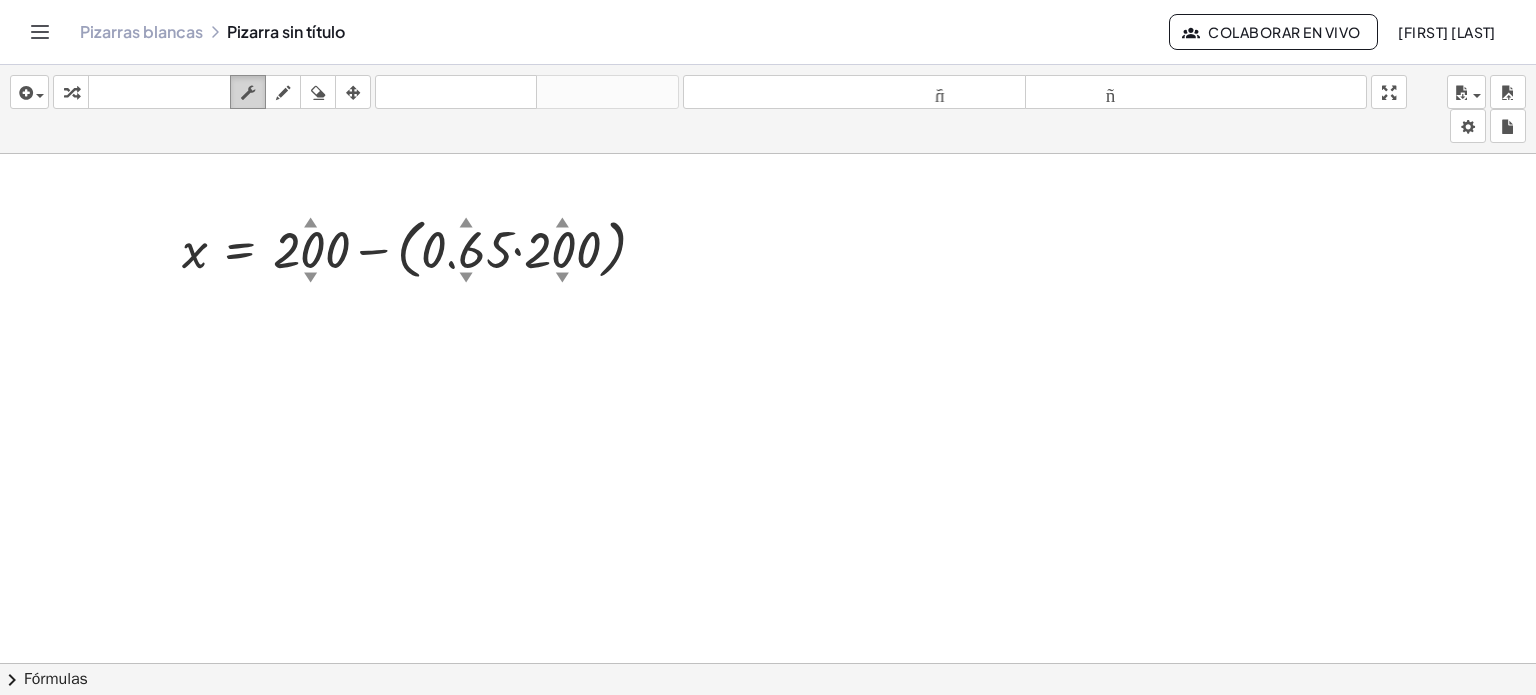 click at bounding box center [248, 93] 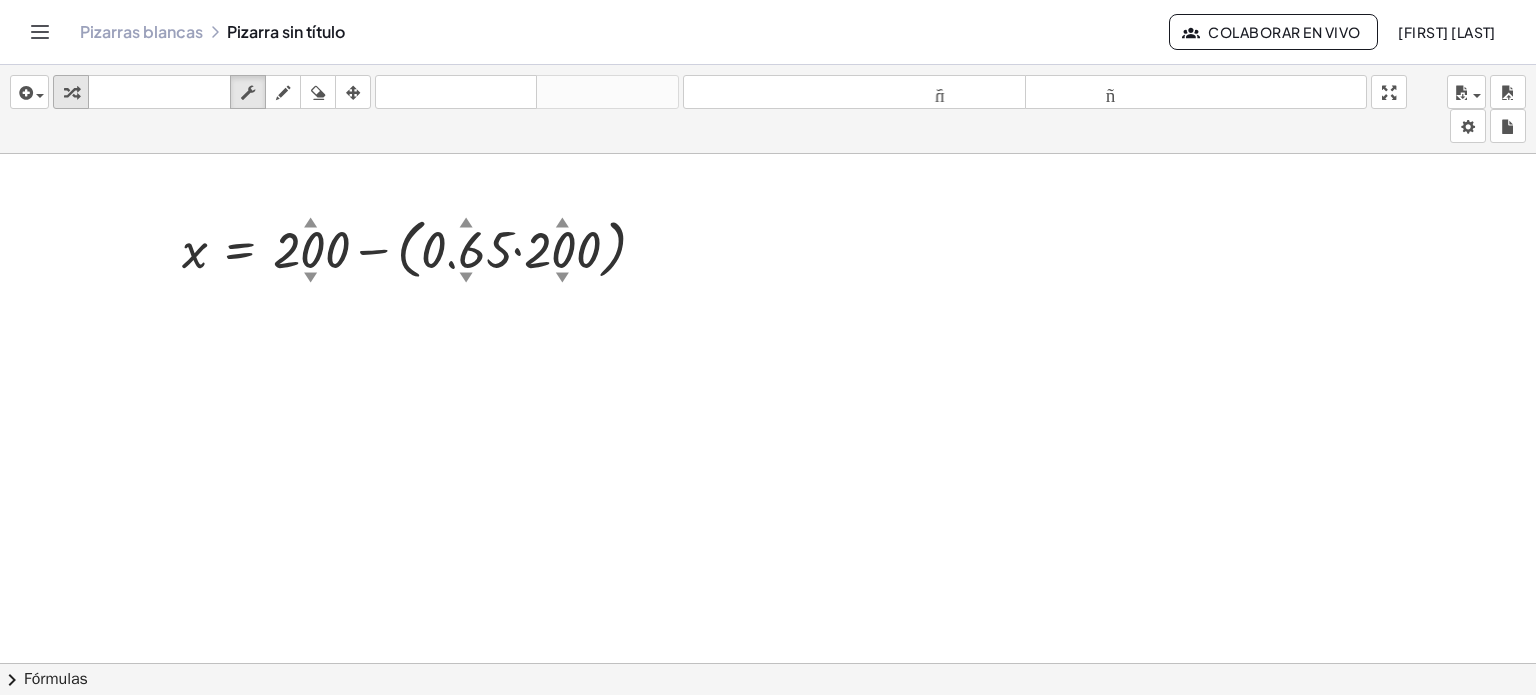 click at bounding box center [71, 93] 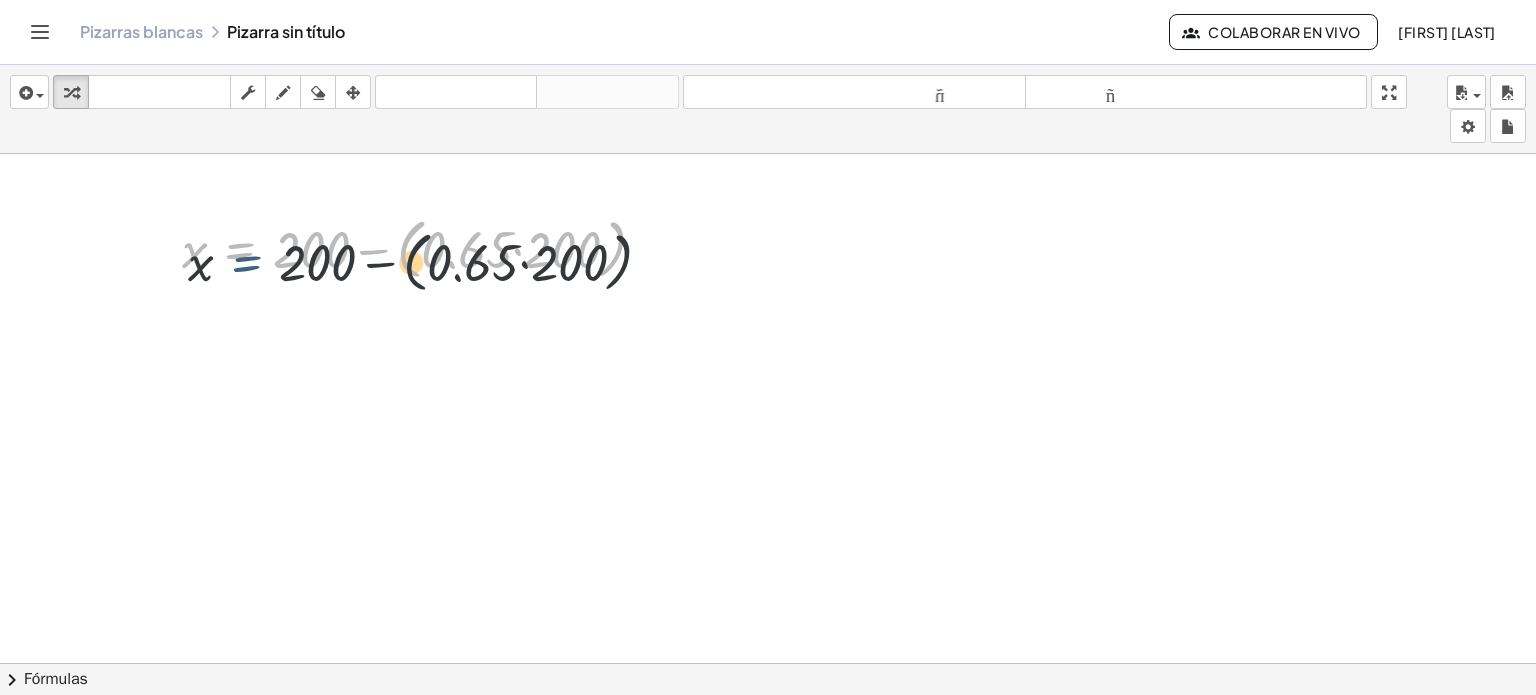 drag, startPoint x: 233, startPoint y: 235, endPoint x: 240, endPoint y: 249, distance: 15.652476 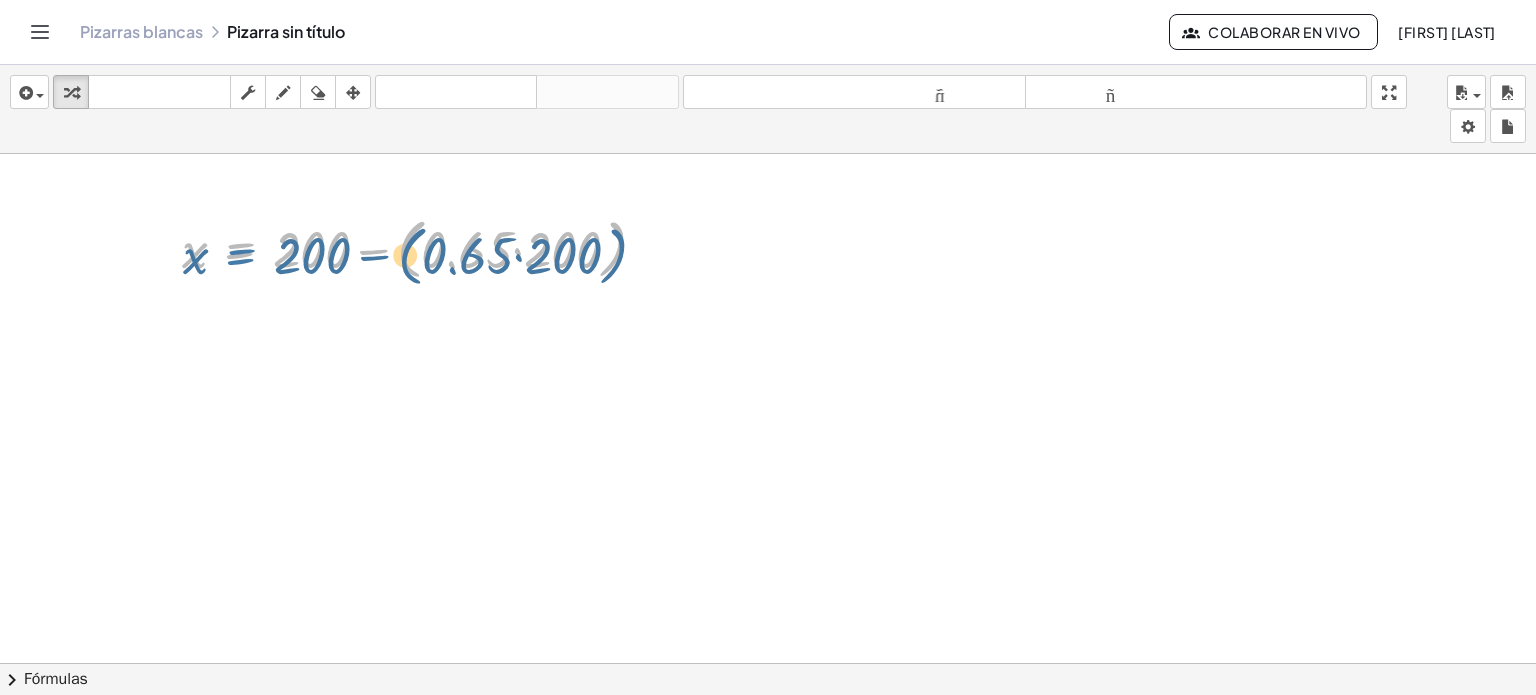 click at bounding box center [422, 248] 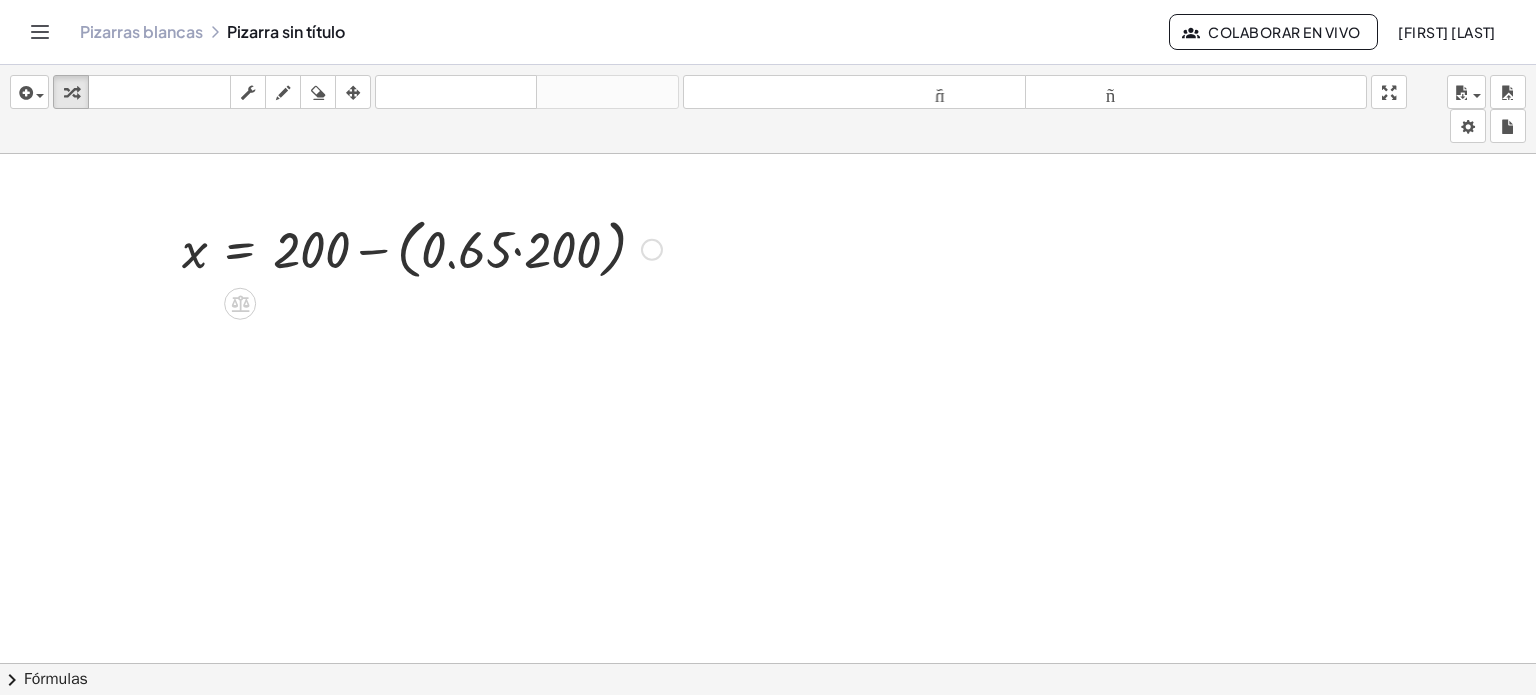 click on "Regresa a esta línea Copiar línea como LaTeX Derivación de copia como LaTeX" at bounding box center [652, 250] 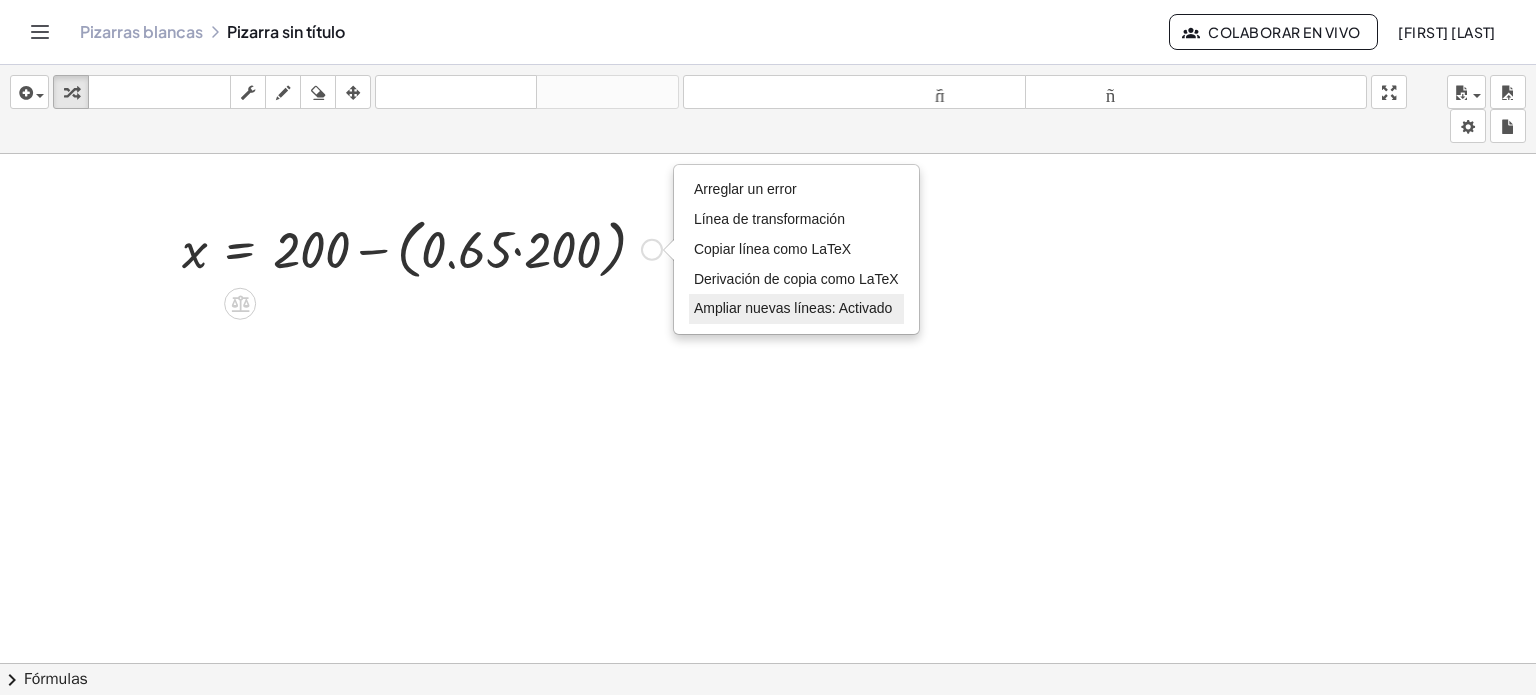 click on "Ampliar nuevas líneas: Activado" at bounding box center (793, 308) 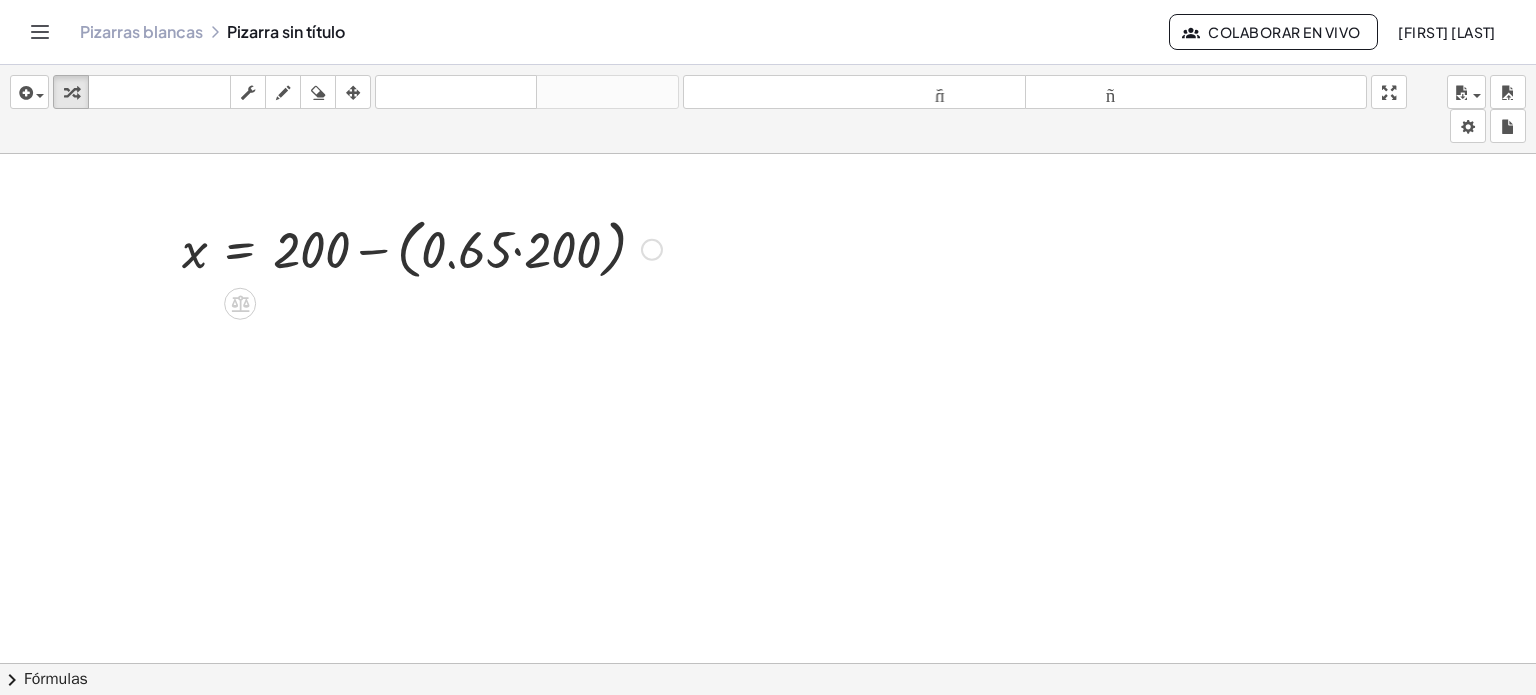 click on "Arreglar un error Línea de transformación Copiar línea como LaTeX Derivación de copia como LaTeX Ampliar nuevas líneas: Activado" at bounding box center [652, 250] 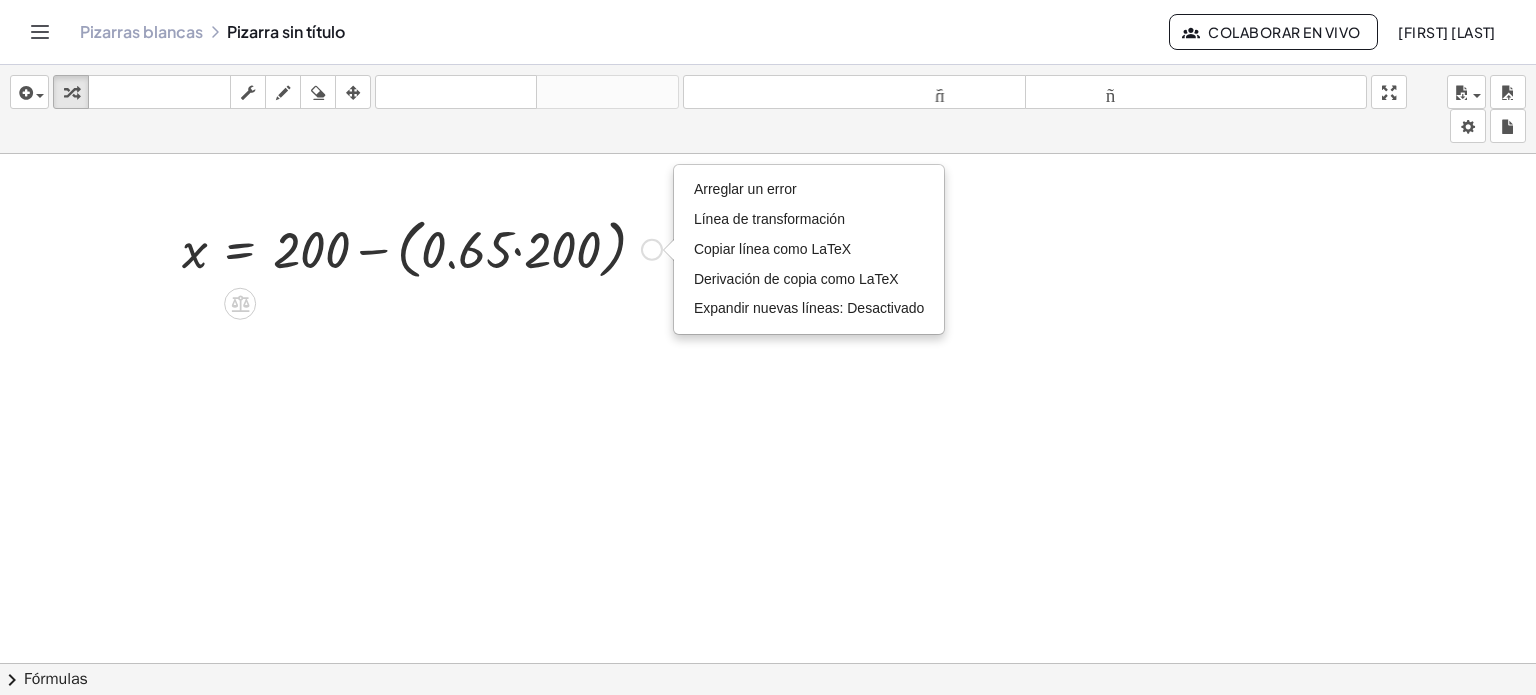 click at bounding box center [422, 248] 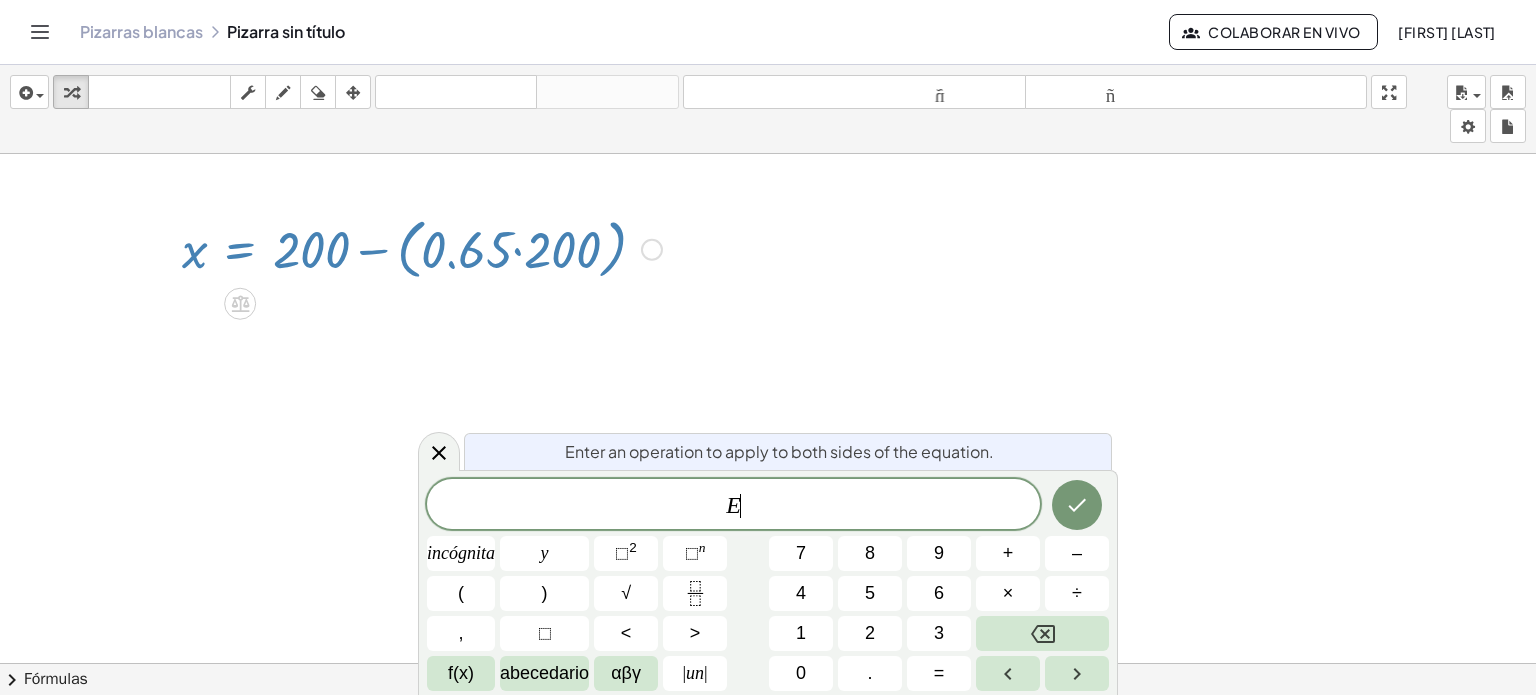 click at bounding box center (422, 248) 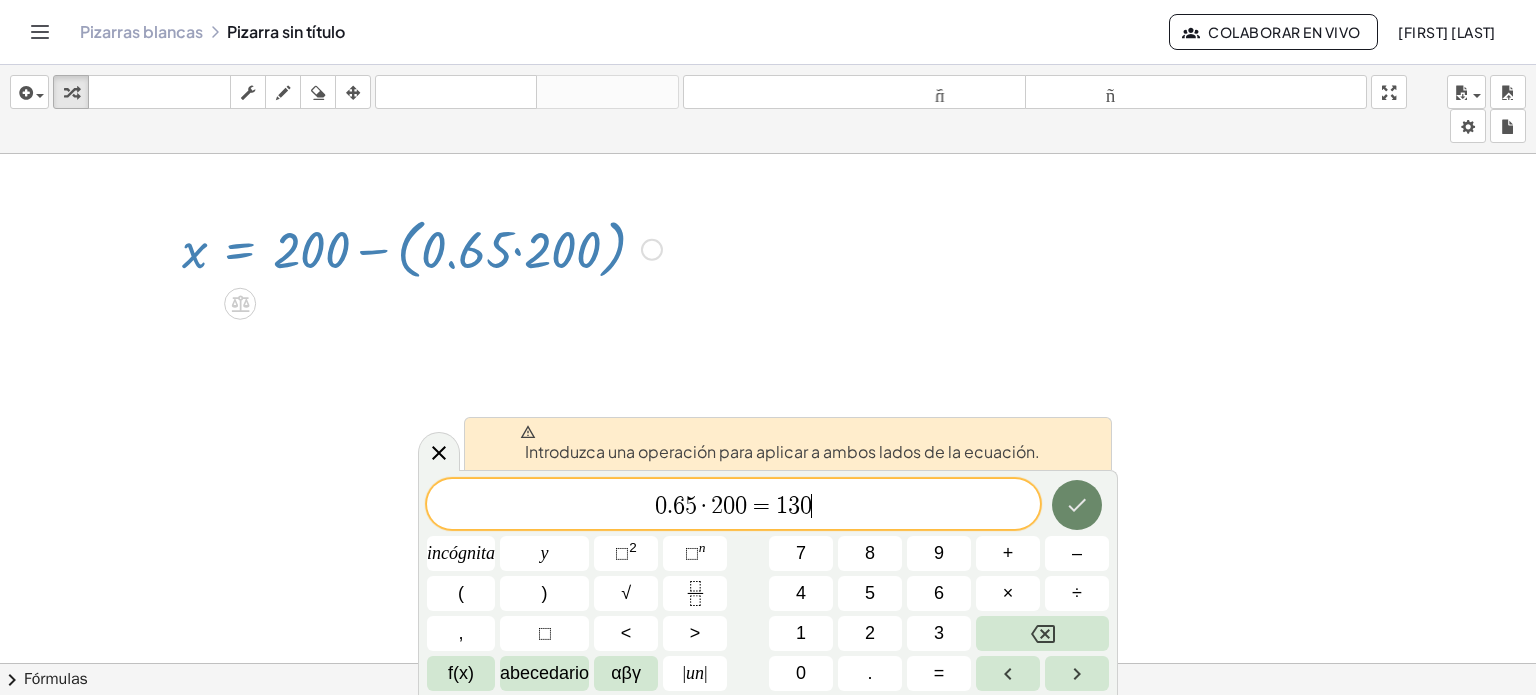 click 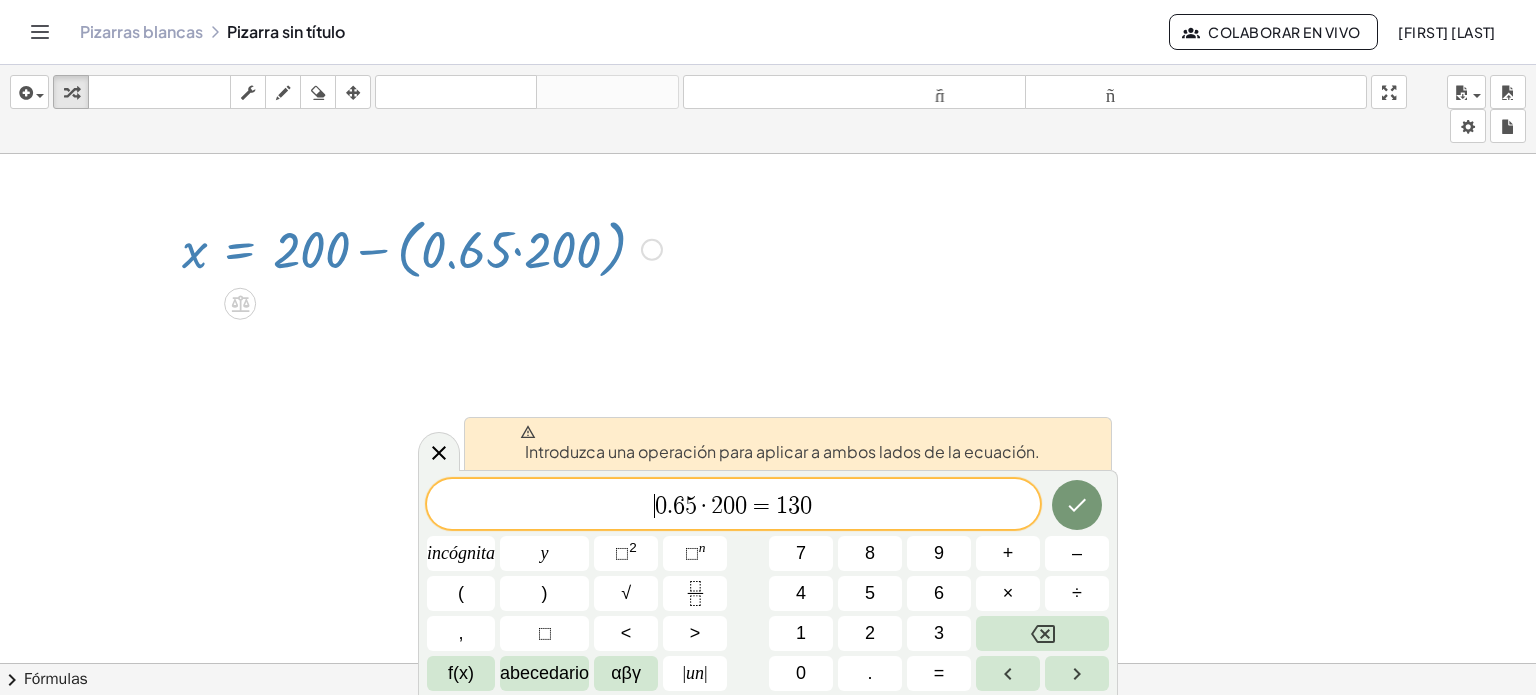 click on "​ 0 . 6 5 · 2 0 0 = 1 3 0" at bounding box center (733, 506) 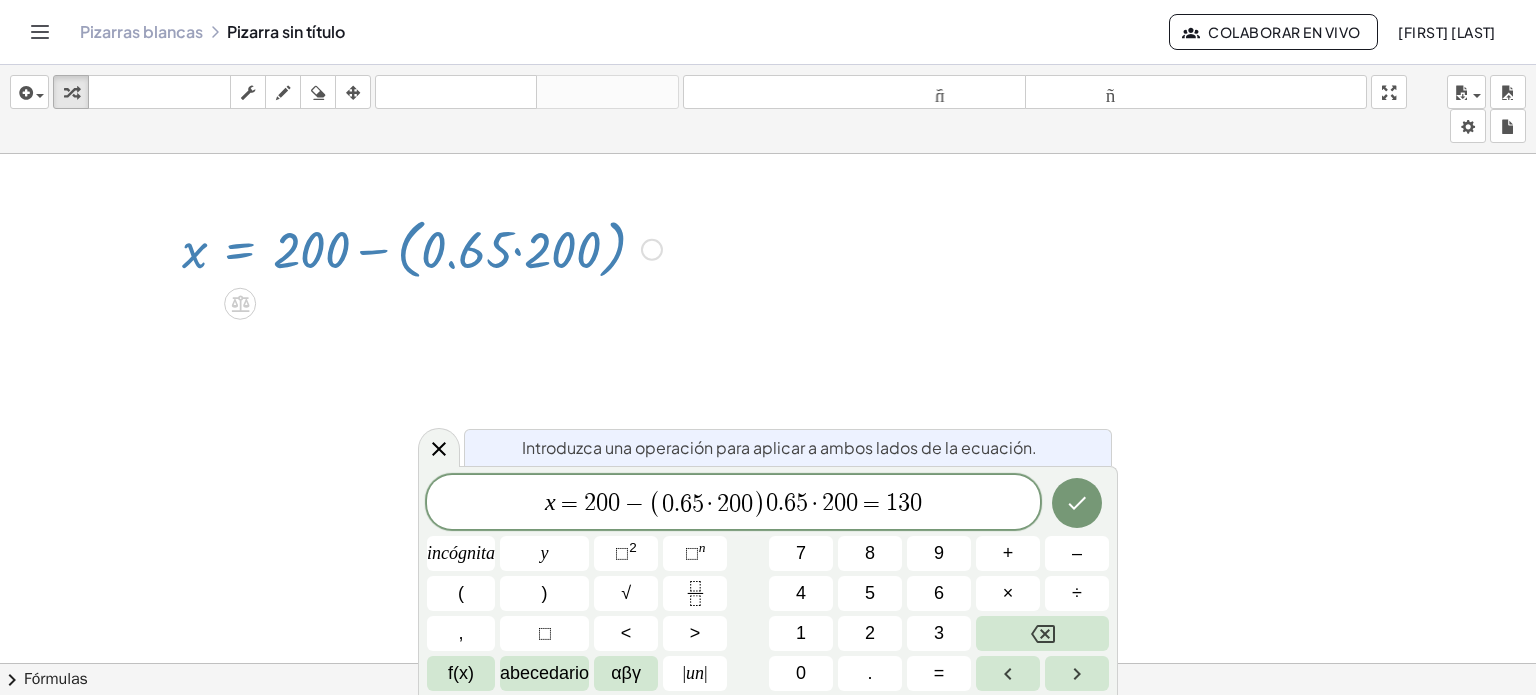 type 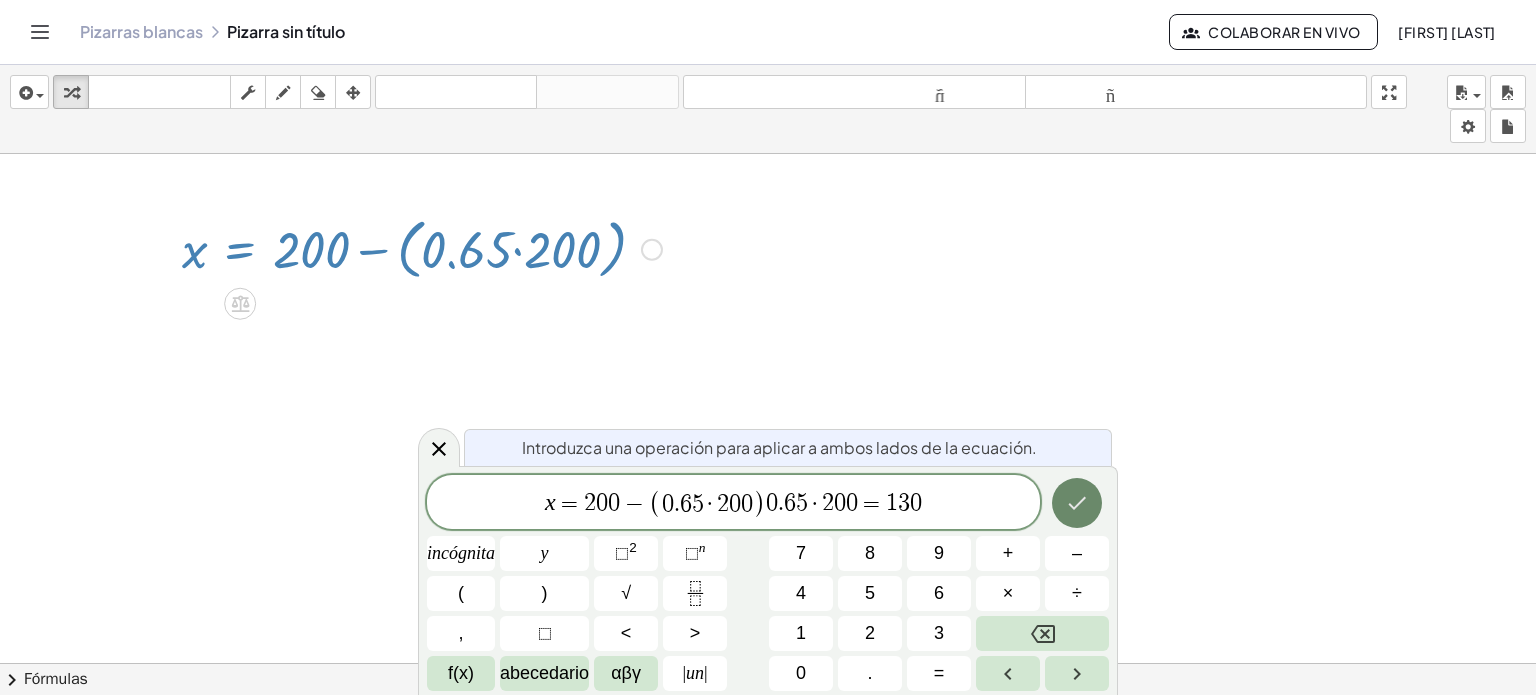 click at bounding box center (1077, 503) 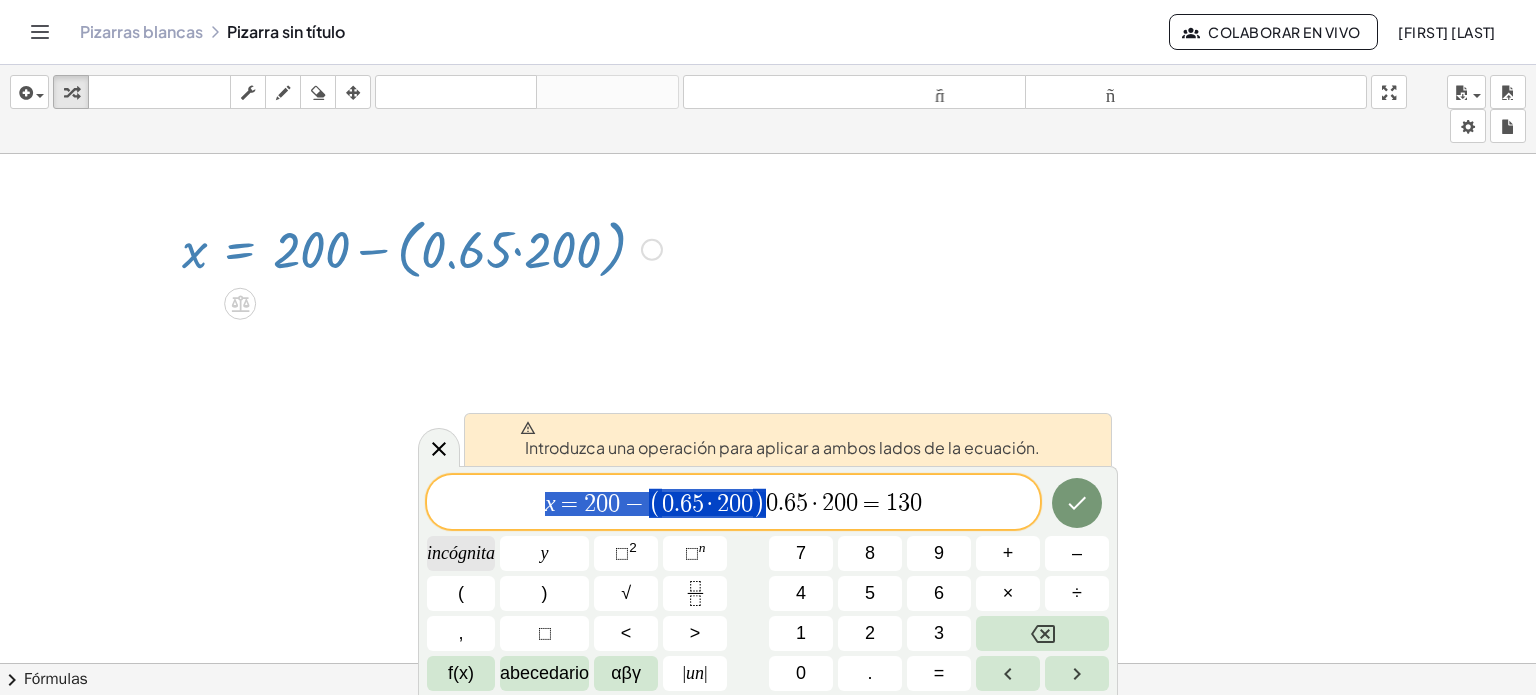 drag, startPoint x: 768, startPoint y: 510, endPoint x: 456, endPoint y: 542, distance: 313.63672 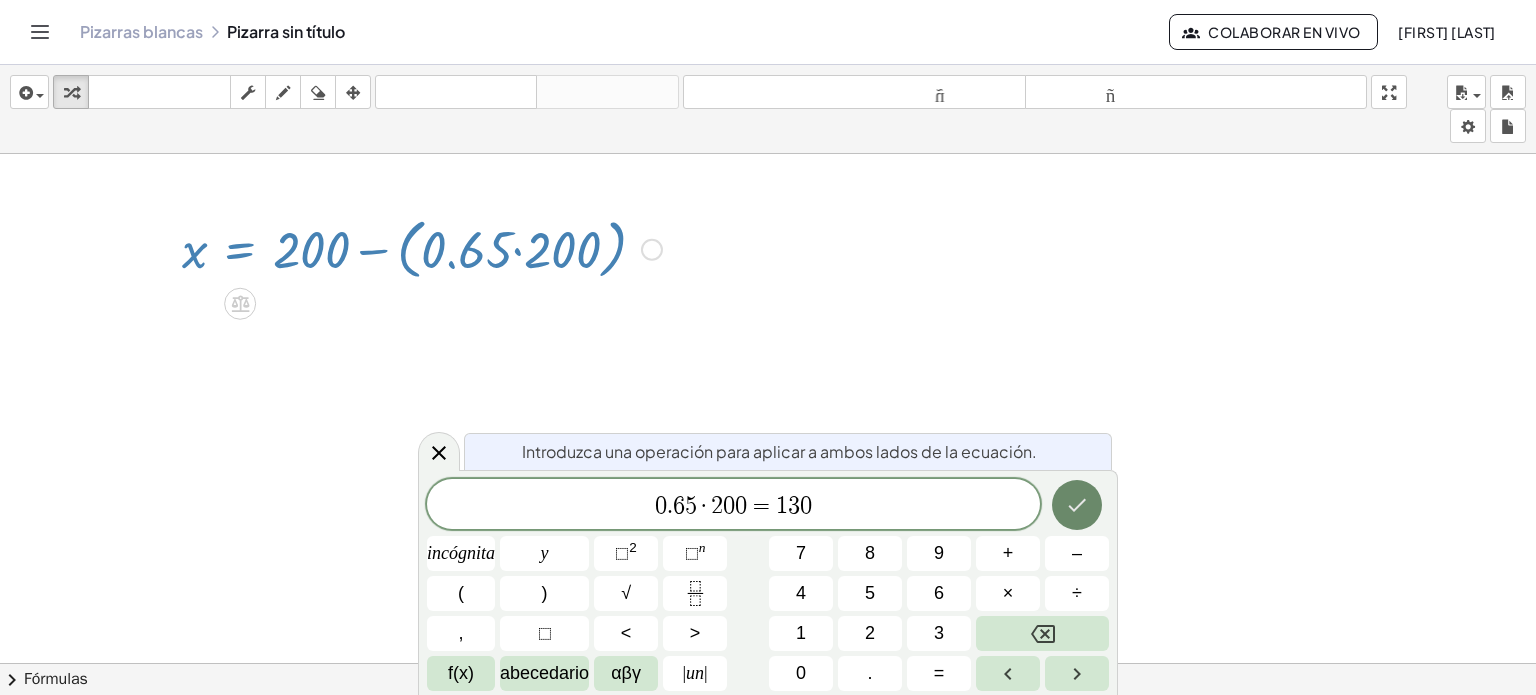 drag, startPoint x: 1103, startPoint y: 495, endPoint x: 1088, endPoint y: 499, distance: 15.524175 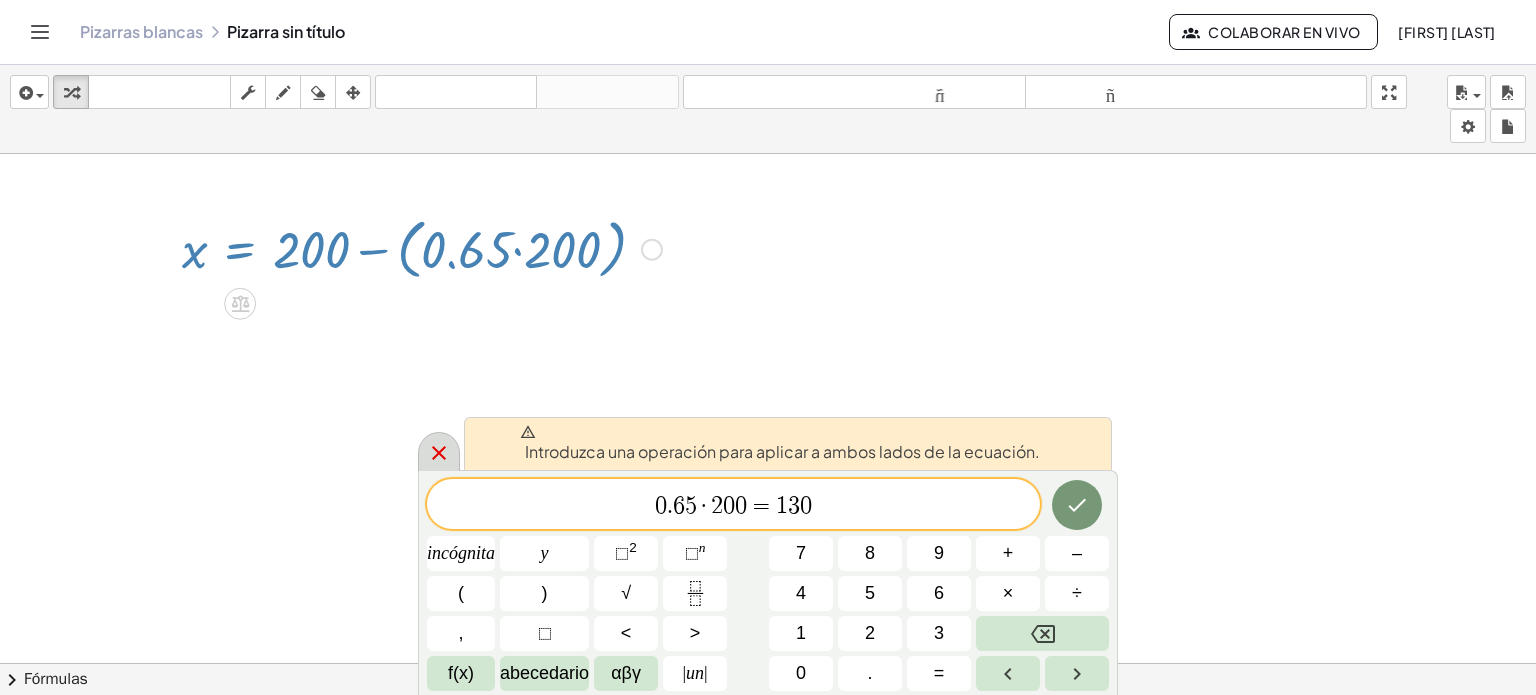 click 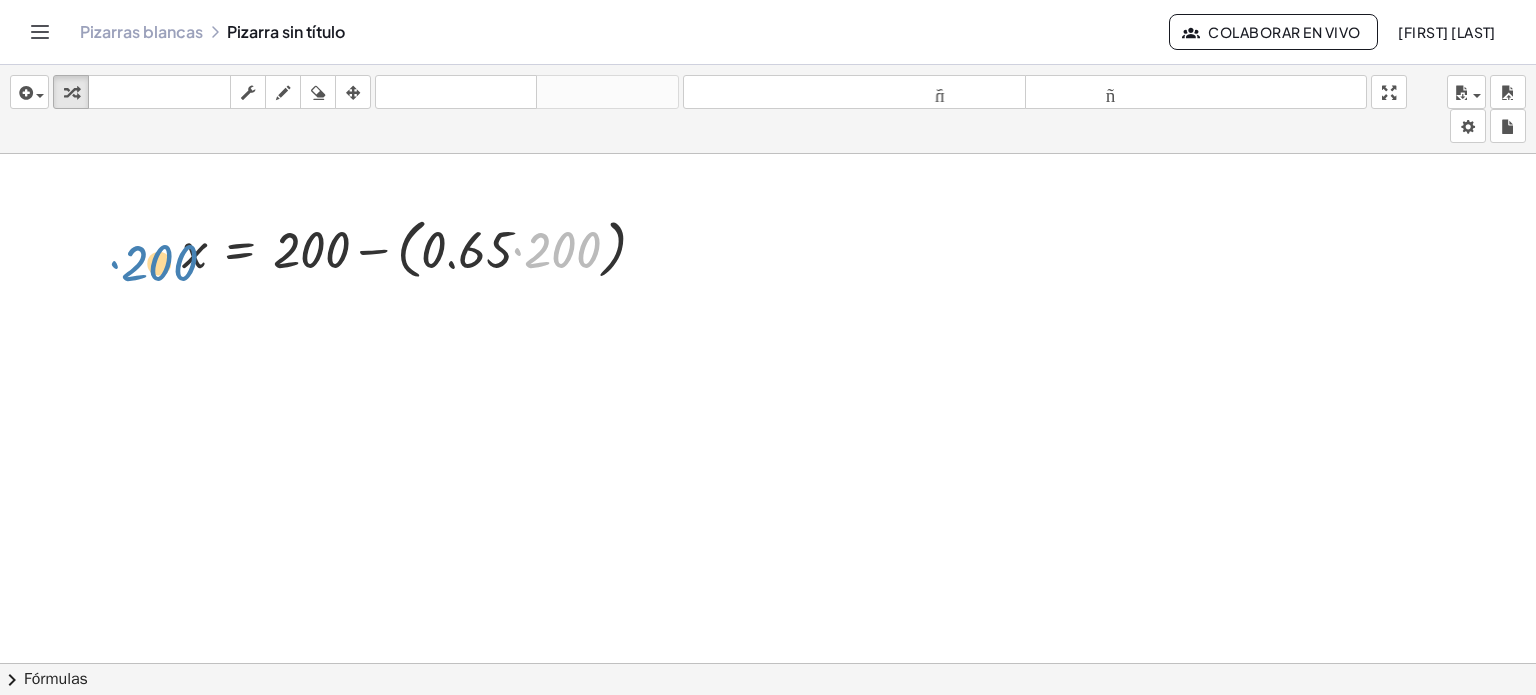 drag, startPoint x: 520, startPoint y: 261, endPoint x: 116, endPoint y: 274, distance: 404.2091 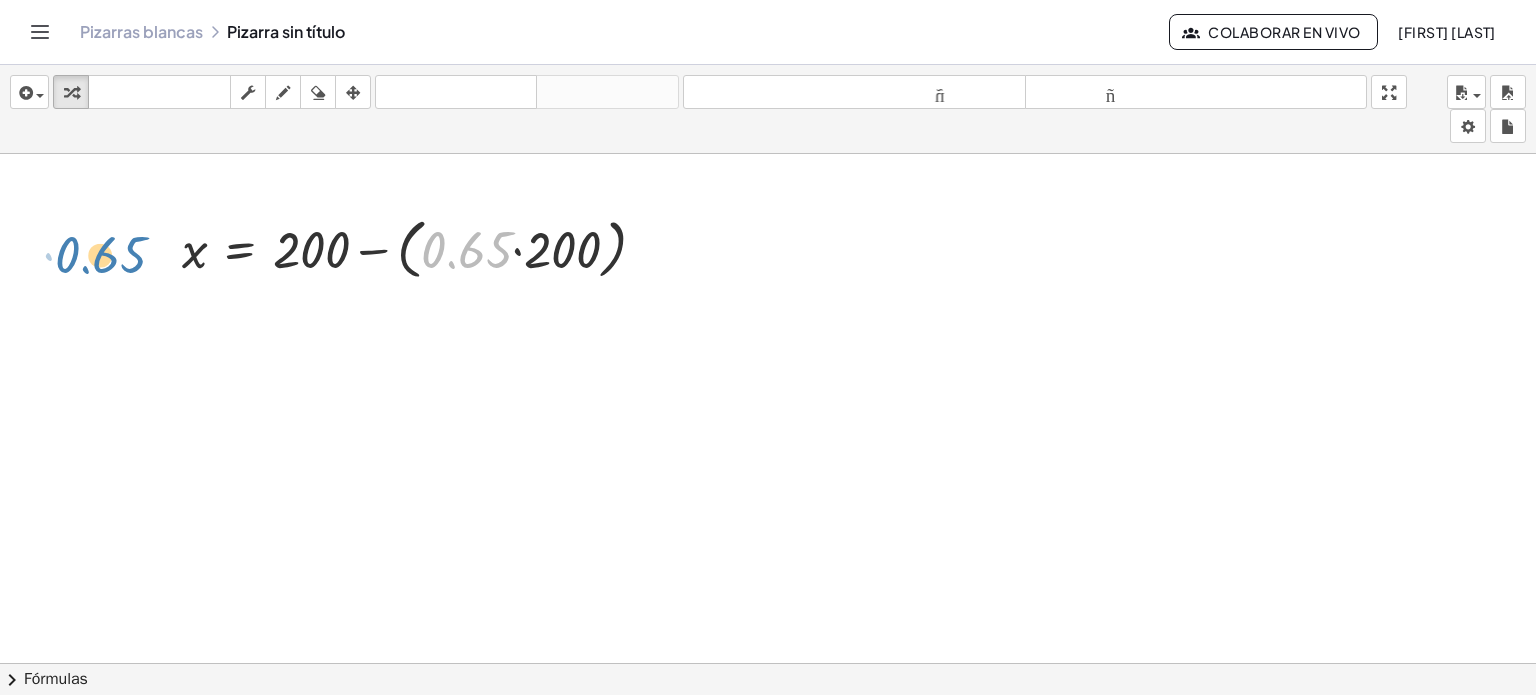 drag, startPoint x: 450, startPoint y: 242, endPoint x: 80, endPoint y: 243, distance: 370.00134 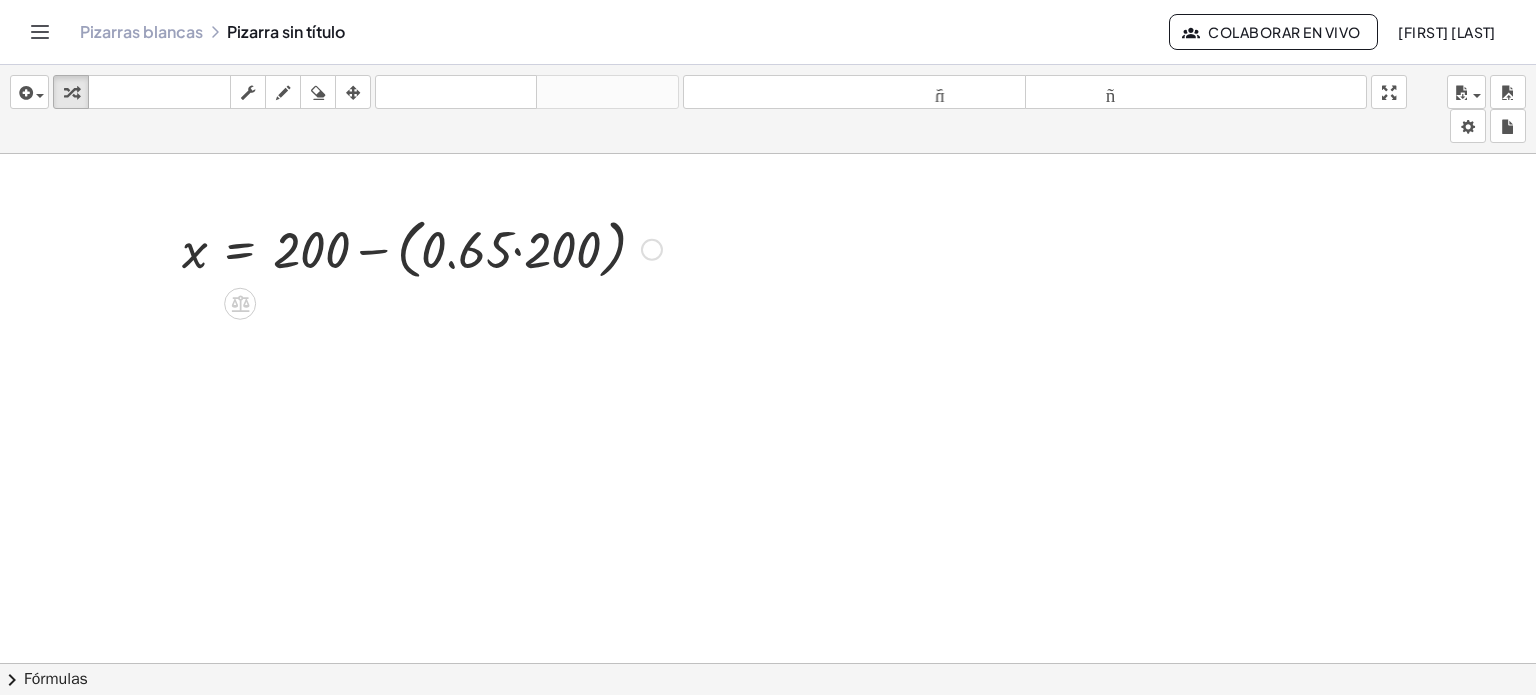 click at bounding box center [422, 248] 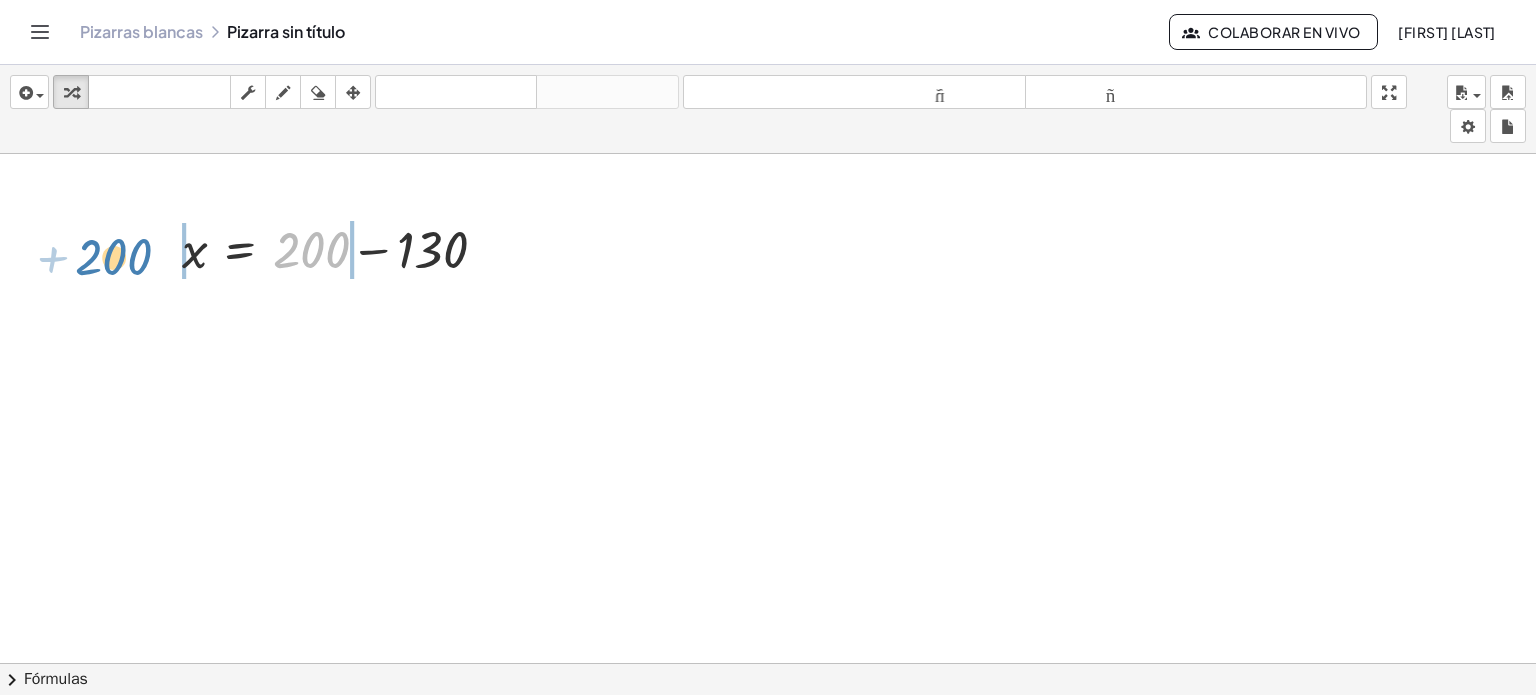 drag, startPoint x: 339, startPoint y: 247, endPoint x: 138, endPoint y: 256, distance: 201.20139 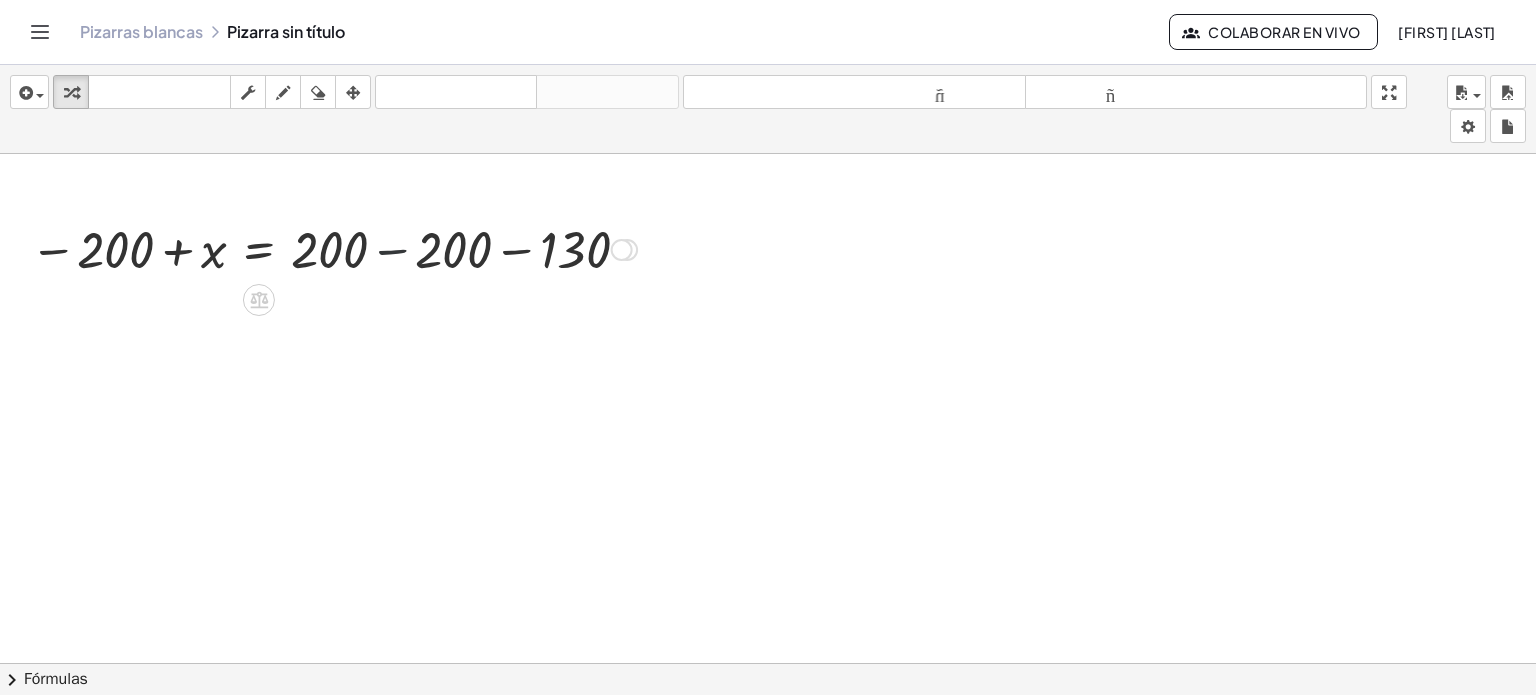 click at bounding box center (333, 248) 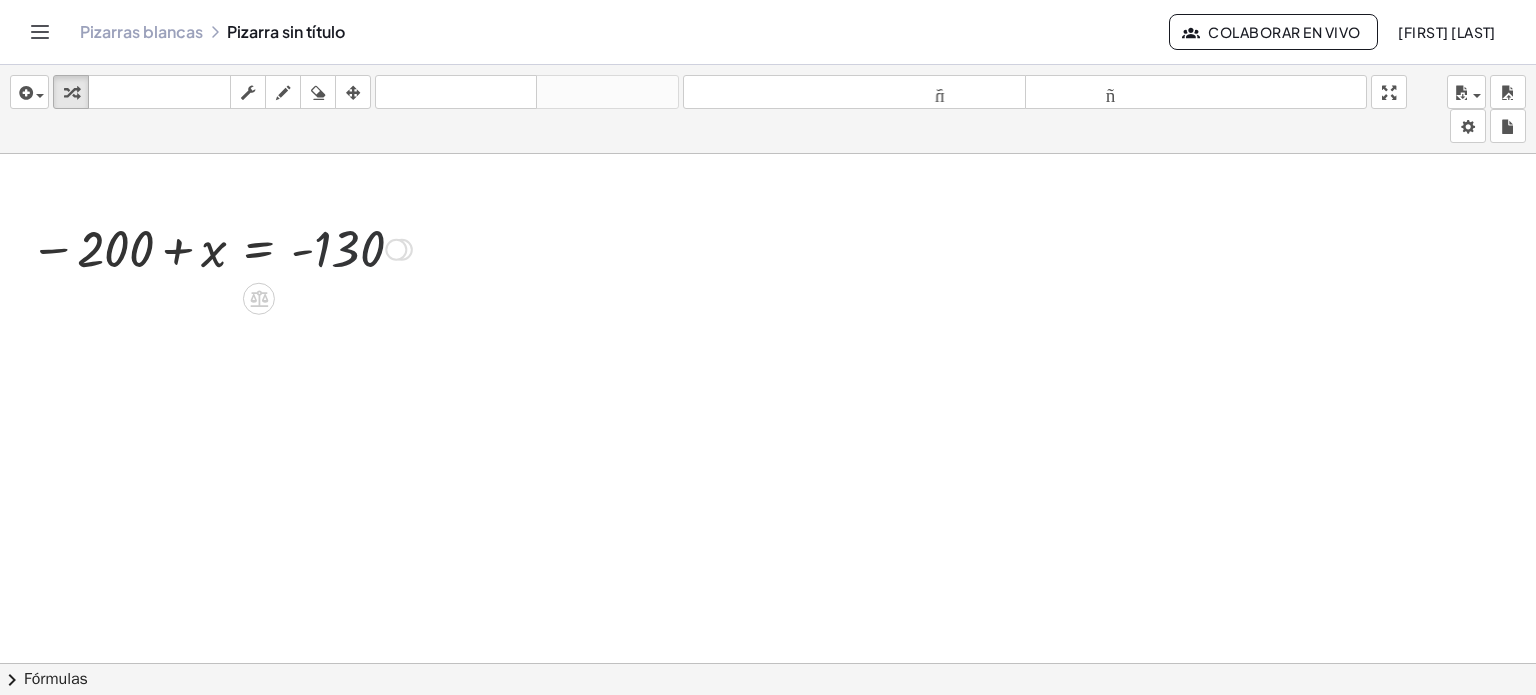 click at bounding box center (221, 248) 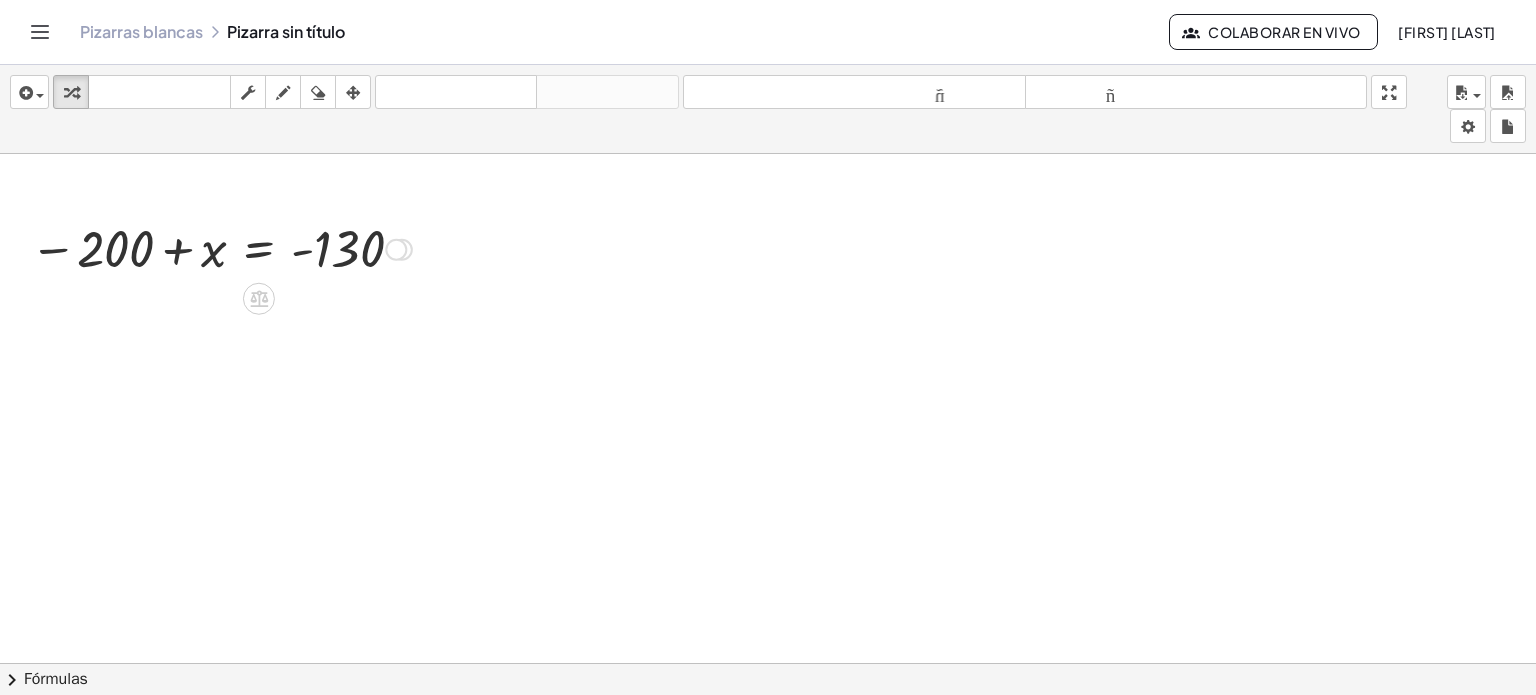 click on "Arreglar un error Línea de transformación Copiar línea como LaTeX Derivación de copia como LaTeX Expandir nuevas líneas: Desactivado" at bounding box center (402, 250) 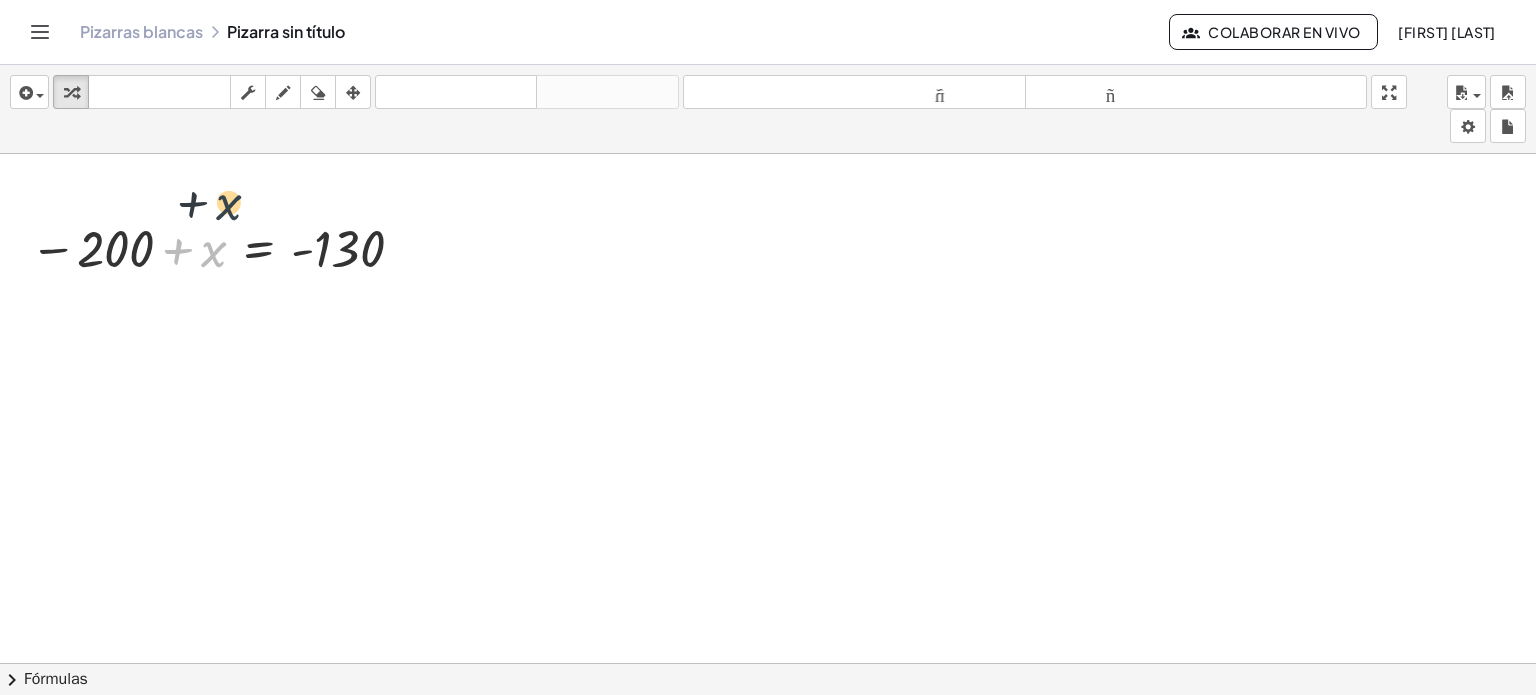 drag, startPoint x: 220, startPoint y: 248, endPoint x: 236, endPoint y: 198, distance: 52.49762 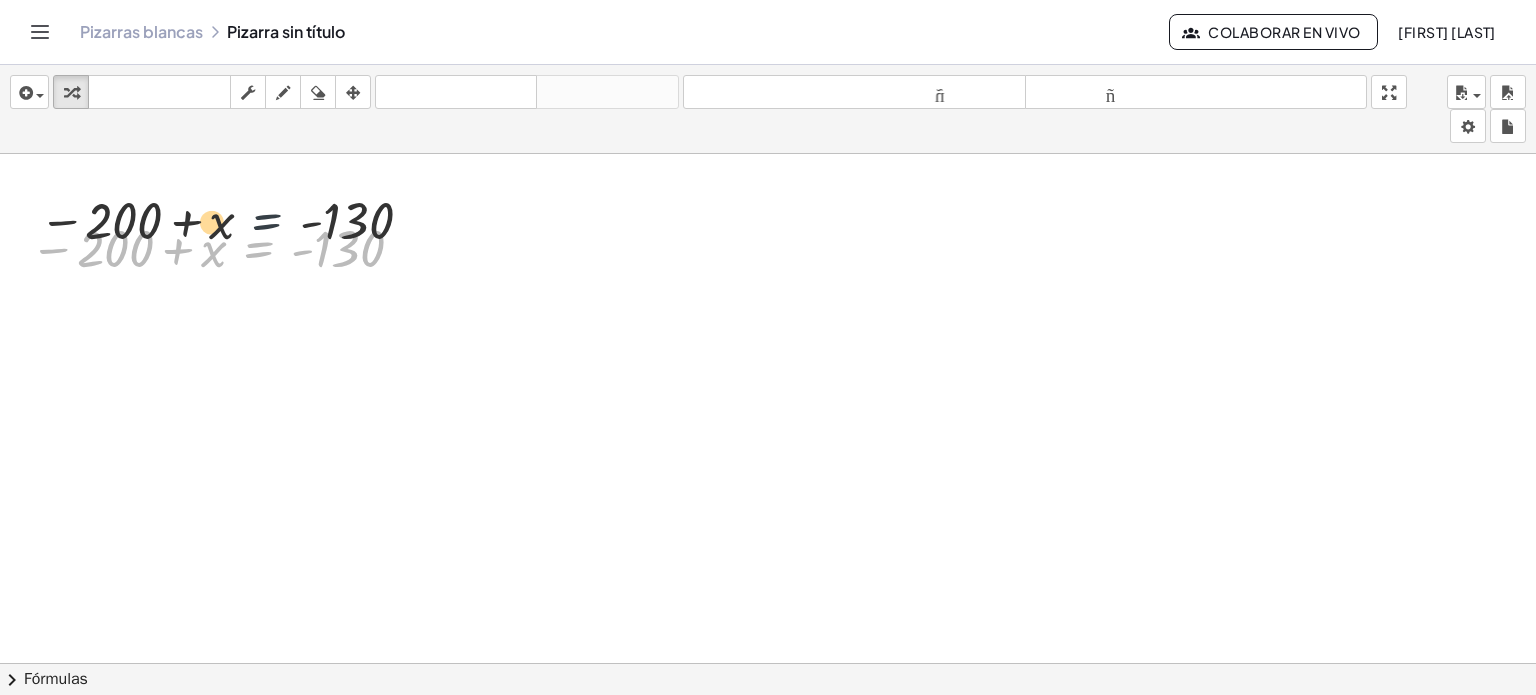 drag, startPoint x: 254, startPoint y: 247, endPoint x: 270, endPoint y: 187, distance: 62.0967 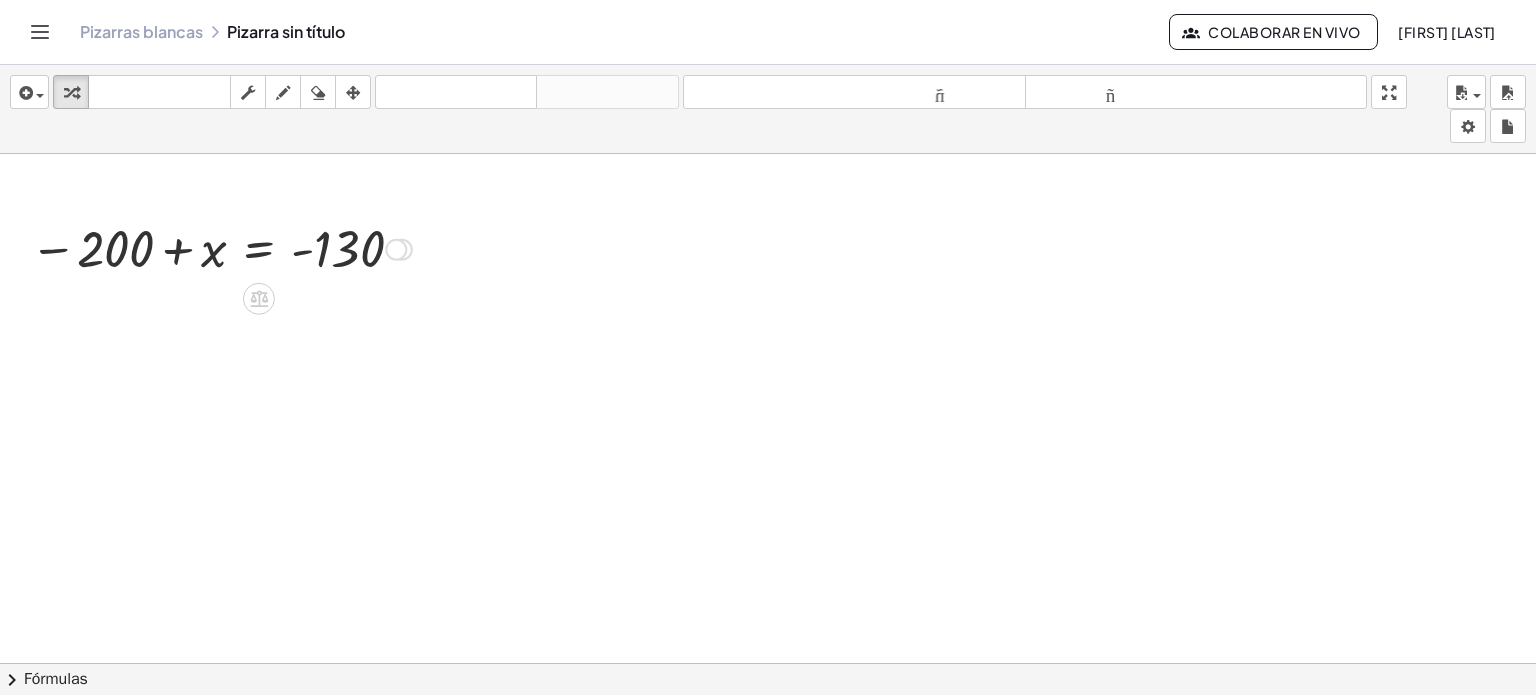 click on "Línea de transformación Copiar línea como LaTeX Derivación de copia como LaTeX Expandir nuevas líneas: Desactivado" at bounding box center (396, 250) 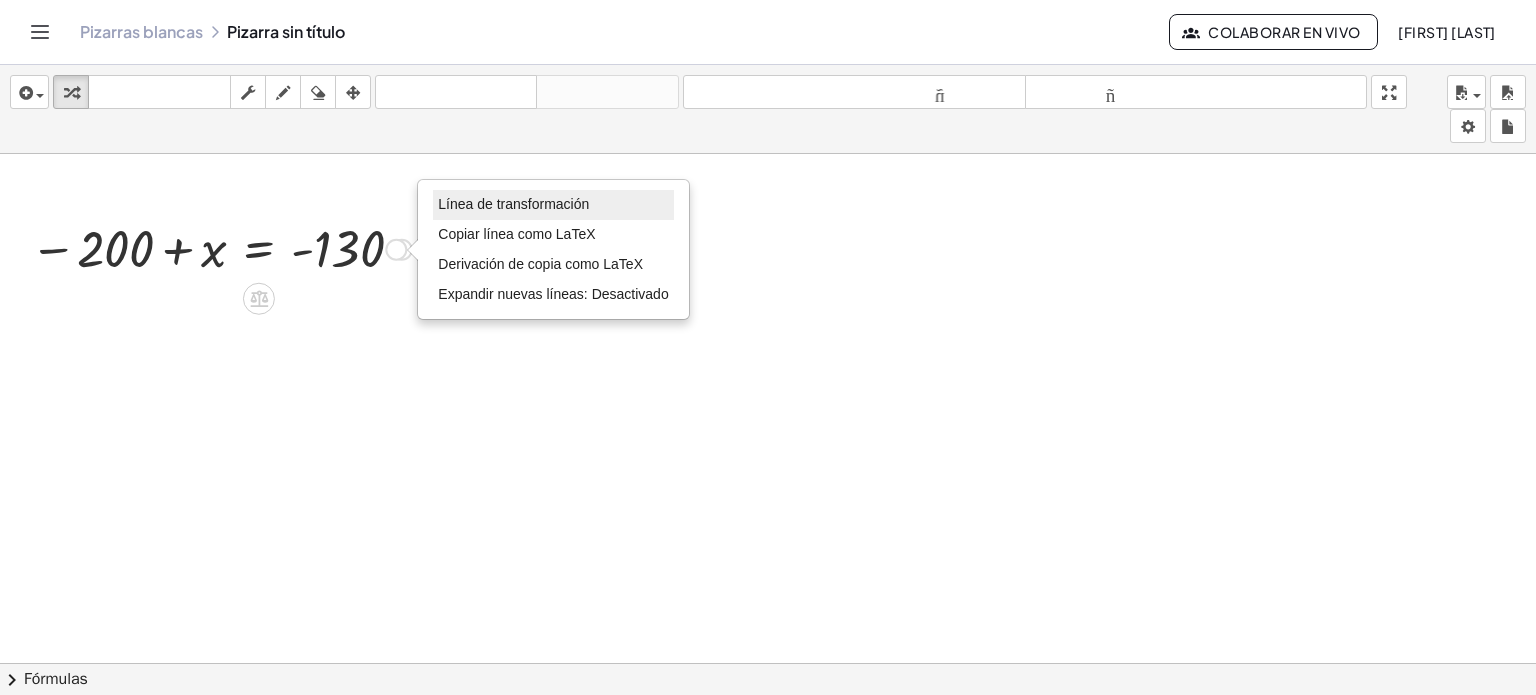 click on "Línea de transformación" at bounding box center [513, 204] 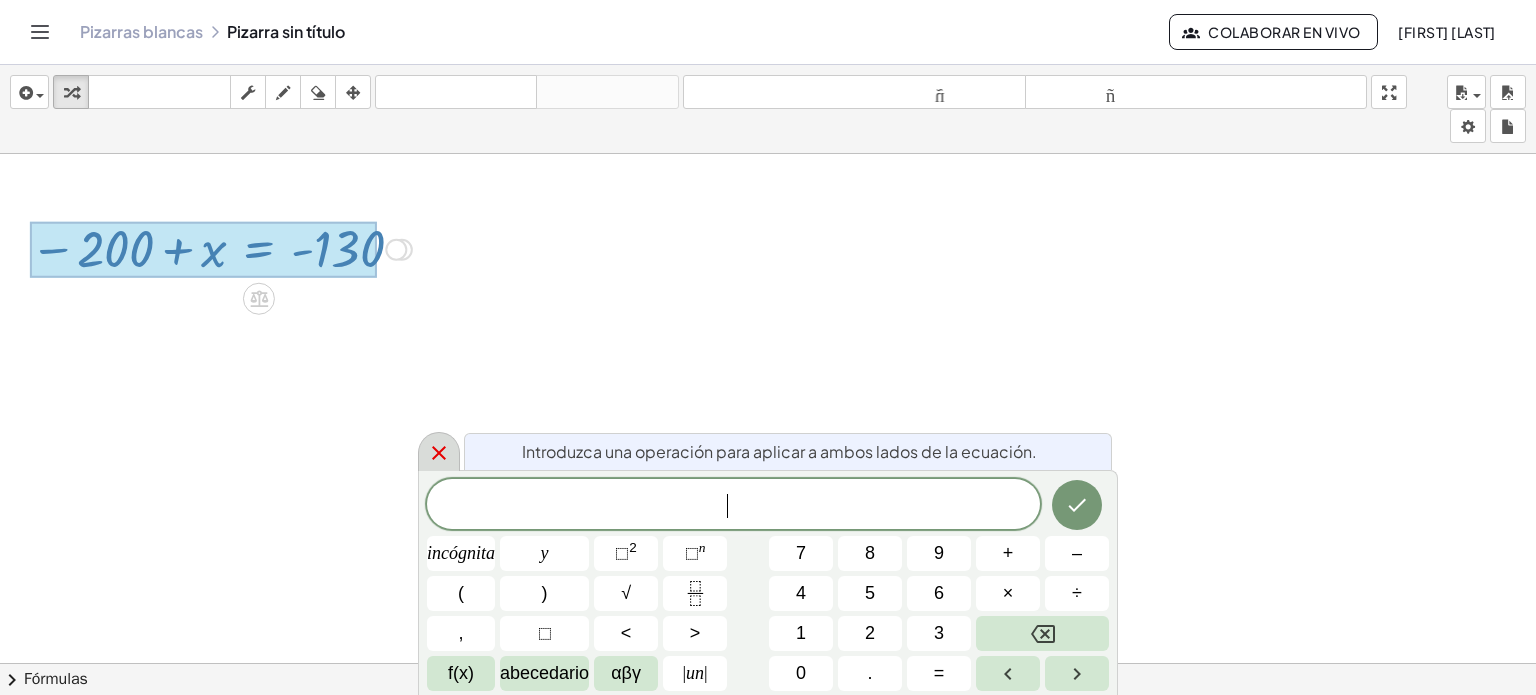click 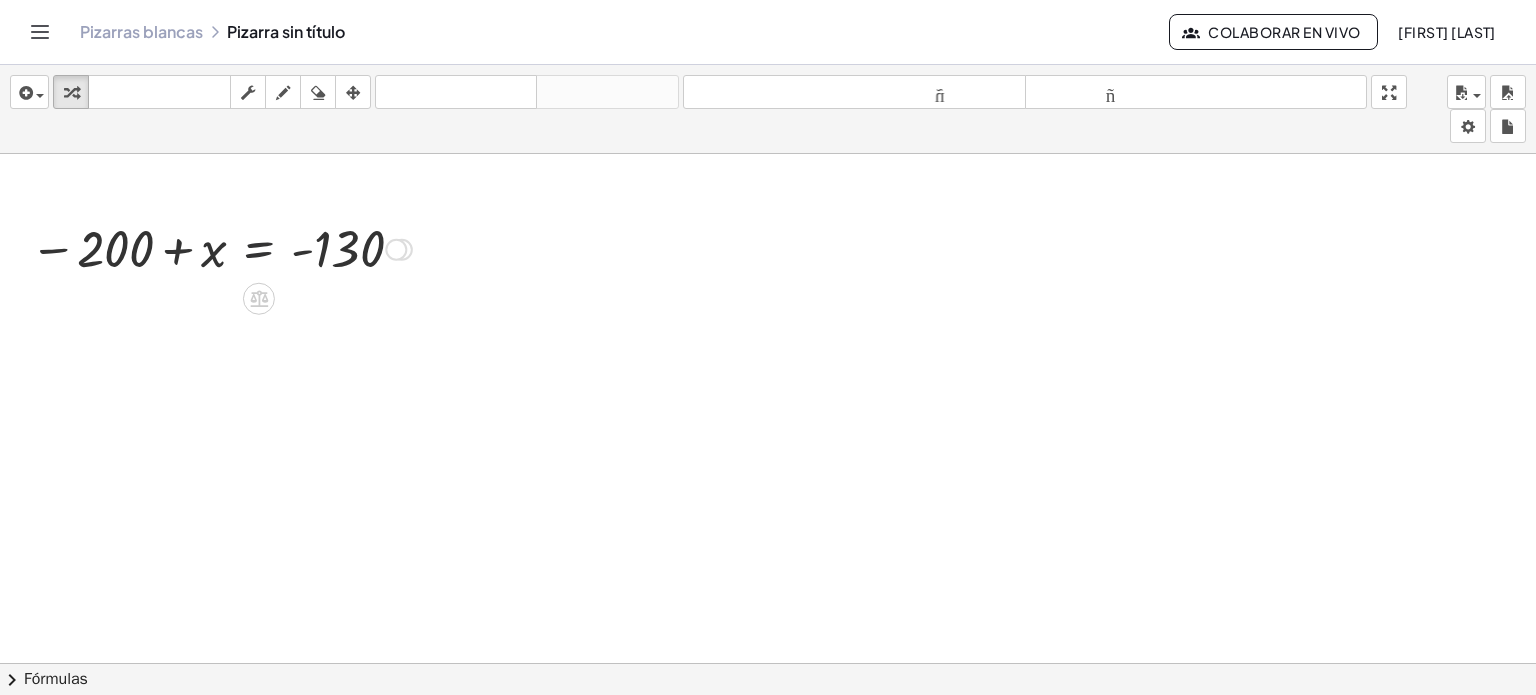click at bounding box center (221, 248) 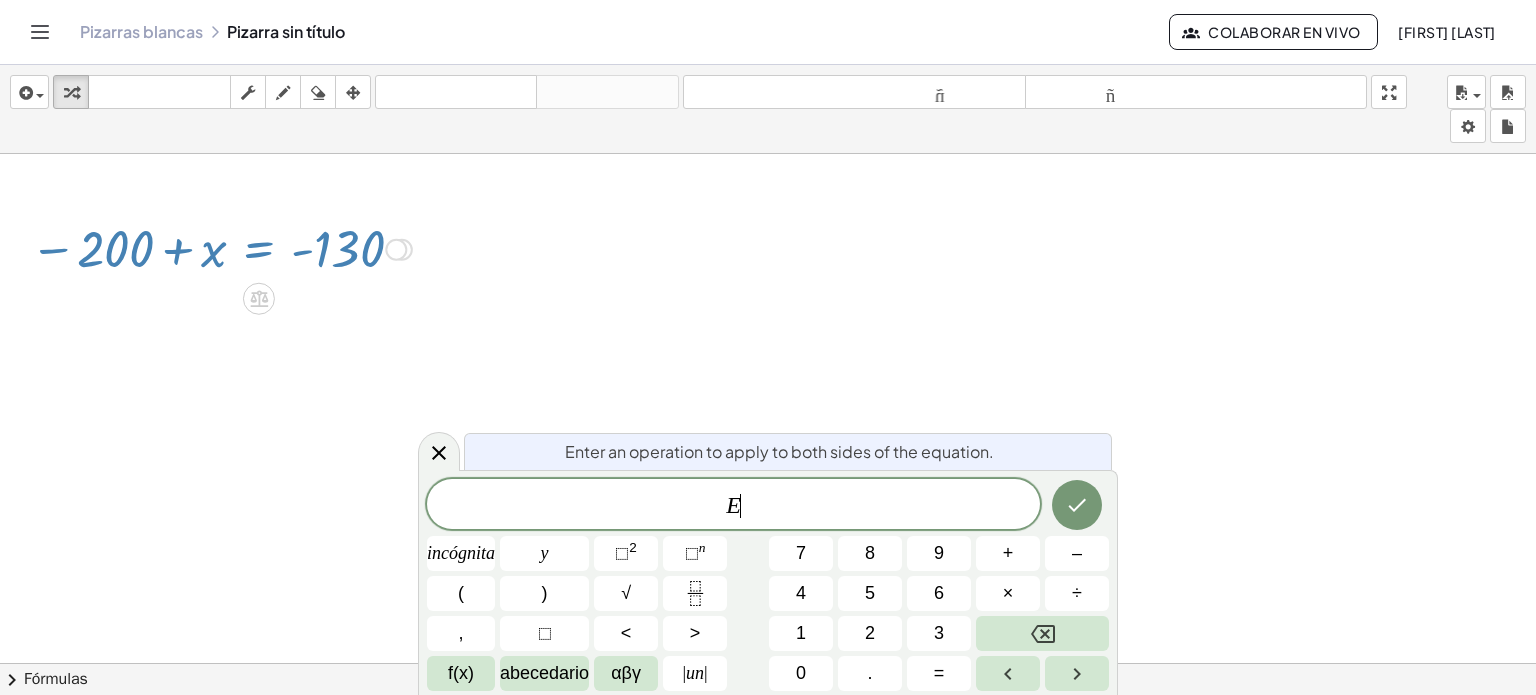 click at bounding box center (221, 248) 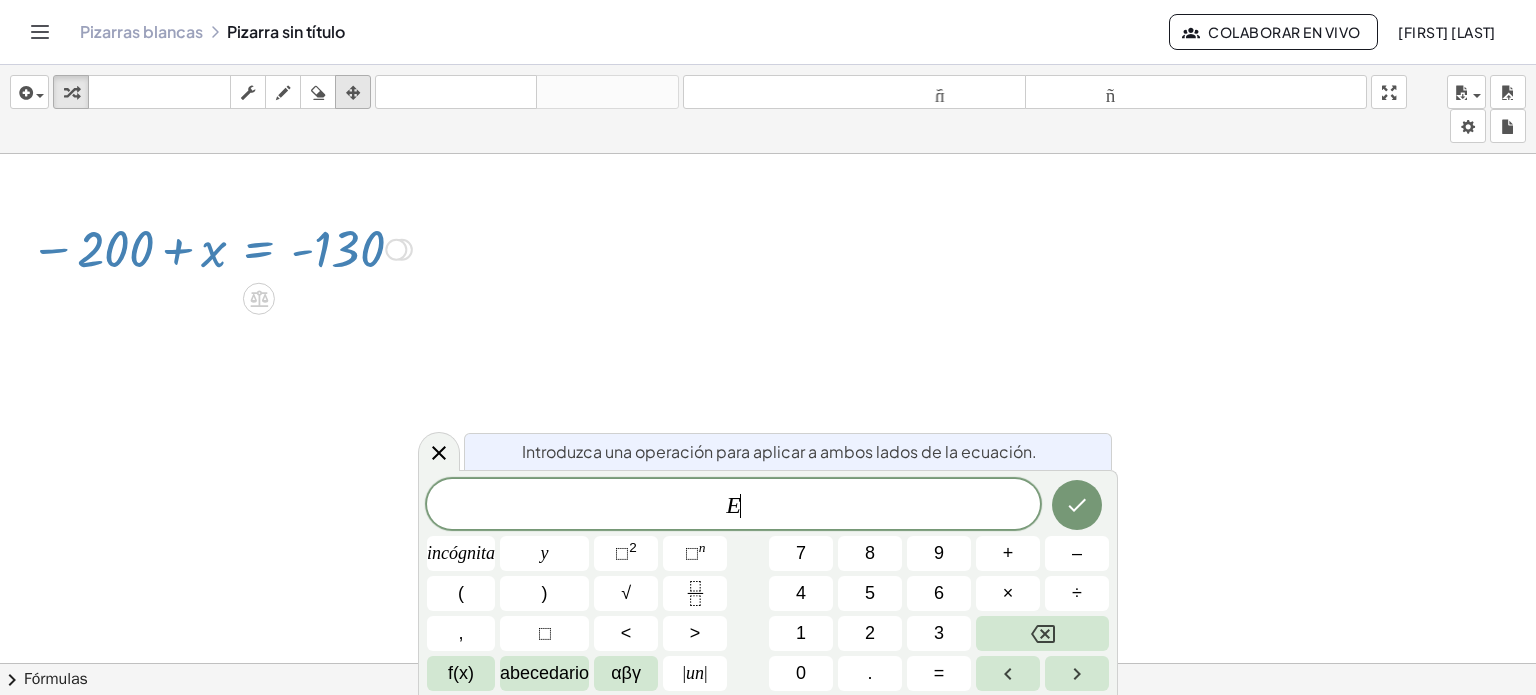 click at bounding box center [353, 93] 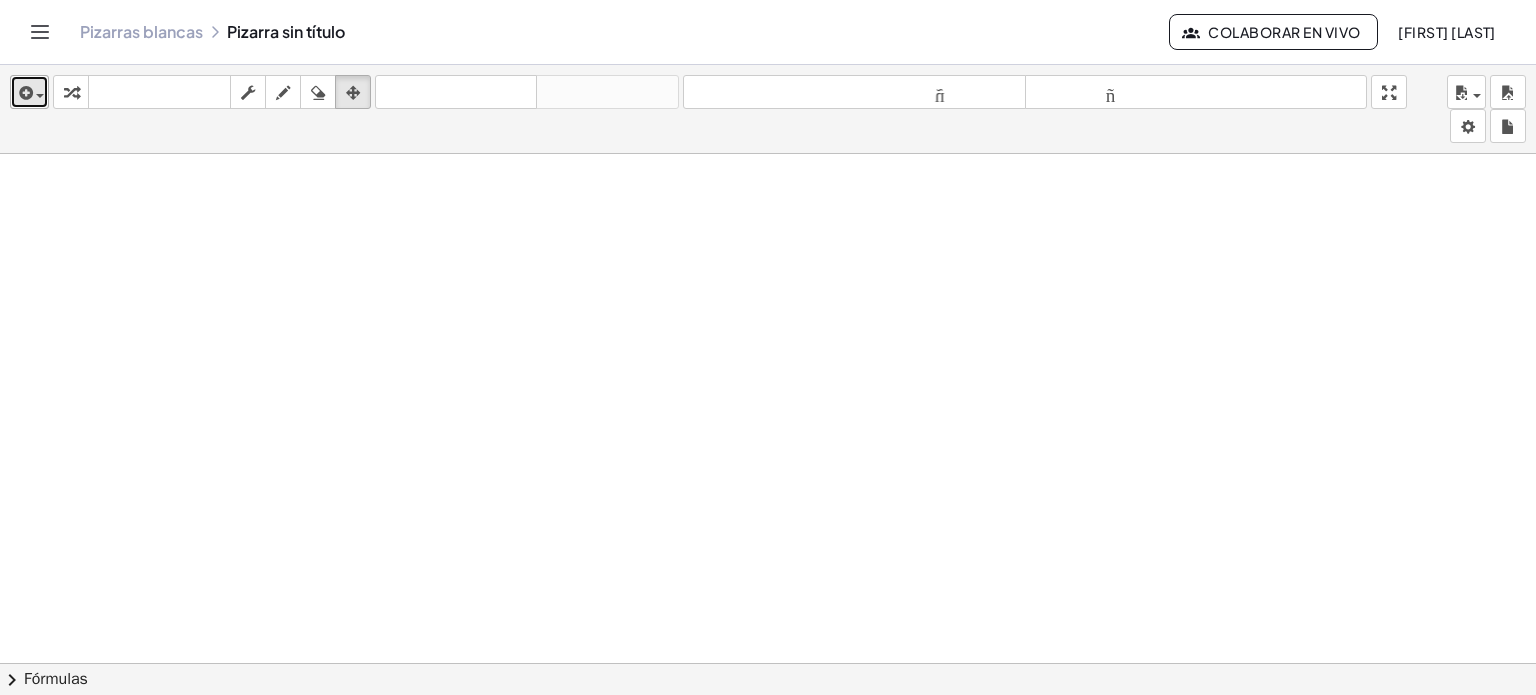 click at bounding box center (24, 93) 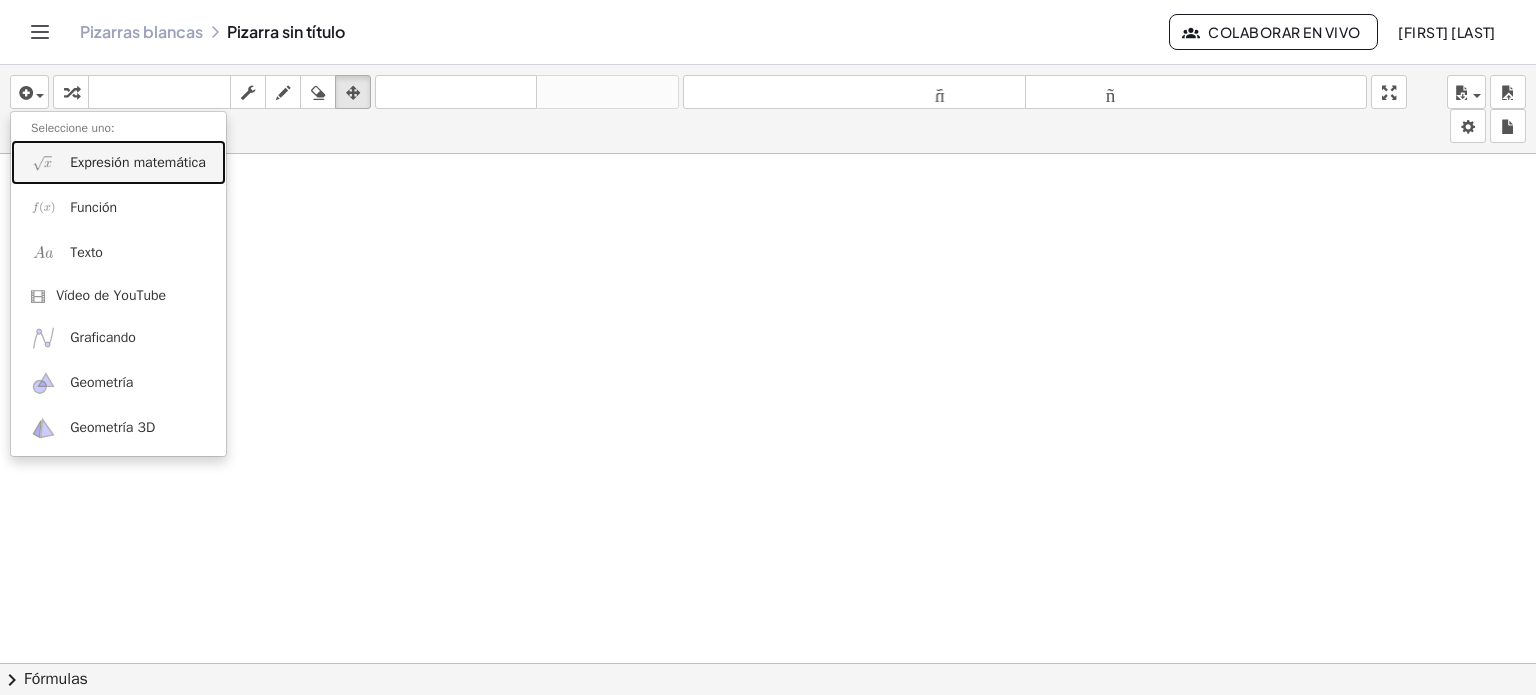 click on "Expresión matemática" at bounding box center (118, 162) 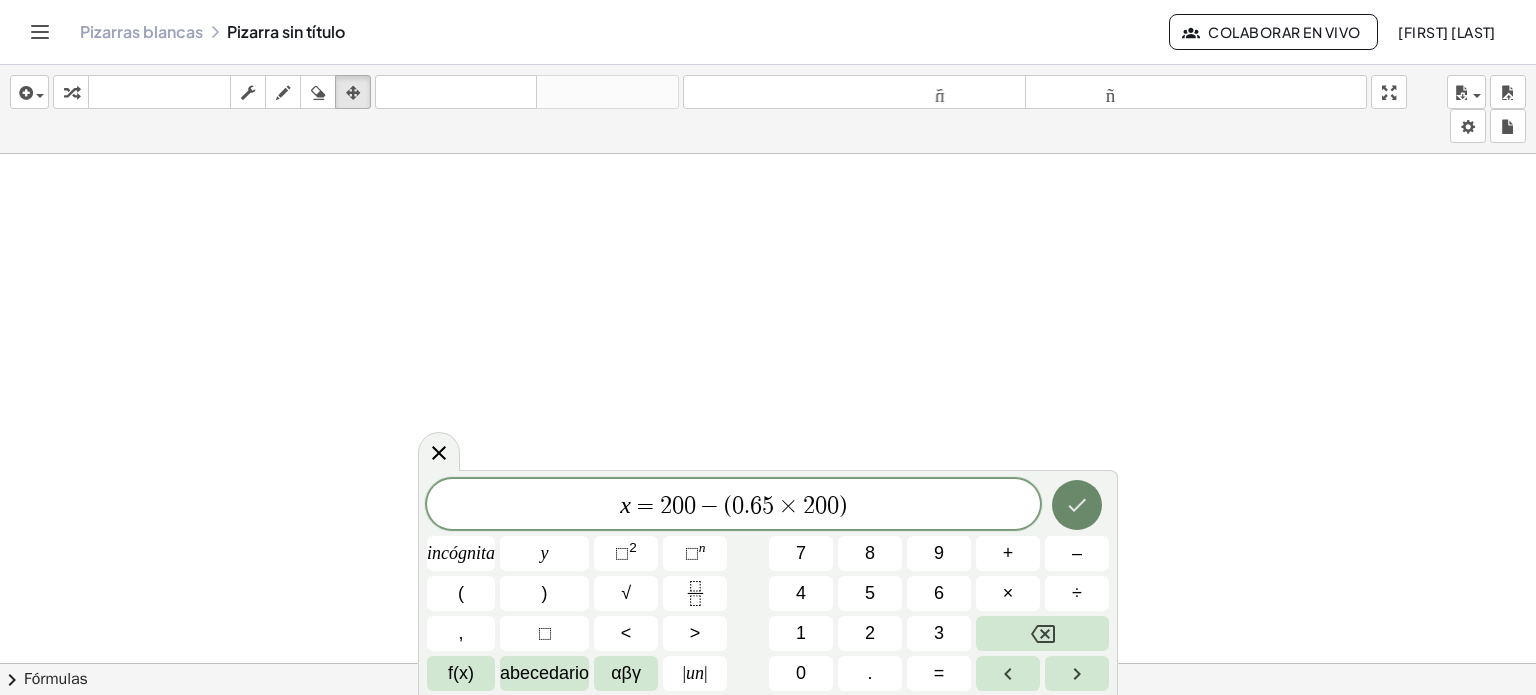 click 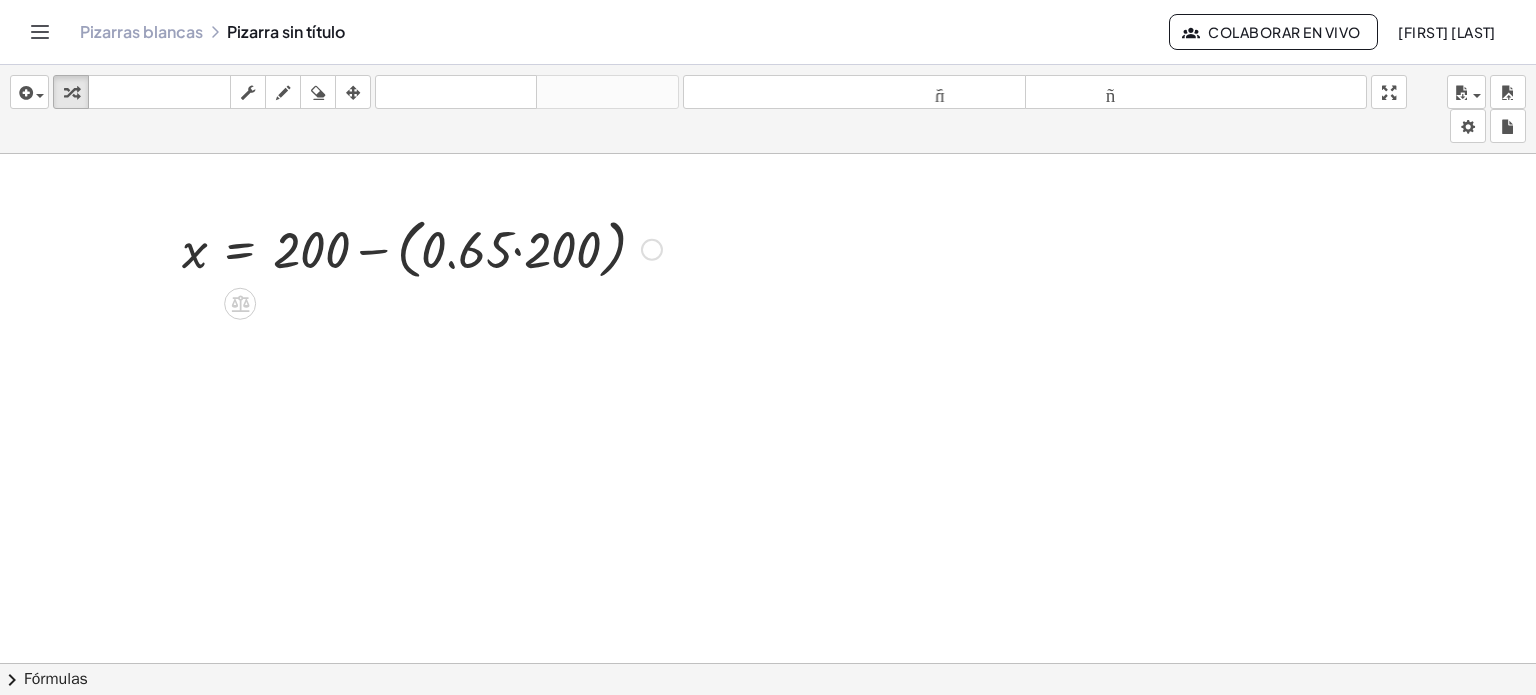 click at bounding box center (422, 248) 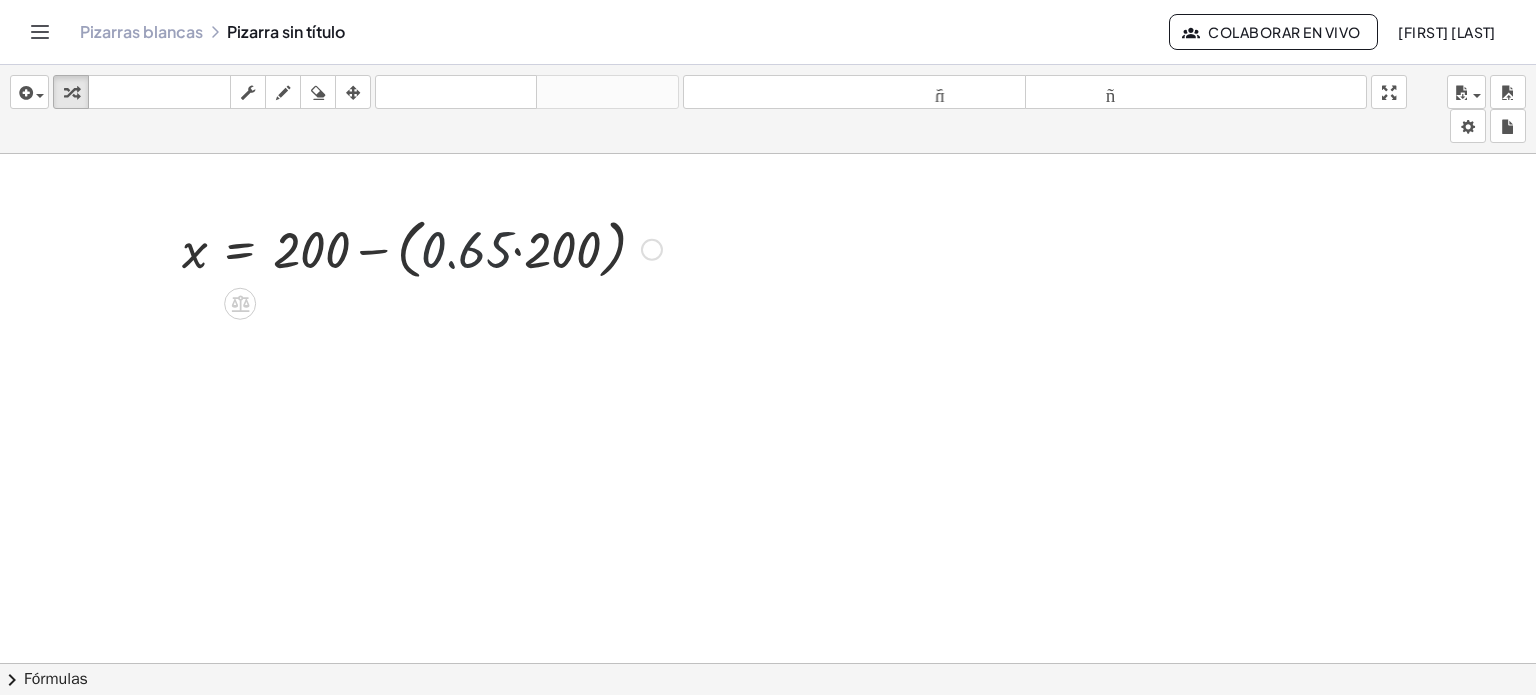 click at bounding box center (422, 248) 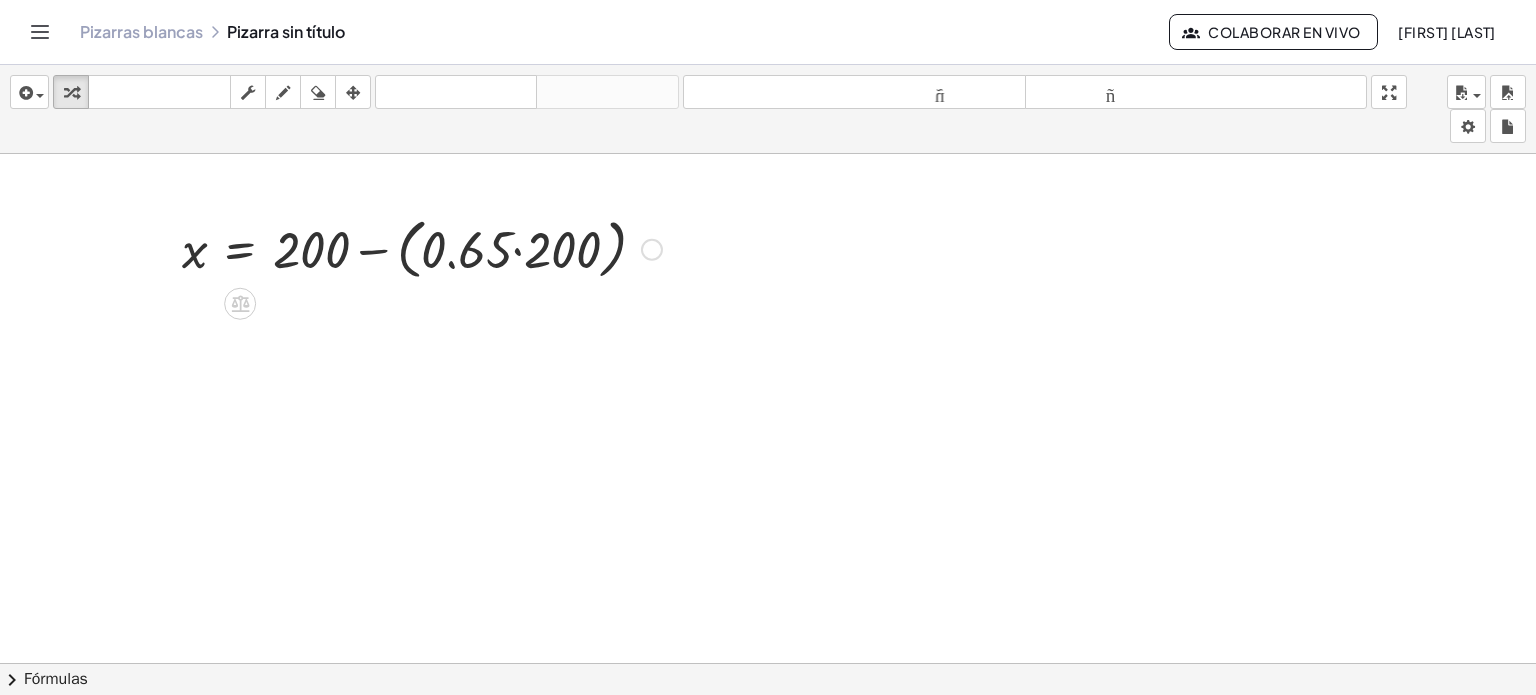 click at bounding box center [422, 248] 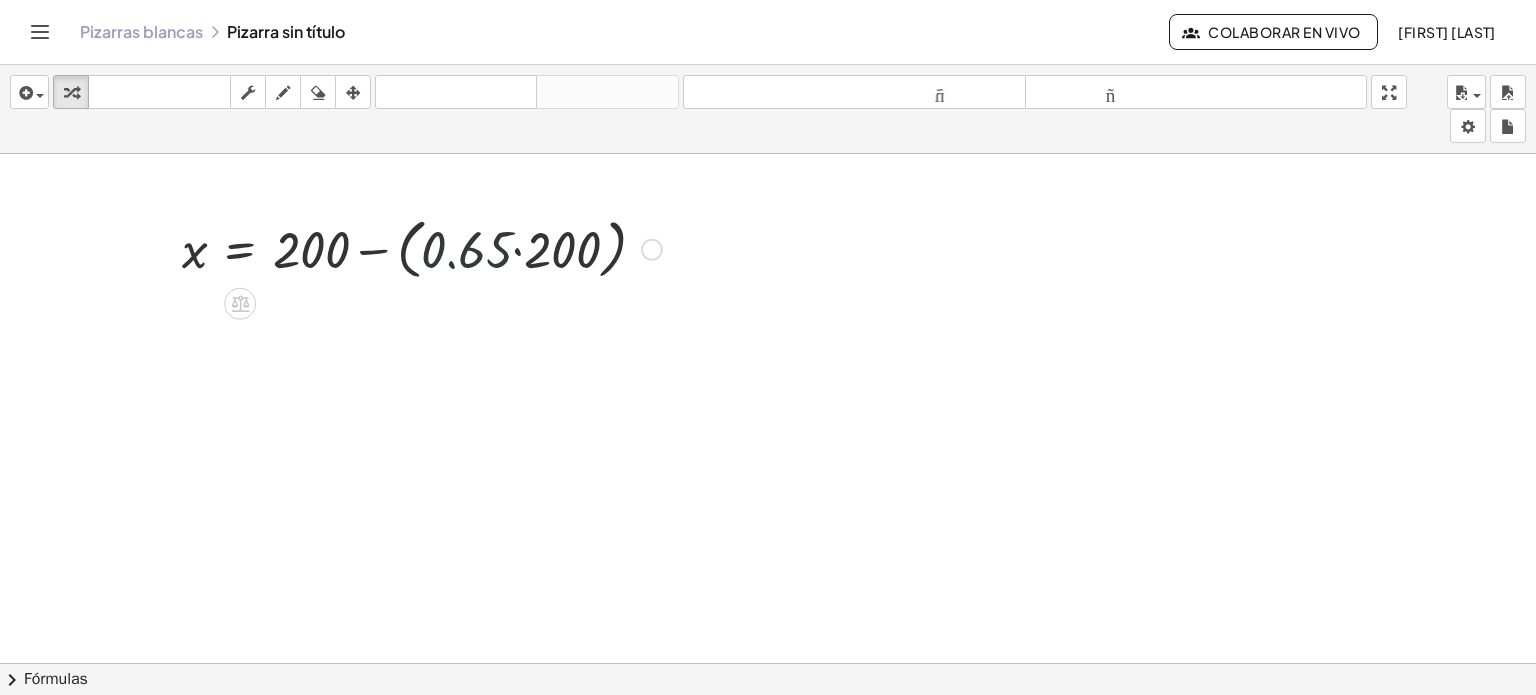 click at bounding box center (422, 248) 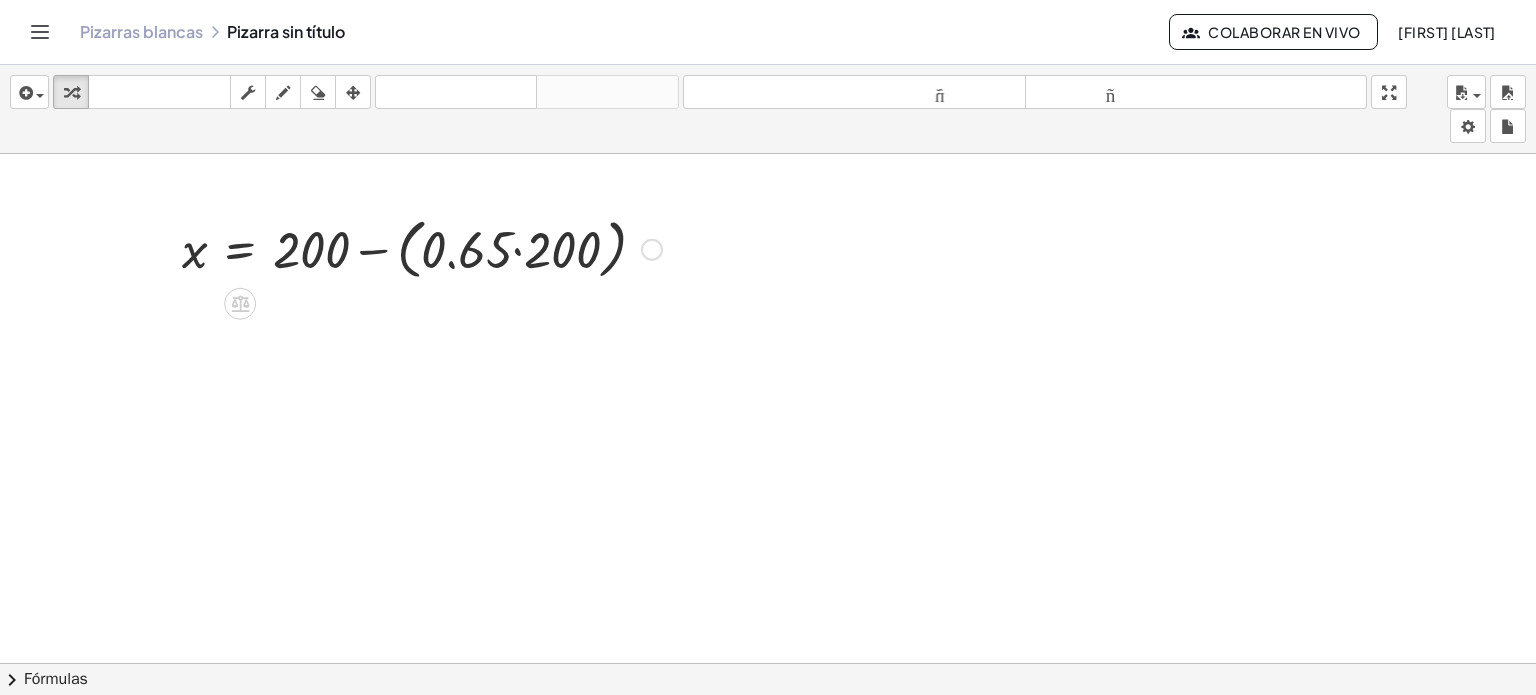 click at bounding box center [652, 250] 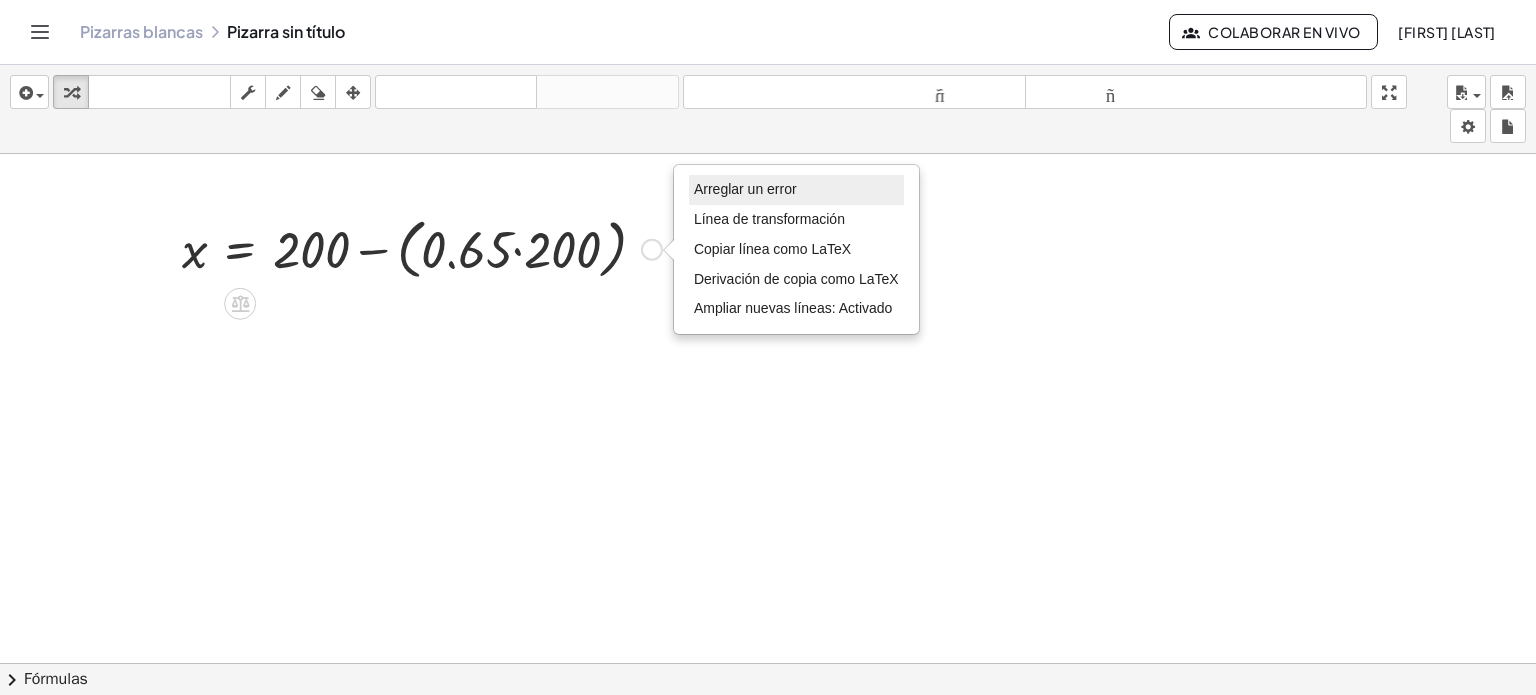 click on "Arreglar un error" at bounding box center (745, 189) 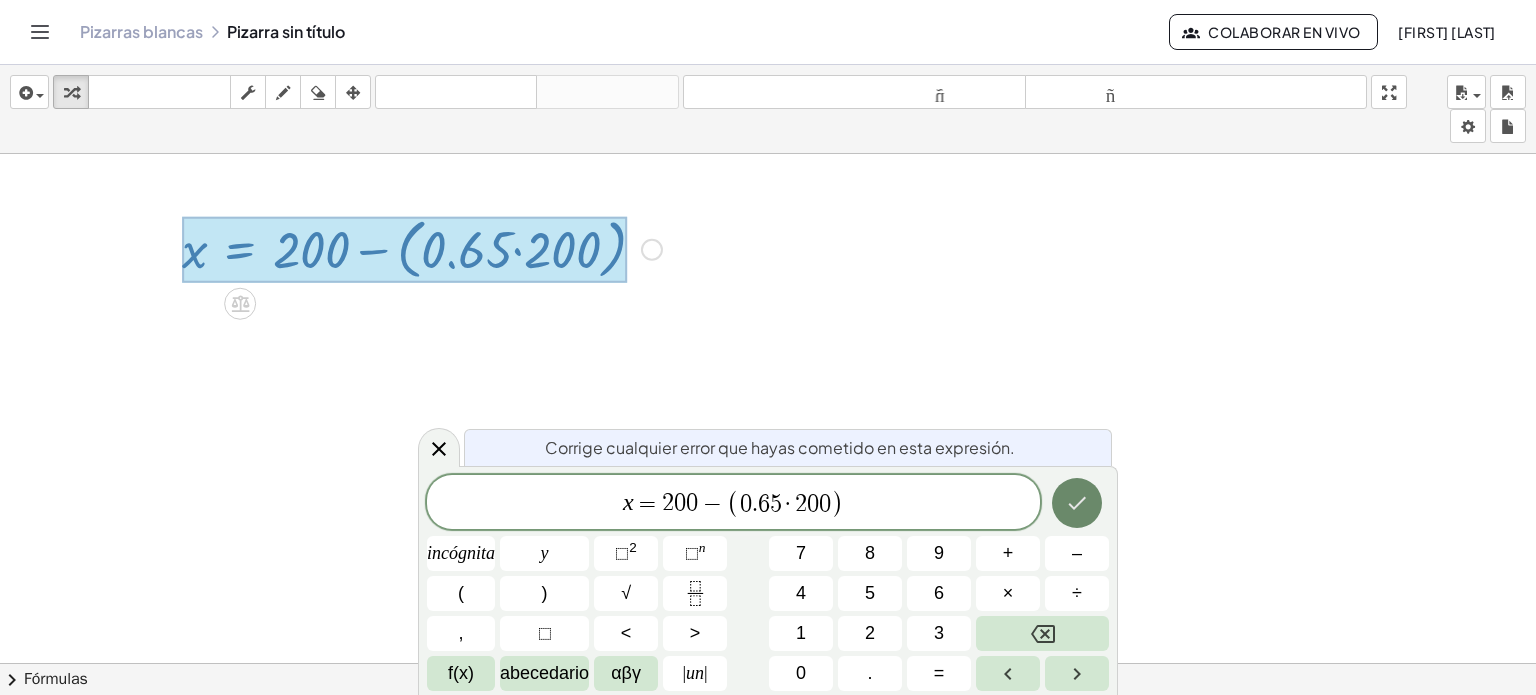click 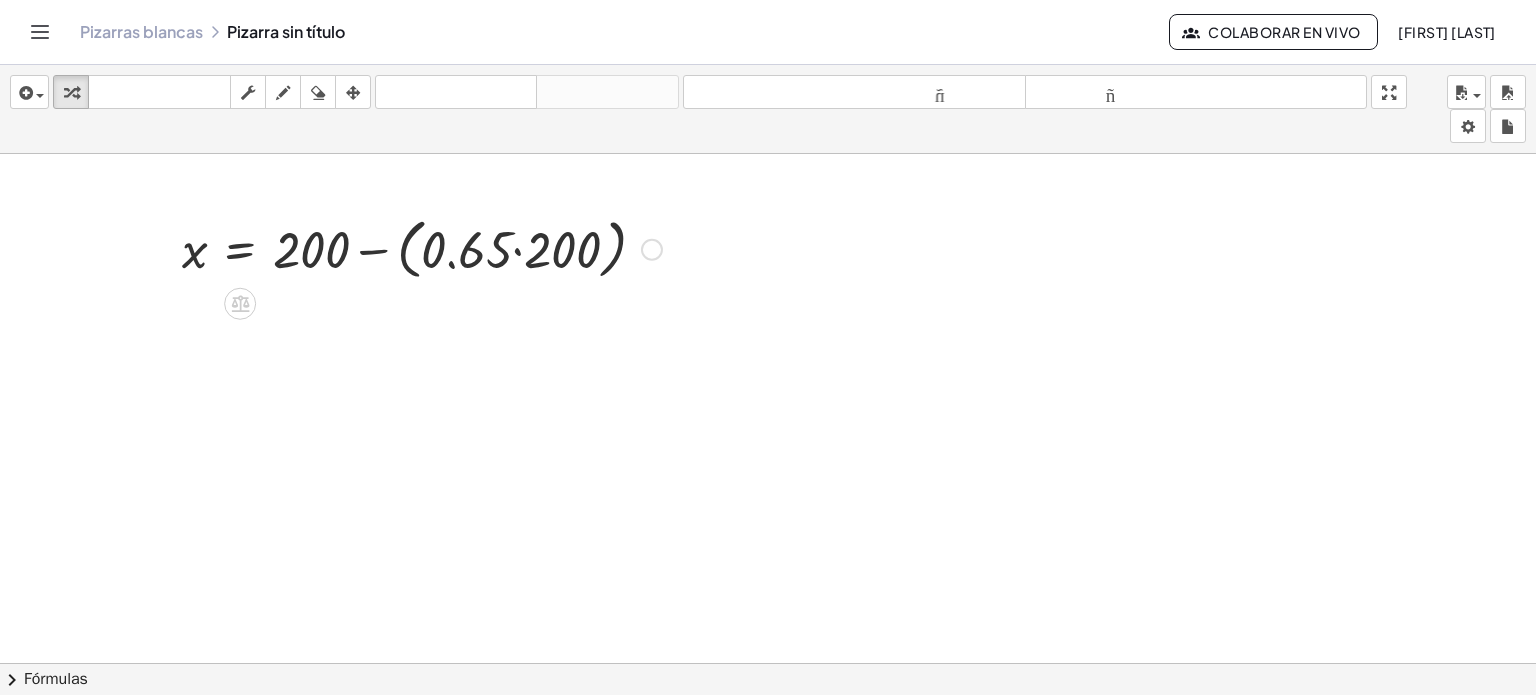 click on "Arreglar un error Línea de transformación Copiar línea como LaTeX Derivación de copia como LaTeX Ampliar nuevas líneas: Activado" at bounding box center (652, 250) 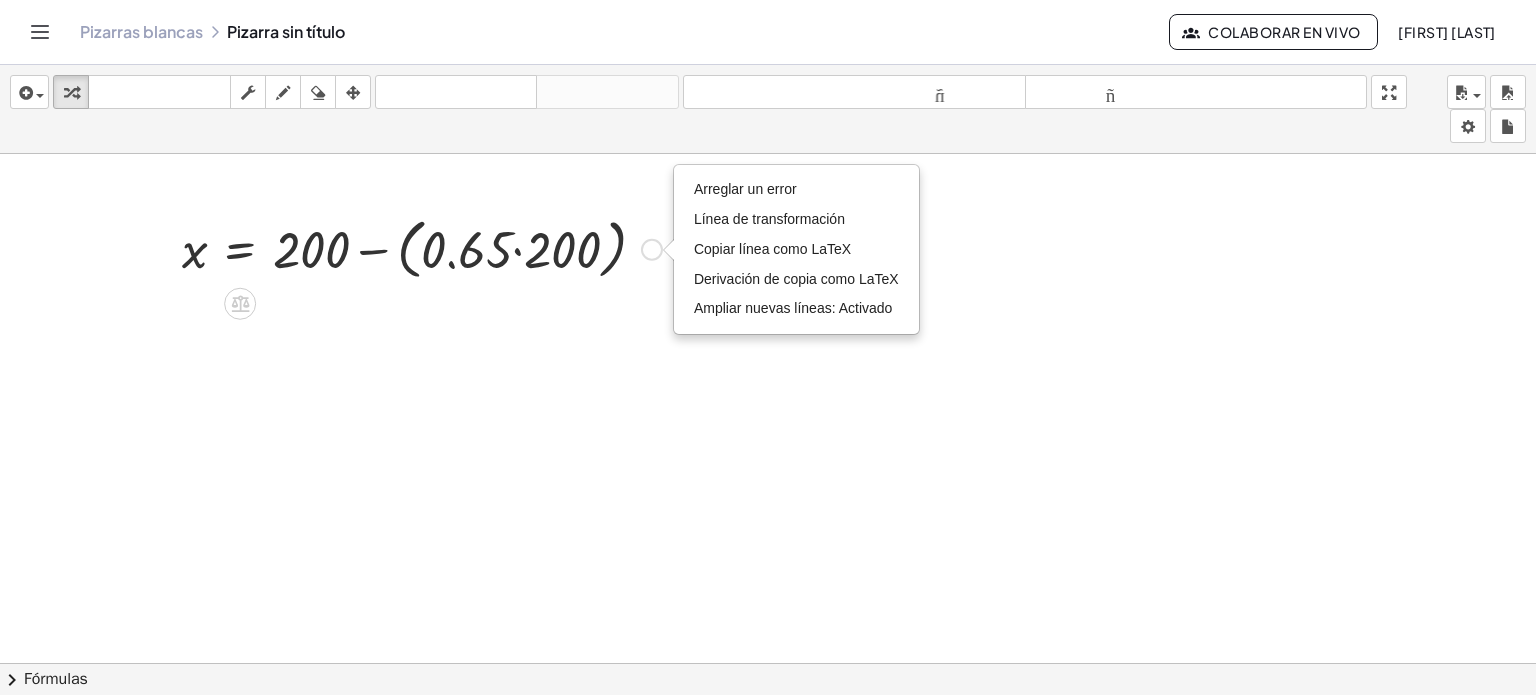 click at bounding box center (422, 248) 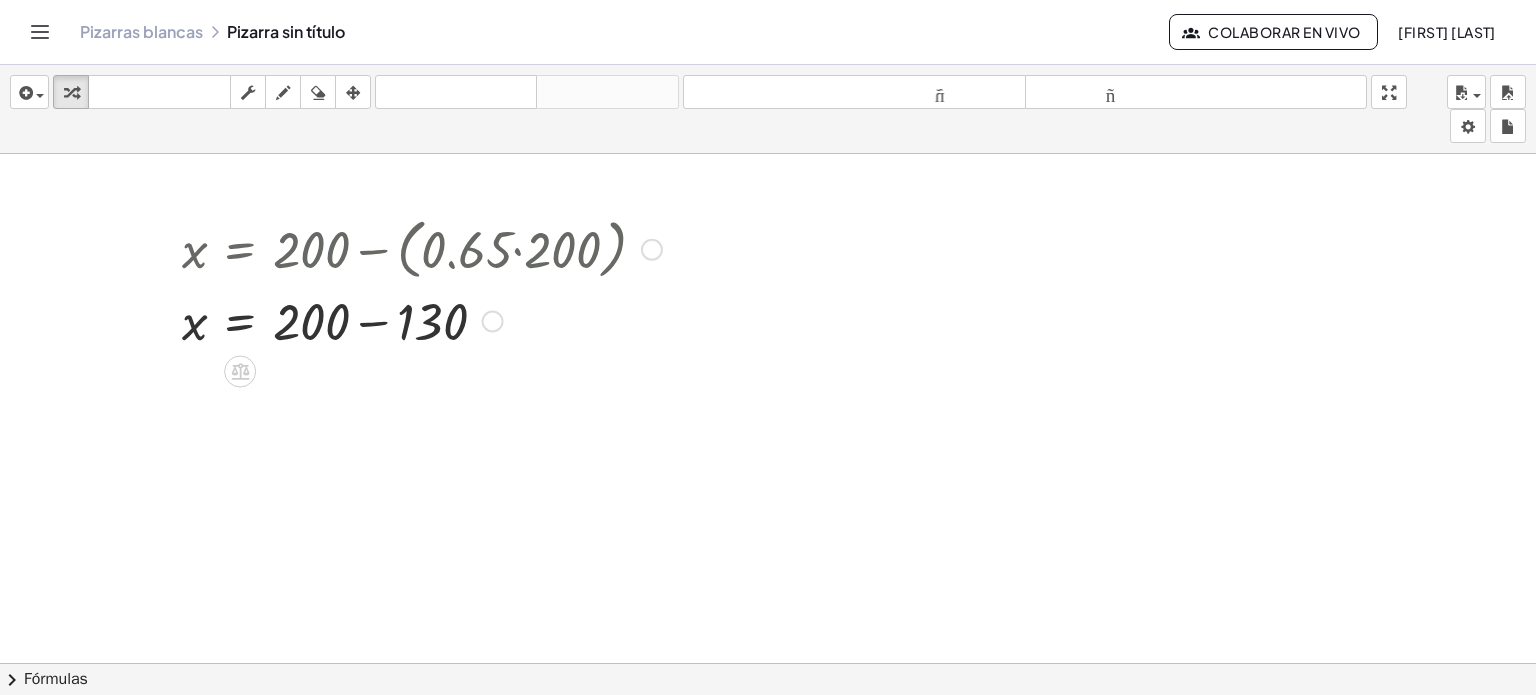 click at bounding box center [652, 250] 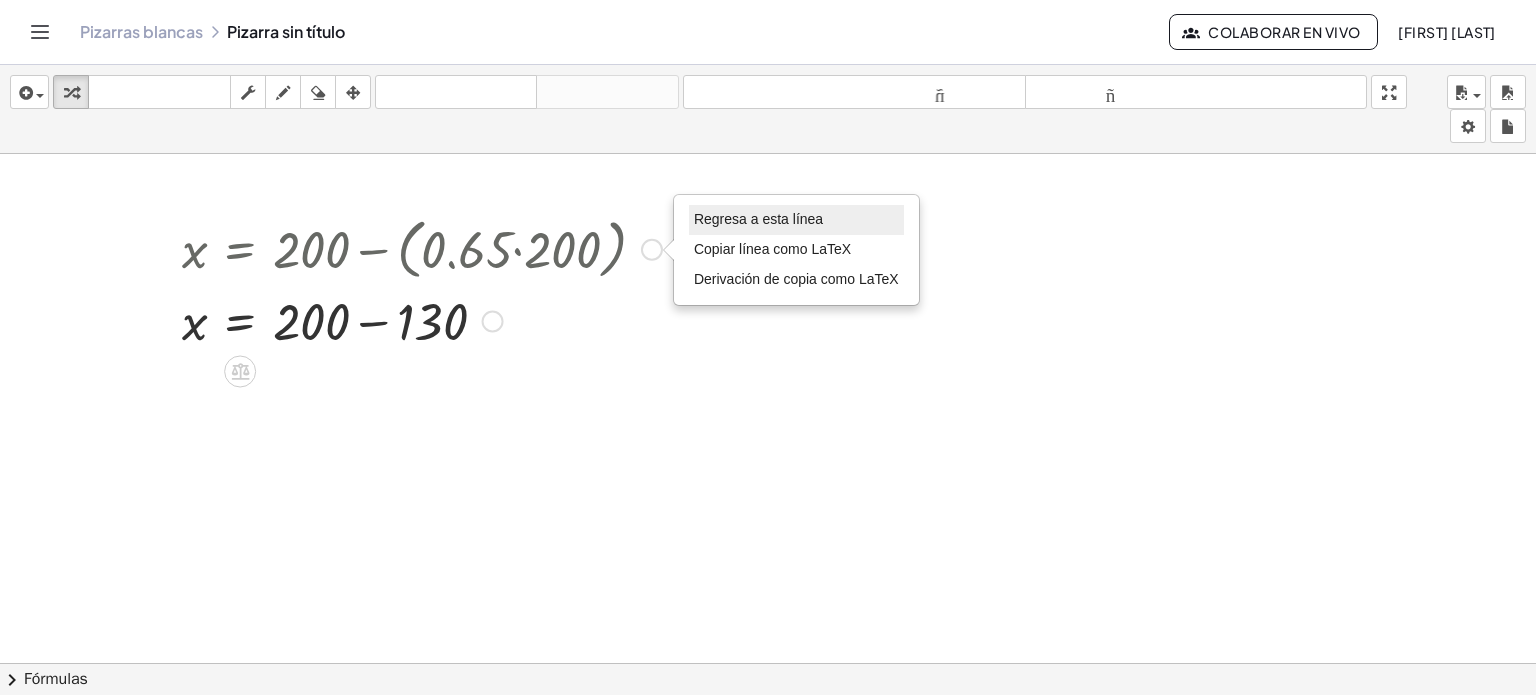 click on "Regresa a esta línea" at bounding box center [758, 219] 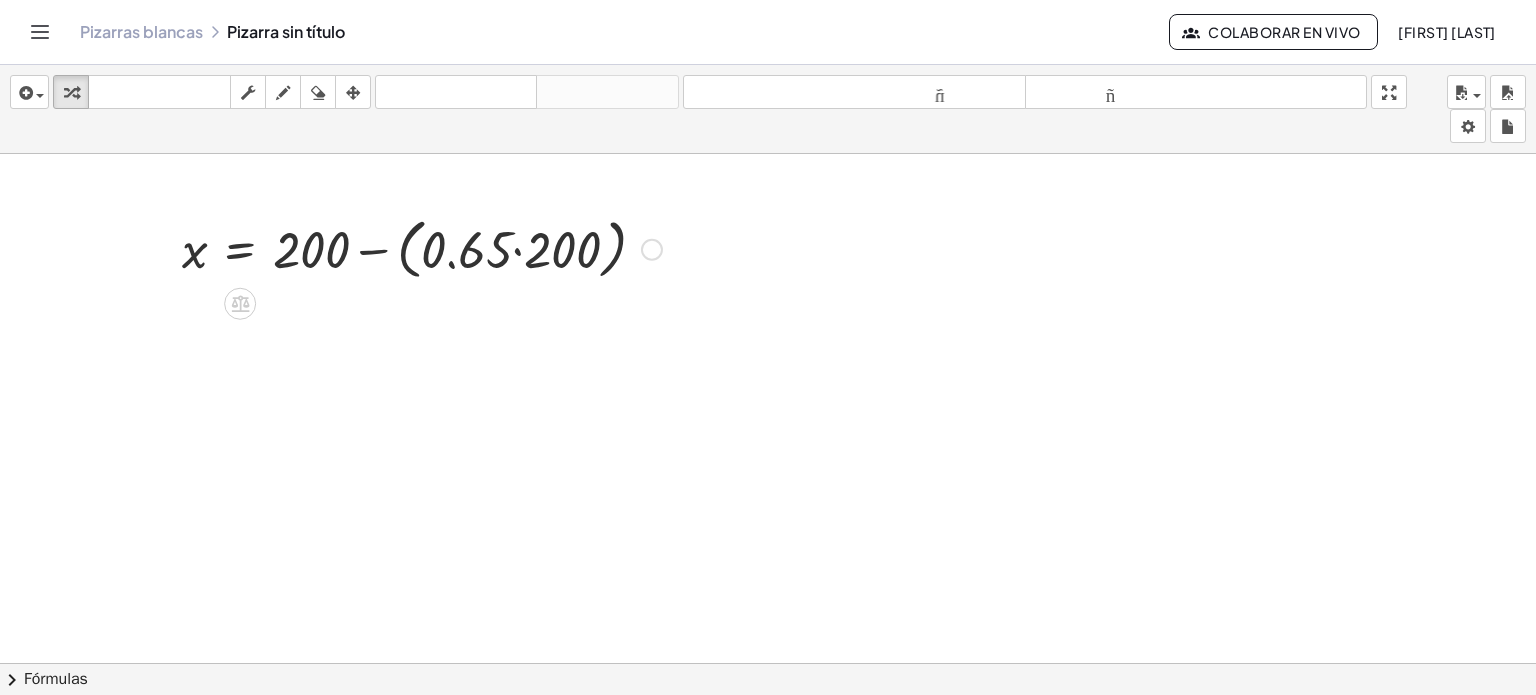 click on "Regresa a esta línea Copiar línea como LaTeX Derivación de copia como LaTeX" at bounding box center [652, 250] 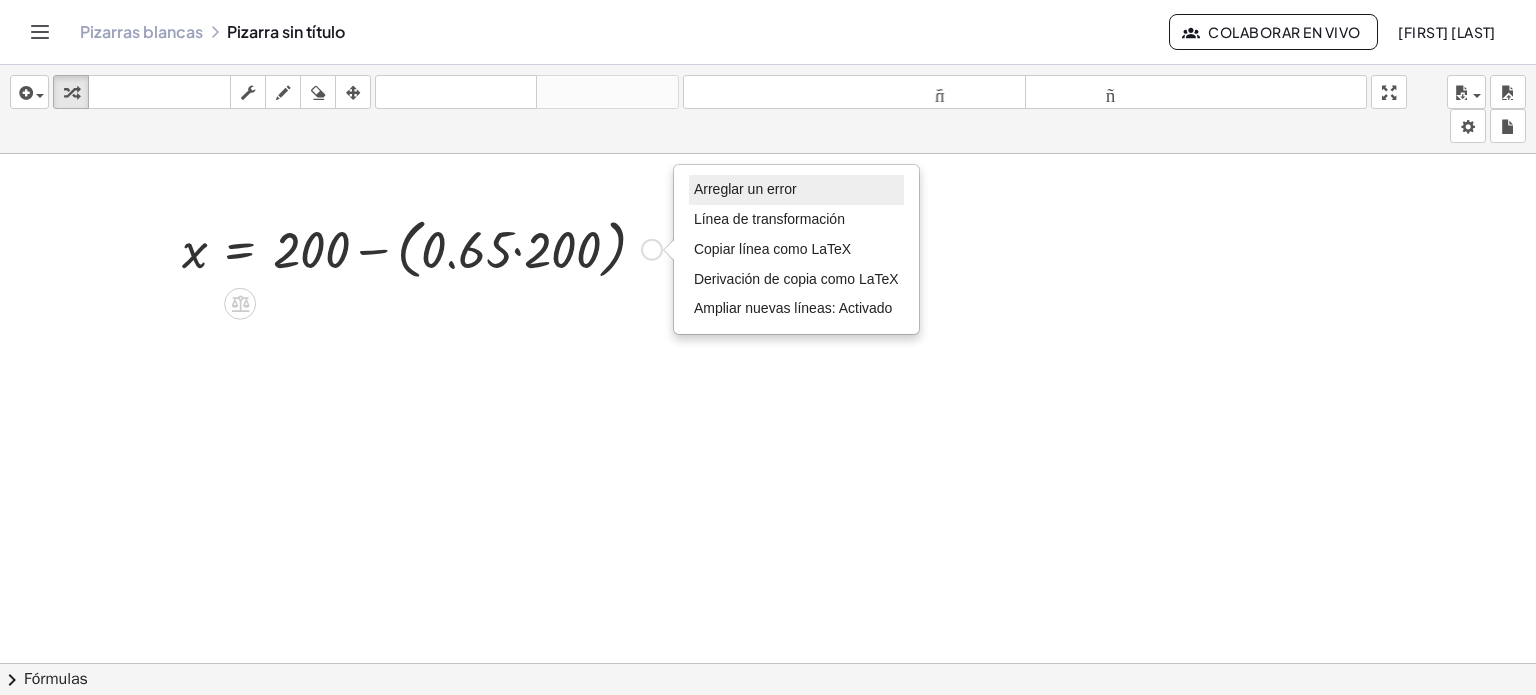 click on "Arreglar un error" at bounding box center (796, 190) 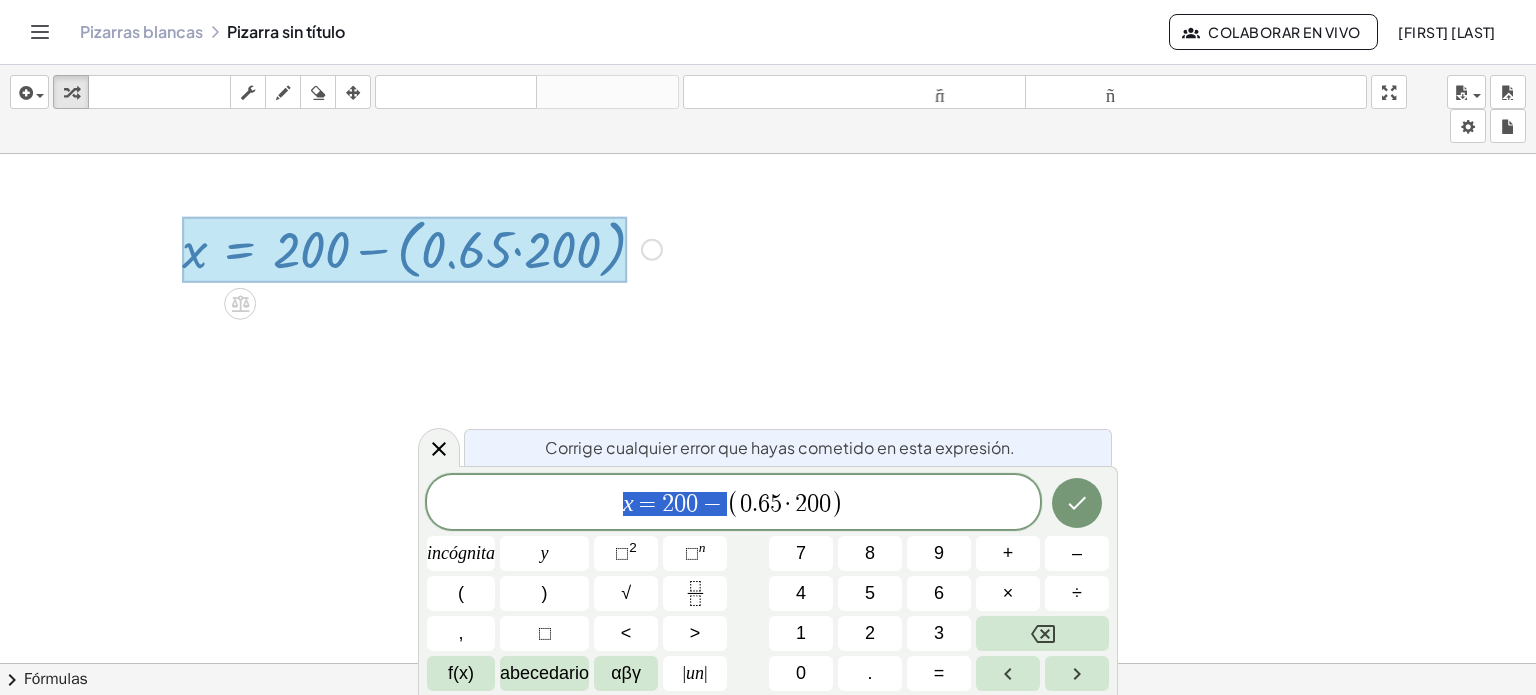 drag, startPoint x: 727, startPoint y: 500, endPoint x: 609, endPoint y: 495, distance: 118.10589 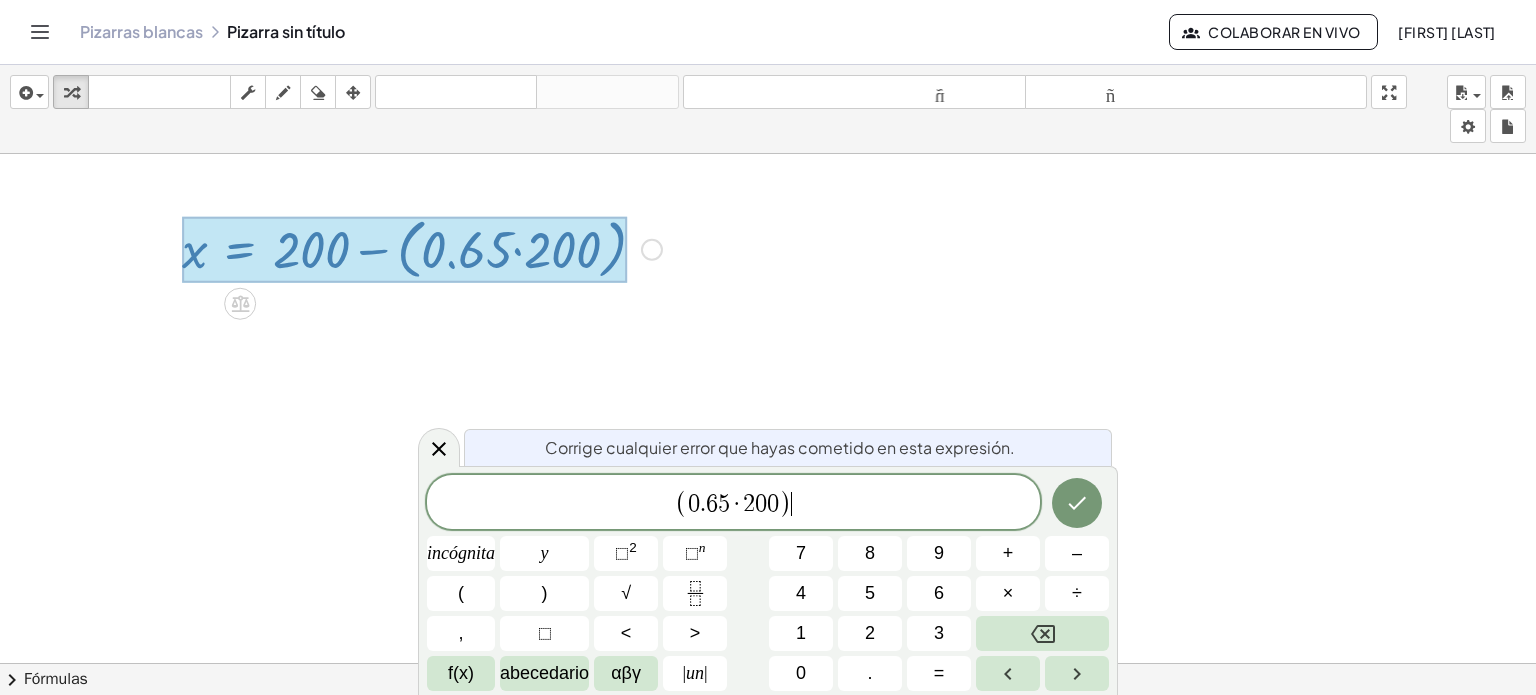 click on "( 0 . 6 5 · 2 0 0 ) ​" at bounding box center (733, 503) 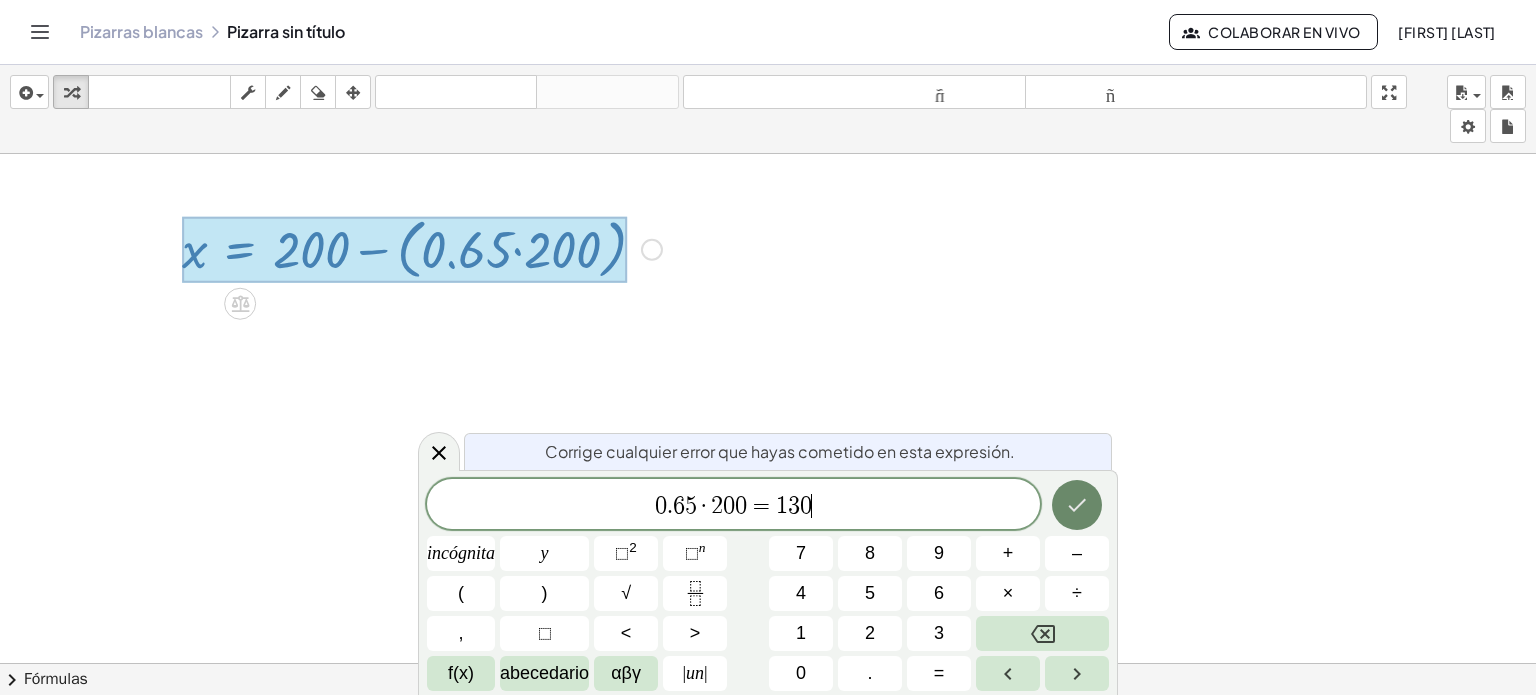 click 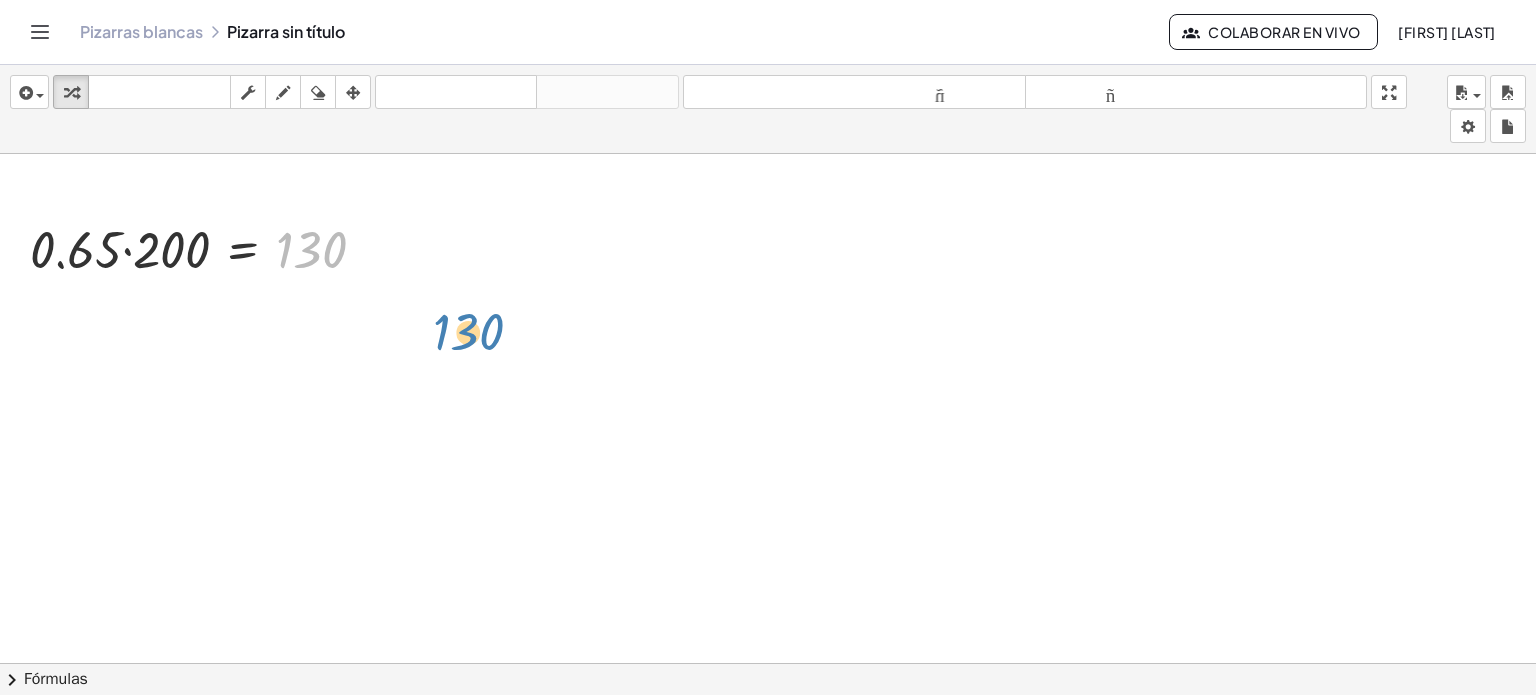 drag, startPoint x: 289, startPoint y: 249, endPoint x: 466, endPoint y: 320, distance: 190.7092 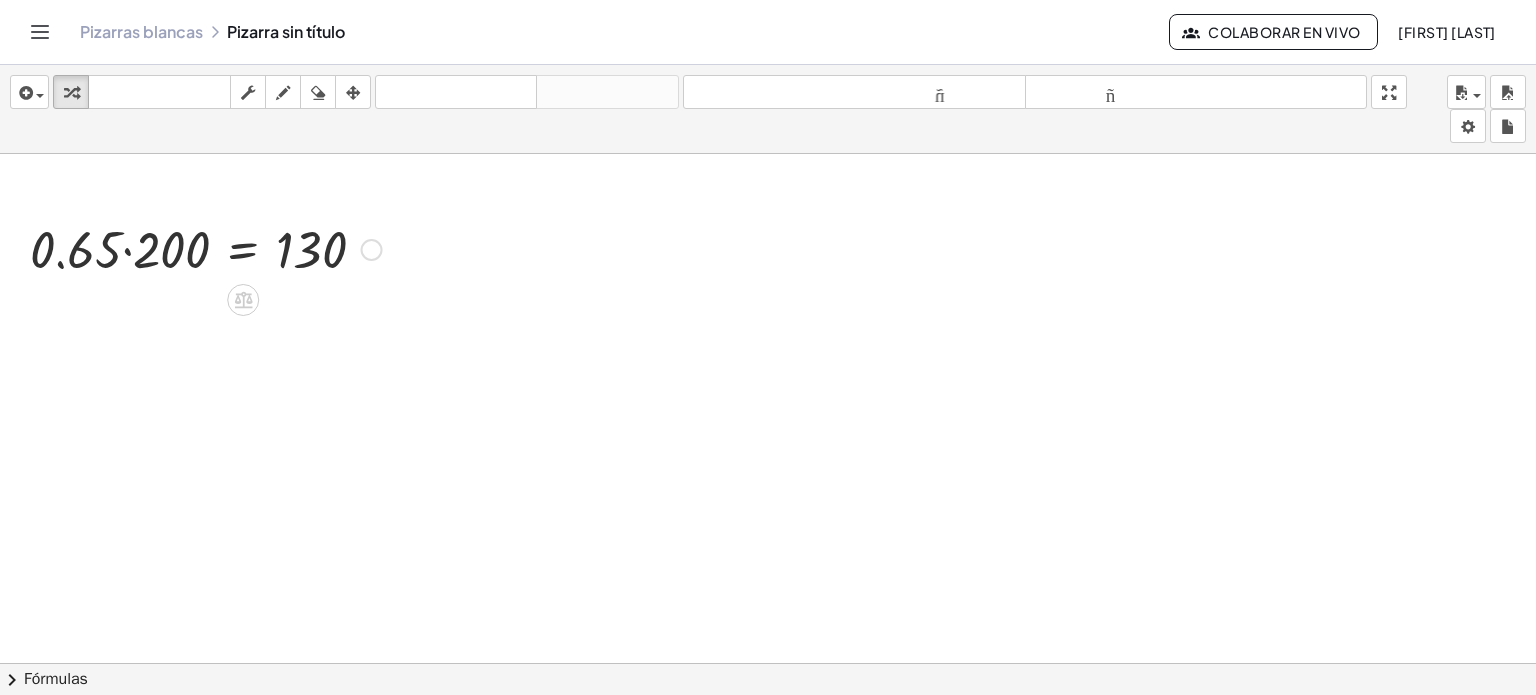 click at bounding box center (206, 248) 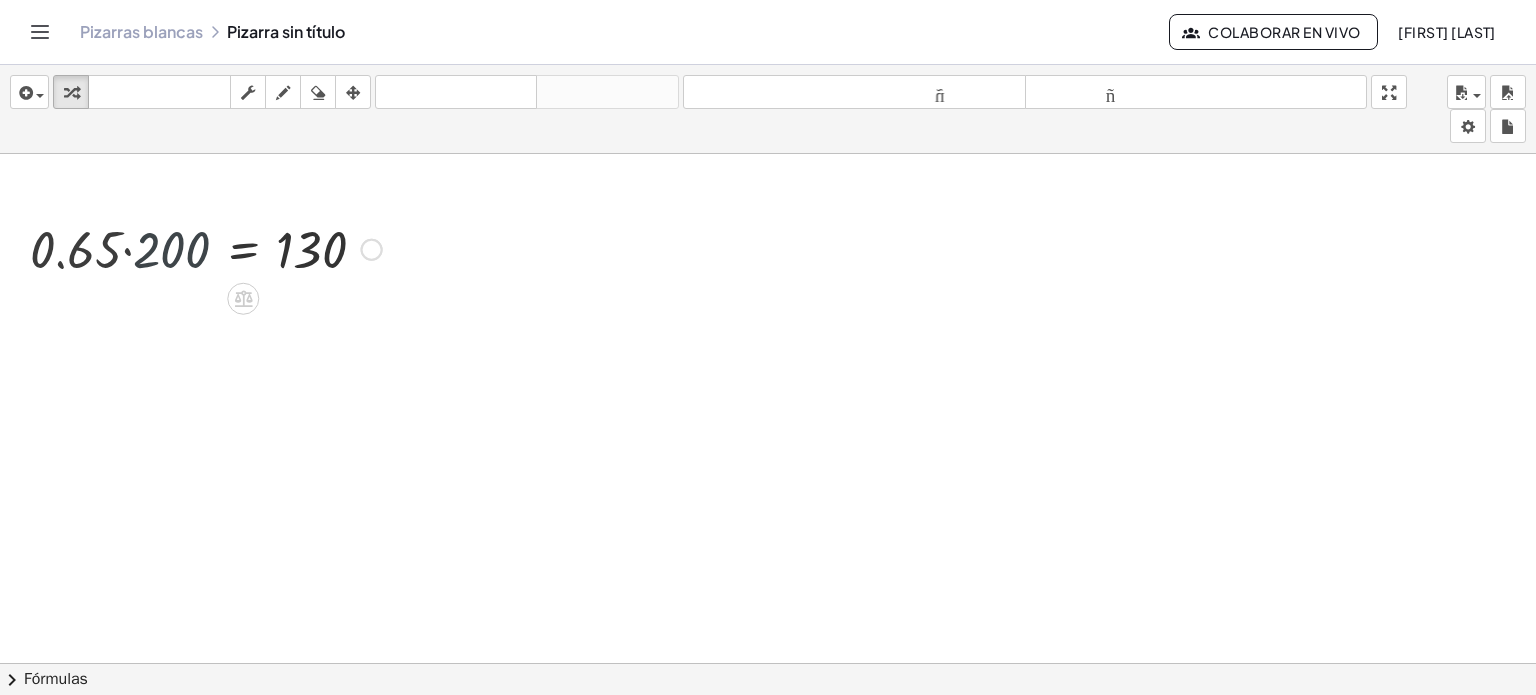 click at bounding box center [261, 248] 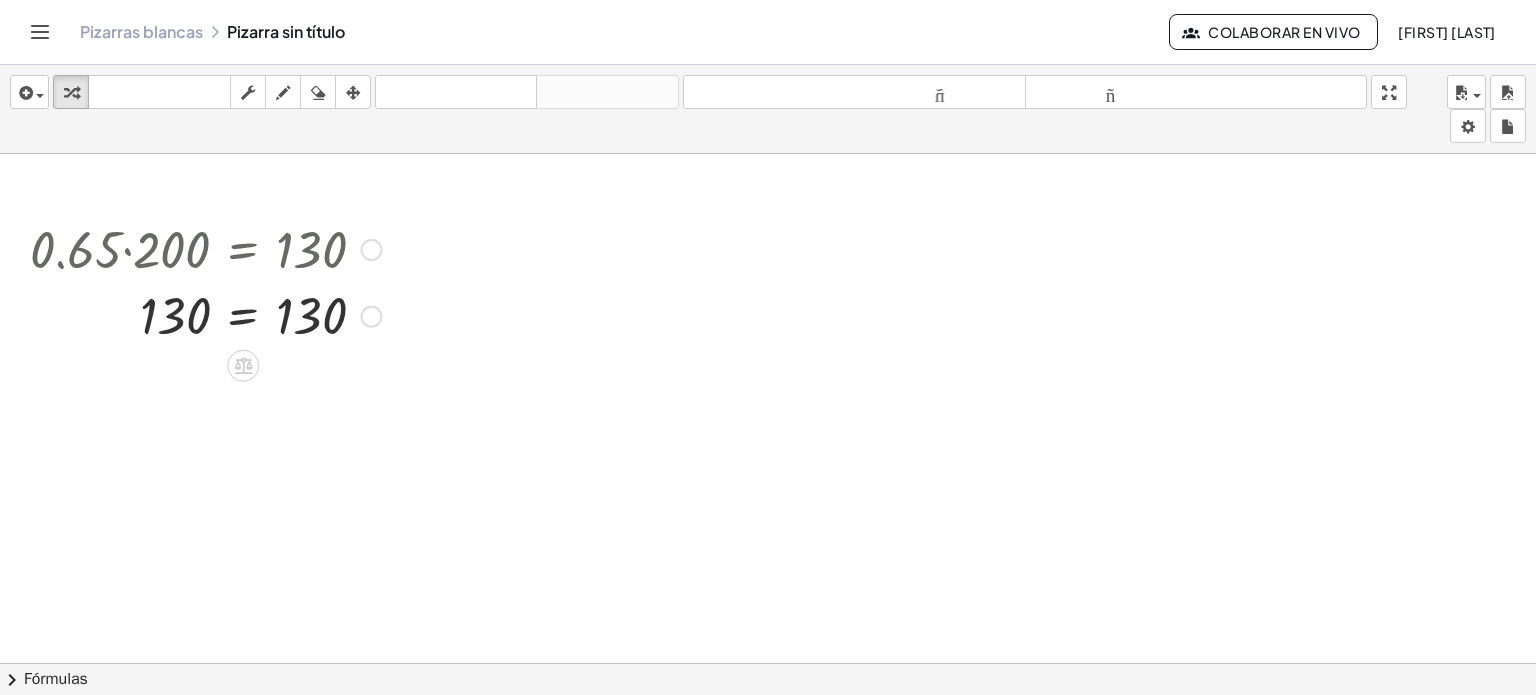 click at bounding box center (206, 315) 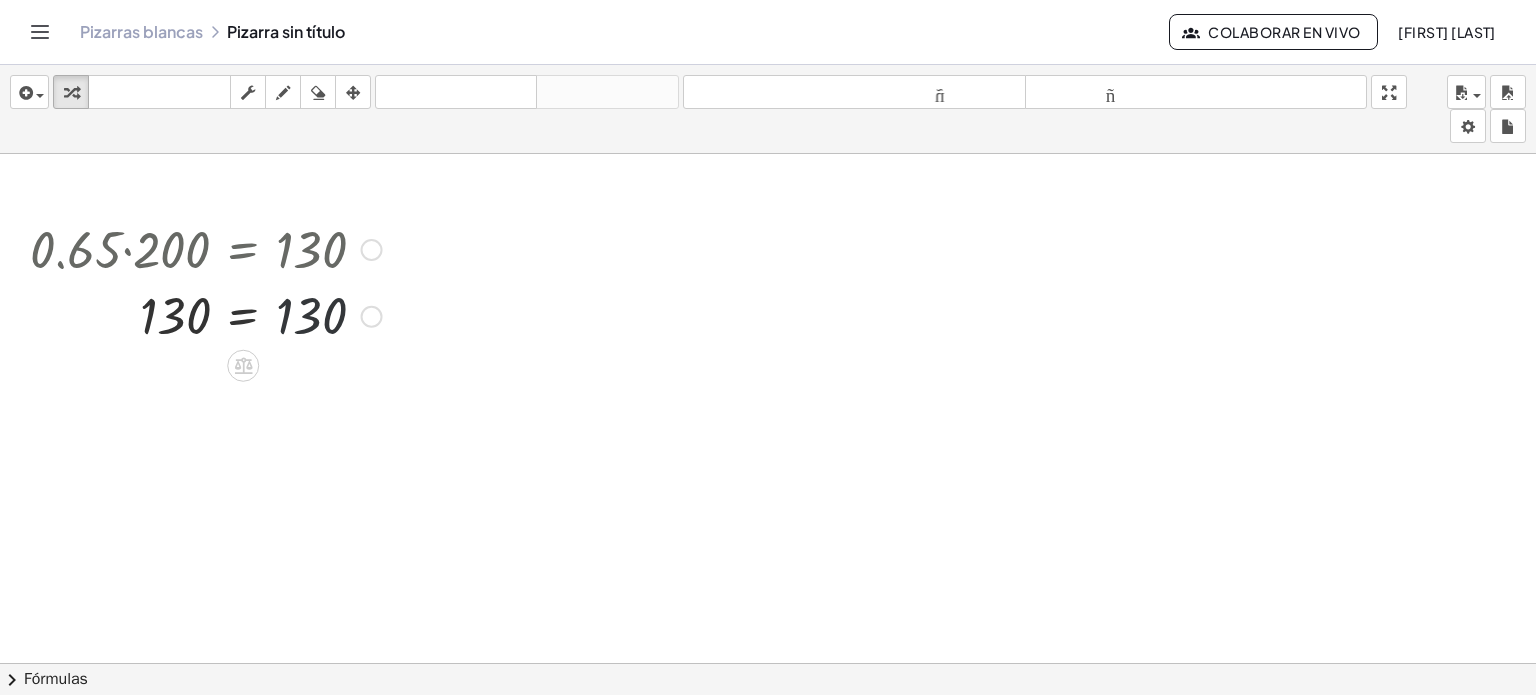 click at bounding box center [206, 315] 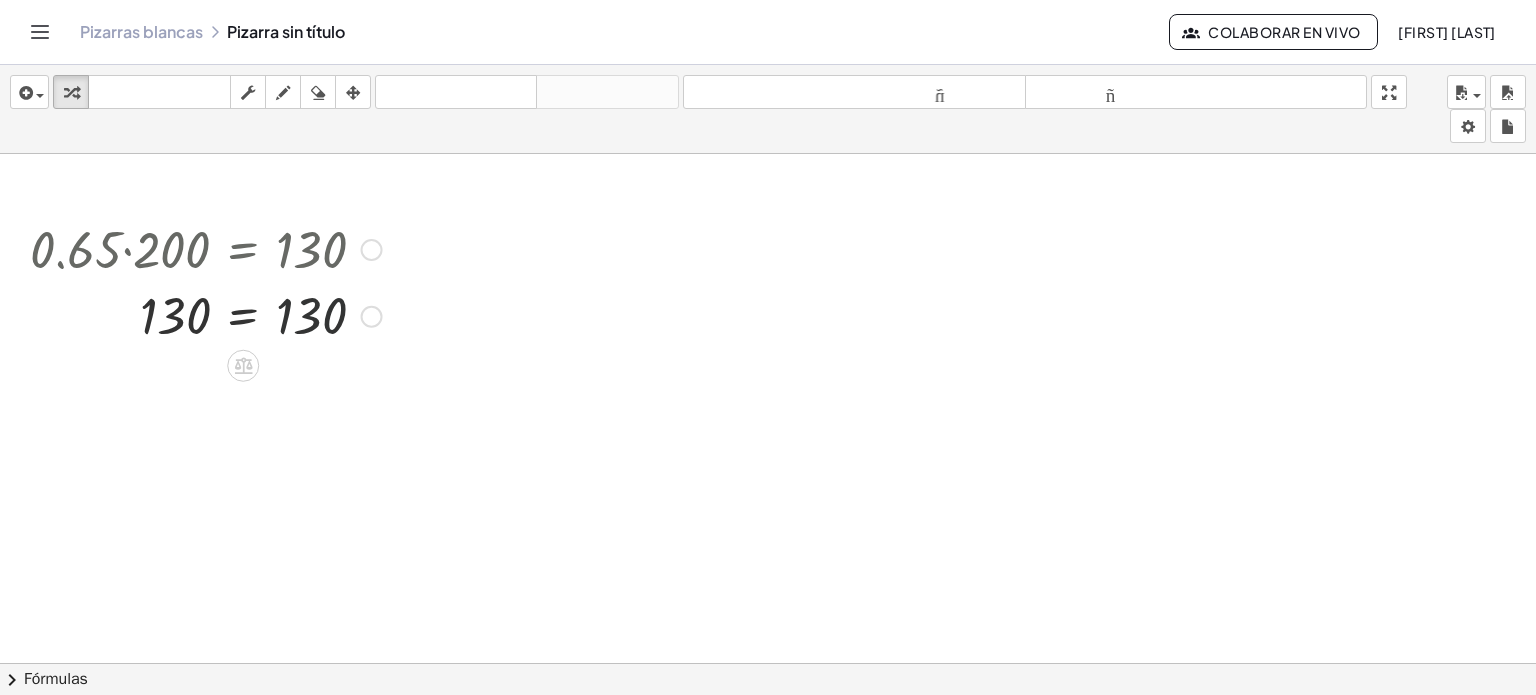 click at bounding box center [206, 315] 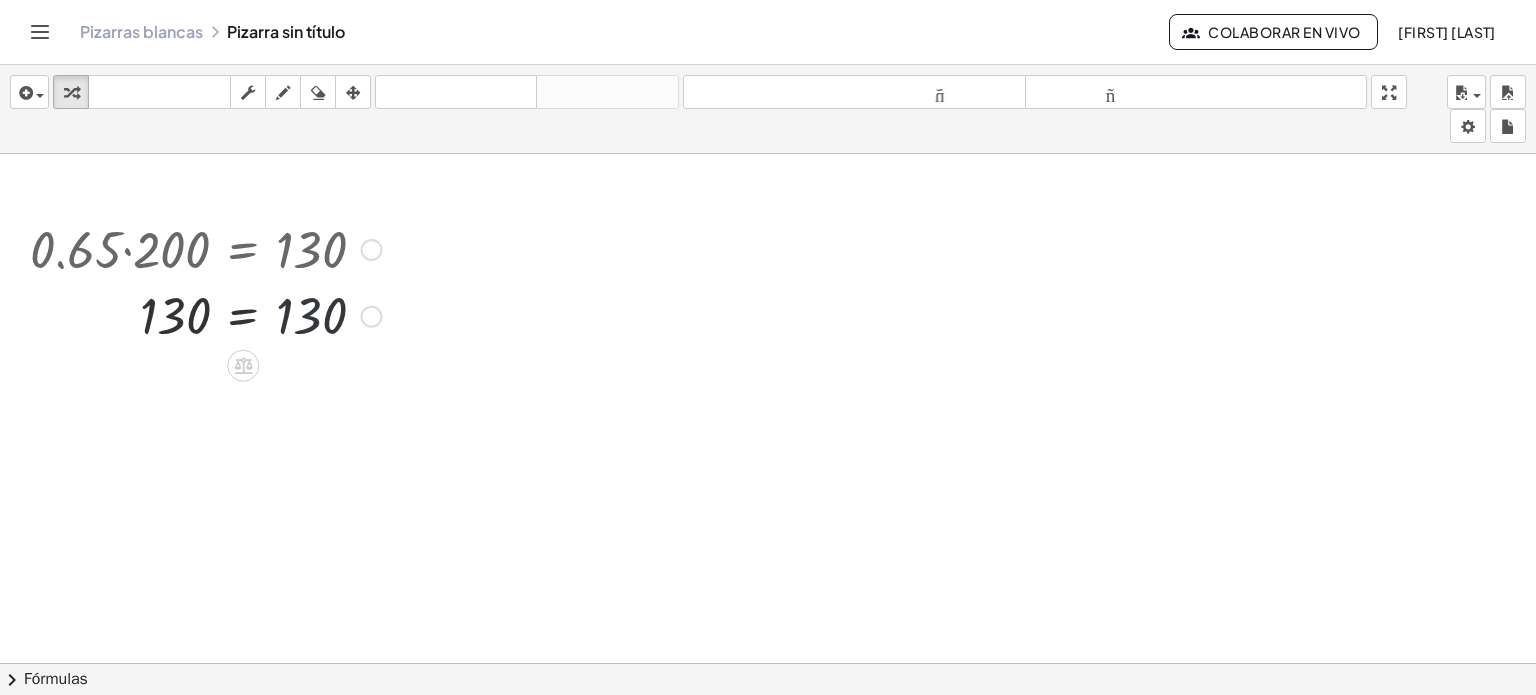 click at bounding box center [206, 315] 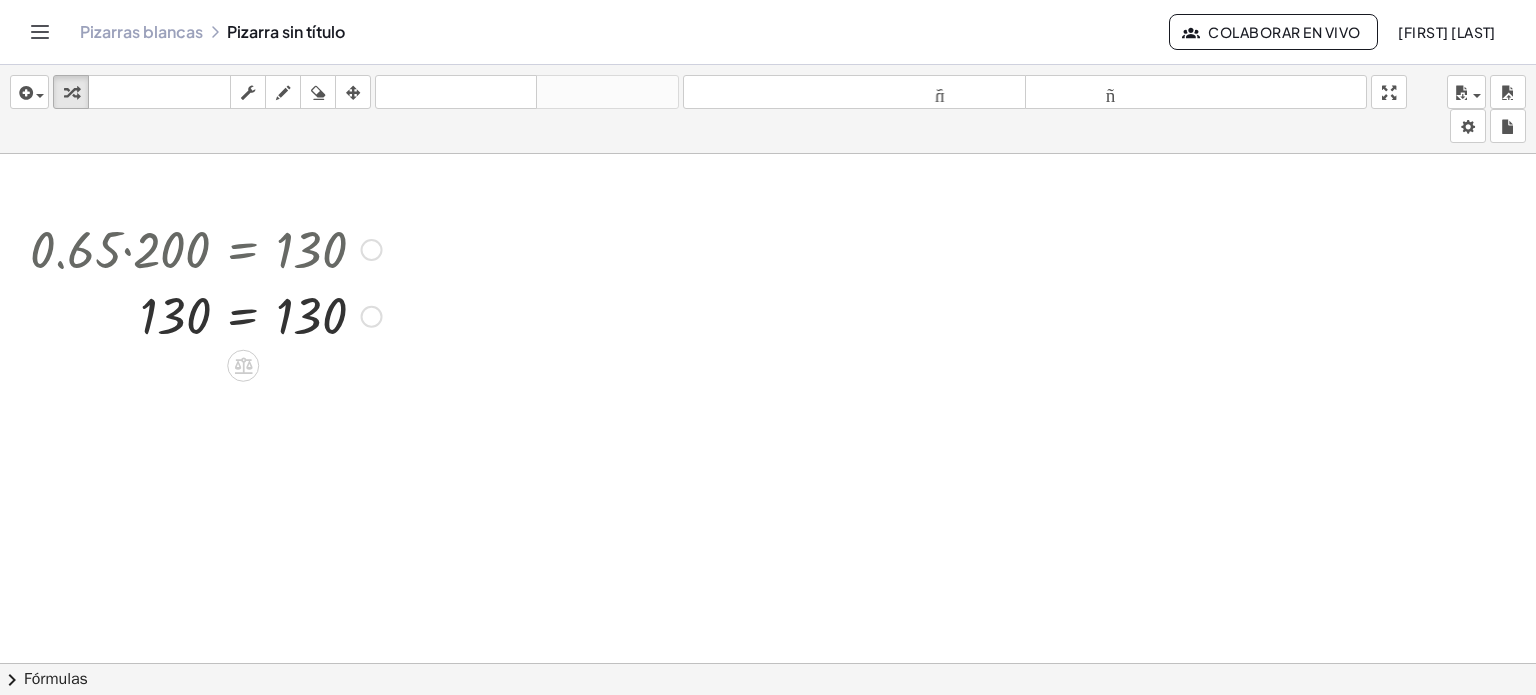 click on "Arreglar un error Línea de transformación Copiar línea como LaTeX Derivación de copia como LaTeX Ampliar nuevas líneas: Activado" at bounding box center [372, 317] 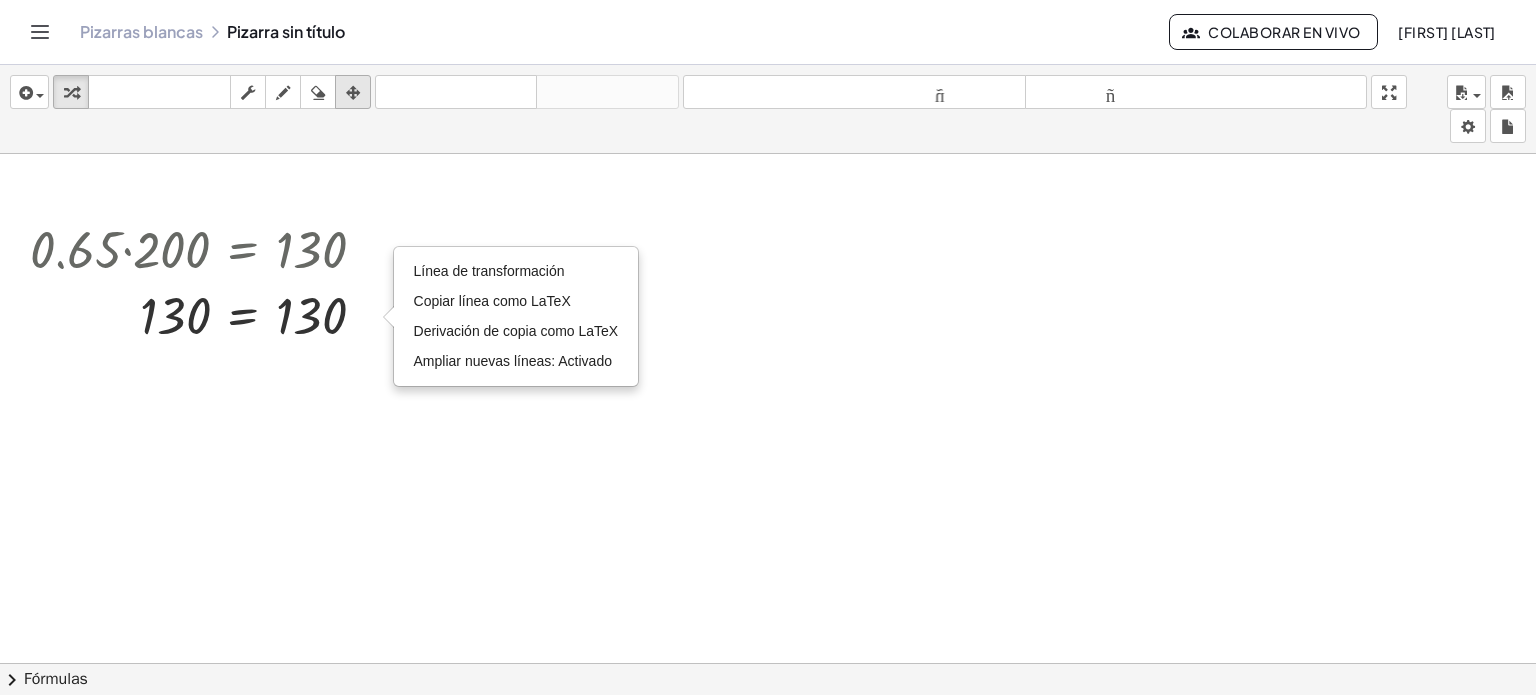 drag, startPoint x: 383, startPoint y: 157, endPoint x: 349, endPoint y: 83, distance: 81.437096 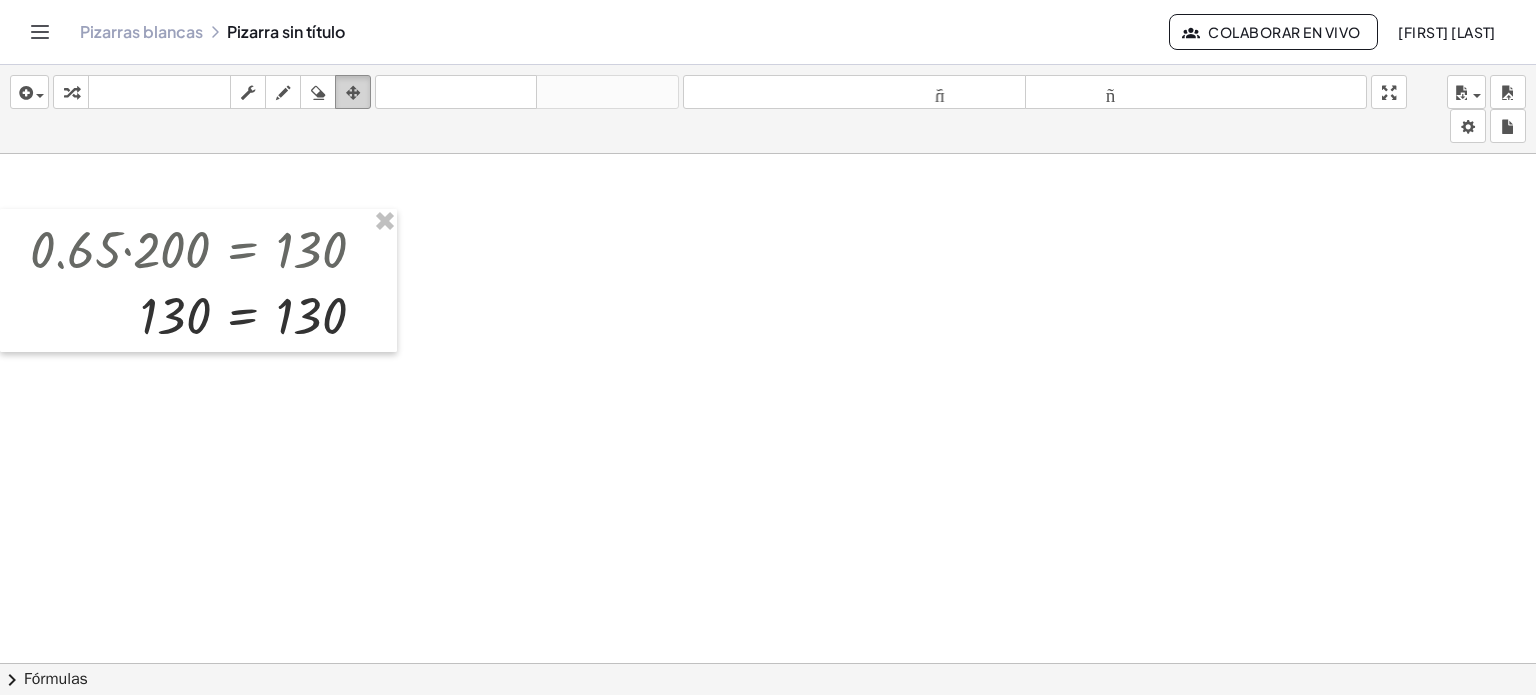 click at bounding box center (353, 93) 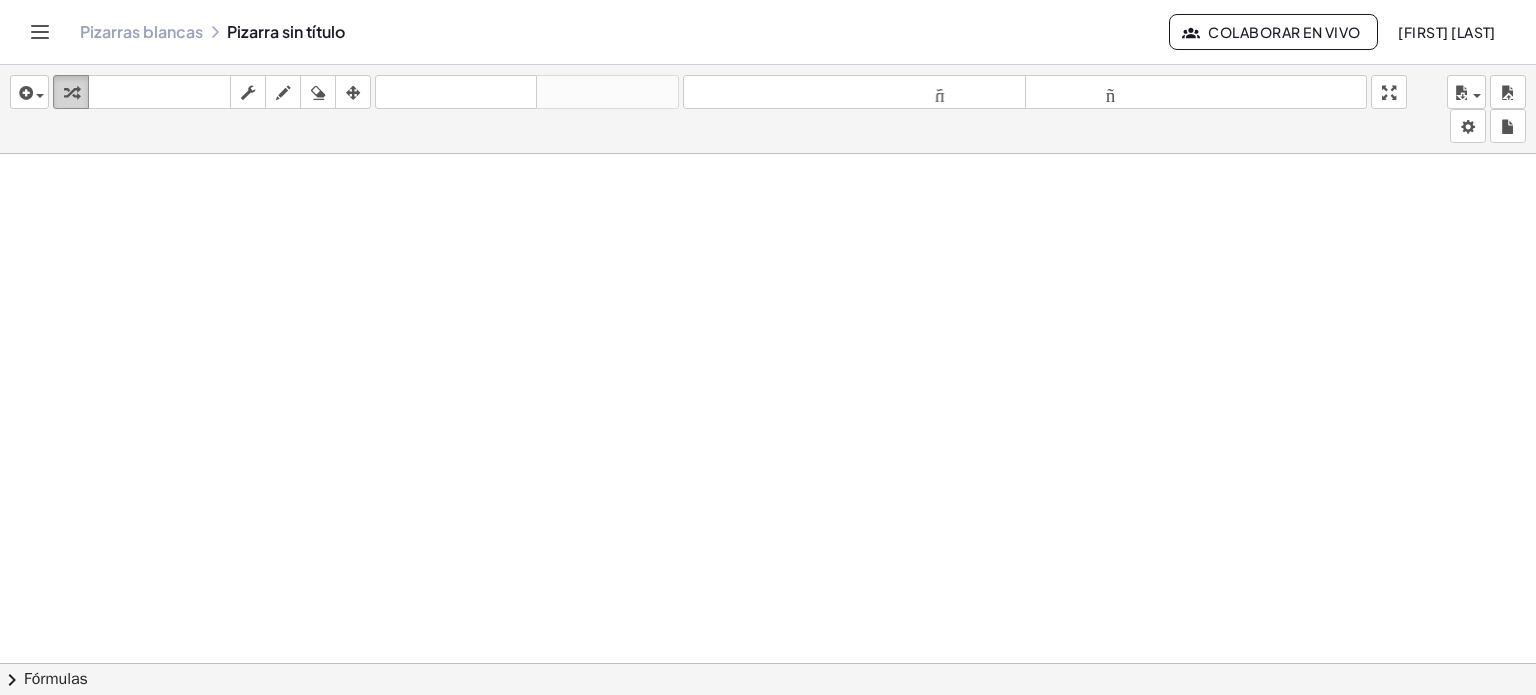 click at bounding box center (71, 93) 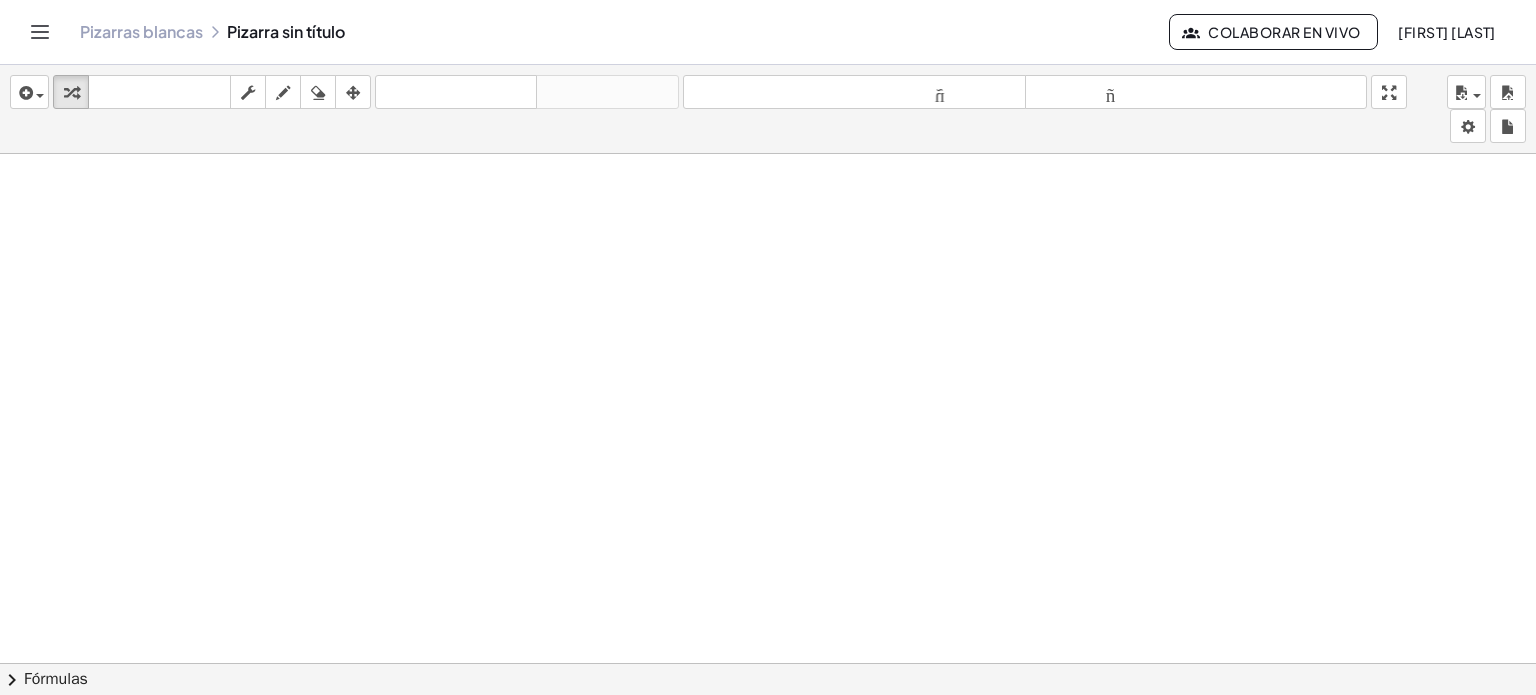 click at bounding box center [768, 678] 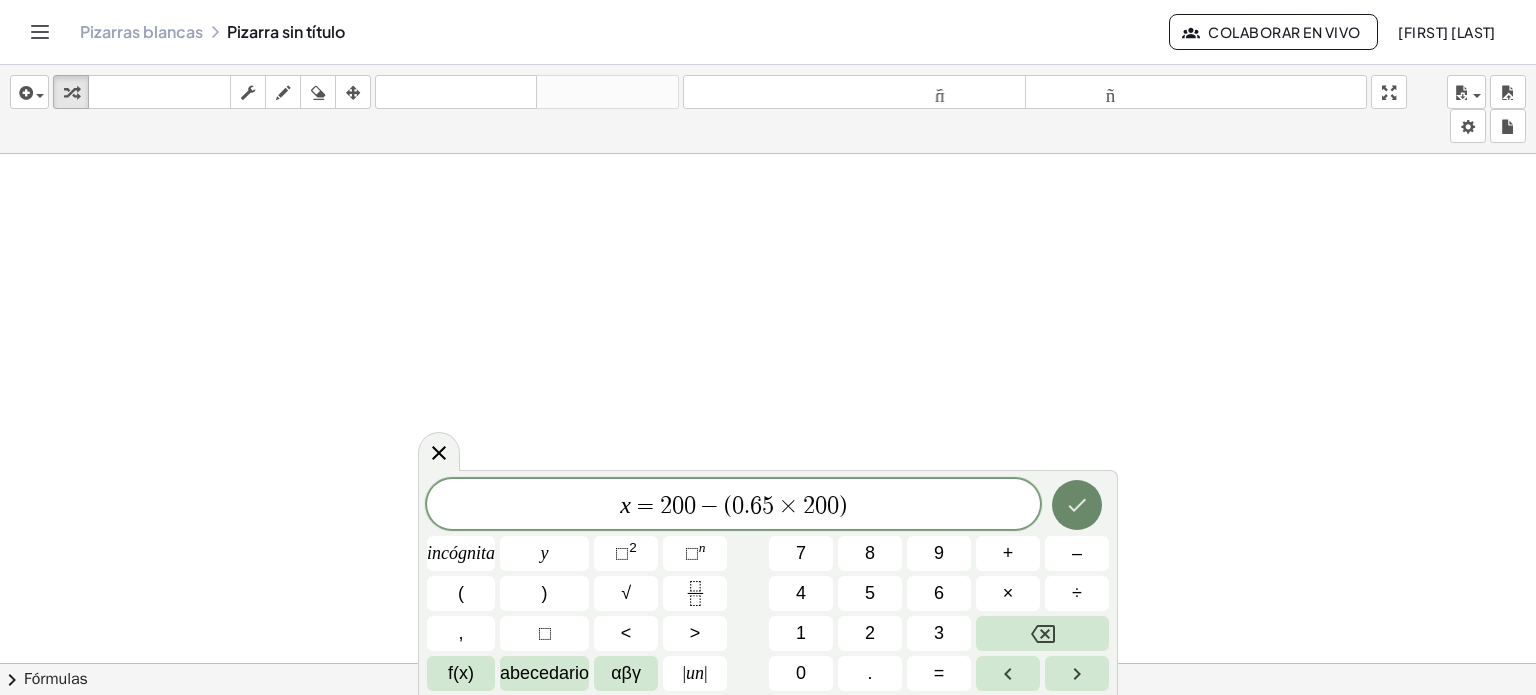click 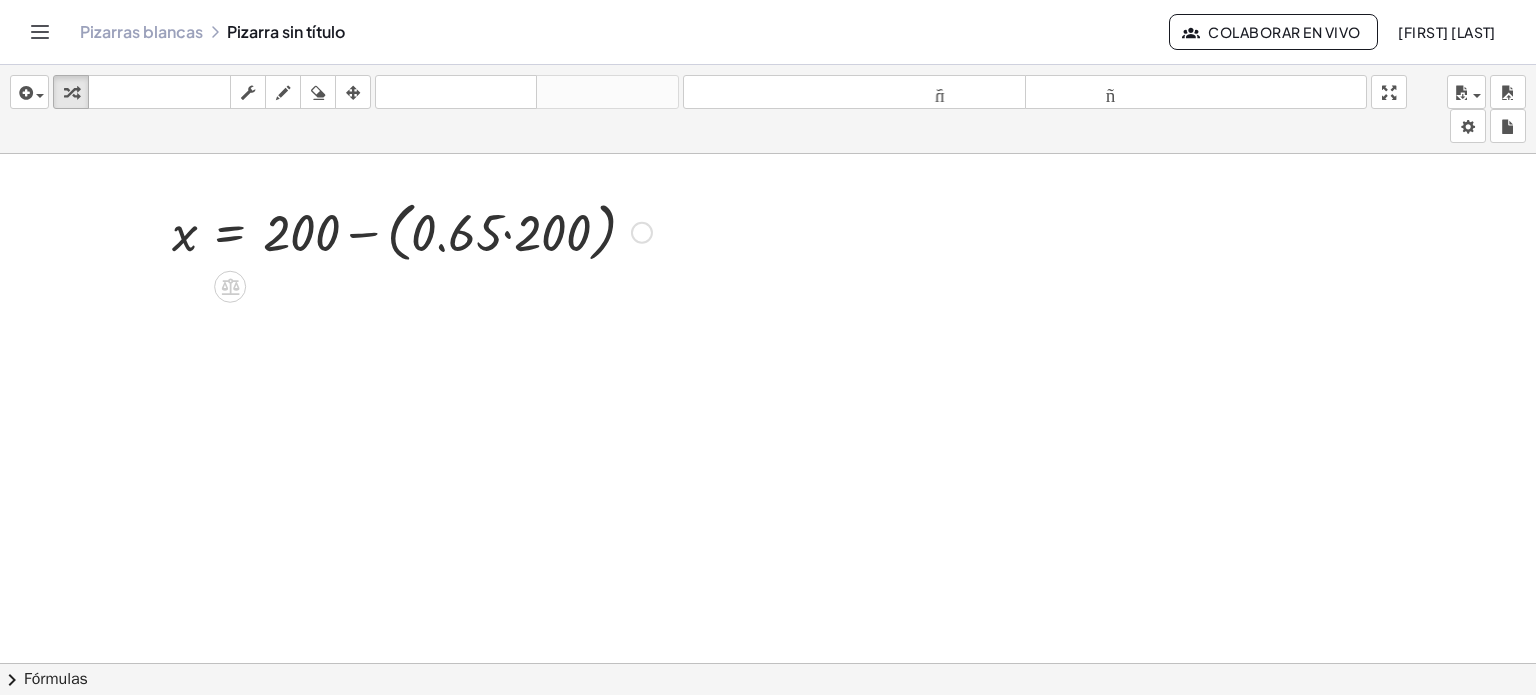 click at bounding box center [412, 231] 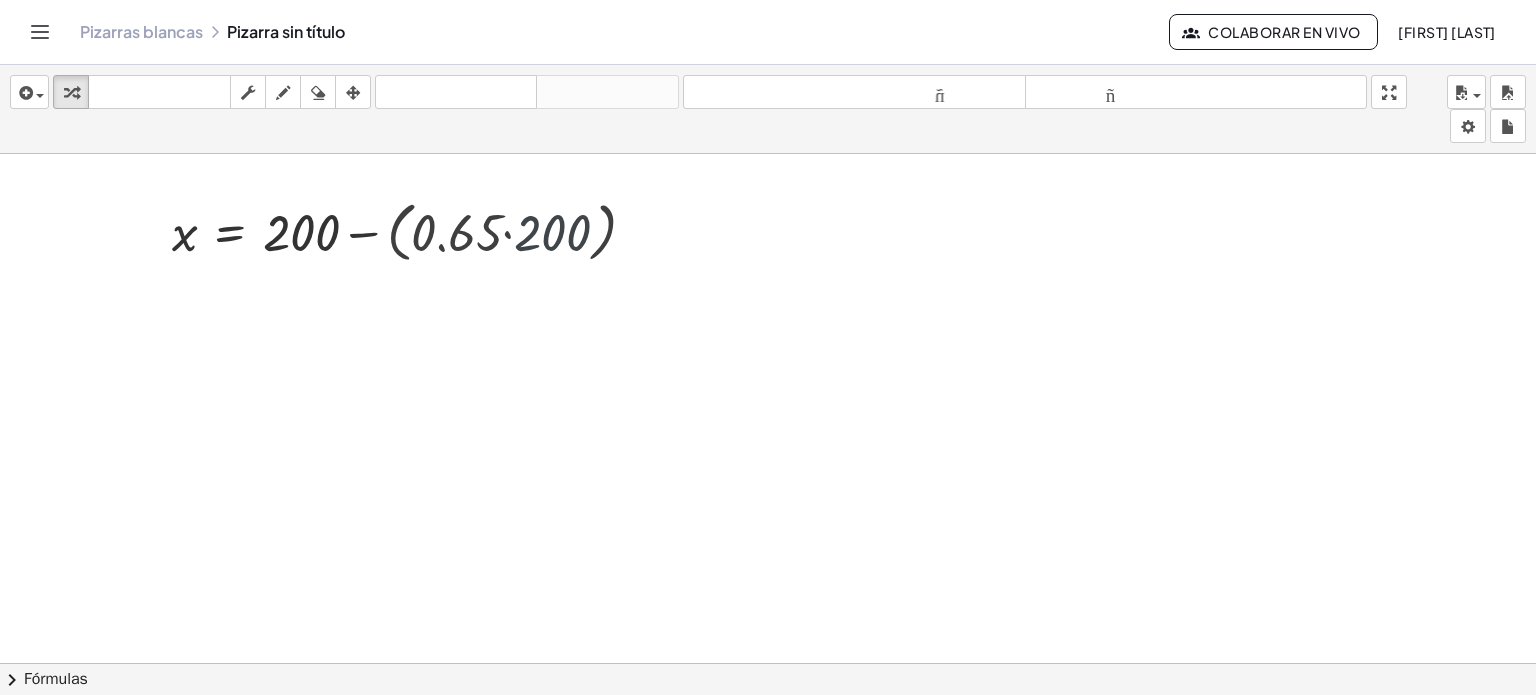 click at bounding box center (768, 678) 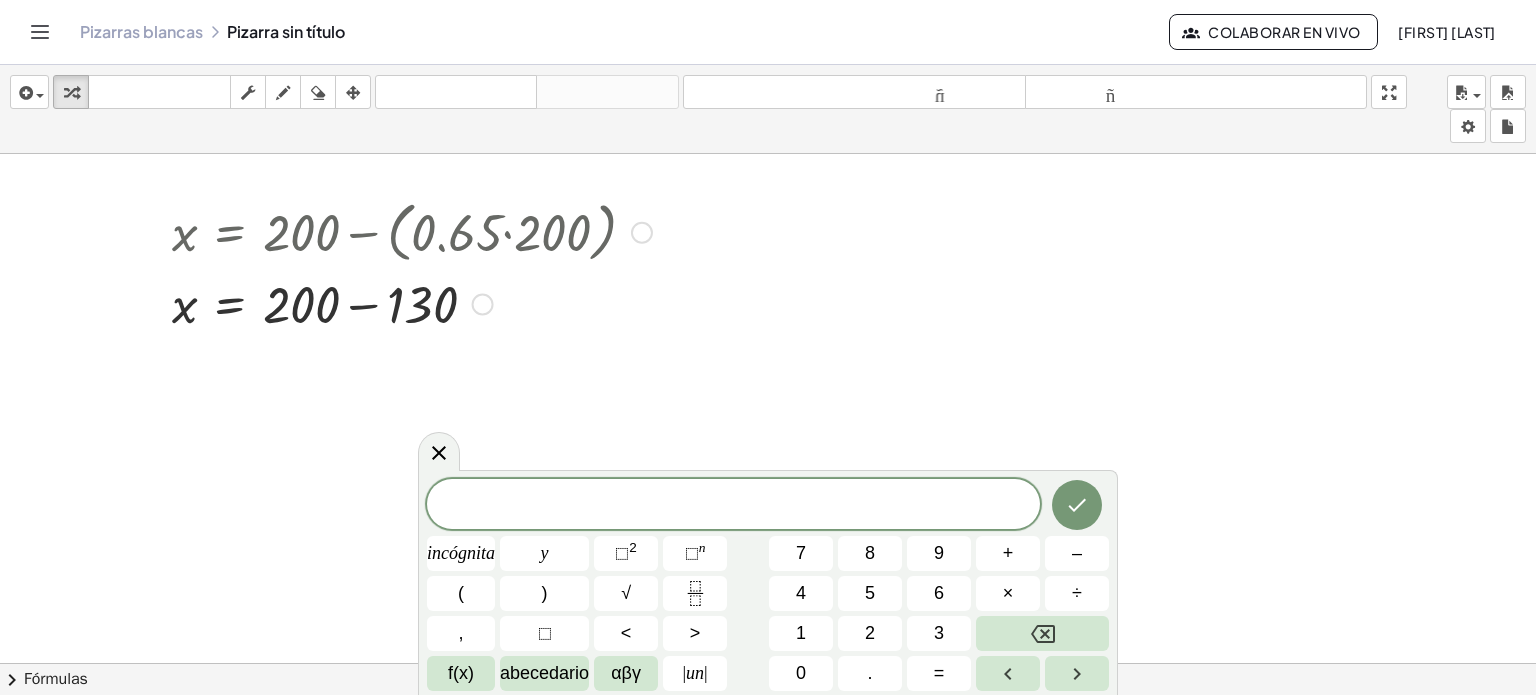 click at bounding box center (412, 302) 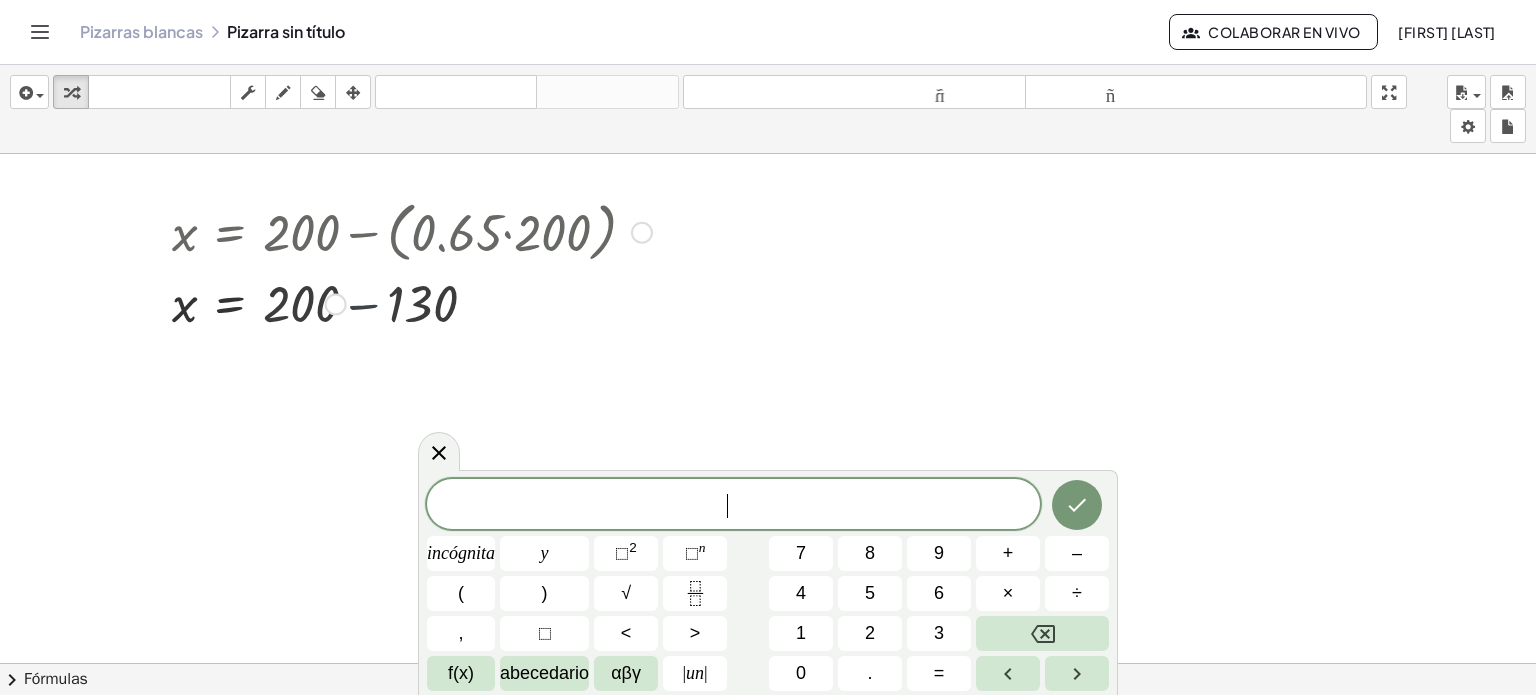 click at bounding box center (412, 303) 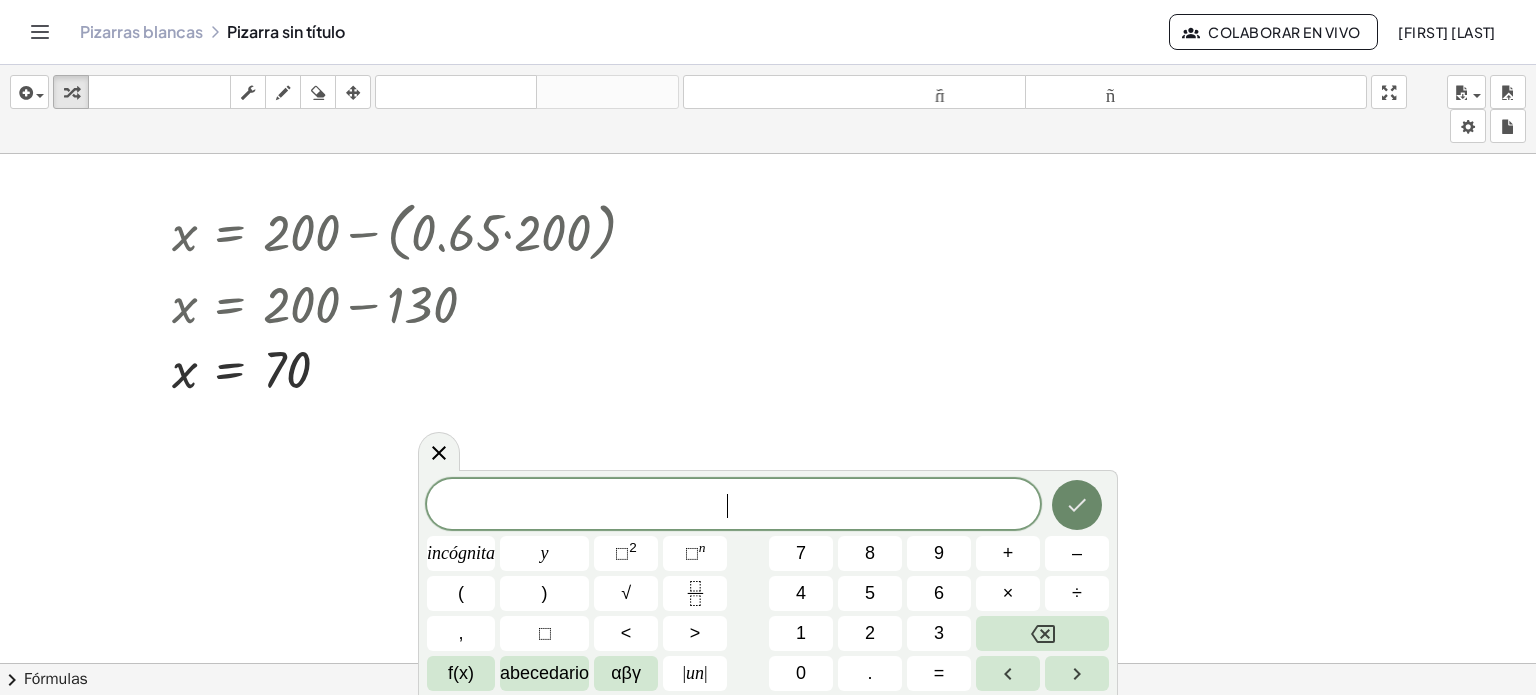 click 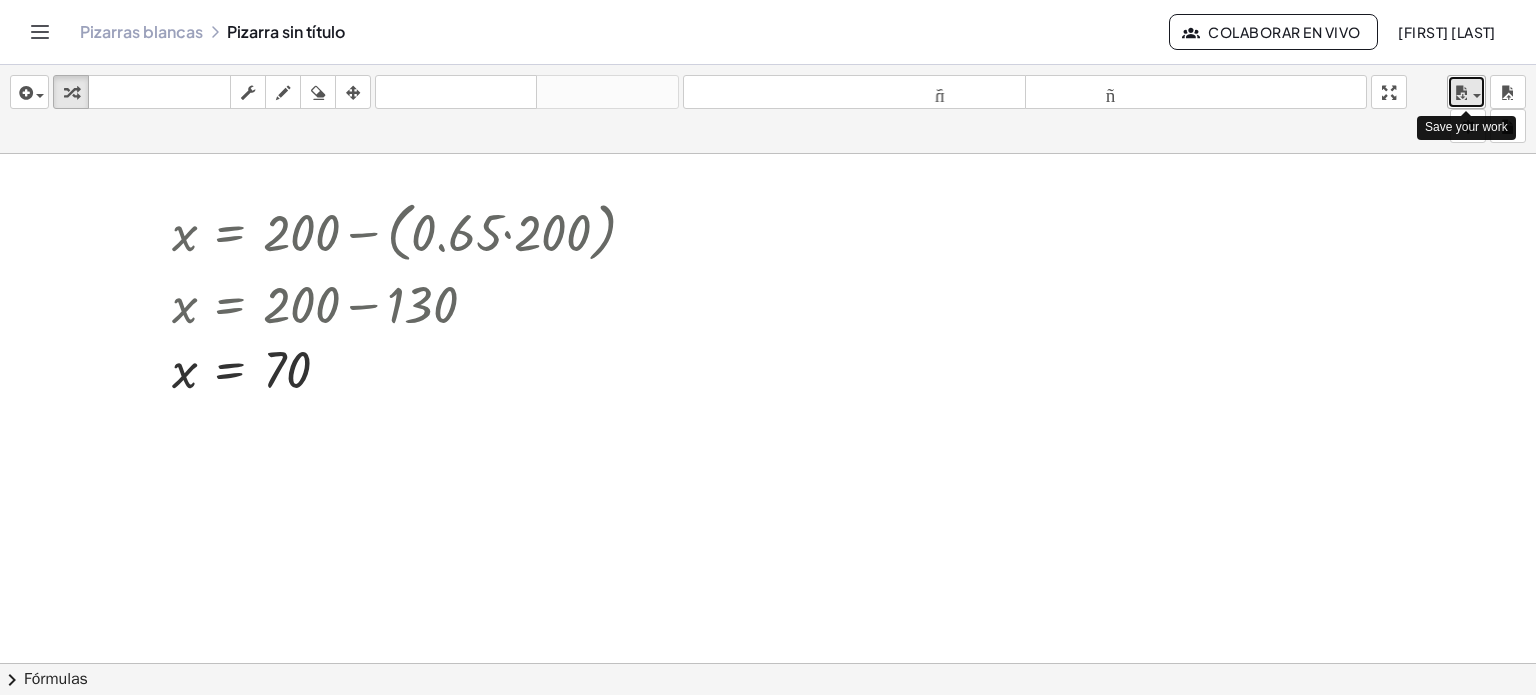 click at bounding box center [1461, 93] 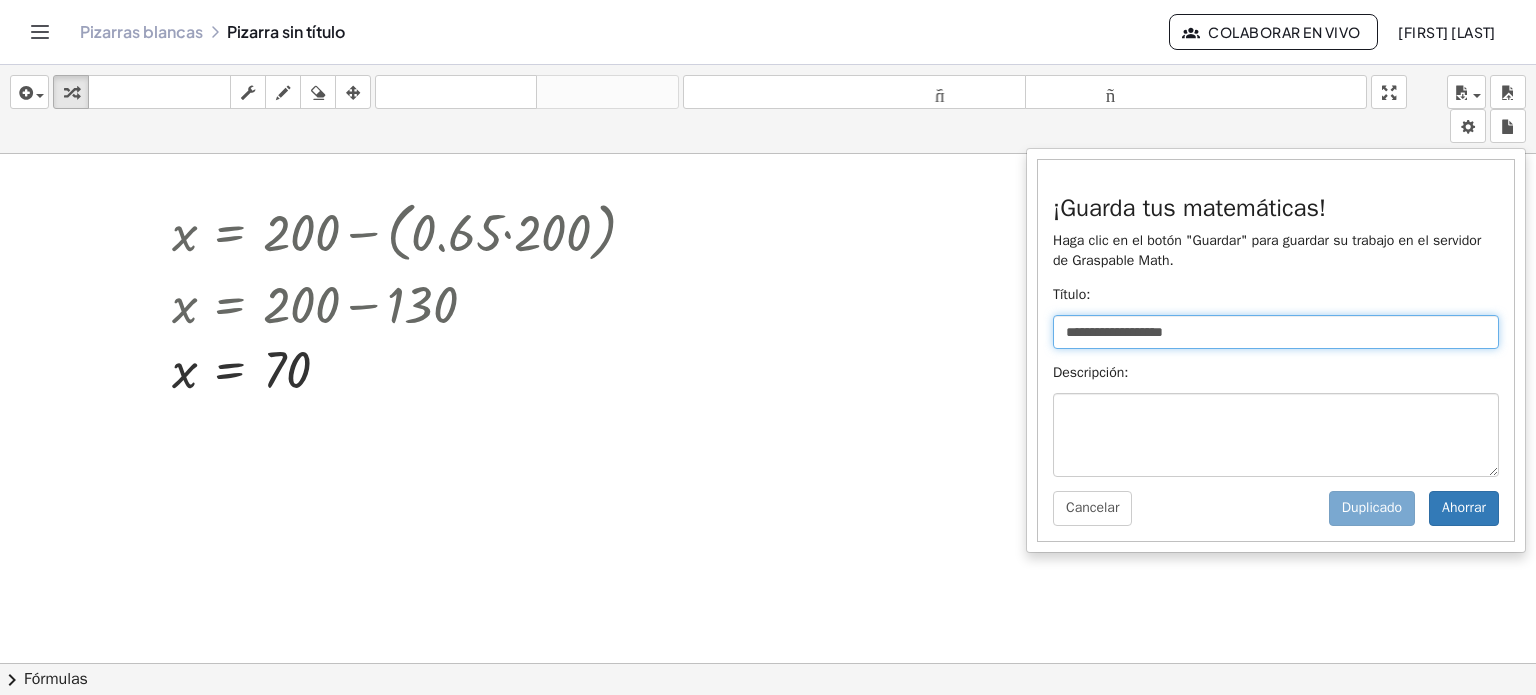 click on "**********" at bounding box center [1276, 332] 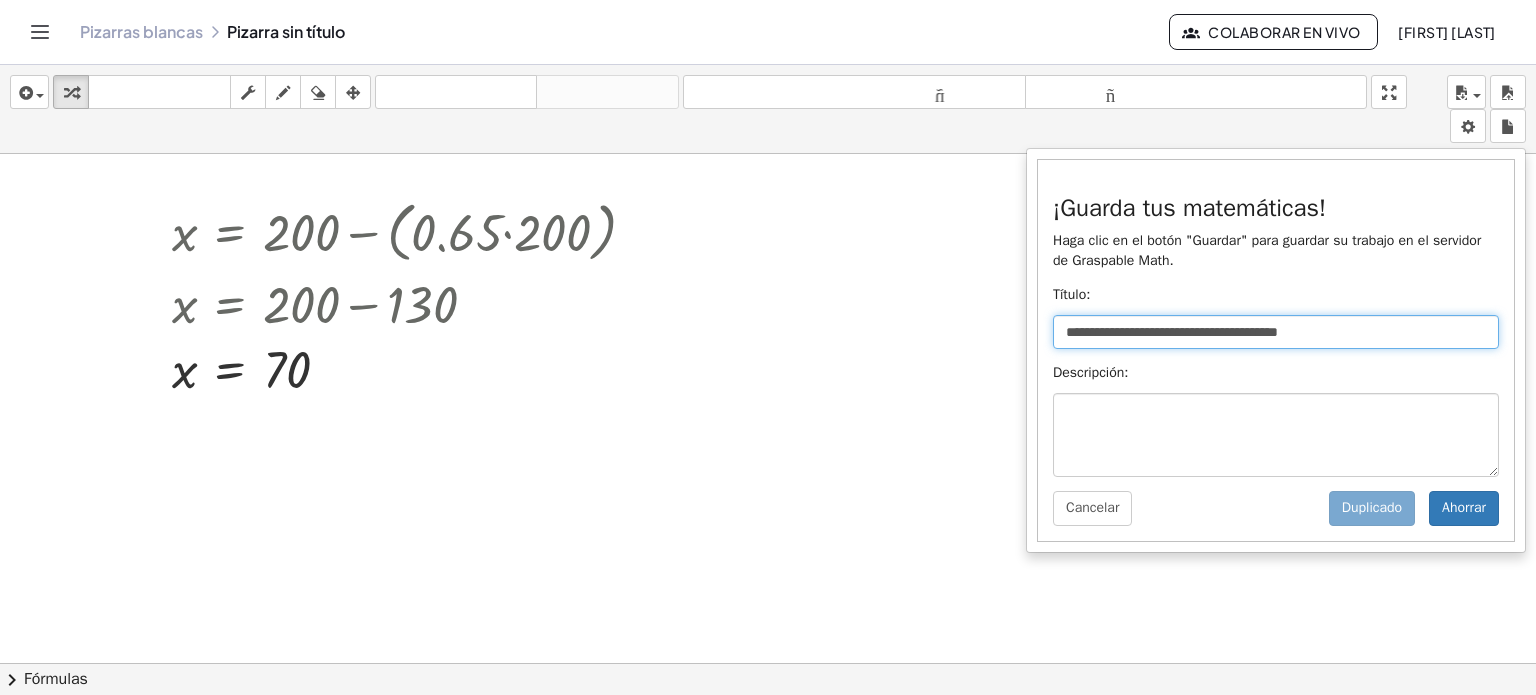 click on "**********" at bounding box center [1276, 332] 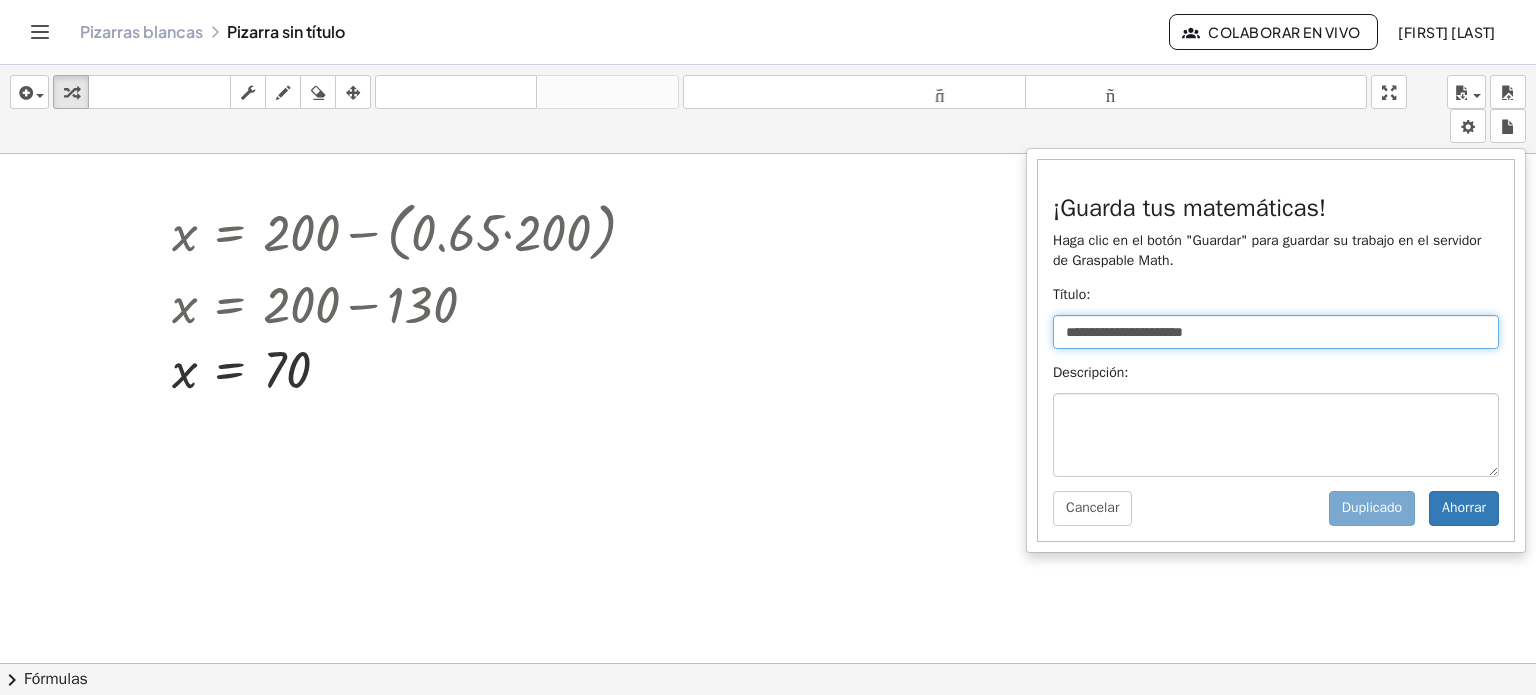 type on "**********" 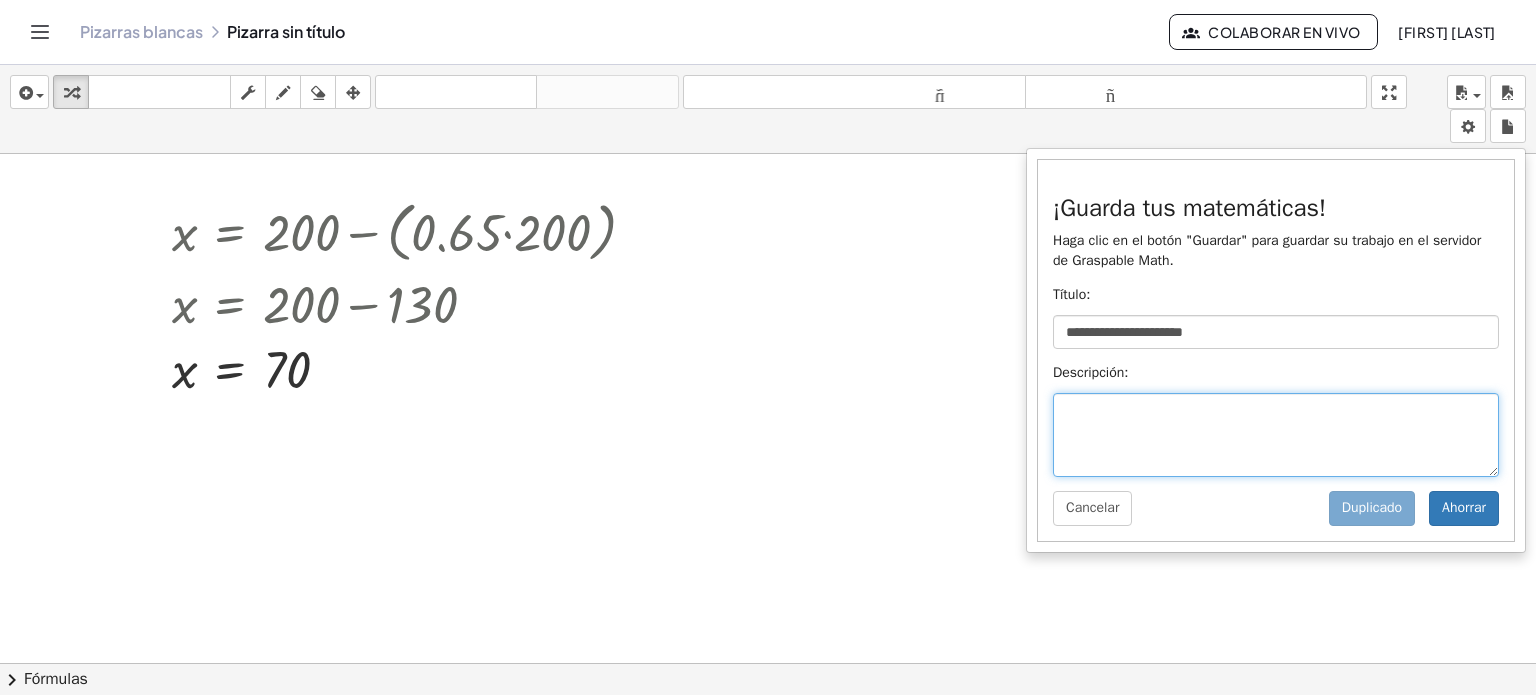 click at bounding box center (1276, 435) 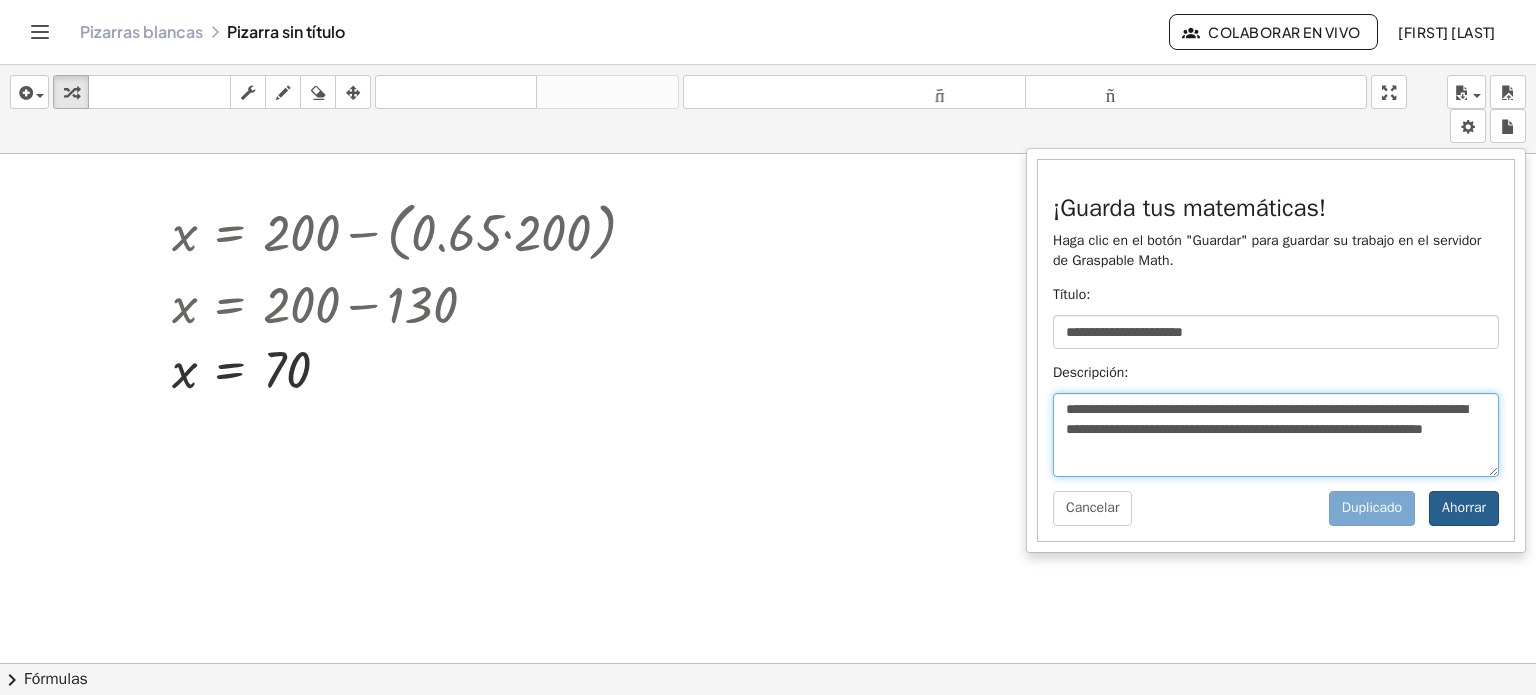 type on "**********" 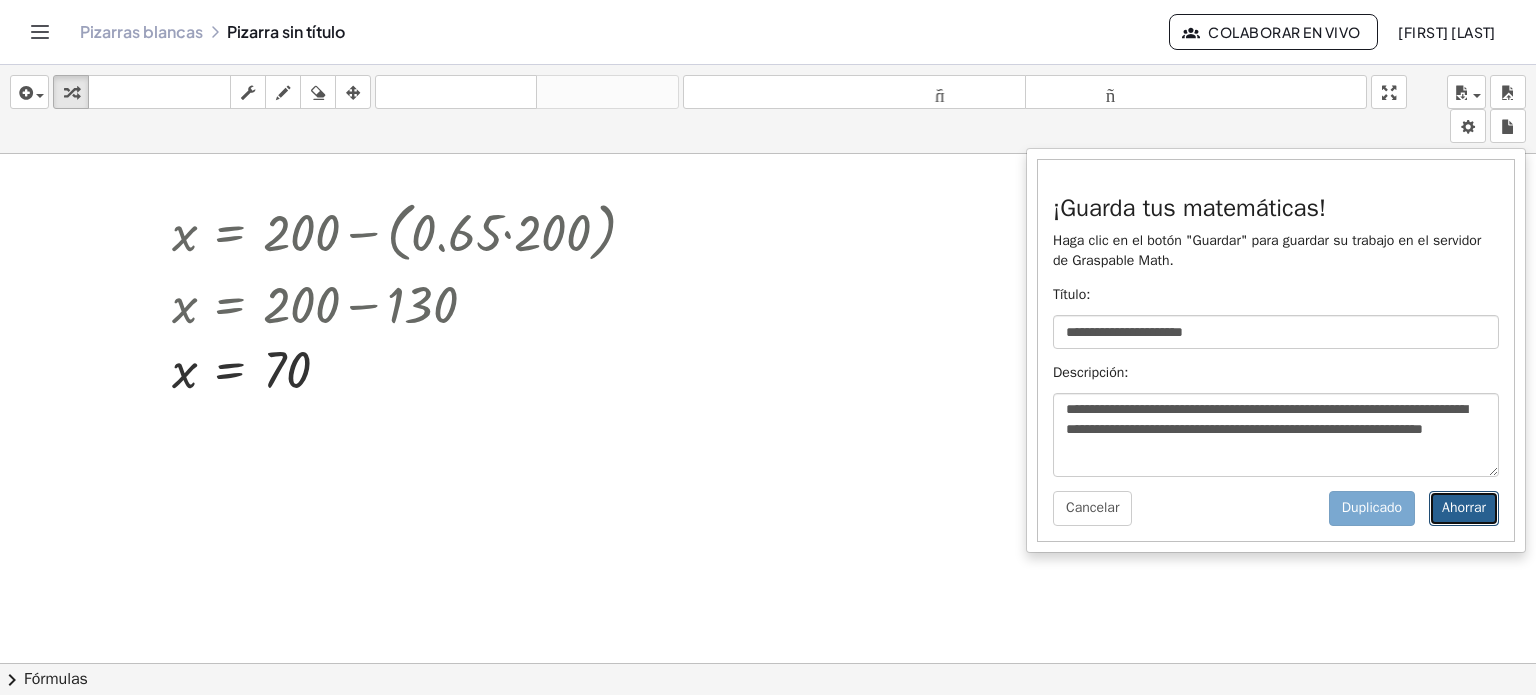 click on "Ahorrar" at bounding box center (1464, 508) 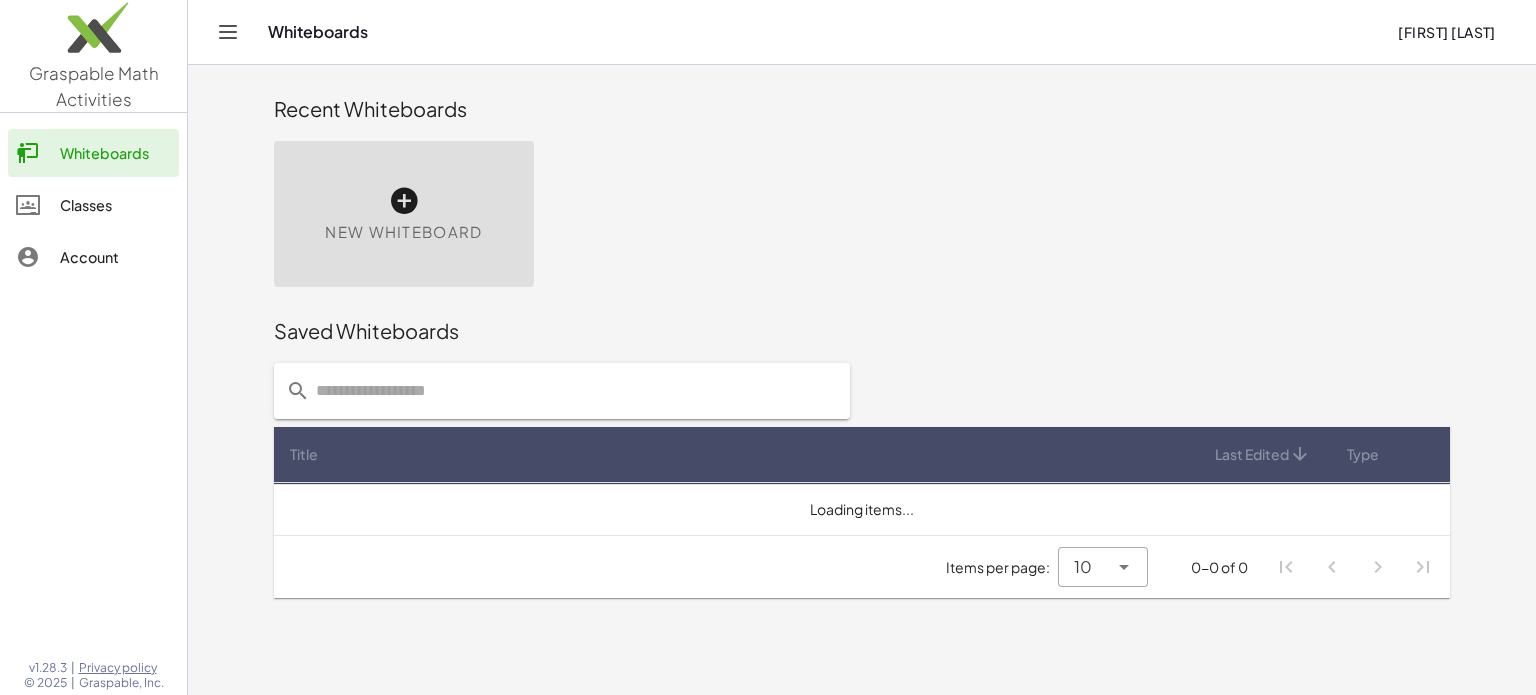 scroll, scrollTop: 0, scrollLeft: 0, axis: both 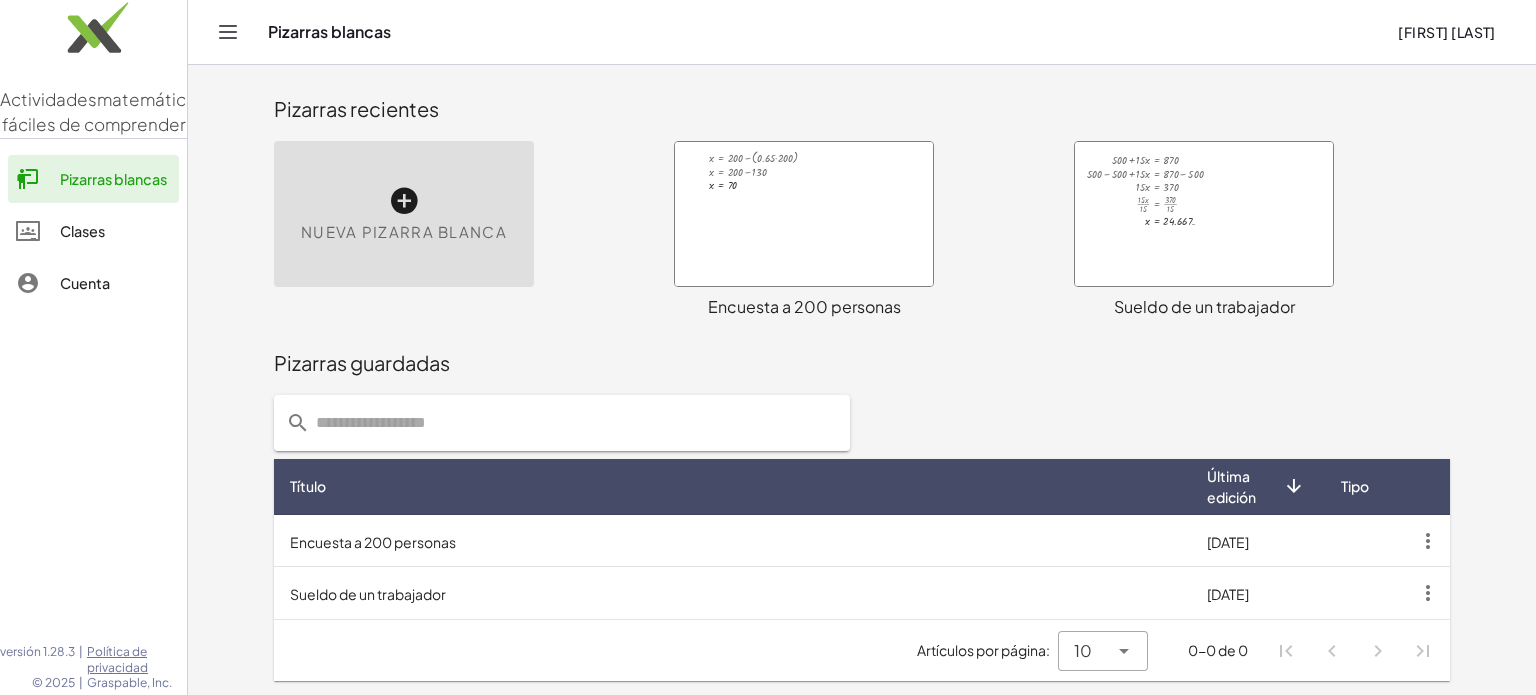 click 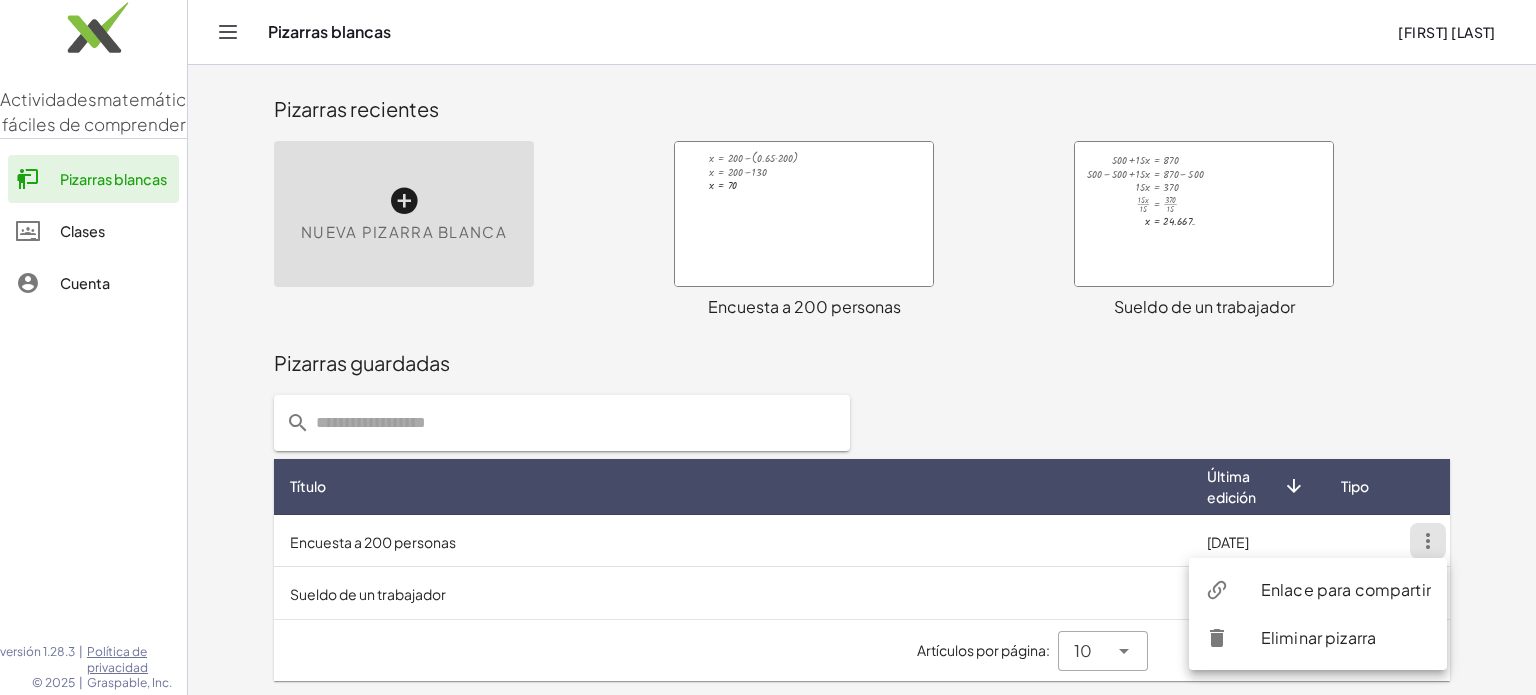 click on "Enlace para compartir" at bounding box center [1346, 589] 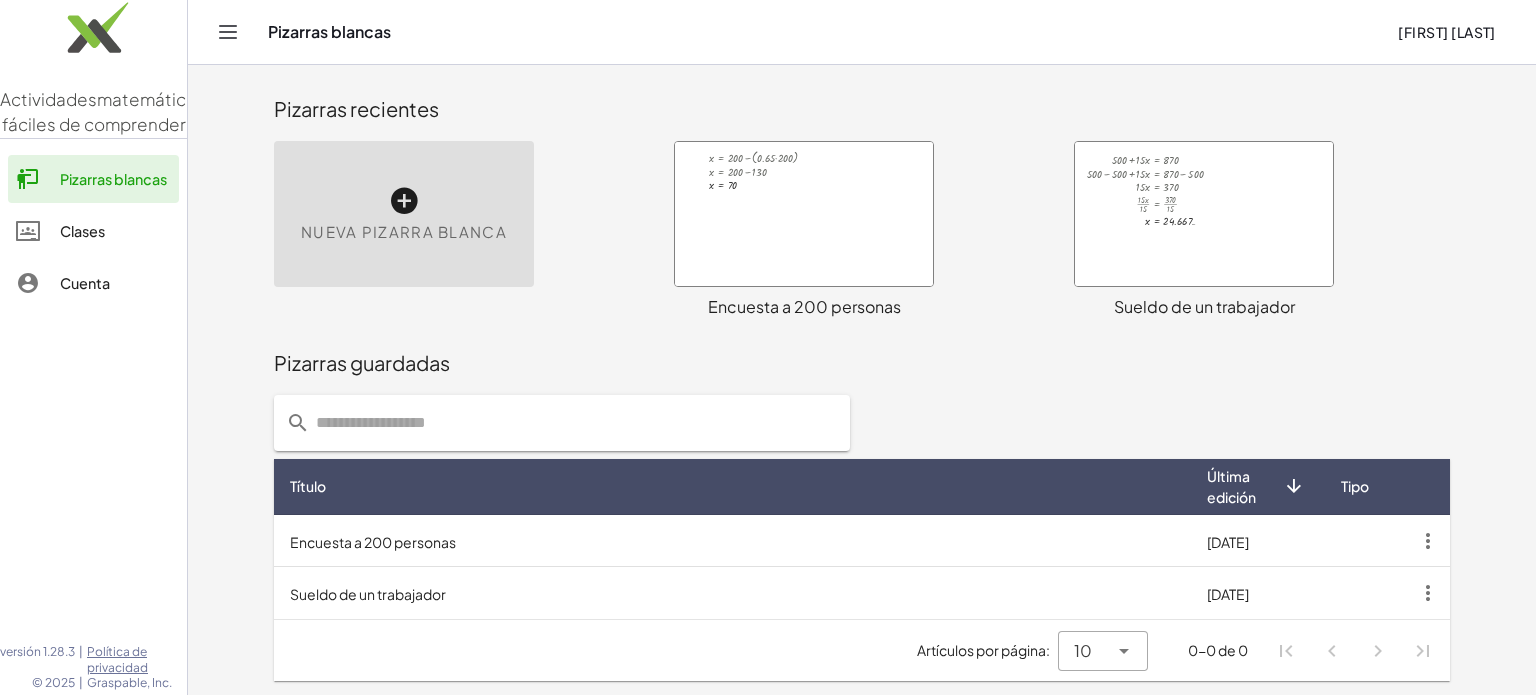 click on "Nueva pizarra blanca" at bounding box center (404, 214) 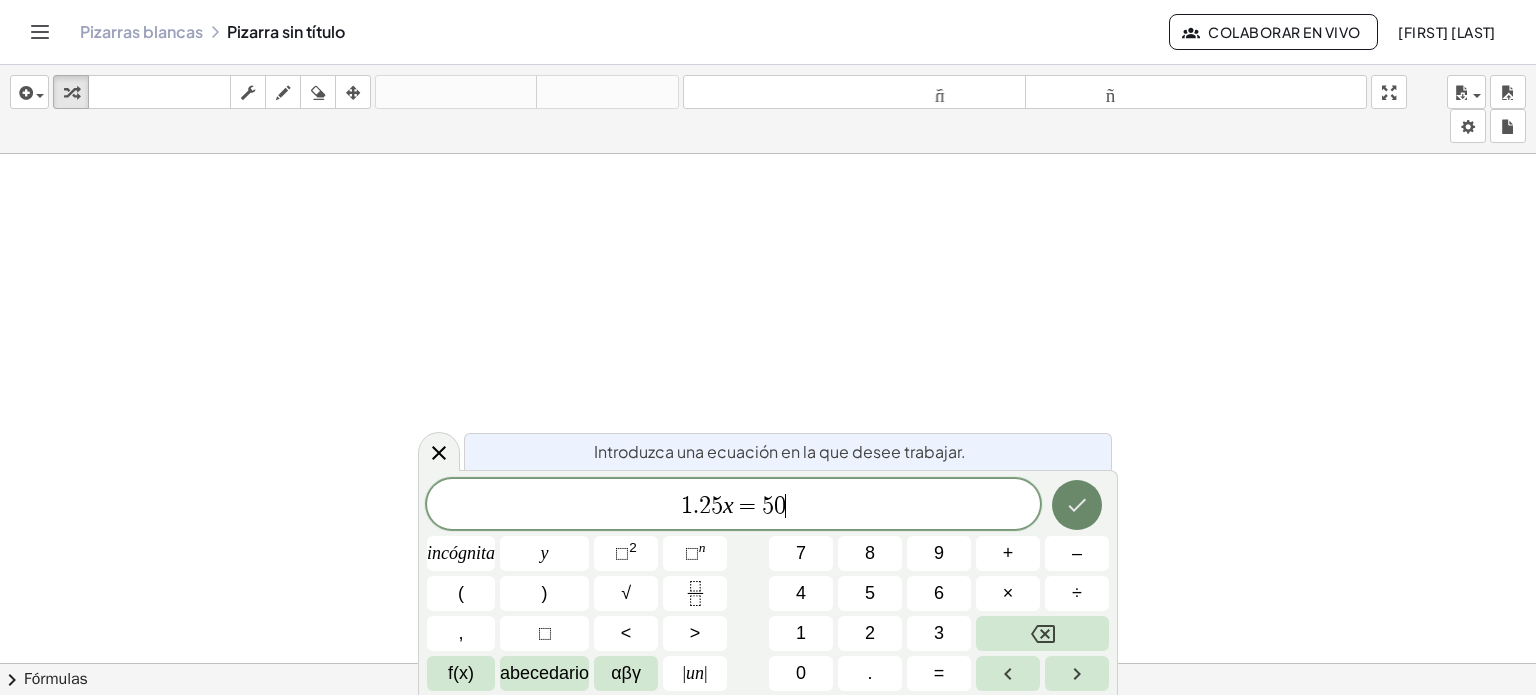 click at bounding box center [1077, 505] 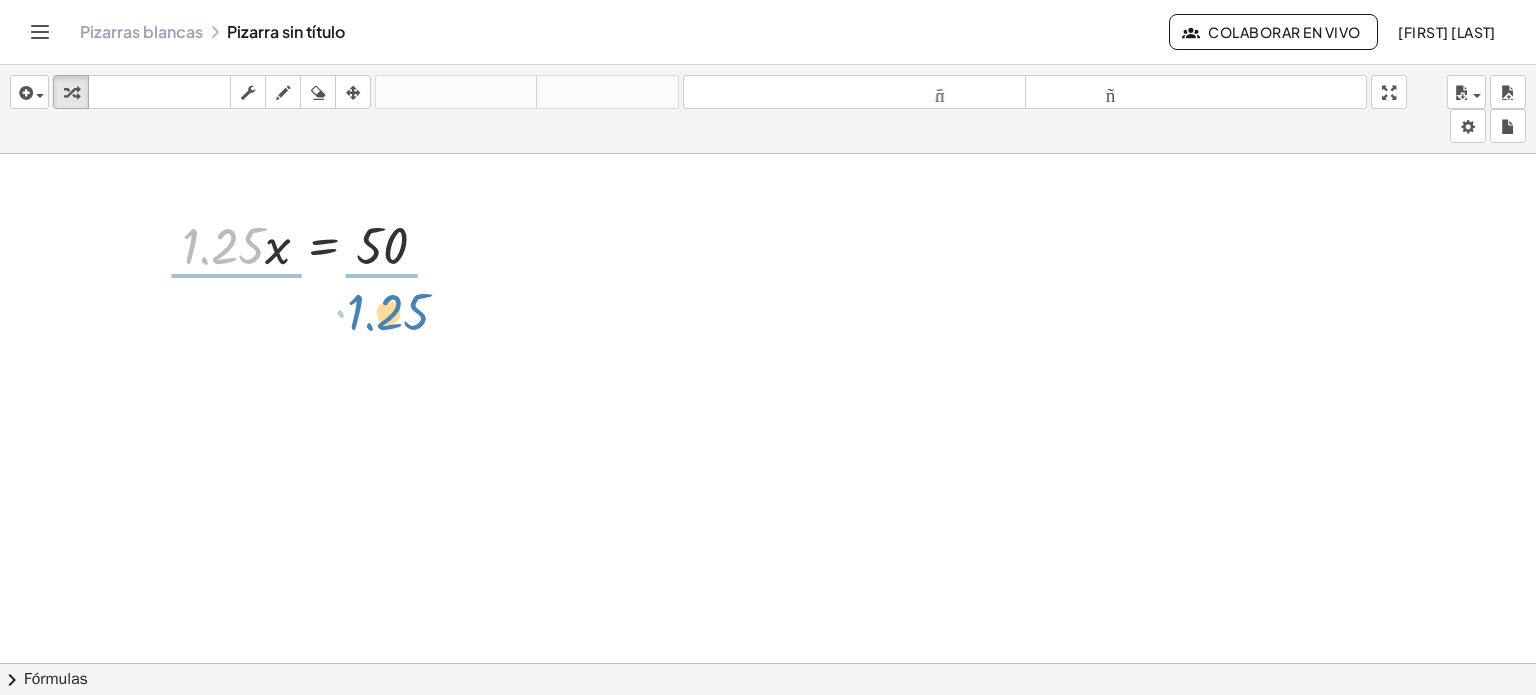 drag, startPoint x: 219, startPoint y: 248, endPoint x: 384, endPoint y: 314, distance: 177.71043 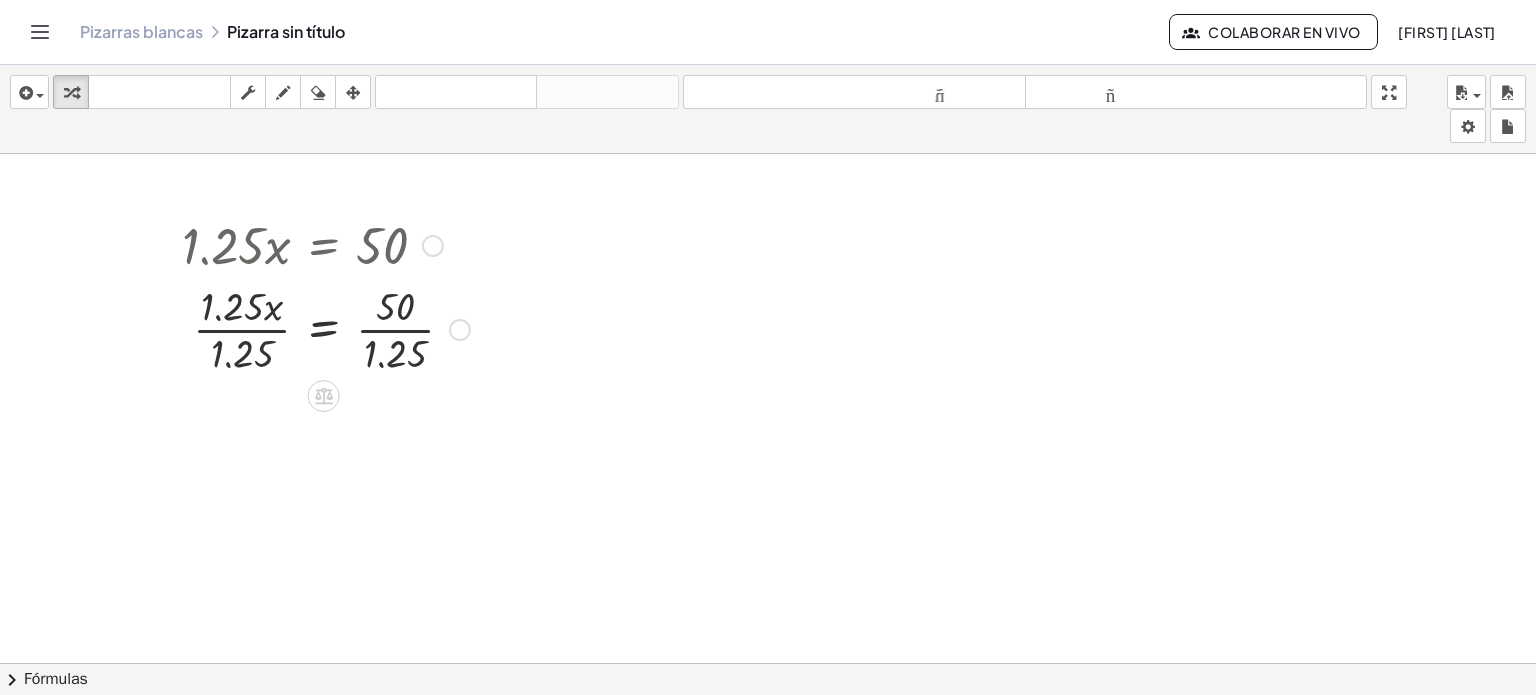 click at bounding box center (326, 328) 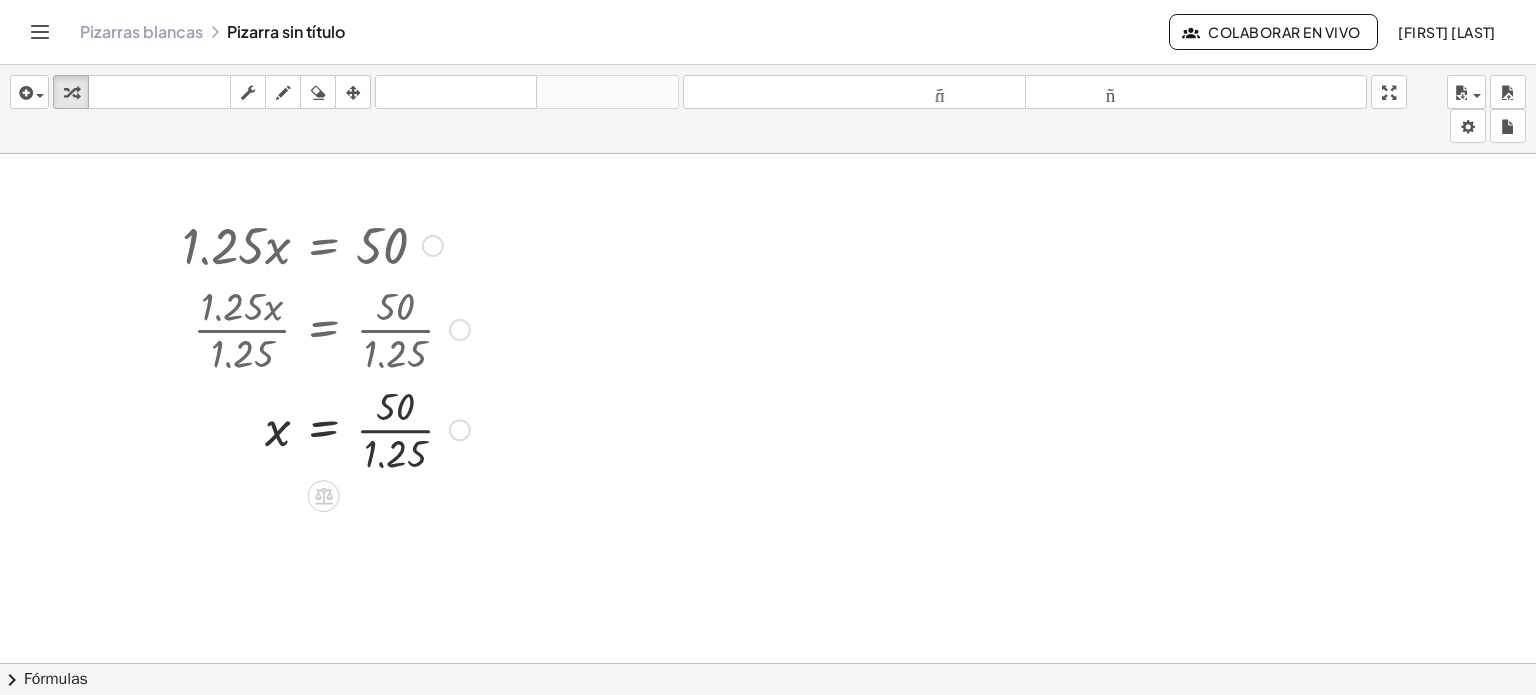 click at bounding box center [326, 428] 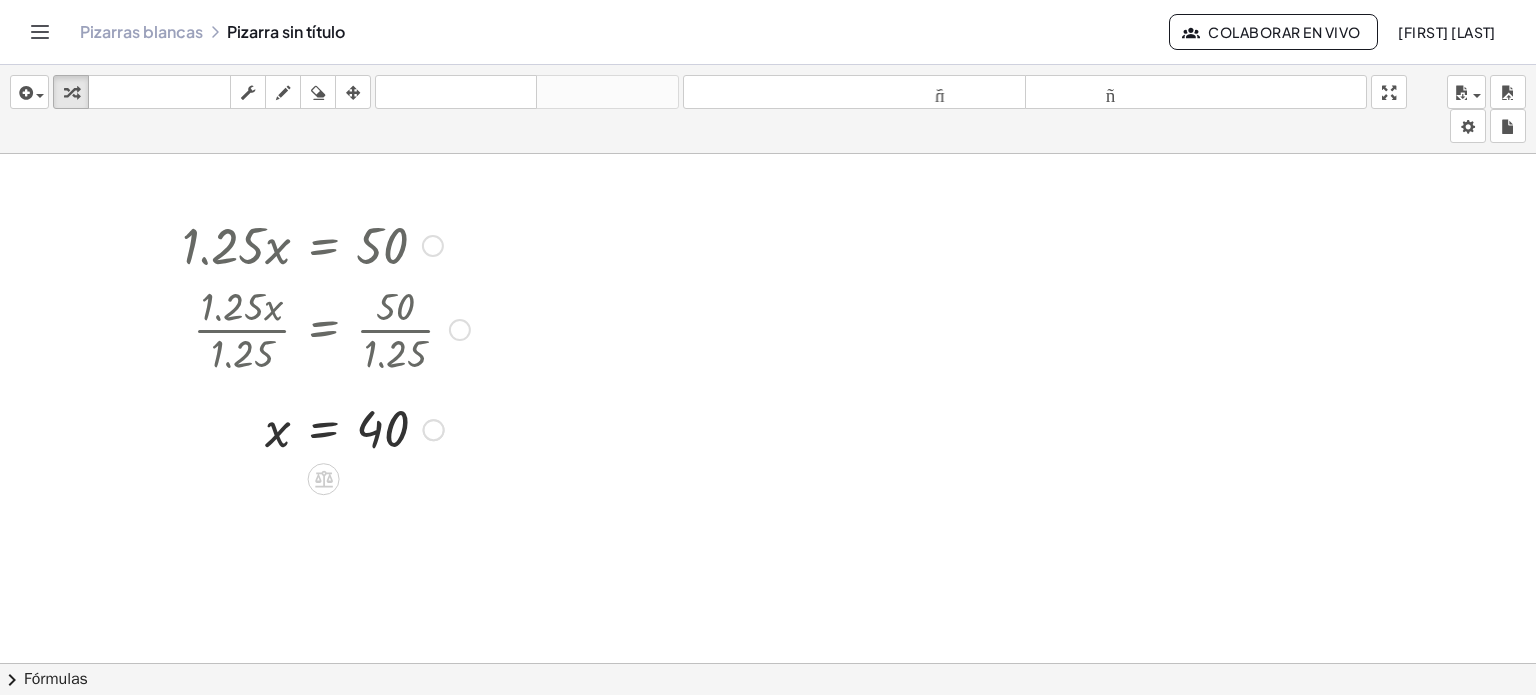 click at bounding box center [326, 428] 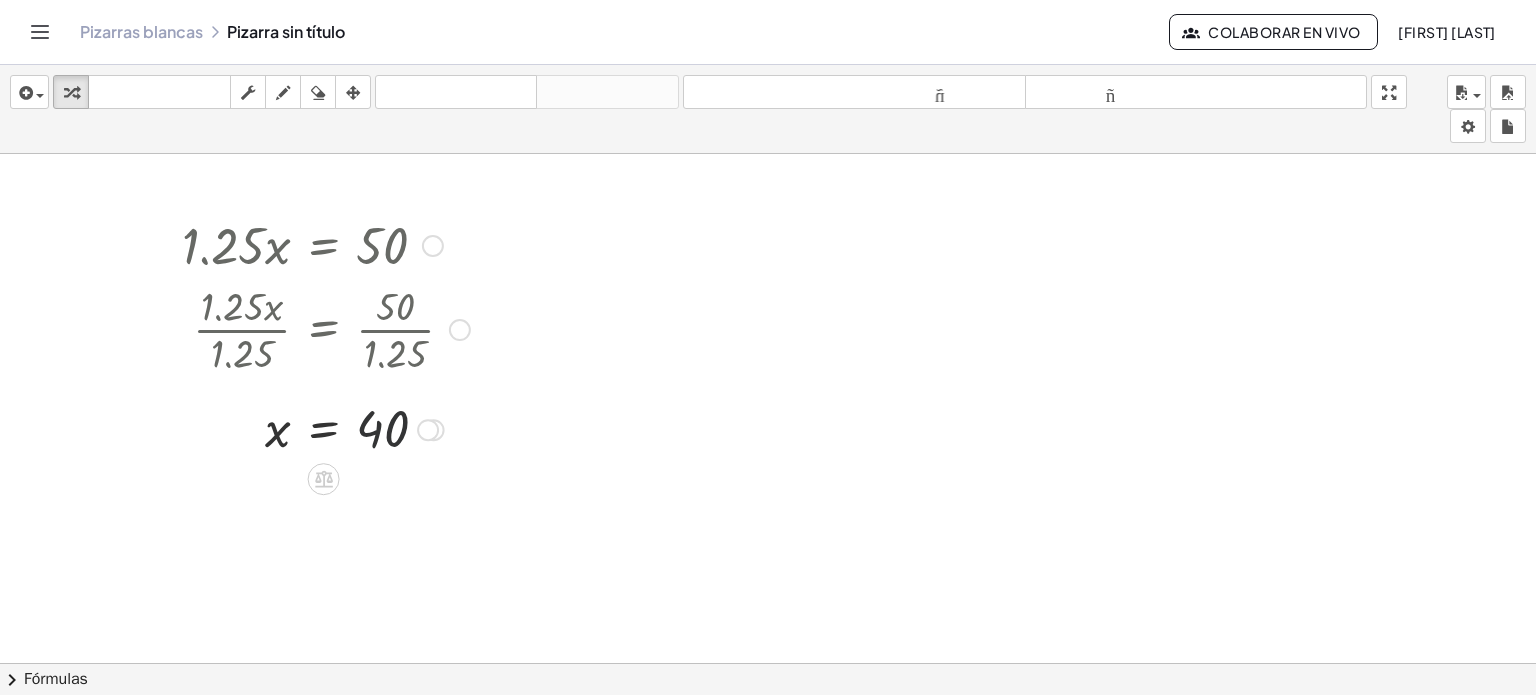 click at bounding box center (326, 428) 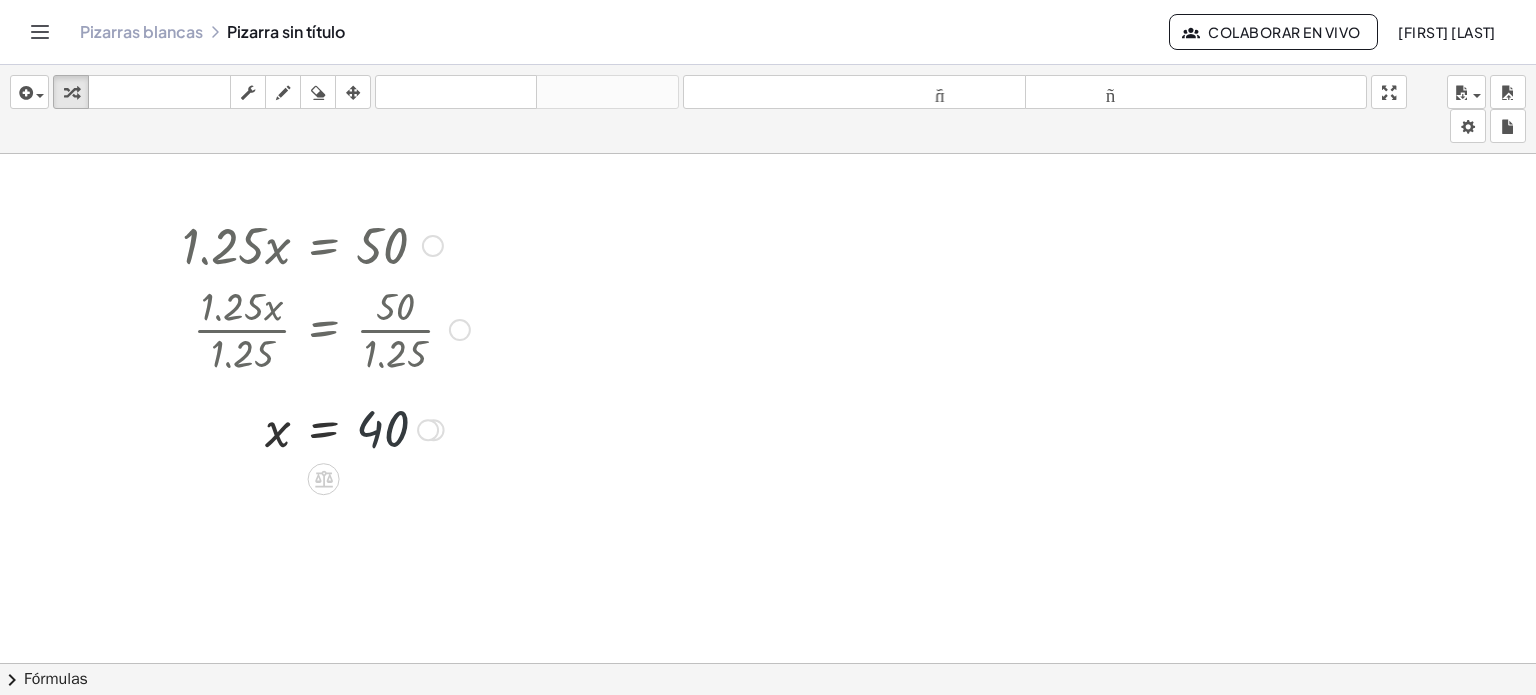 click at bounding box center [326, 428] 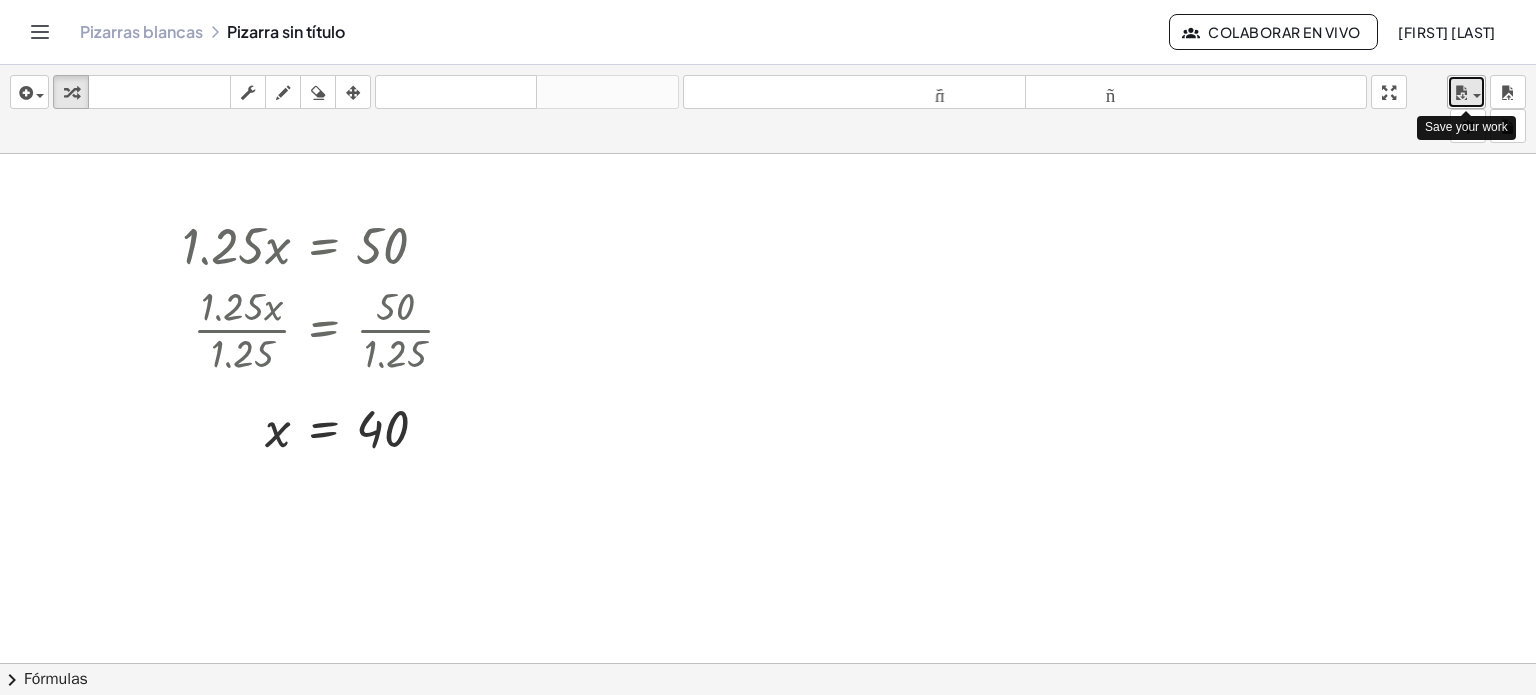 click at bounding box center [1461, 93] 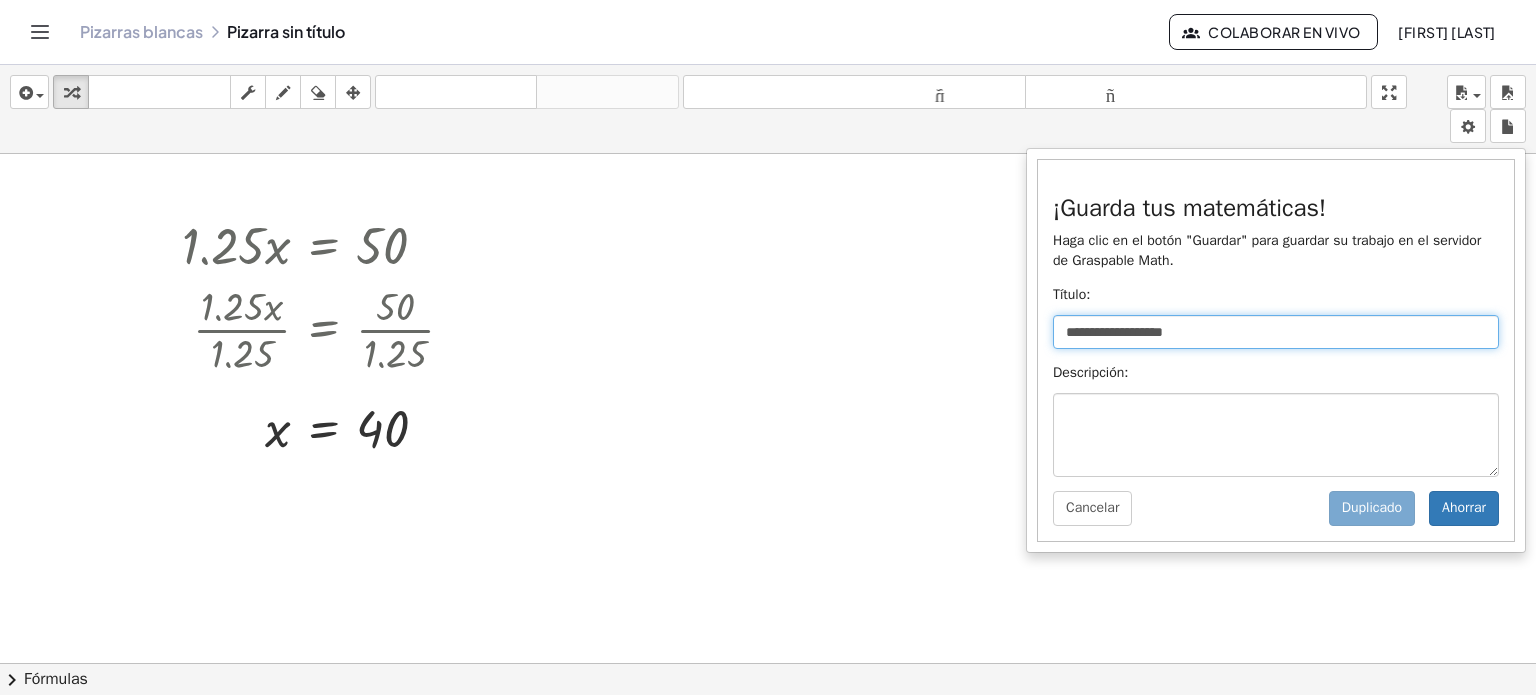 click on "**********" at bounding box center [1276, 332] 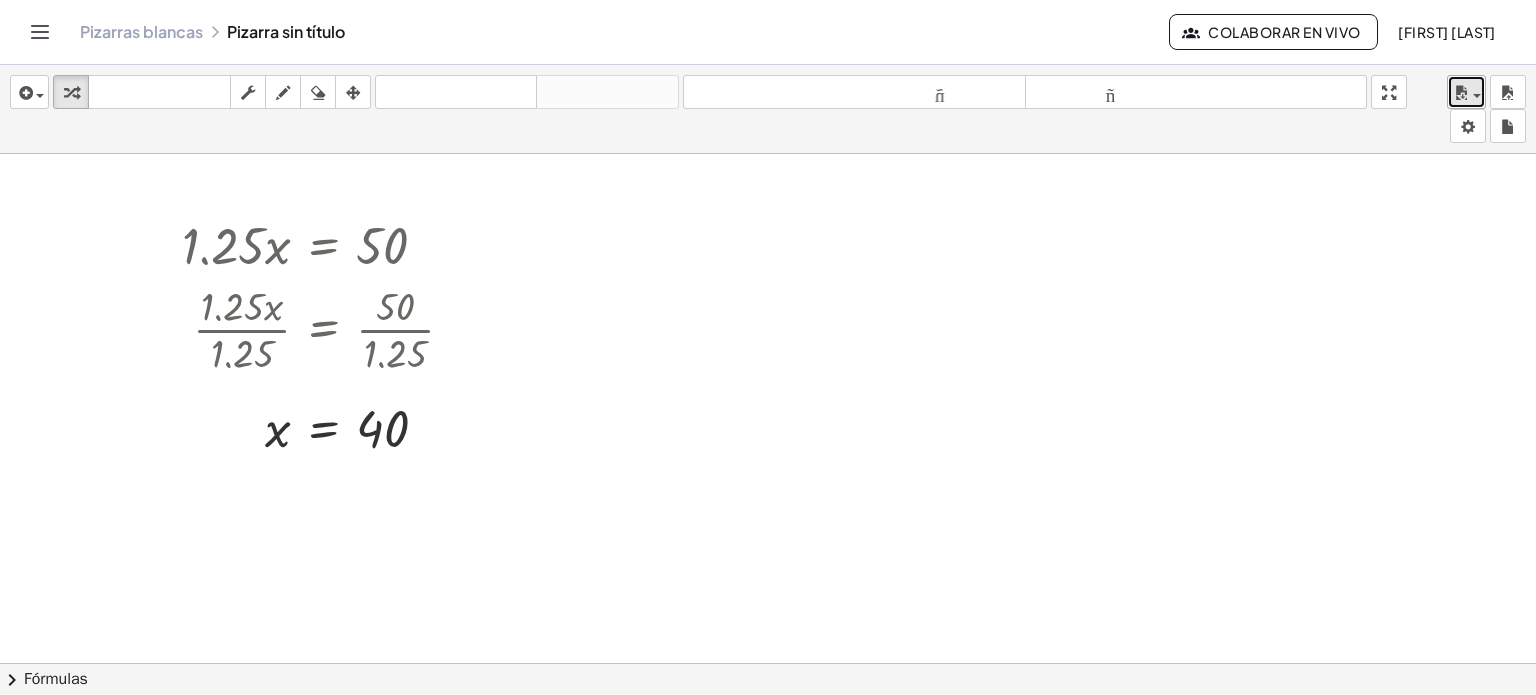 click at bounding box center (1471, 95) 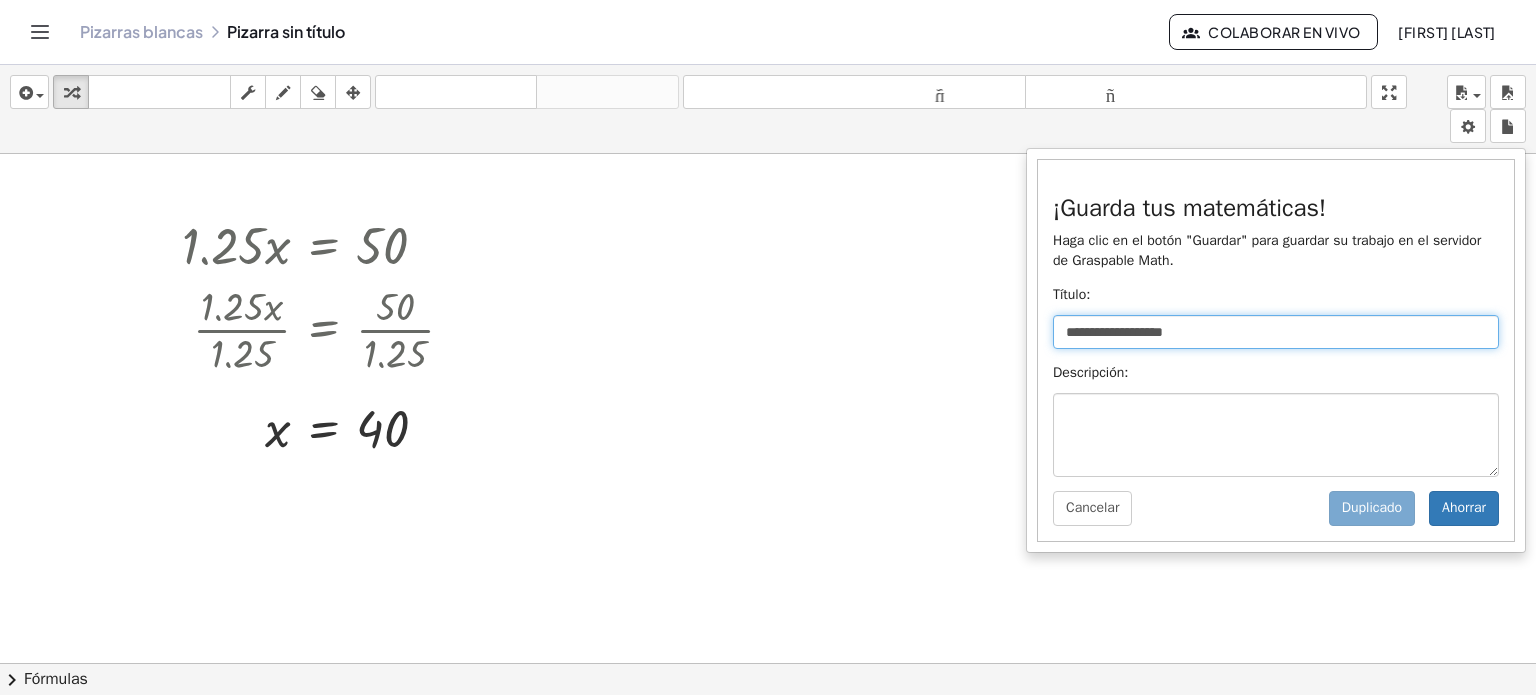 drag, startPoint x: 1203, startPoint y: 327, endPoint x: 1082, endPoint y: 323, distance: 121.0661 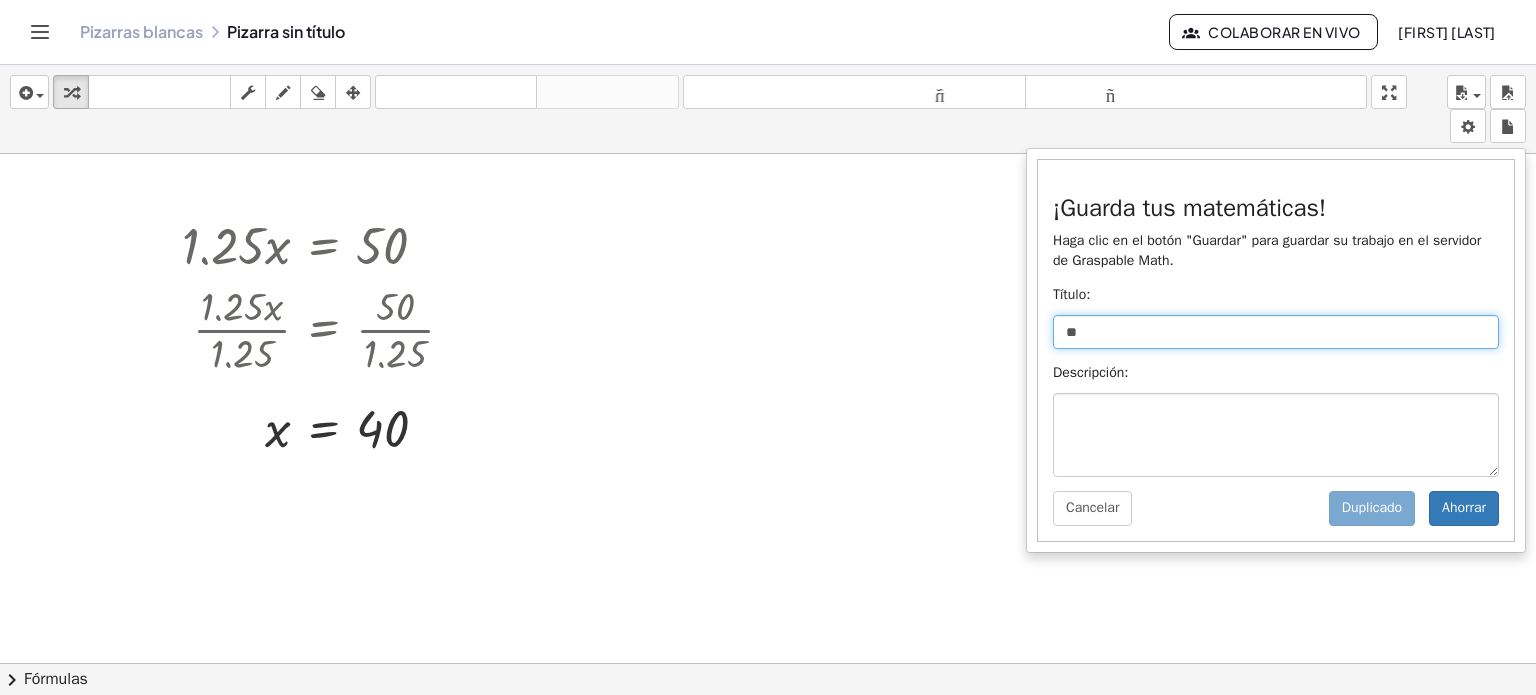 type on "*" 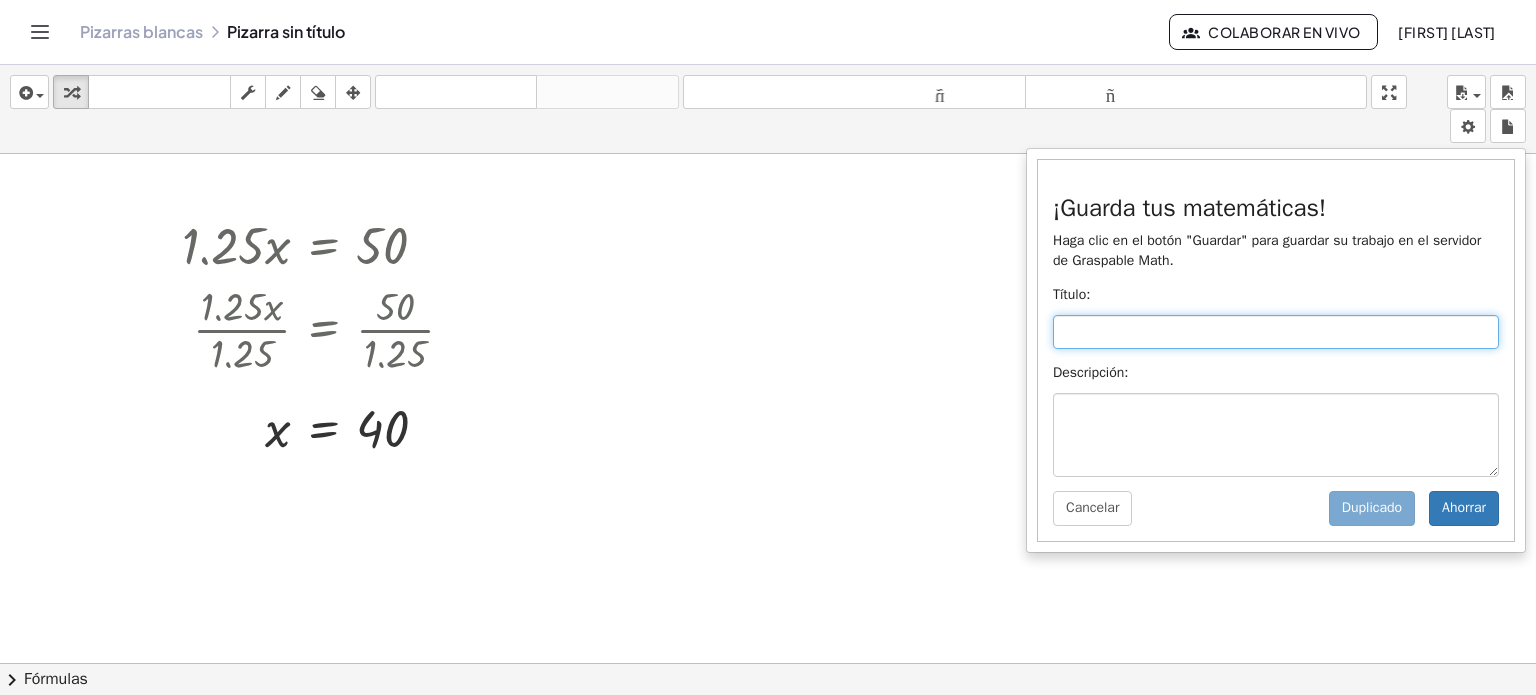 paste on "**********" 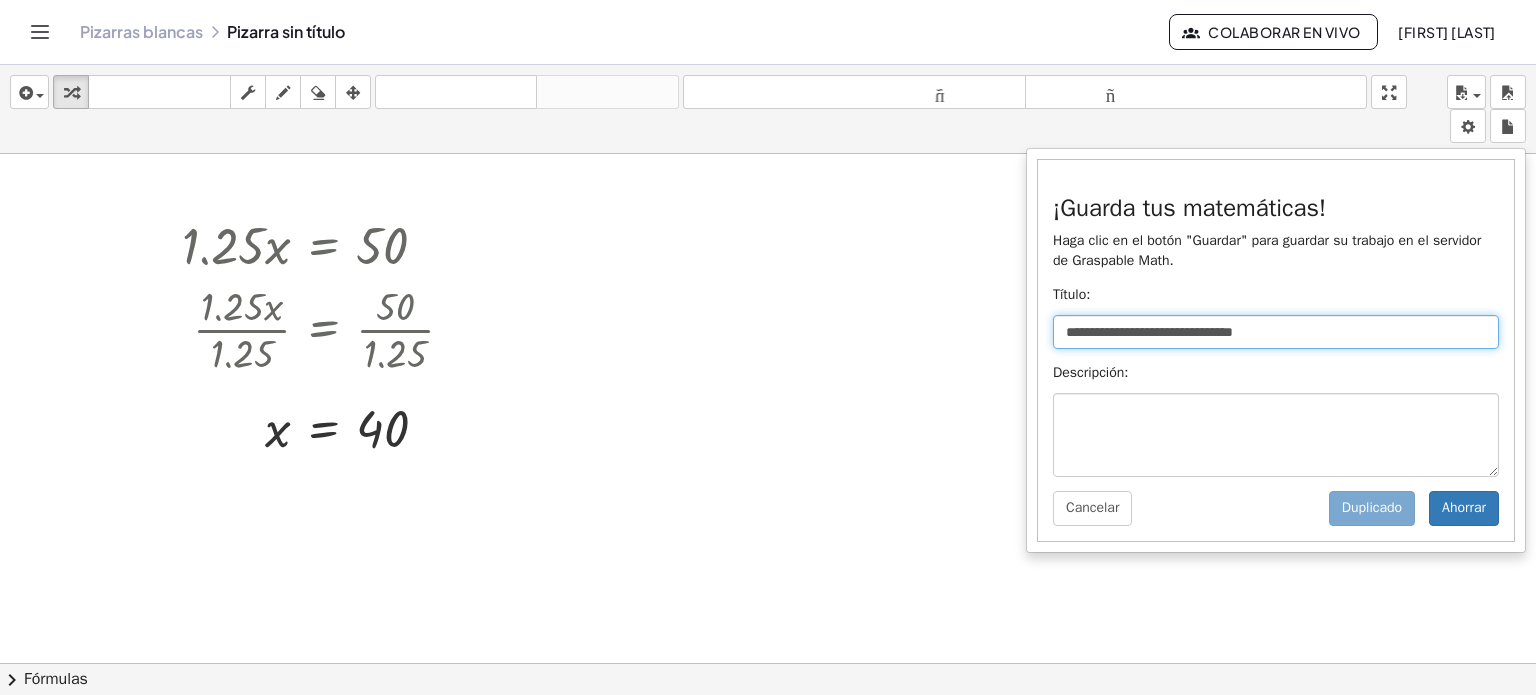 type on "**********" 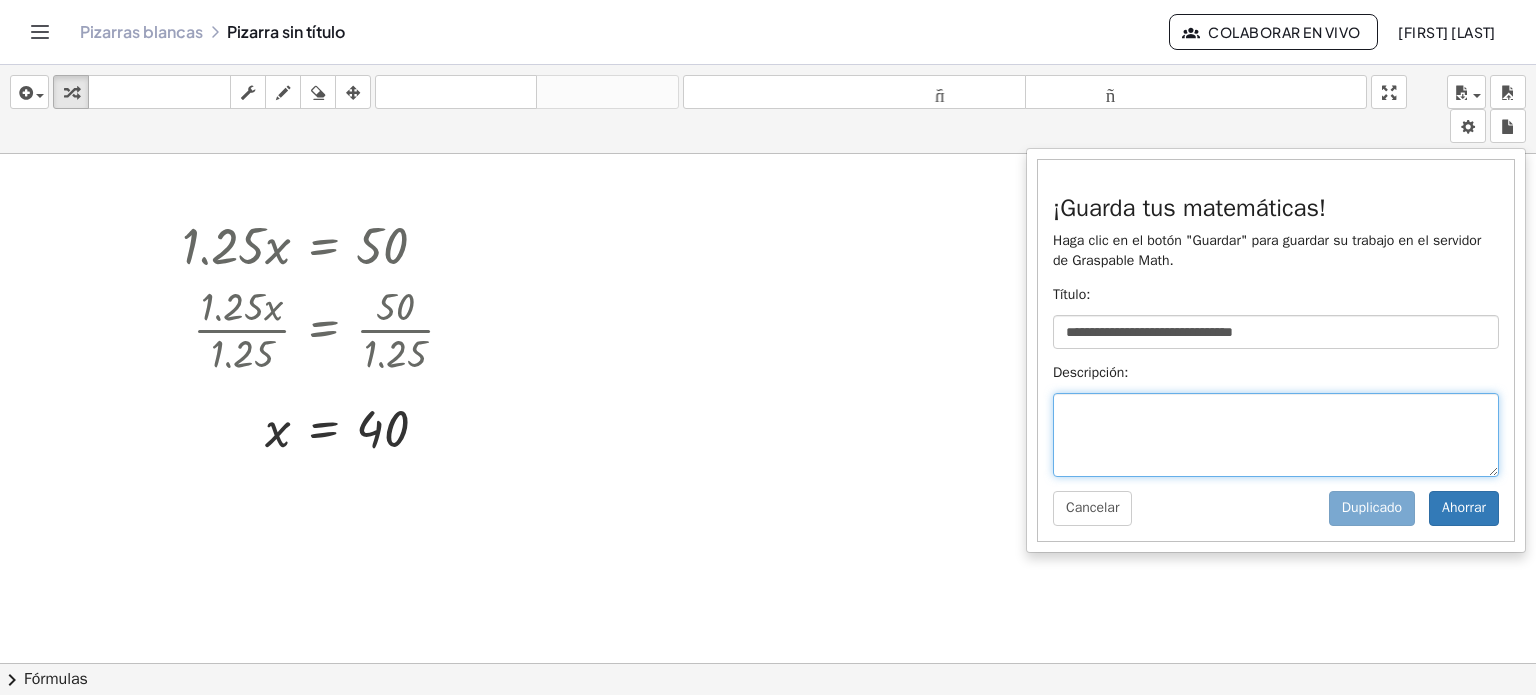 click at bounding box center (1276, 435) 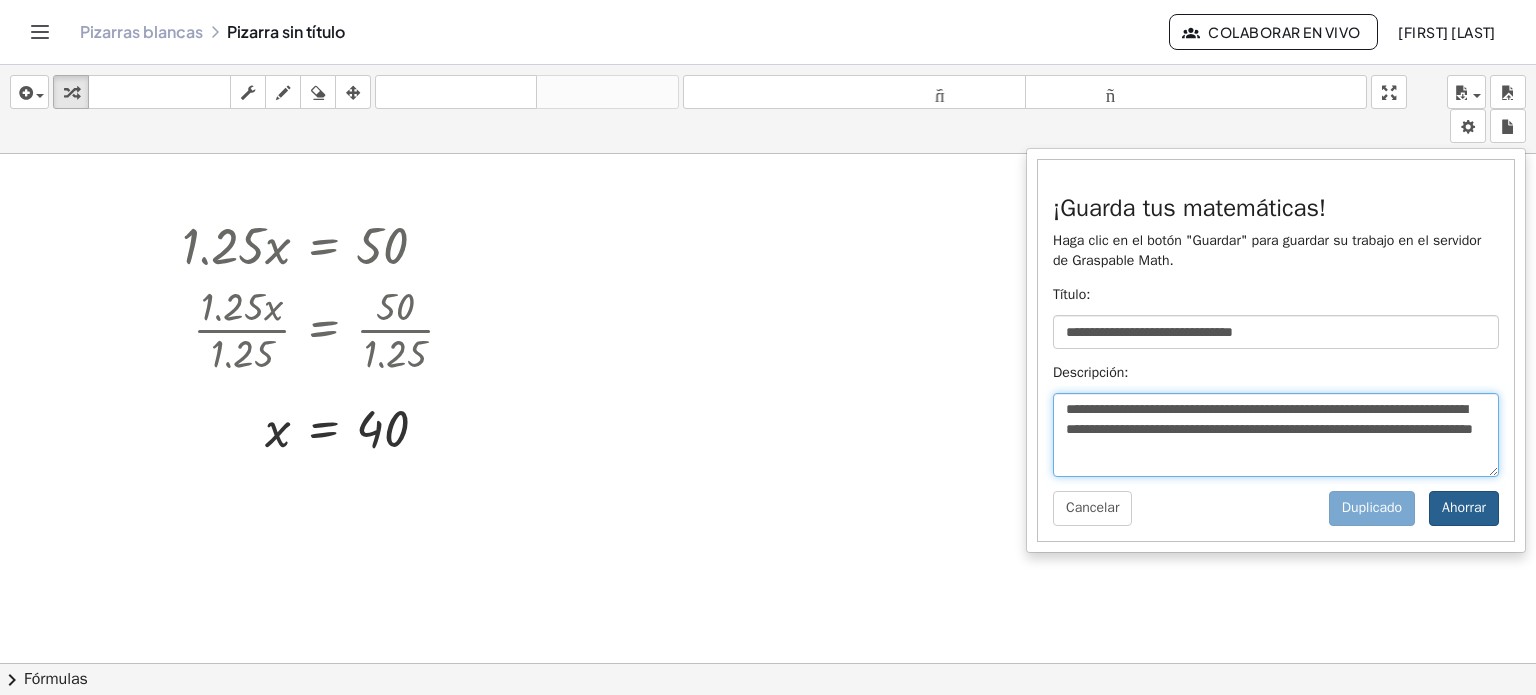 type on "**********" 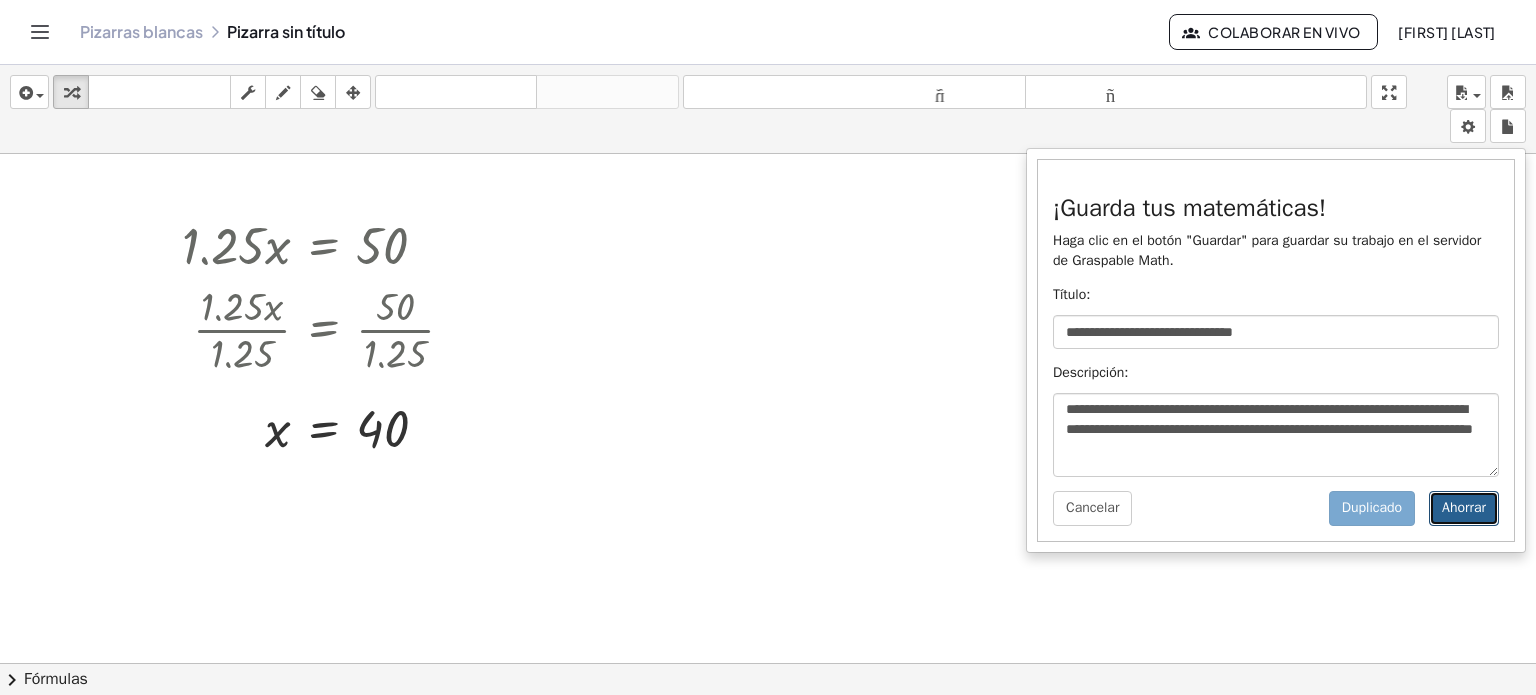 click on "Ahorrar" at bounding box center (1464, 508) 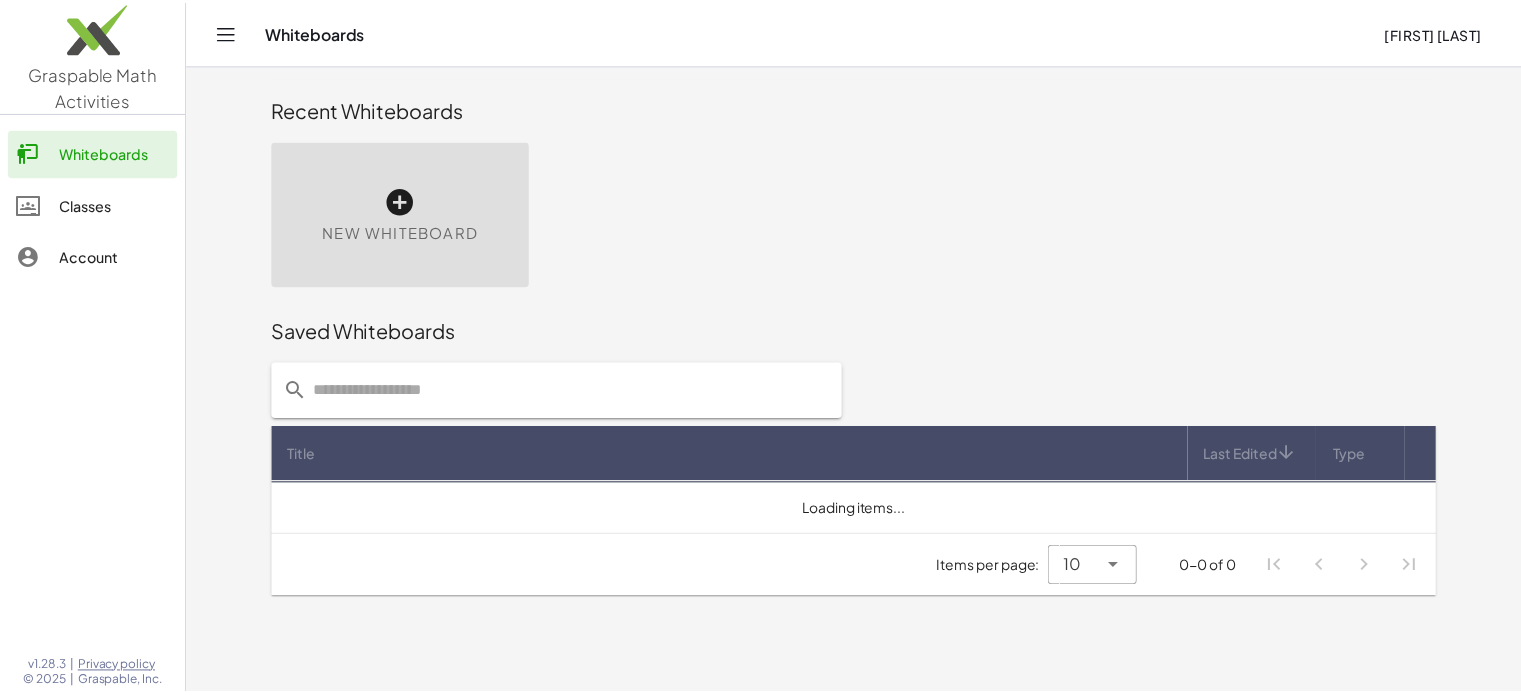 scroll, scrollTop: 0, scrollLeft: 0, axis: both 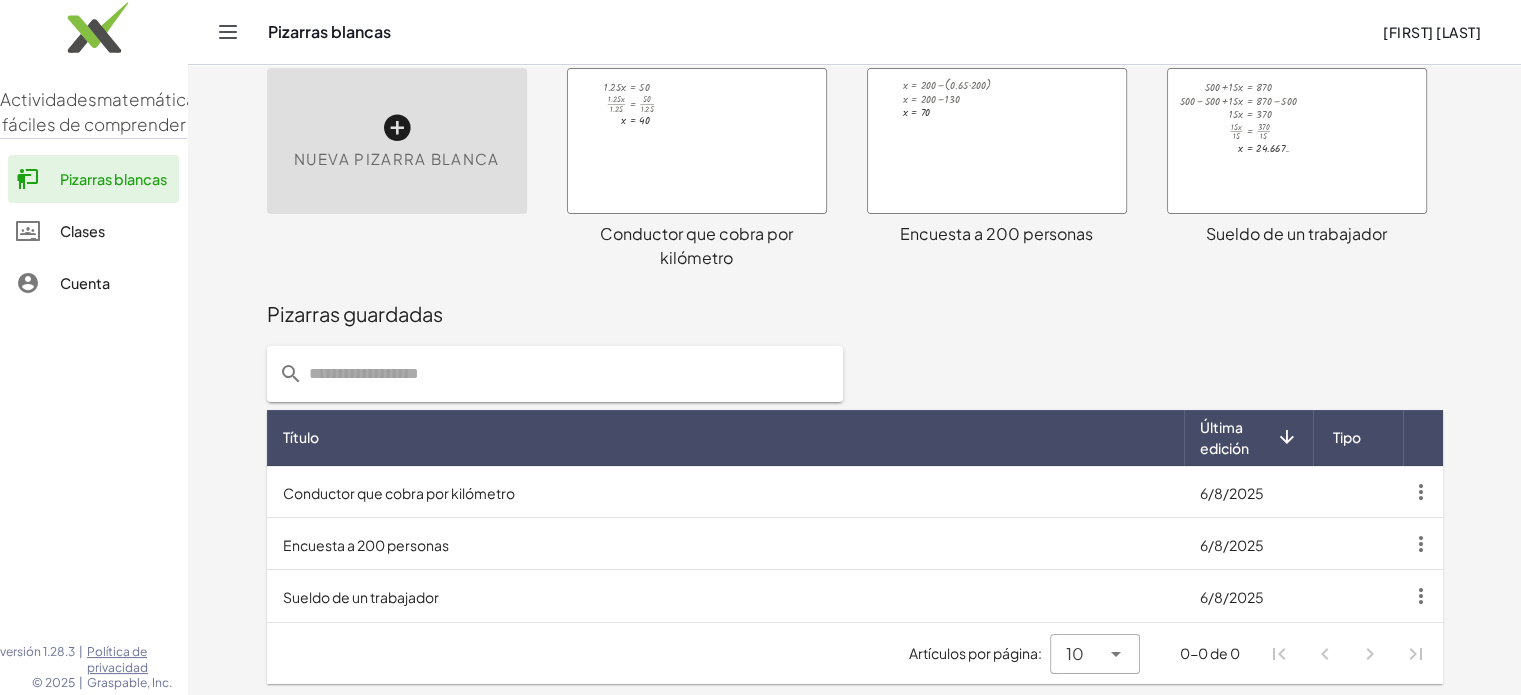 click 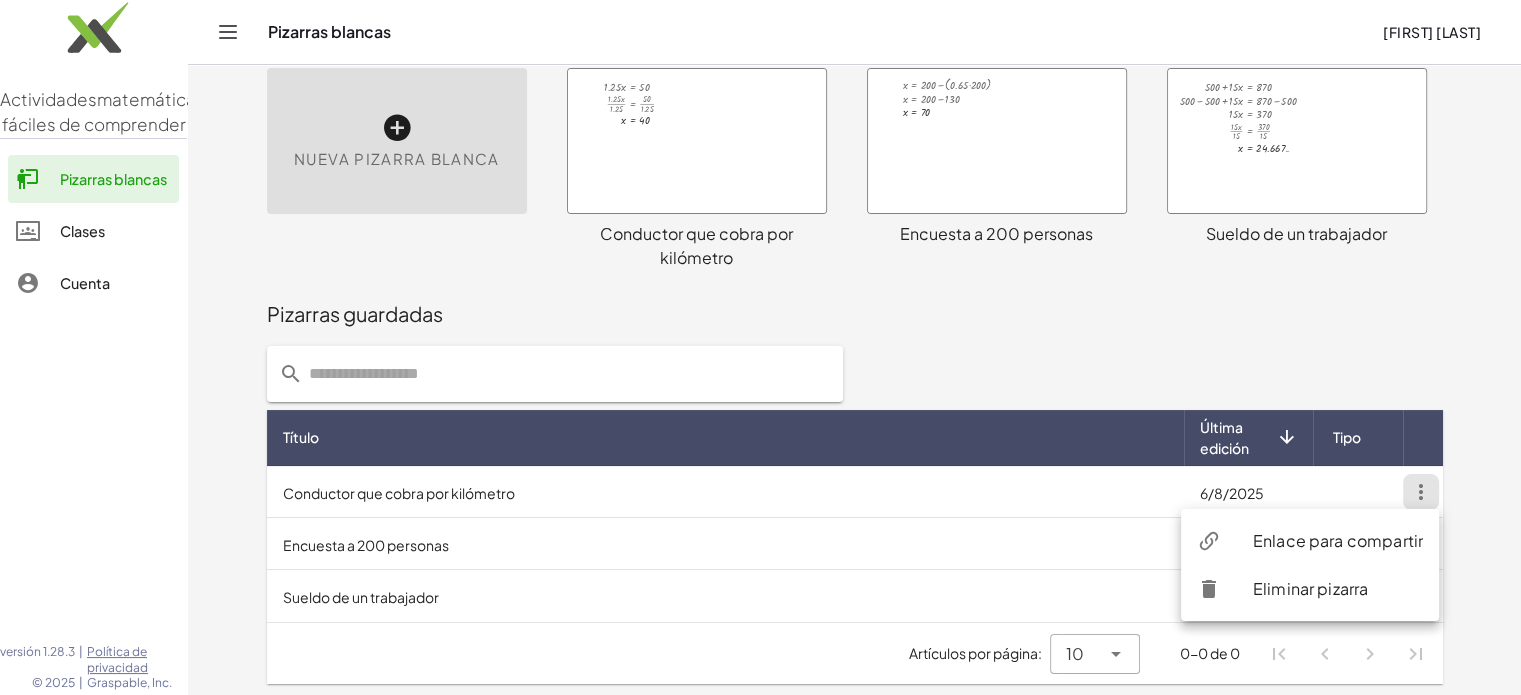 click on "Enlace para compartir" at bounding box center [1338, 540] 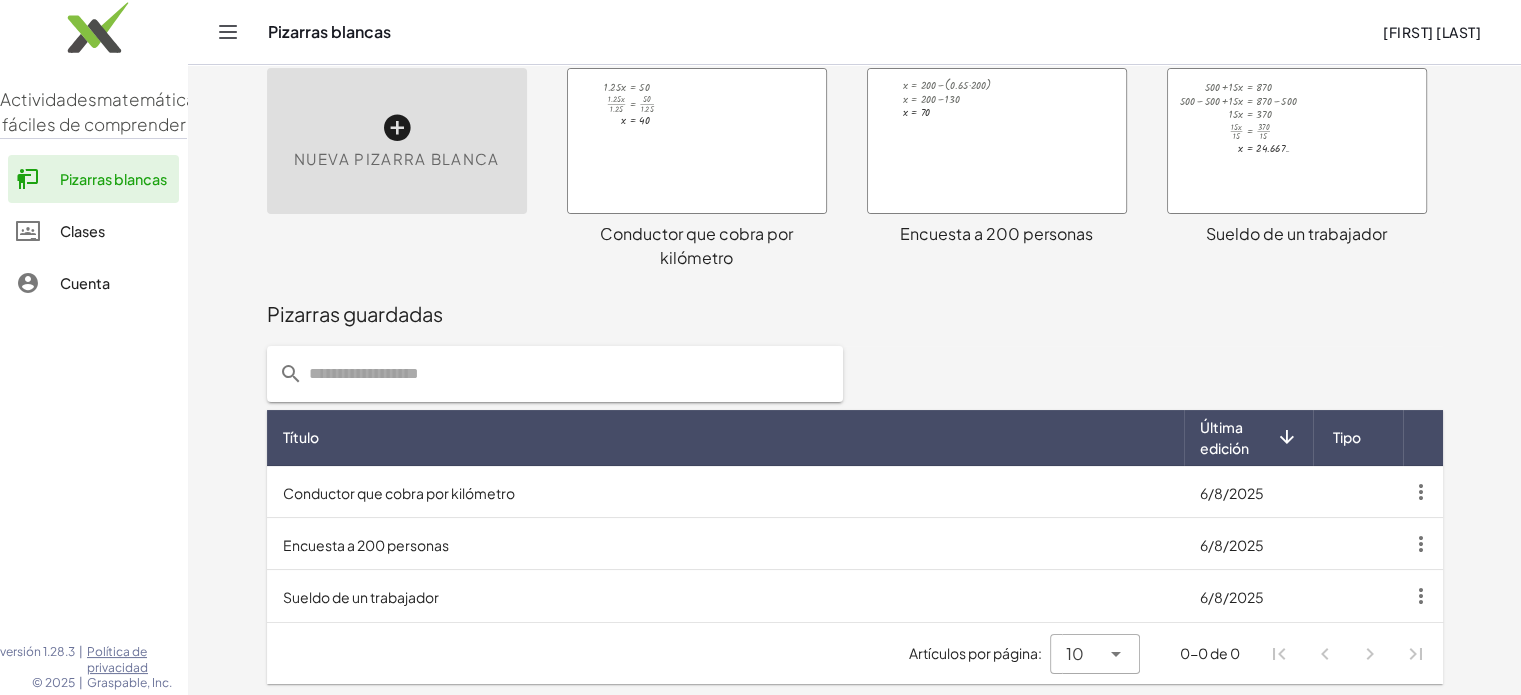 click at bounding box center [855, 374] 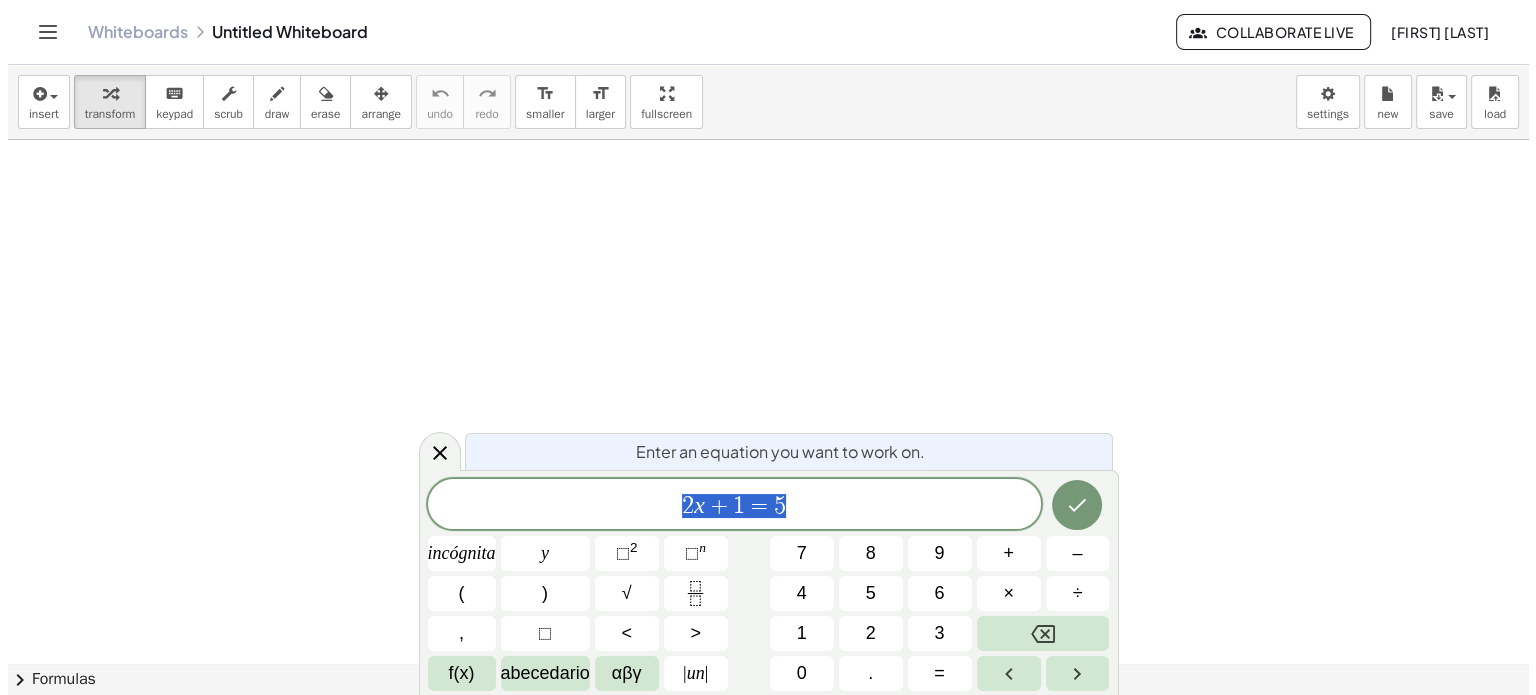 scroll, scrollTop: 0, scrollLeft: 0, axis: both 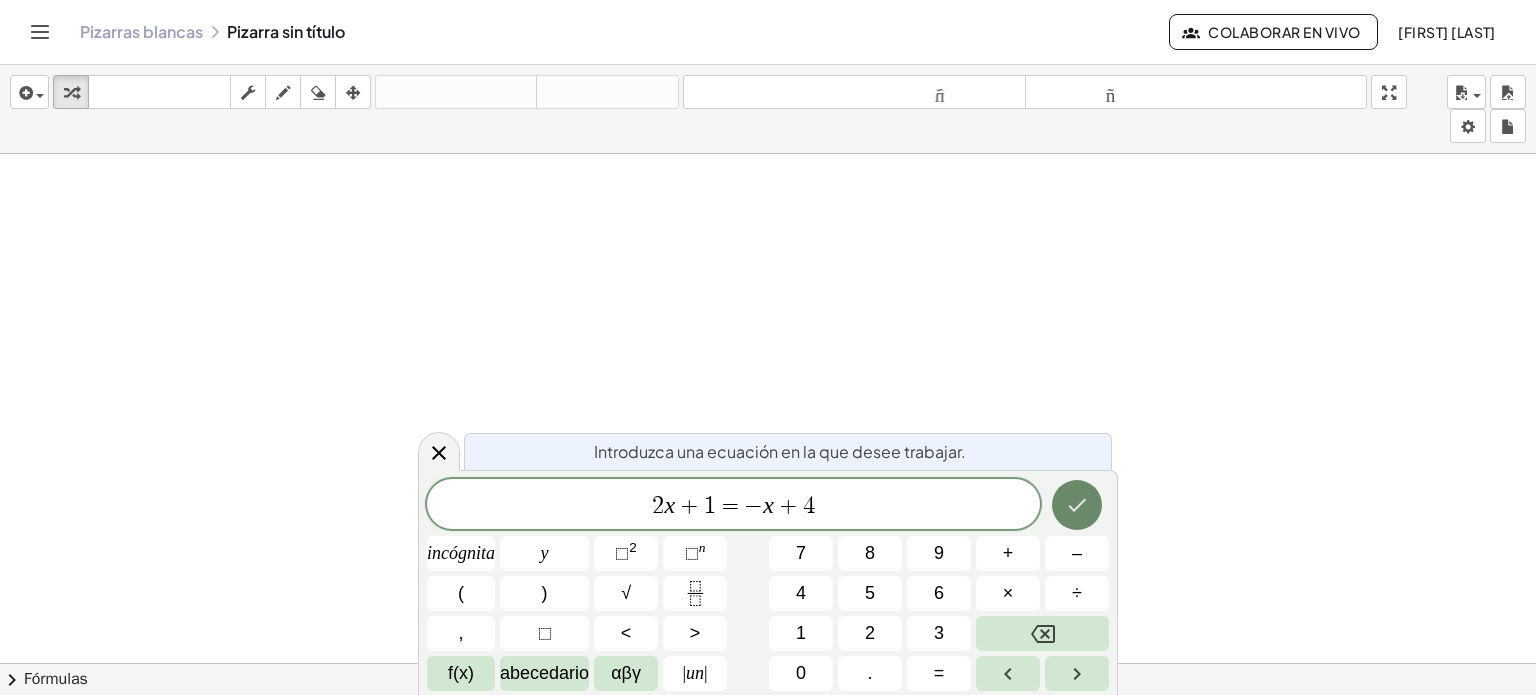 click 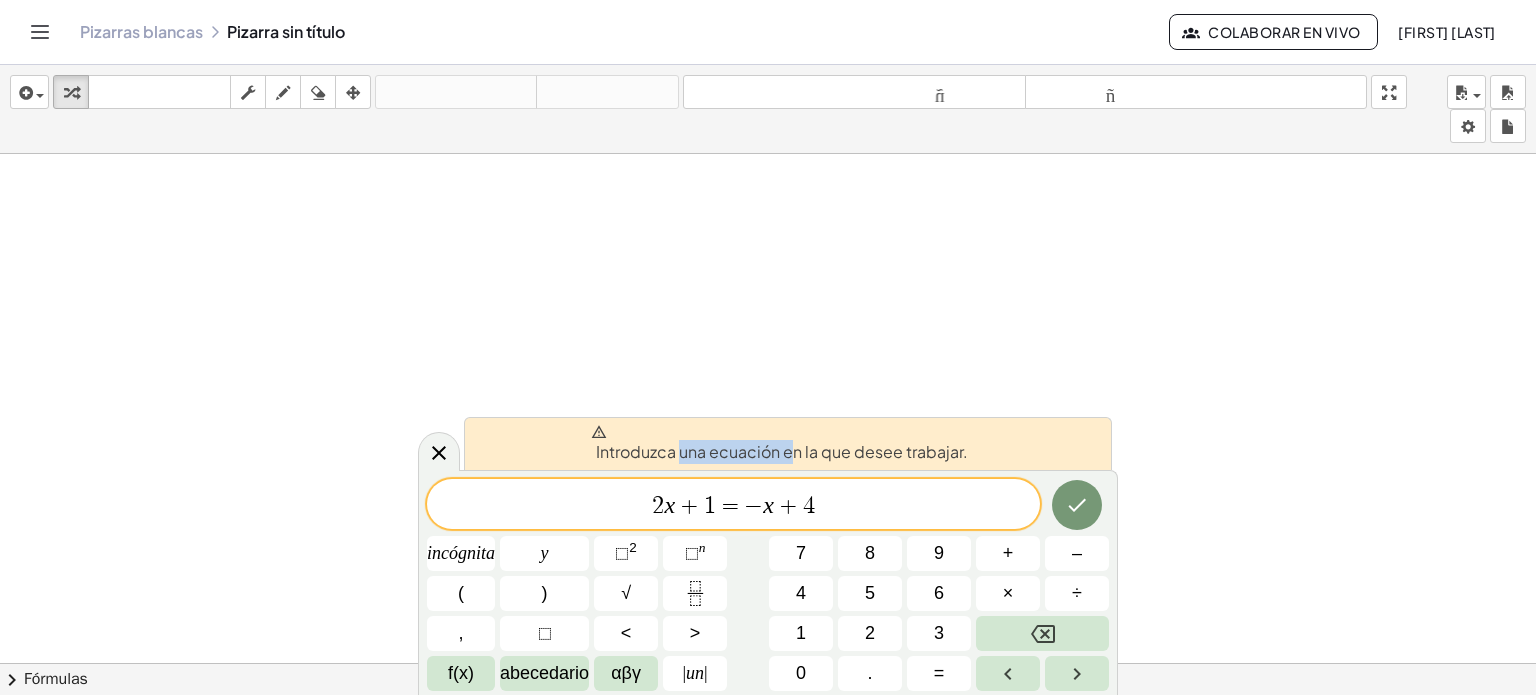 drag, startPoint x: 682, startPoint y: 461, endPoint x: 791, endPoint y: 466, distance: 109.11462 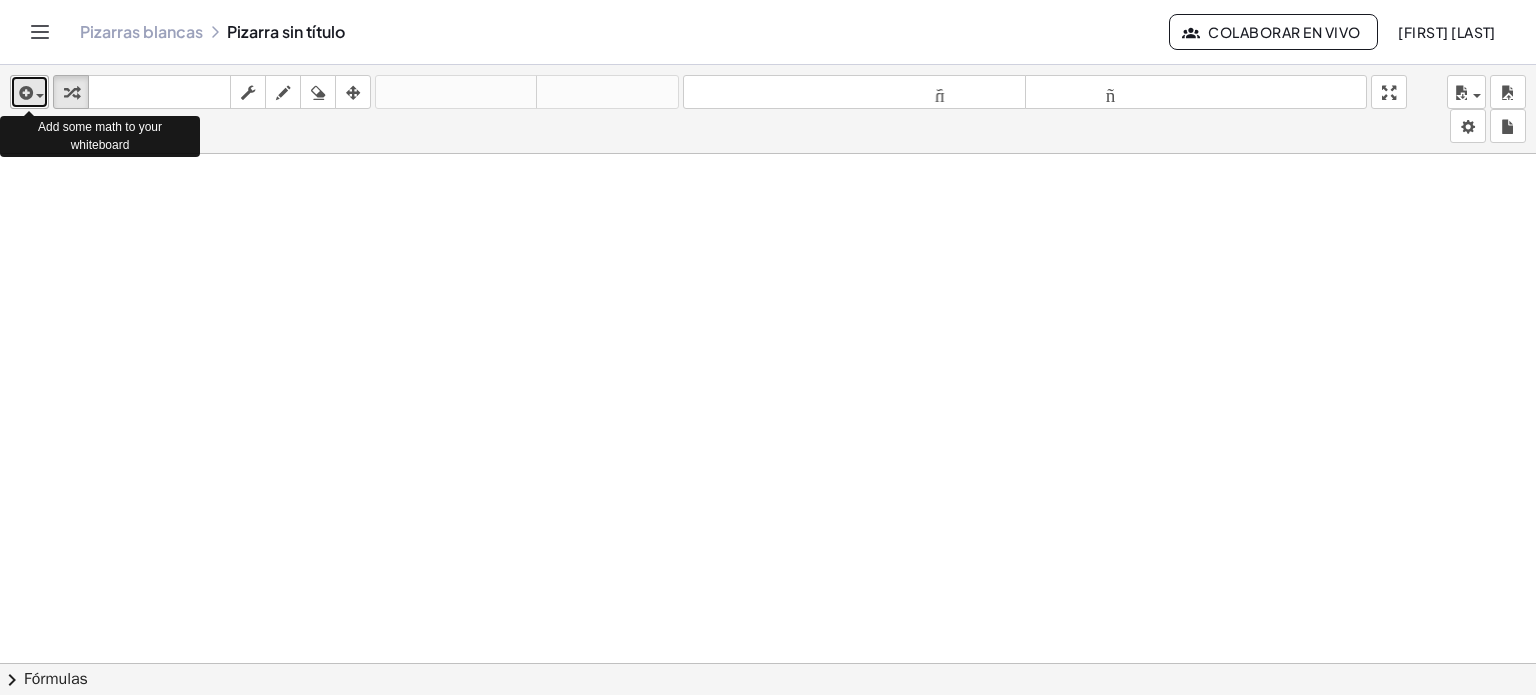 click at bounding box center [24, 93] 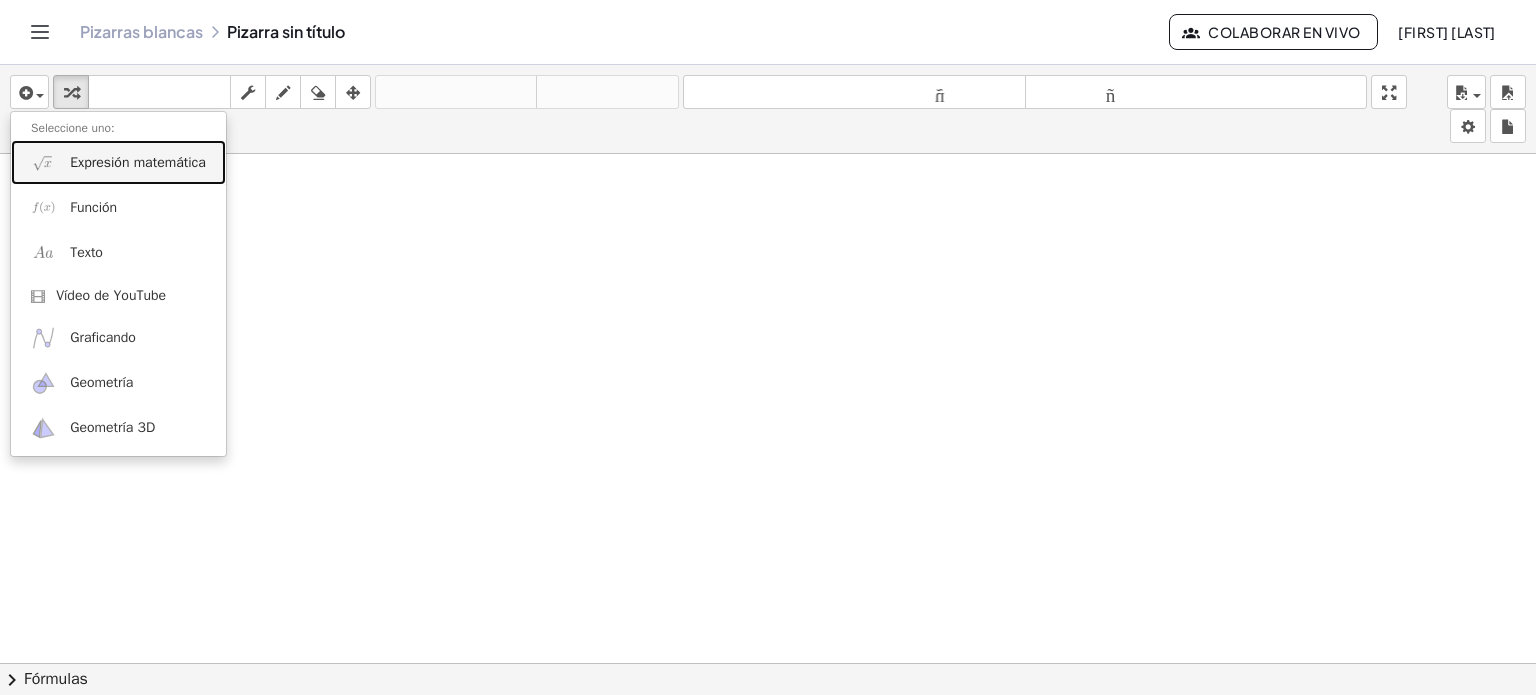click on "Expresión matemática" at bounding box center (138, 162) 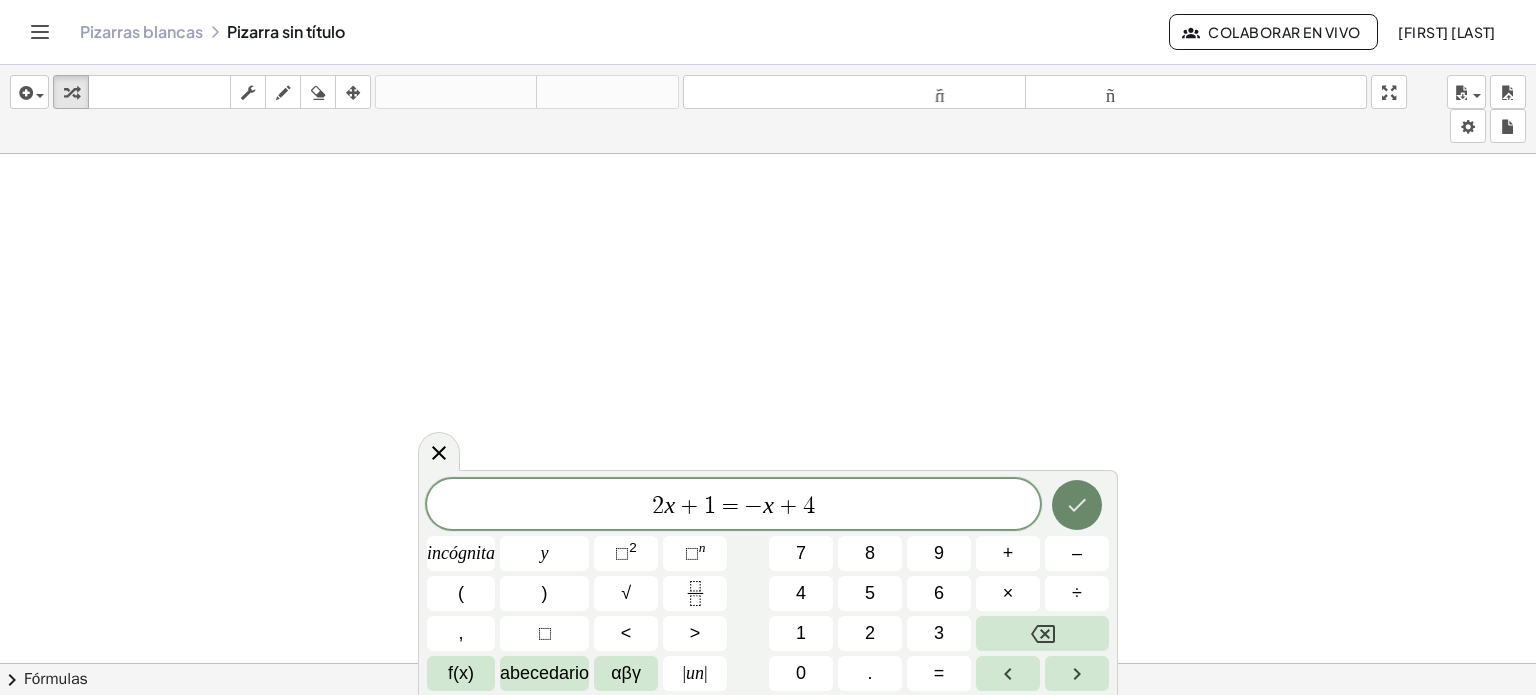click 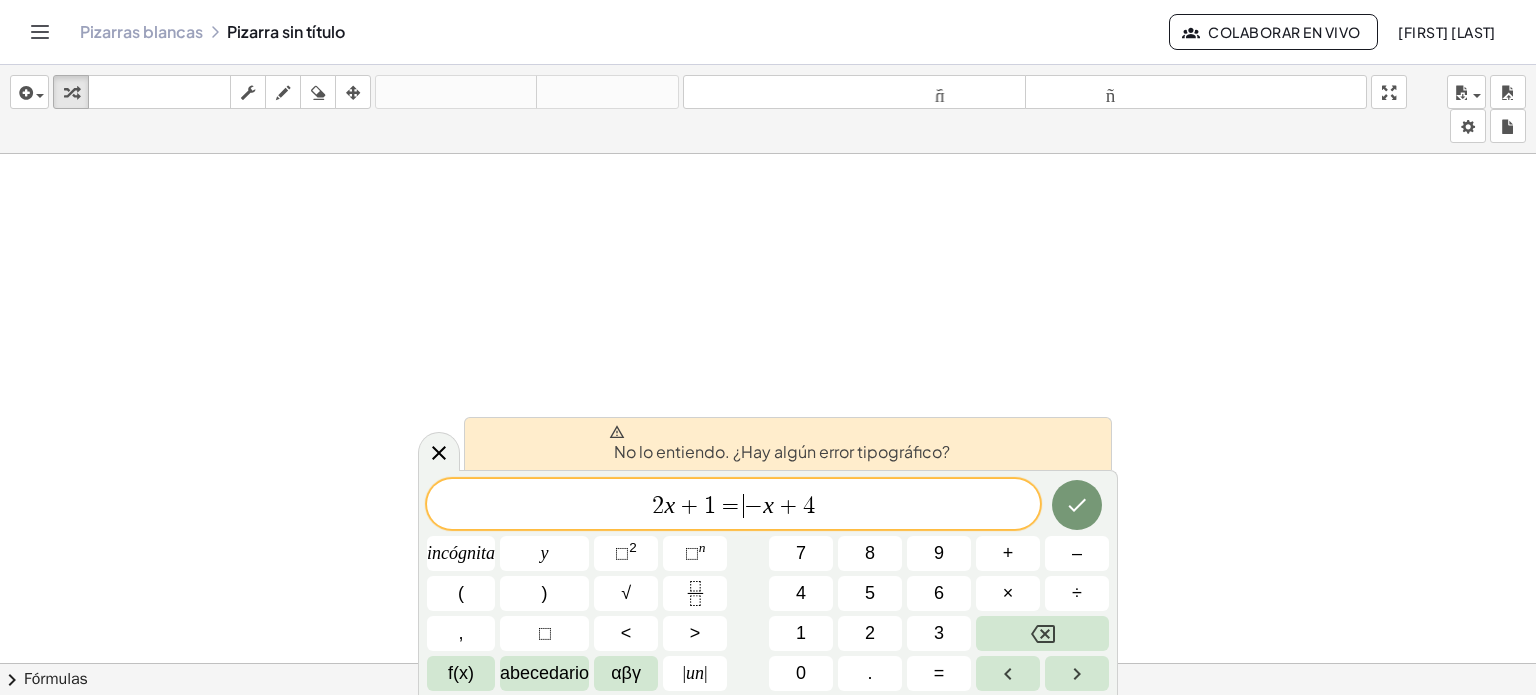 click on "−" at bounding box center (753, 506) 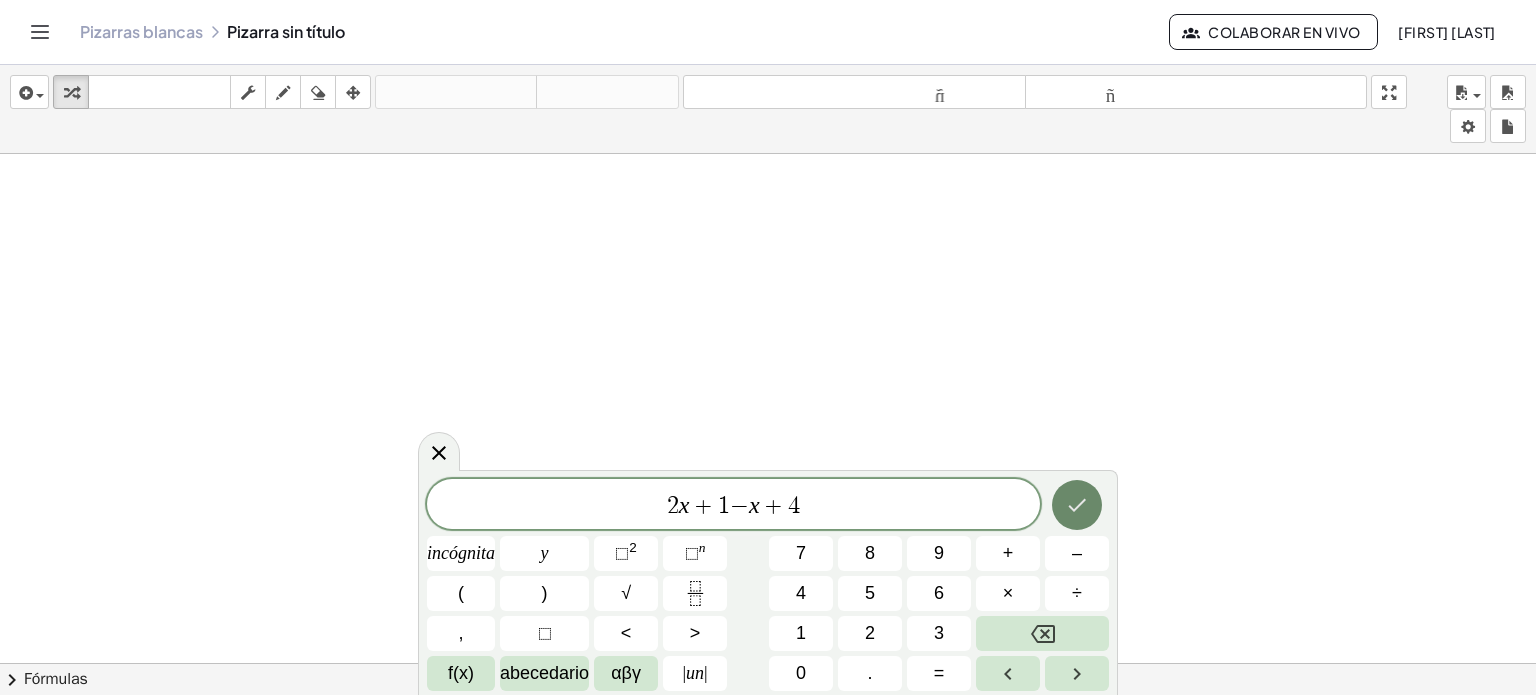 click 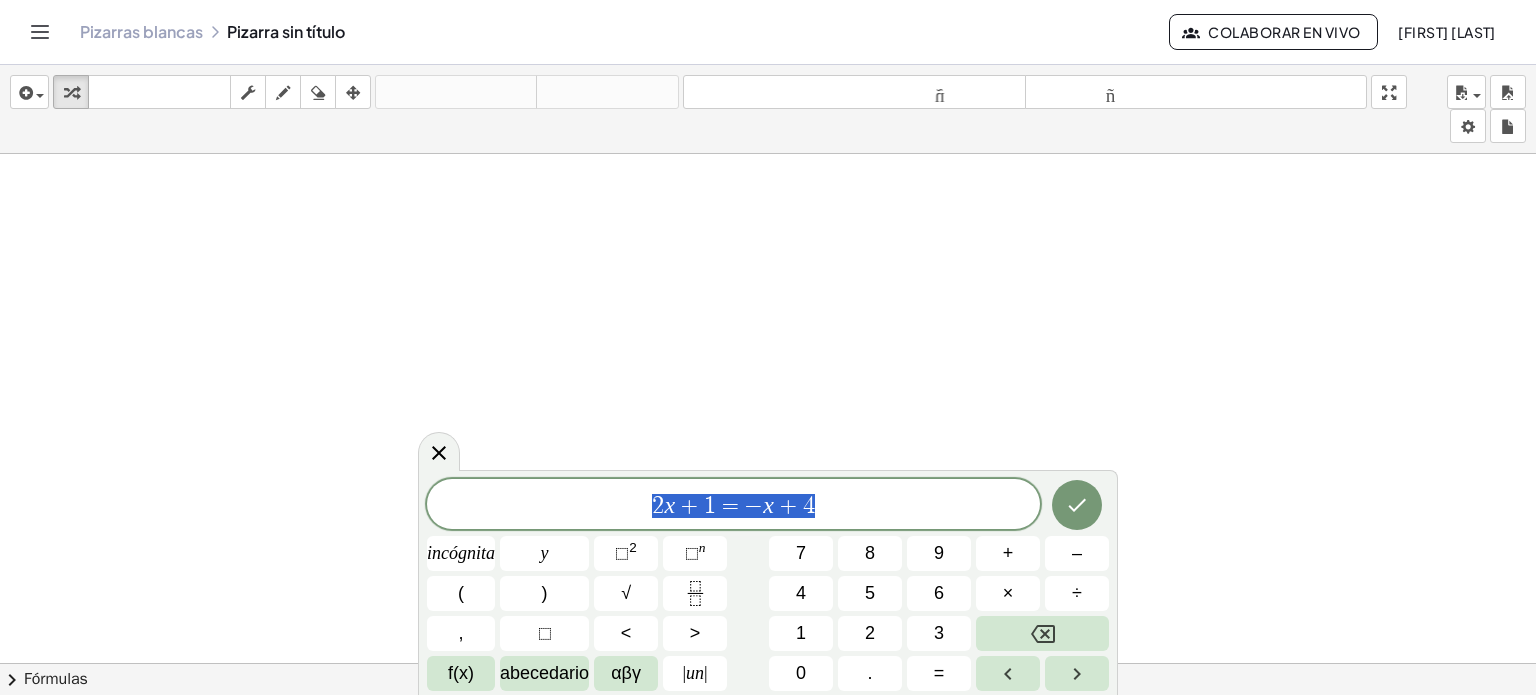drag, startPoint x: 844, startPoint y: 510, endPoint x: 600, endPoint y: 506, distance: 244.03279 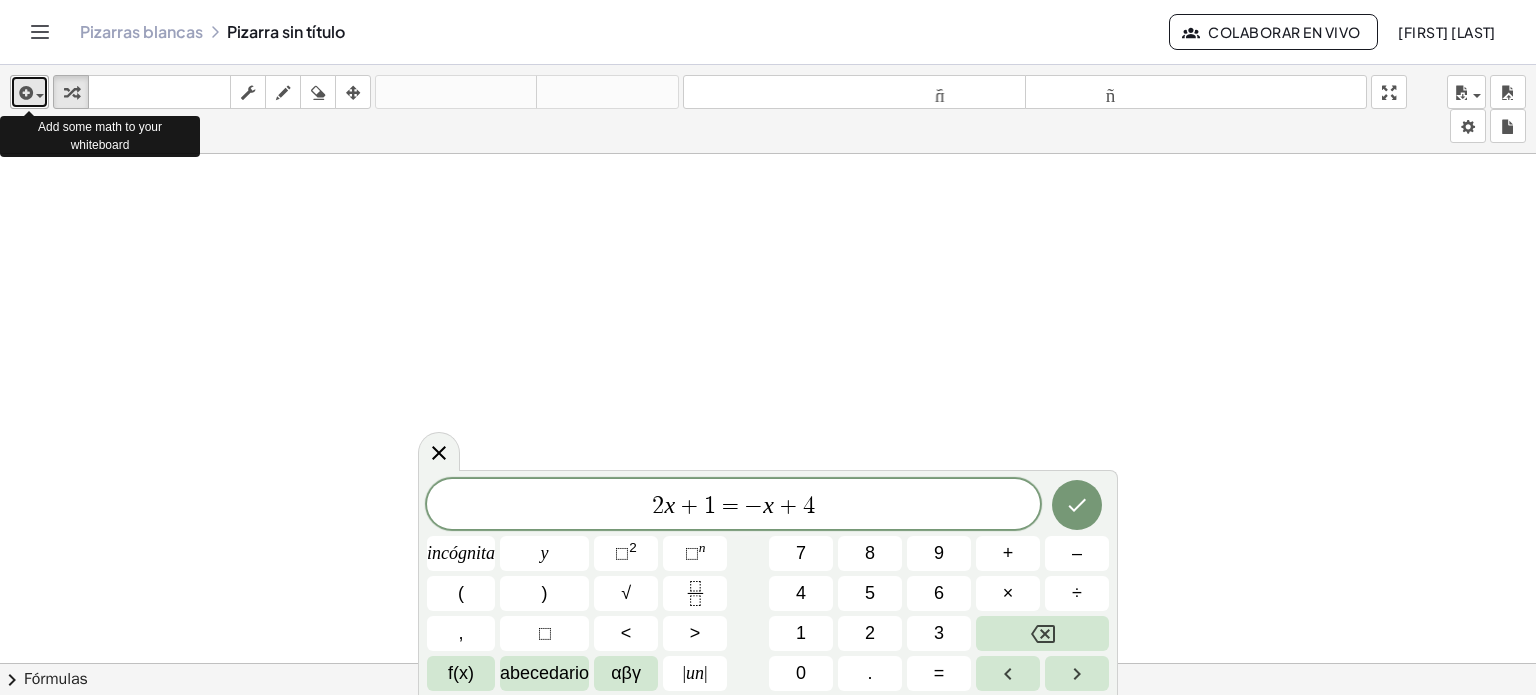 click at bounding box center [24, 93] 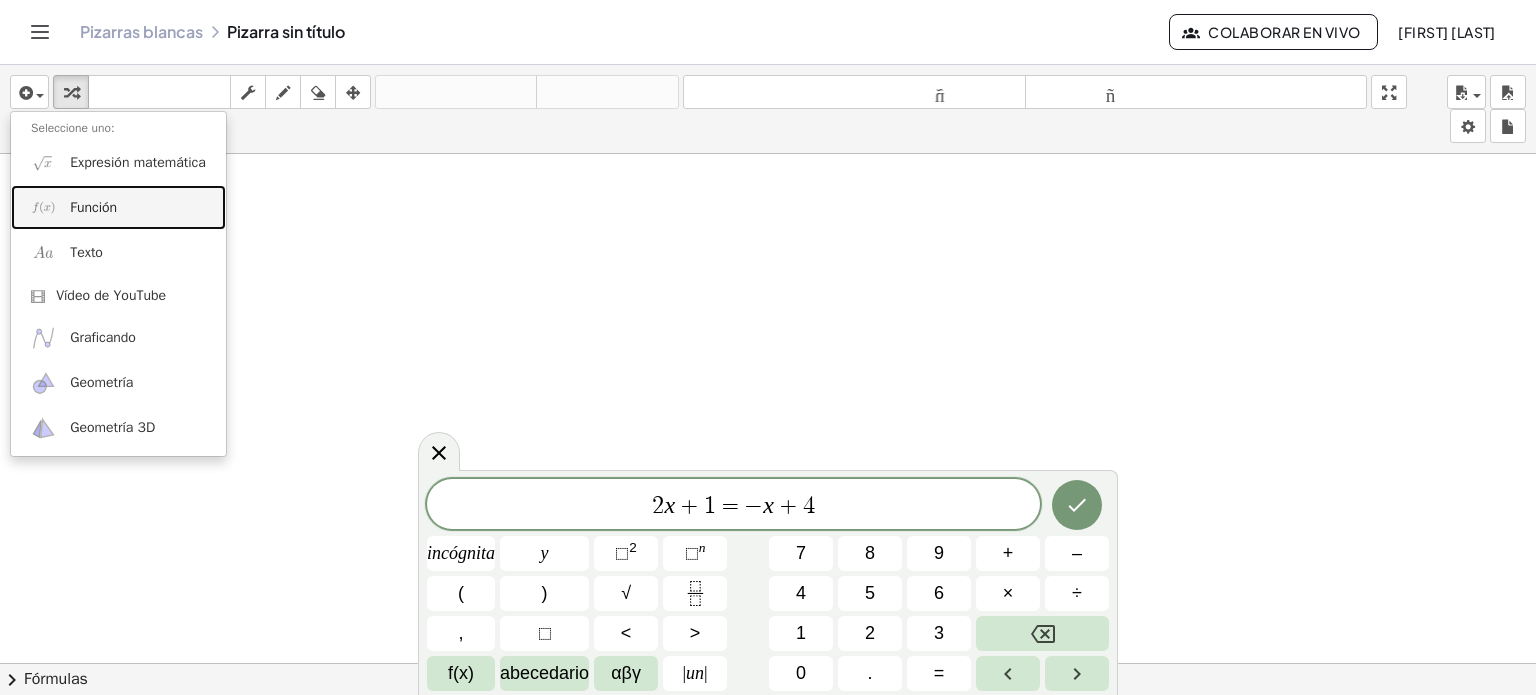 click on "Función" at bounding box center [93, 207] 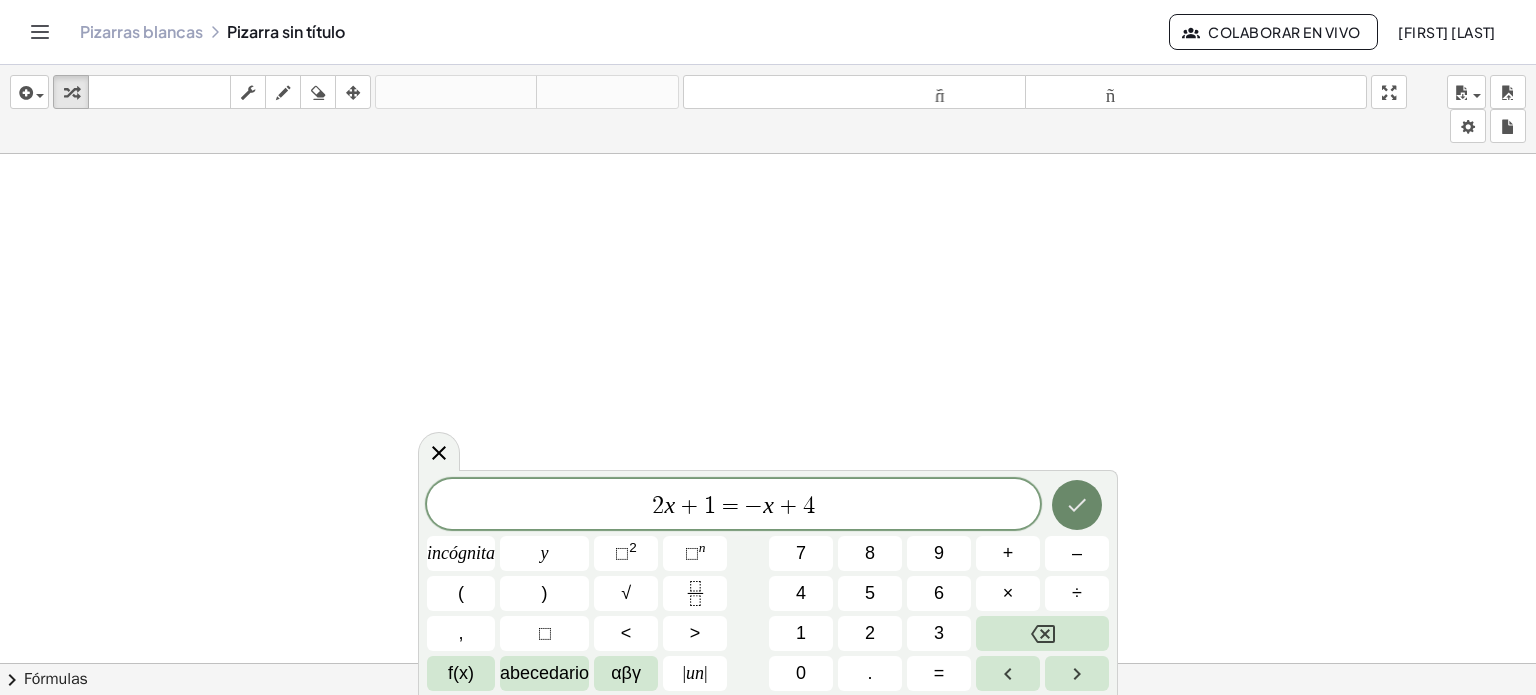click 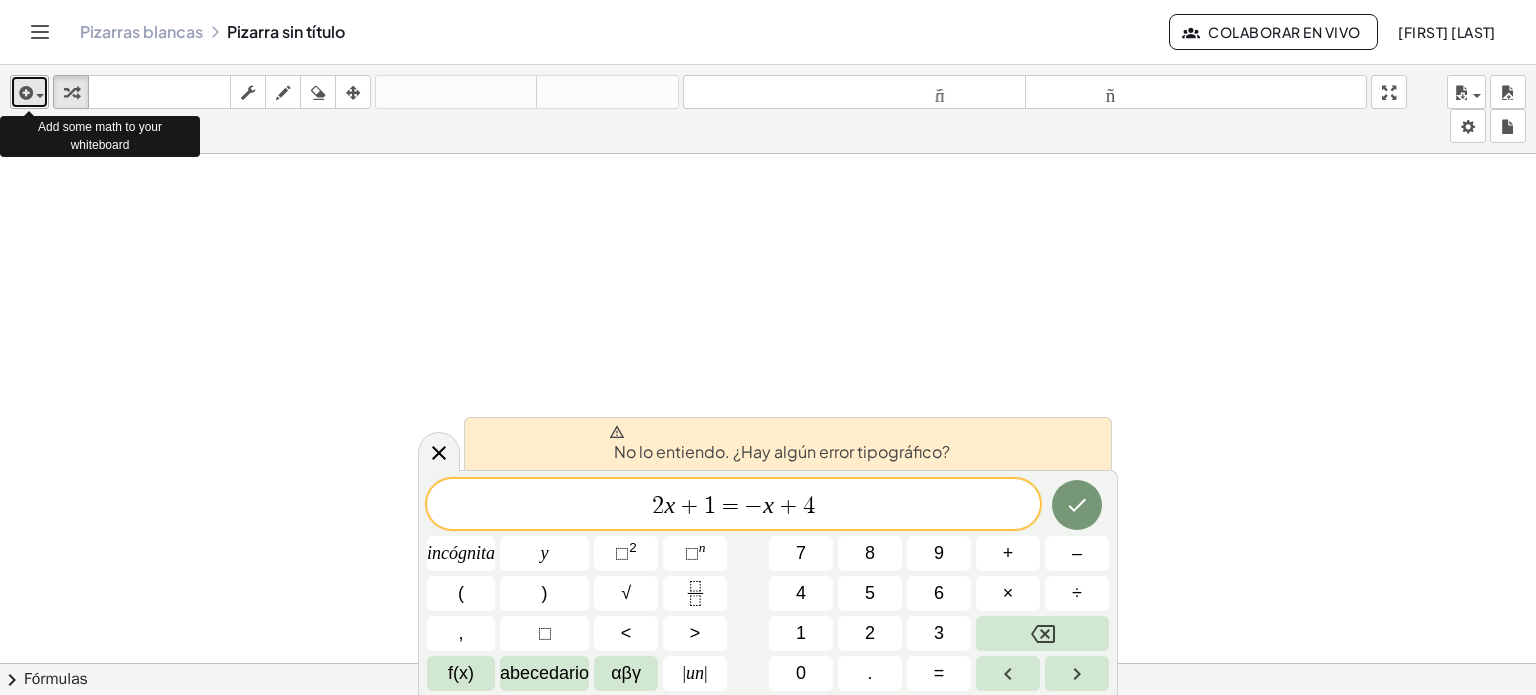 click at bounding box center (24, 93) 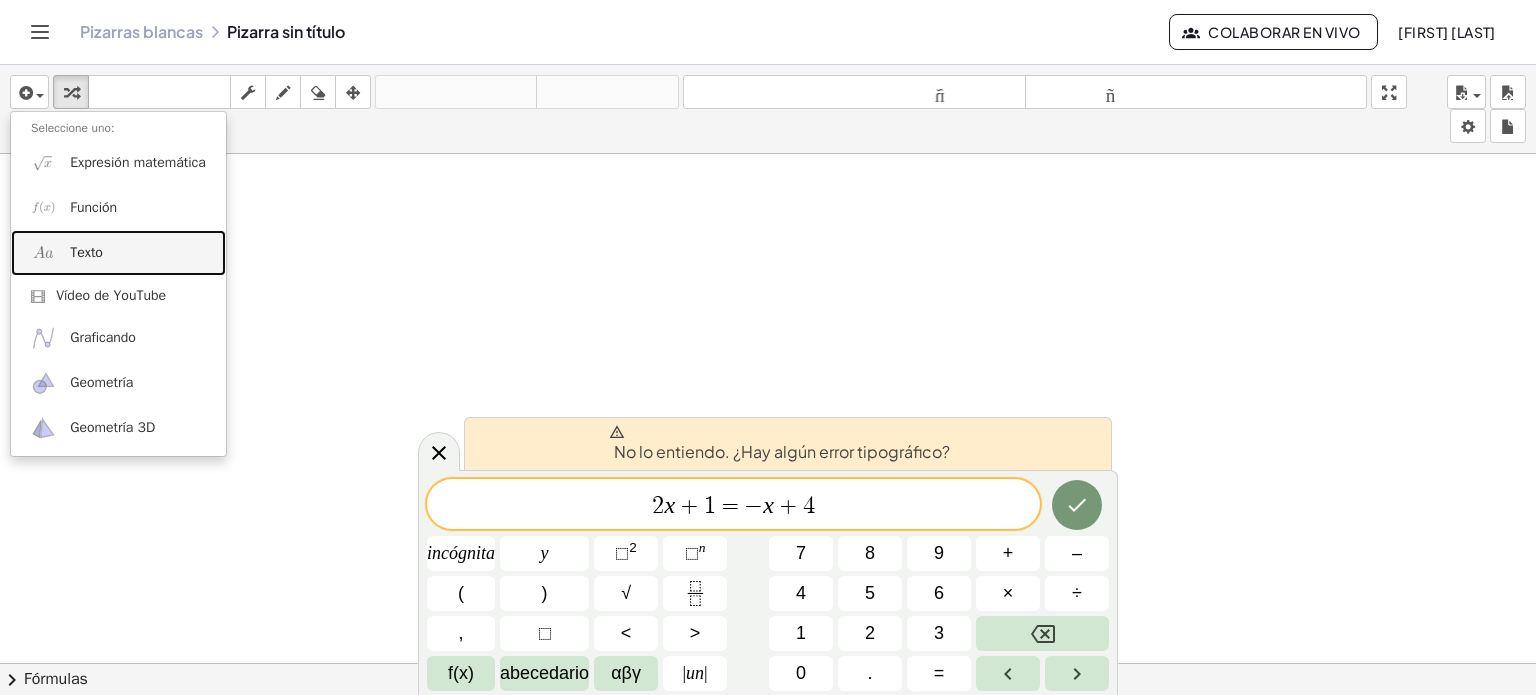click on "Texto" at bounding box center (86, 252) 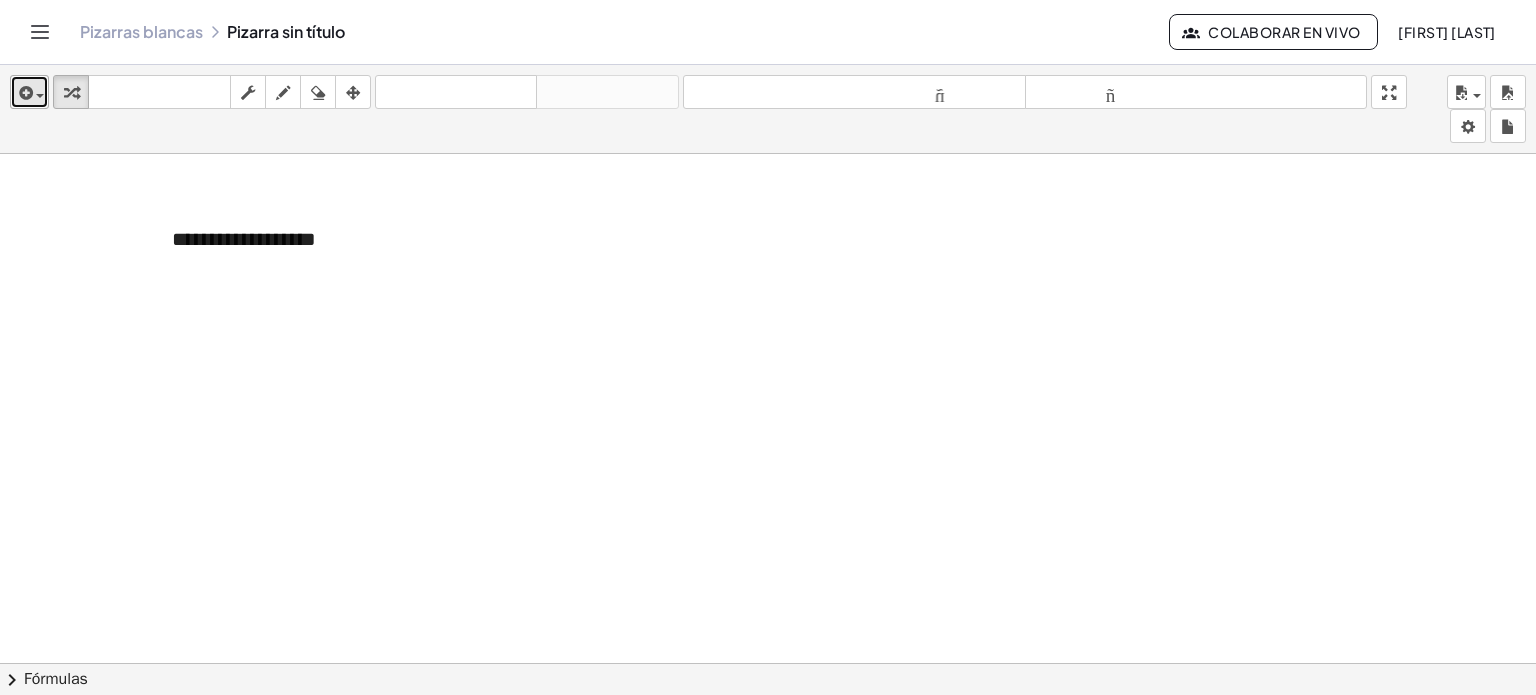 click at bounding box center (24, 93) 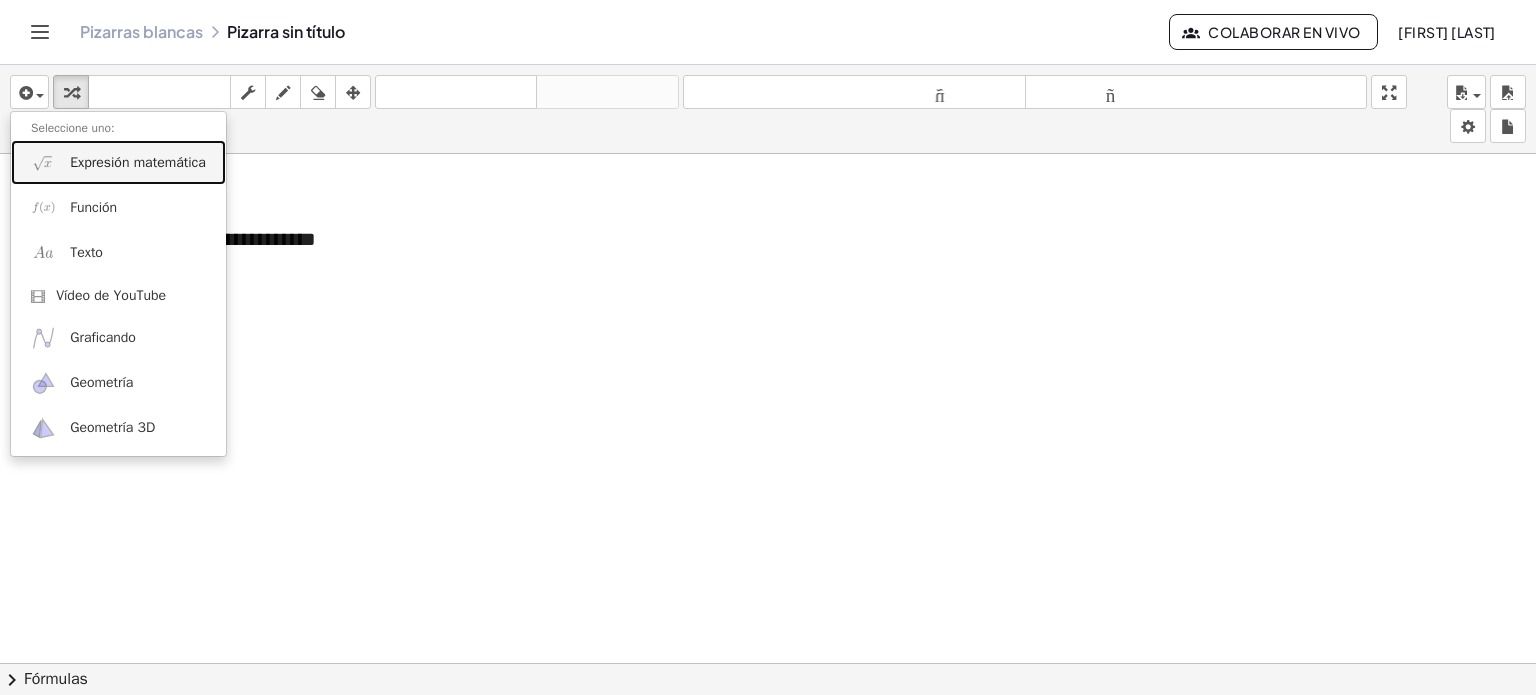 click on "Expresión matemática" at bounding box center [138, 162] 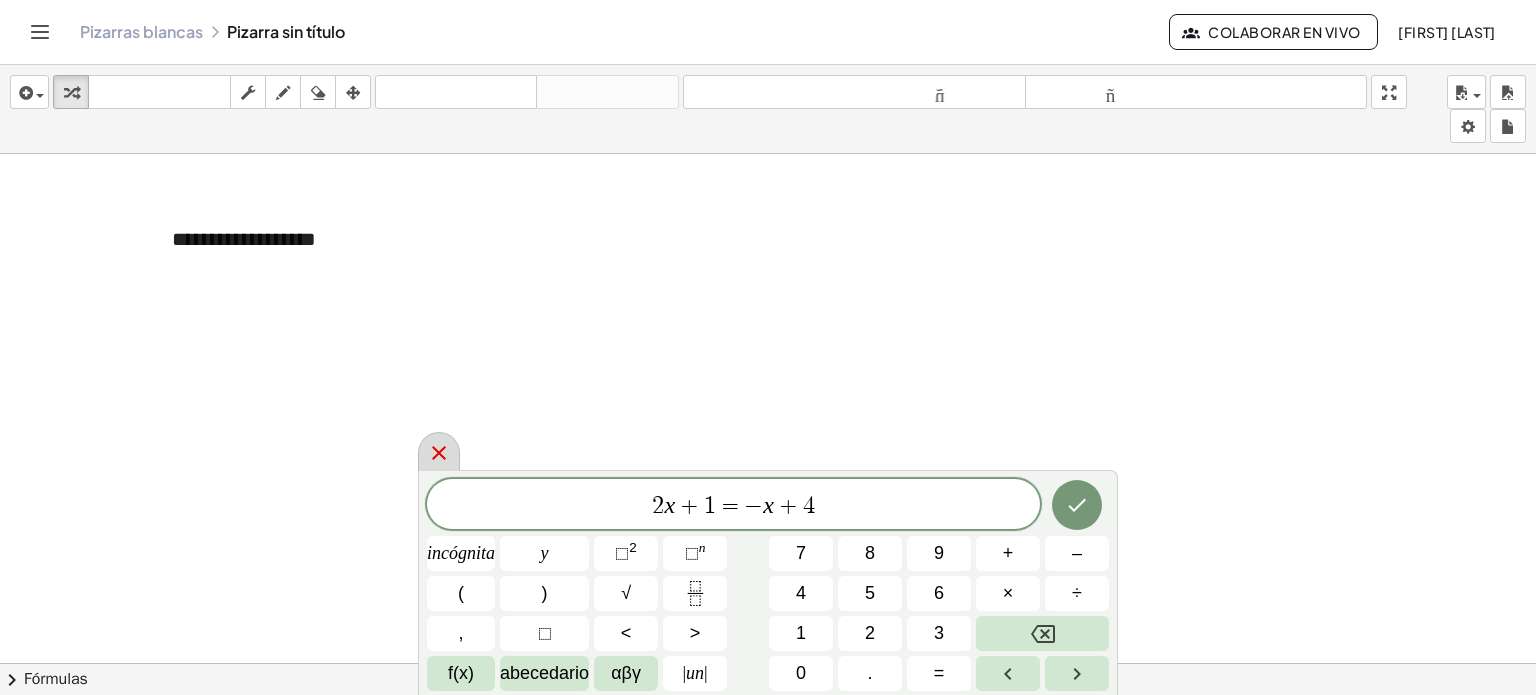click 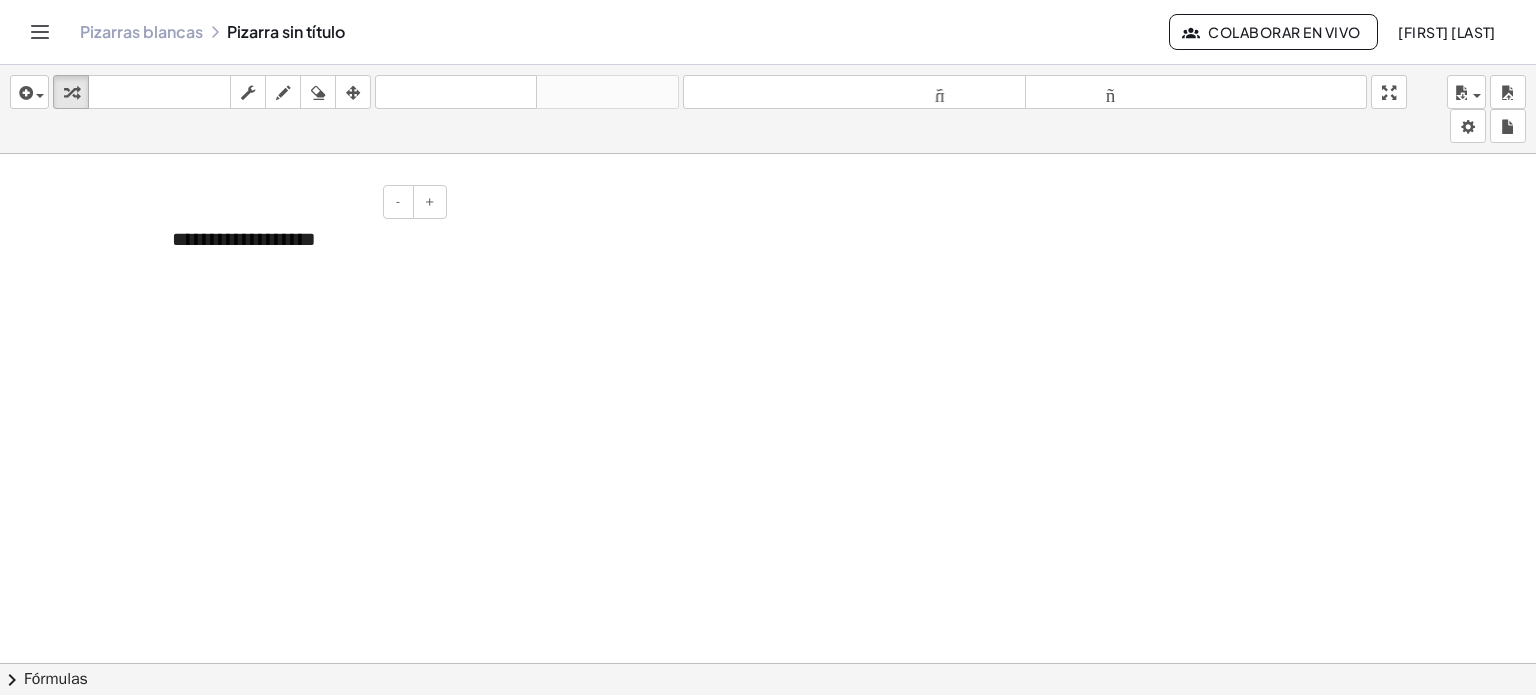 click on "**********" at bounding box center [244, 239] 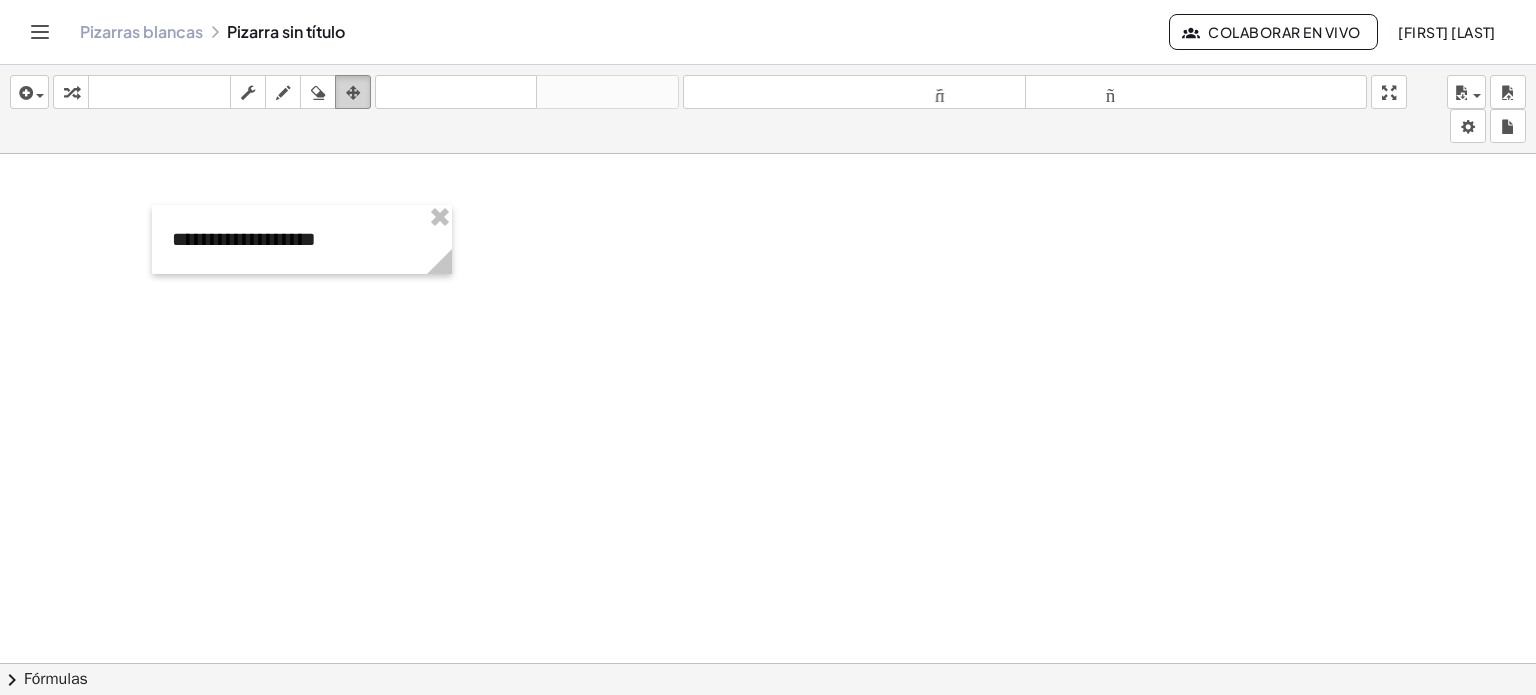click at bounding box center (353, 93) 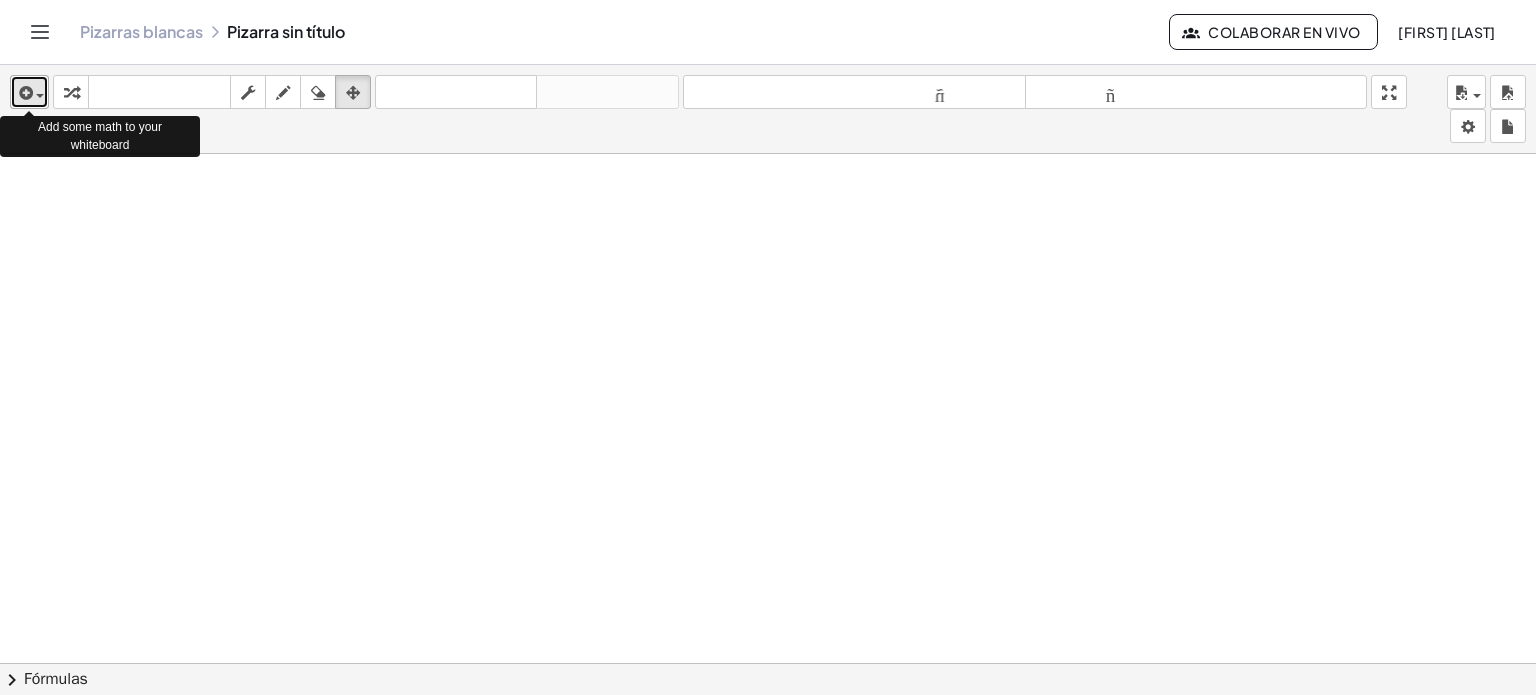 click at bounding box center [29, 92] 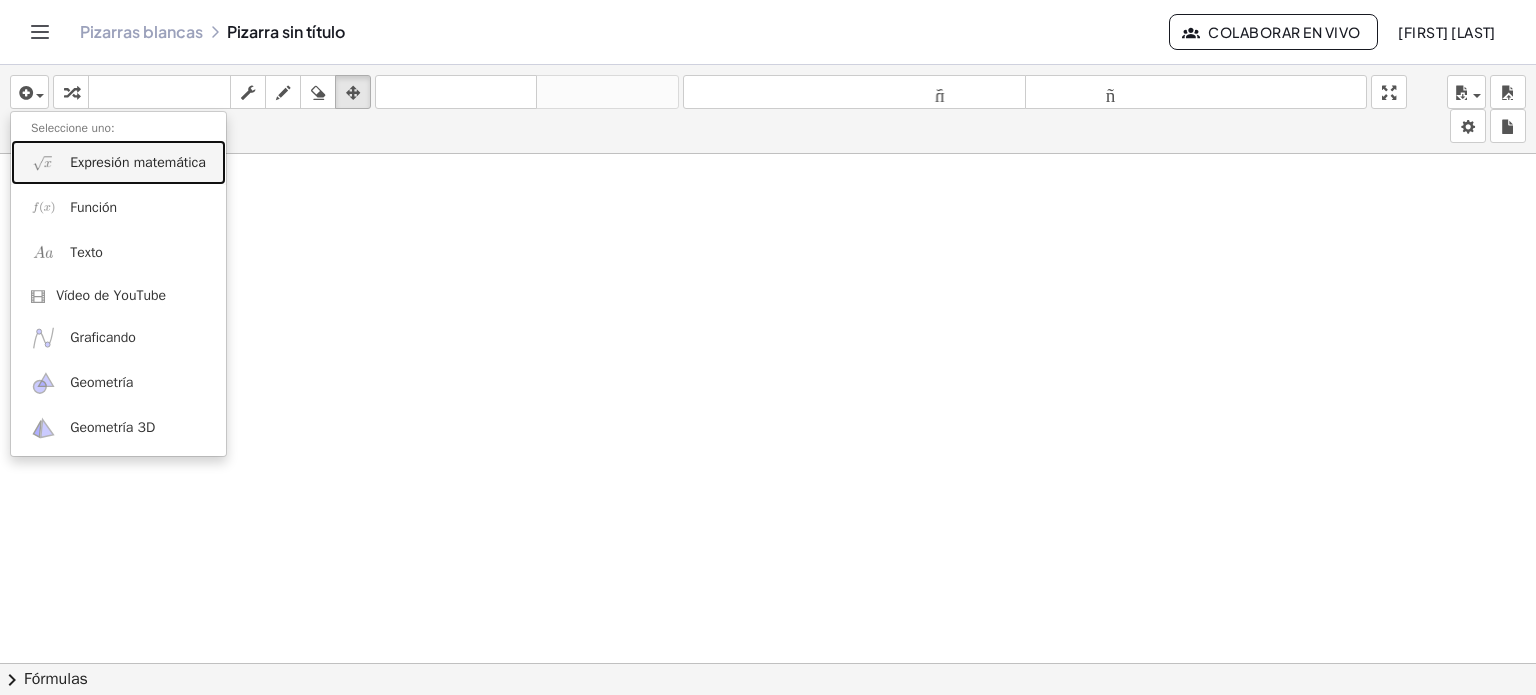 click on "Expresión matemática" at bounding box center [138, 162] 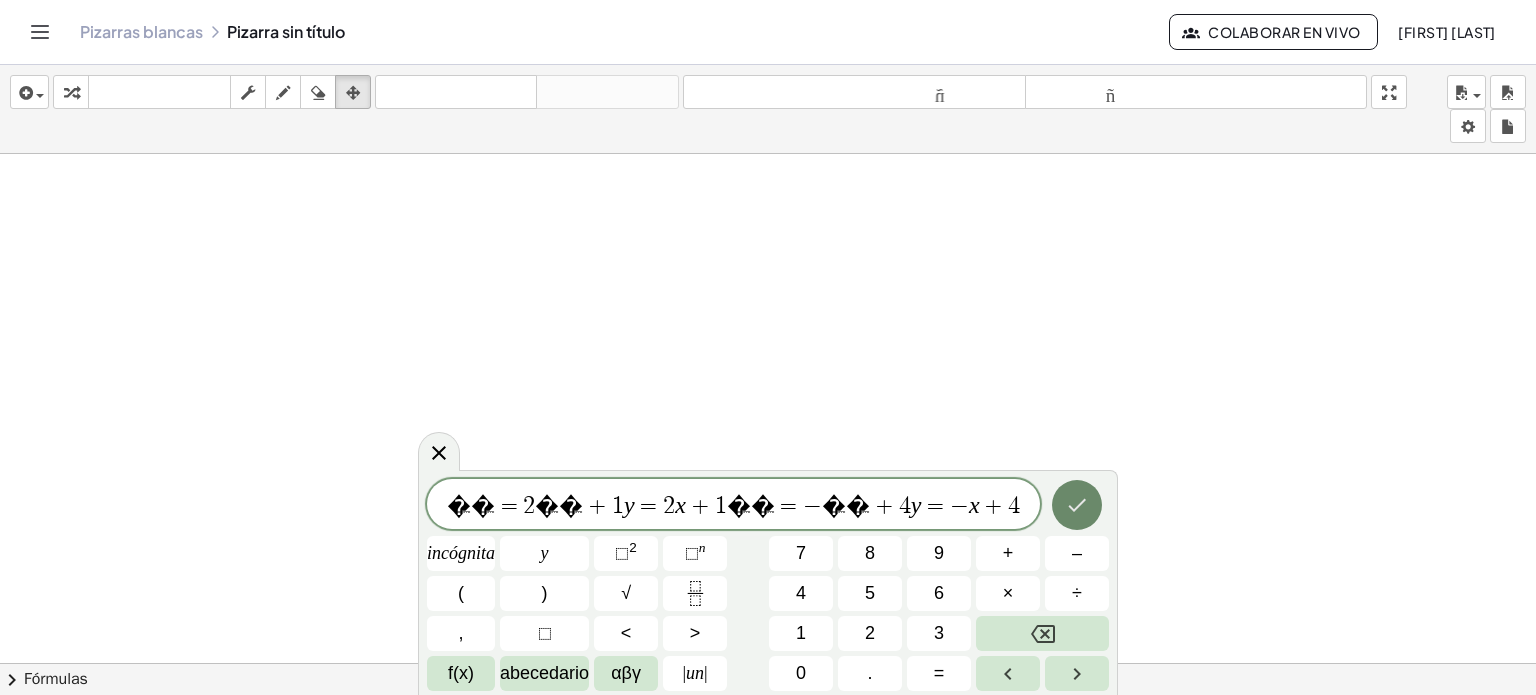 click 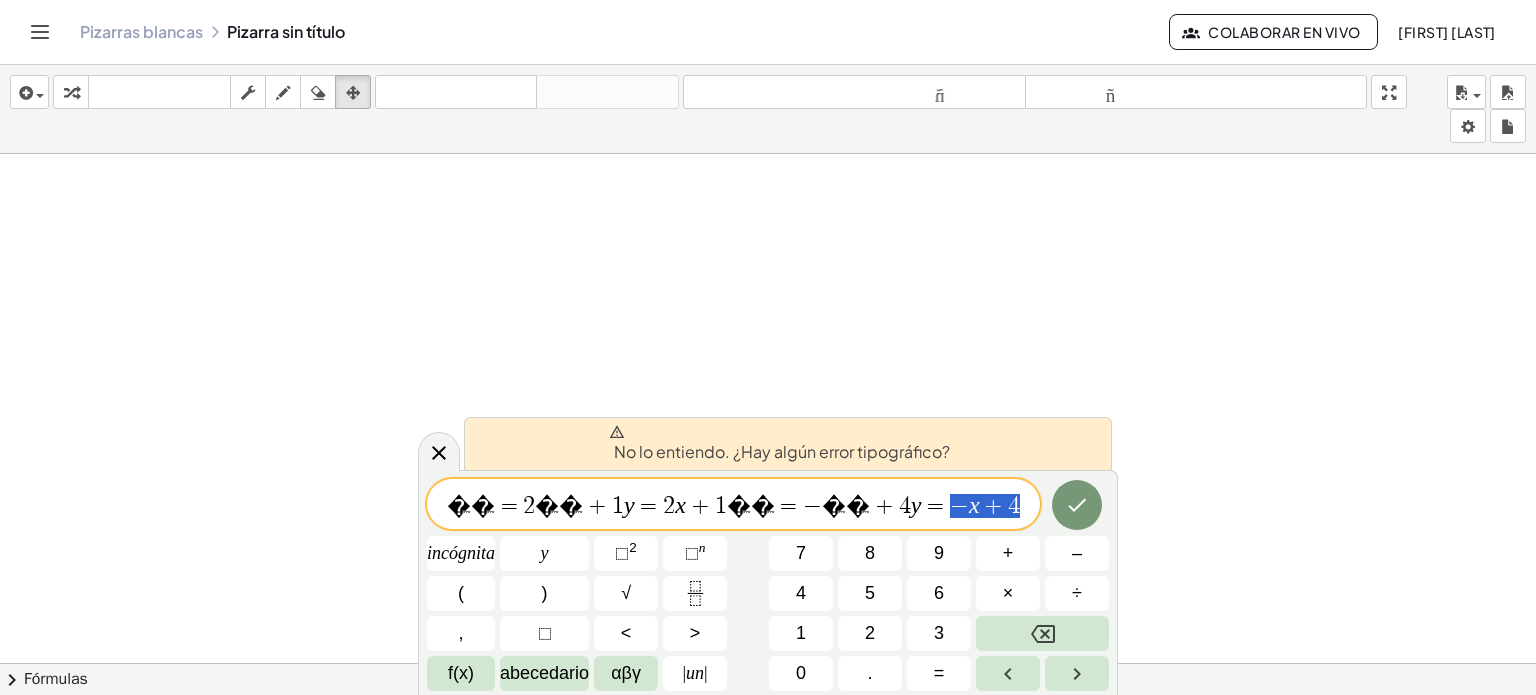 drag, startPoint x: 960, startPoint y: 510, endPoint x: 968, endPoint y: 519, distance: 12.0415945 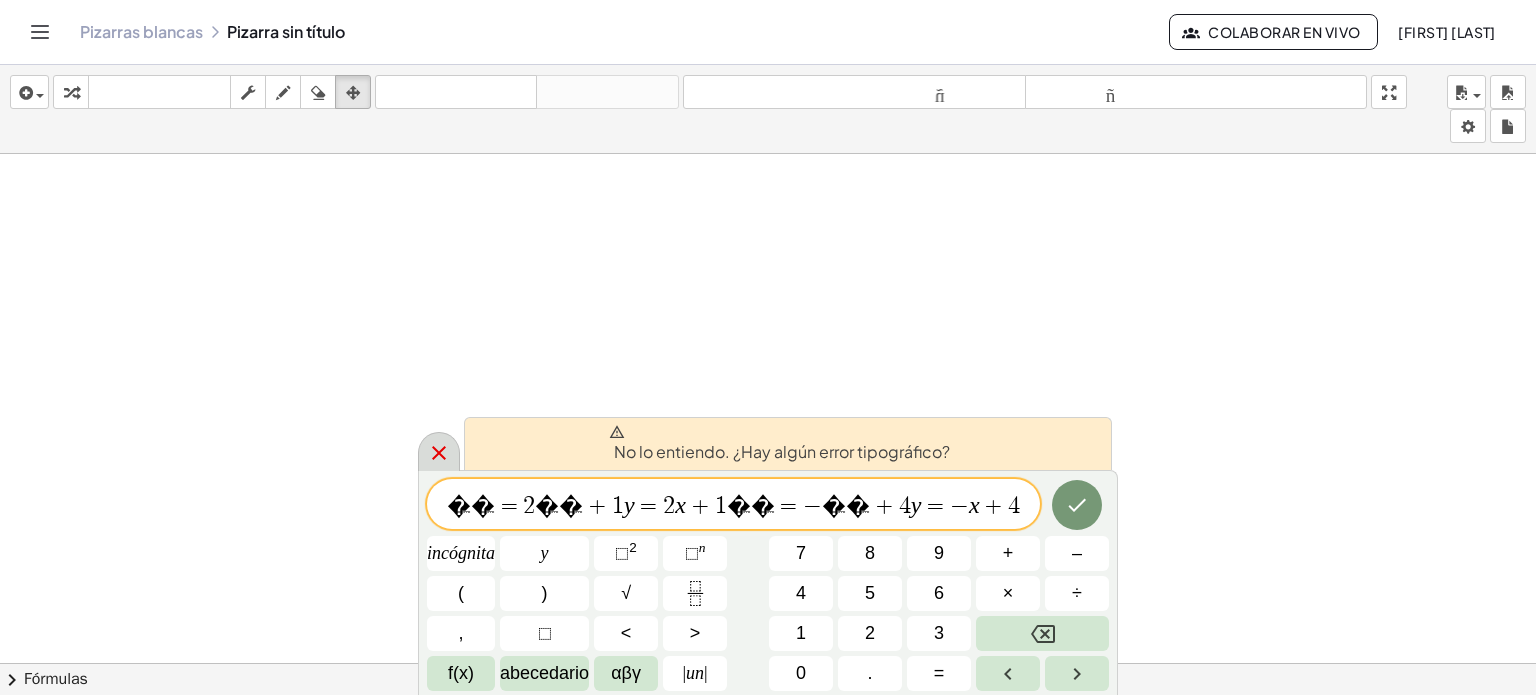 click 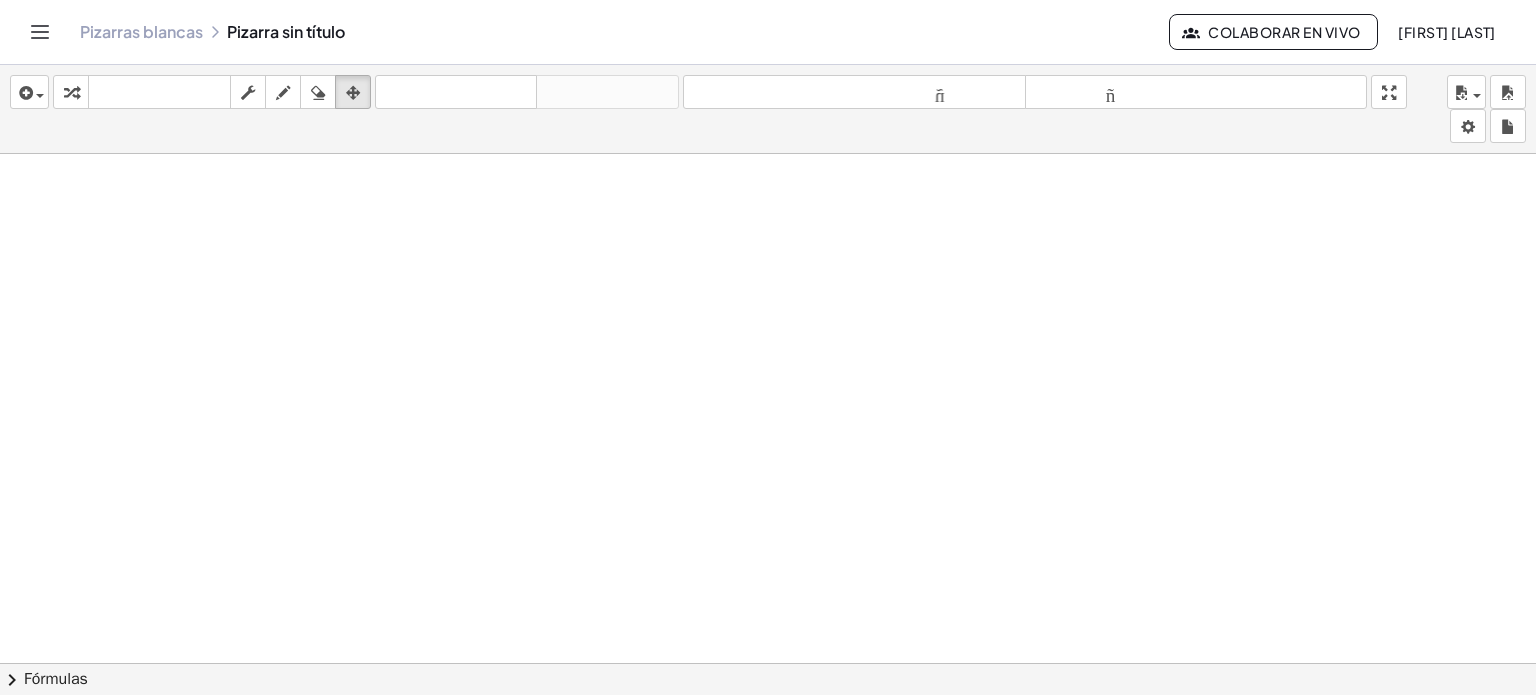 scroll, scrollTop: 0, scrollLeft: 0, axis: both 